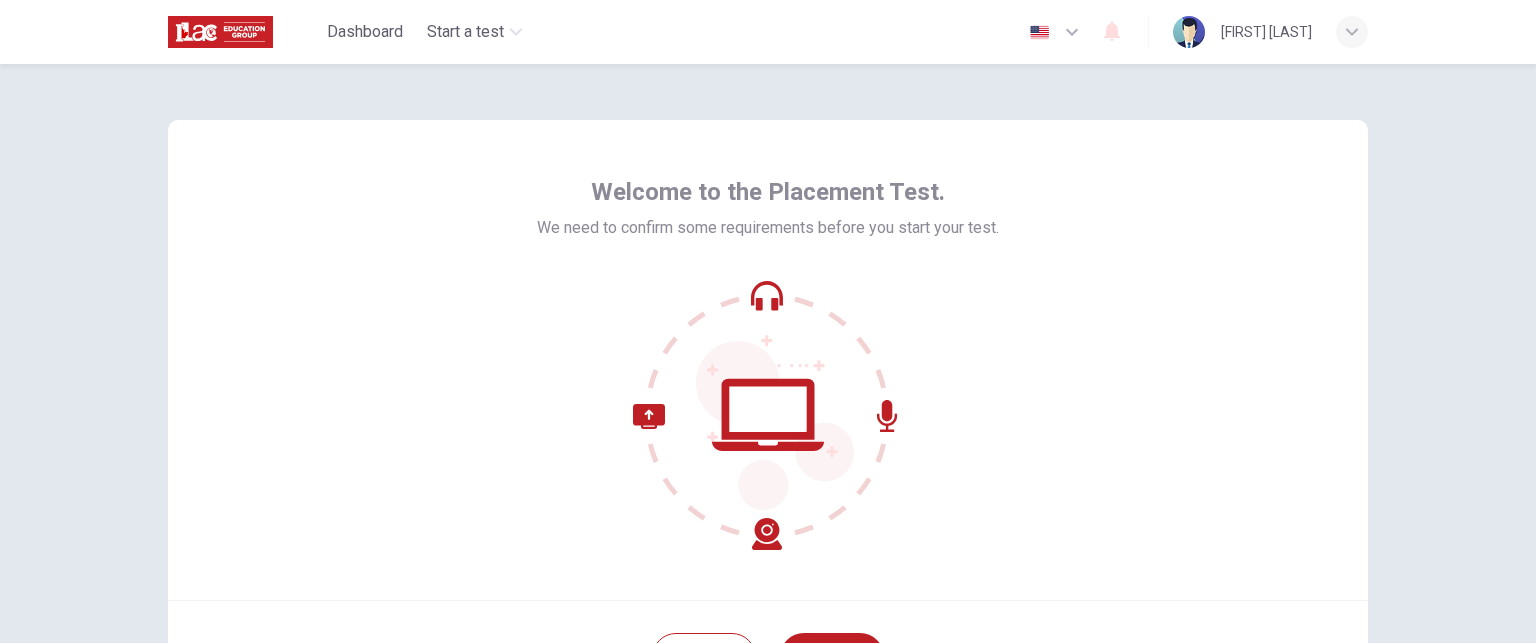 scroll, scrollTop: 0, scrollLeft: 0, axis: both 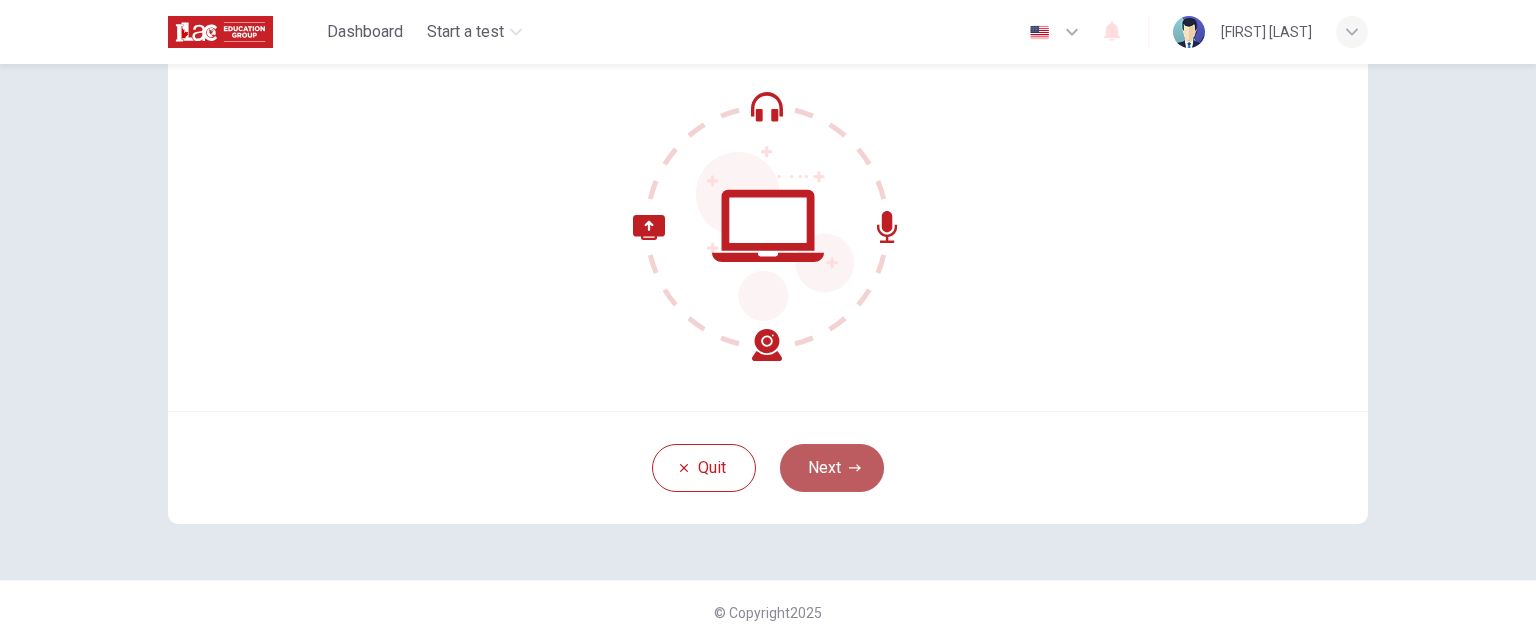 click 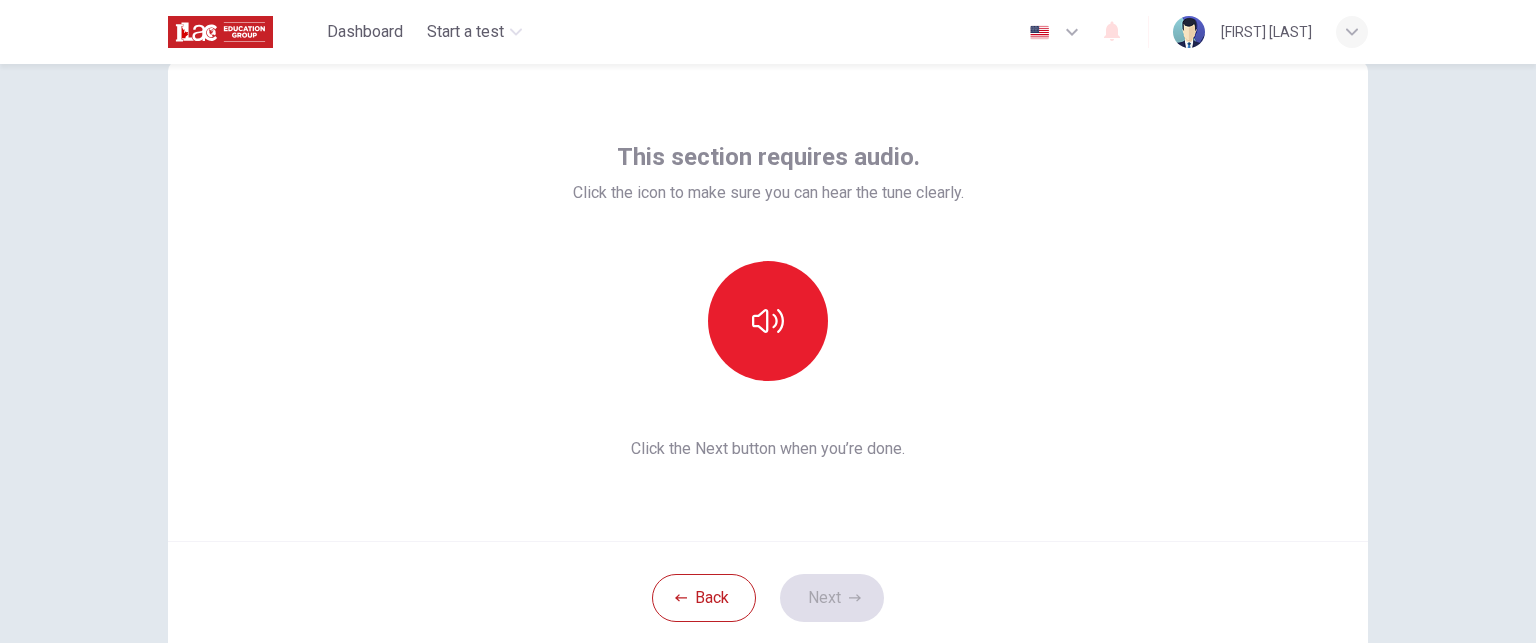 scroll, scrollTop: 60, scrollLeft: 0, axis: vertical 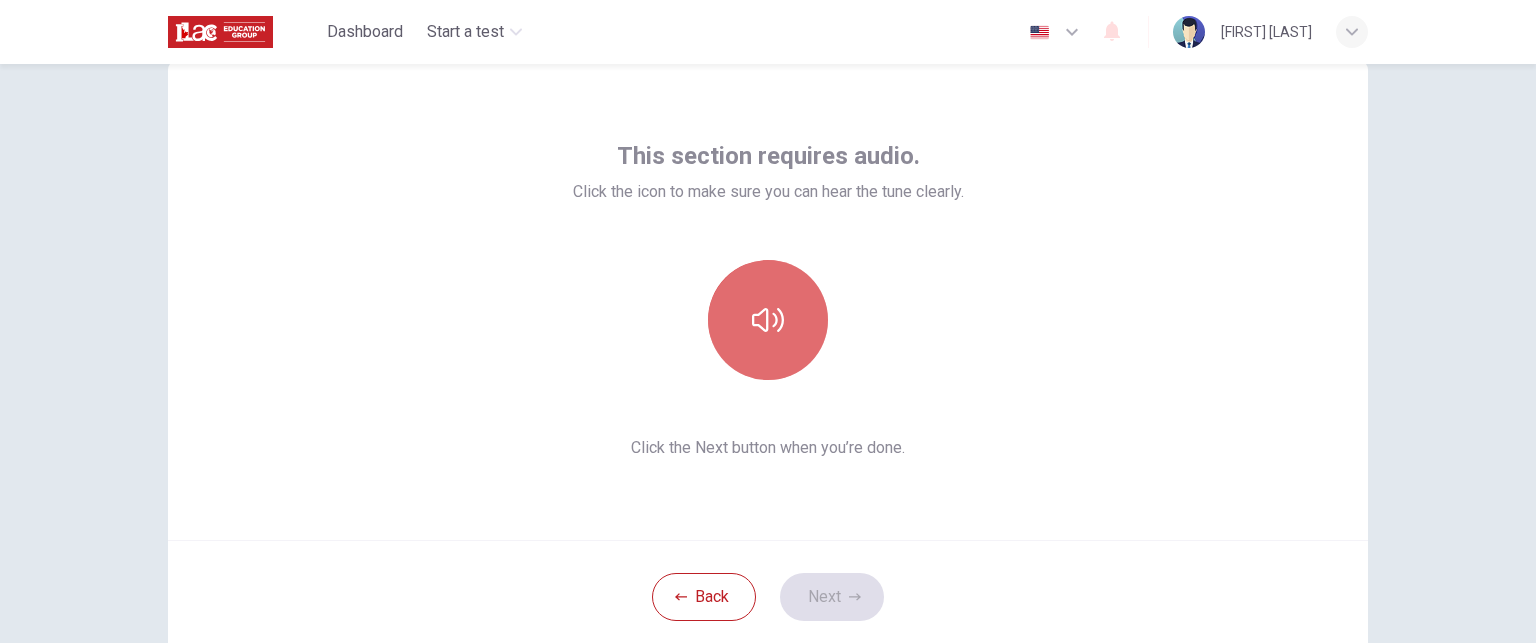 click at bounding box center (768, 320) 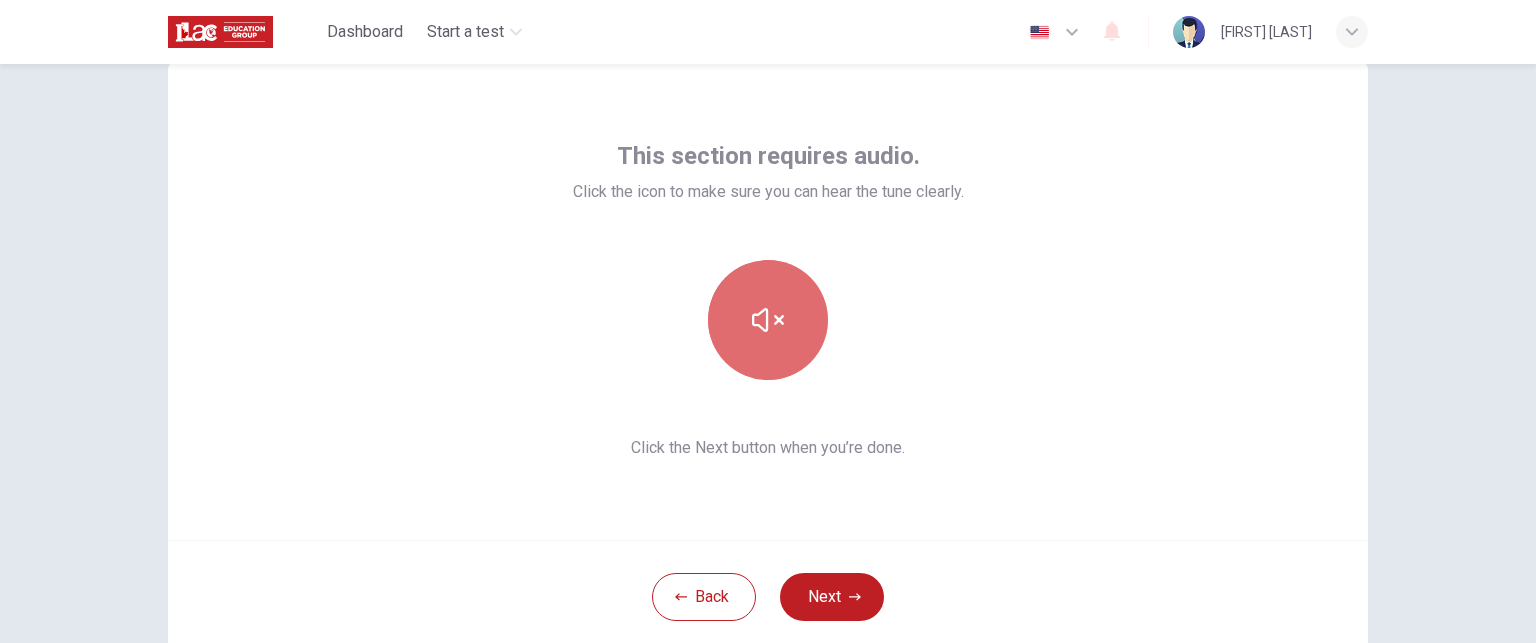 click at bounding box center (768, 320) 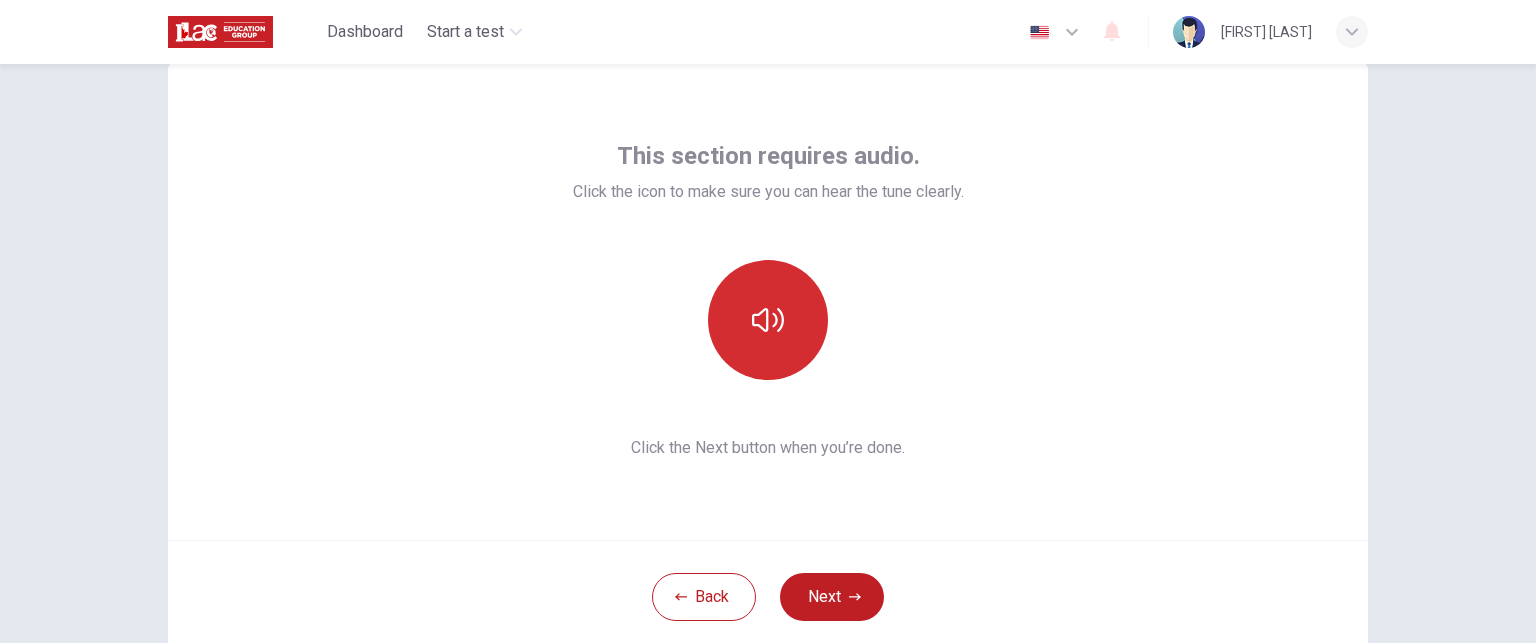 click at bounding box center (768, 320) 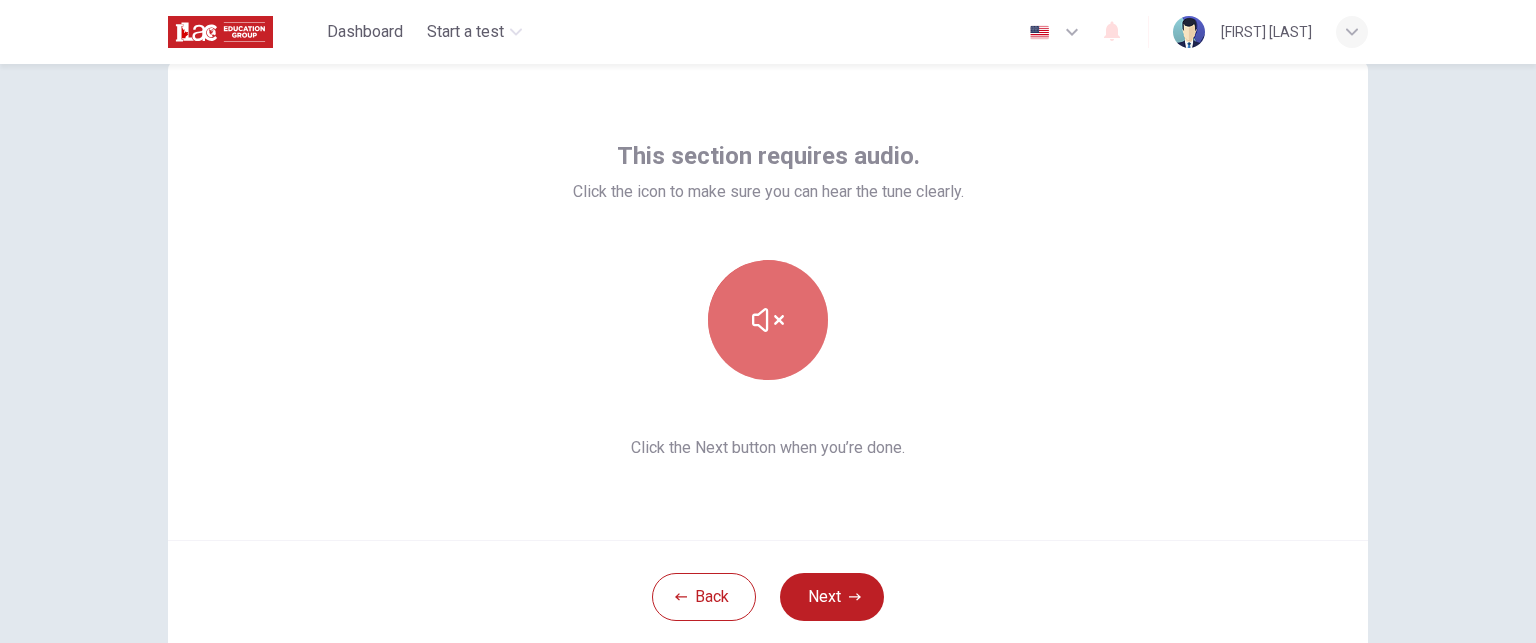 click at bounding box center (768, 320) 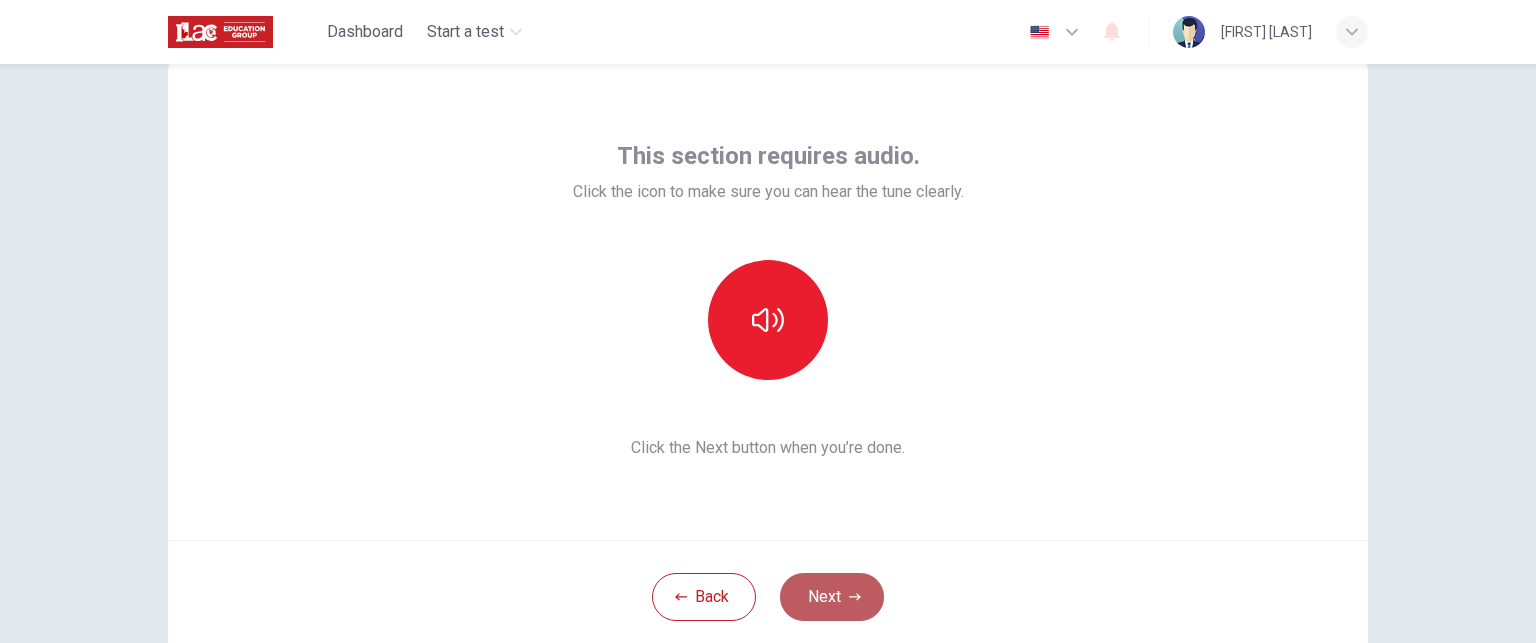 click on "Next" at bounding box center [832, 597] 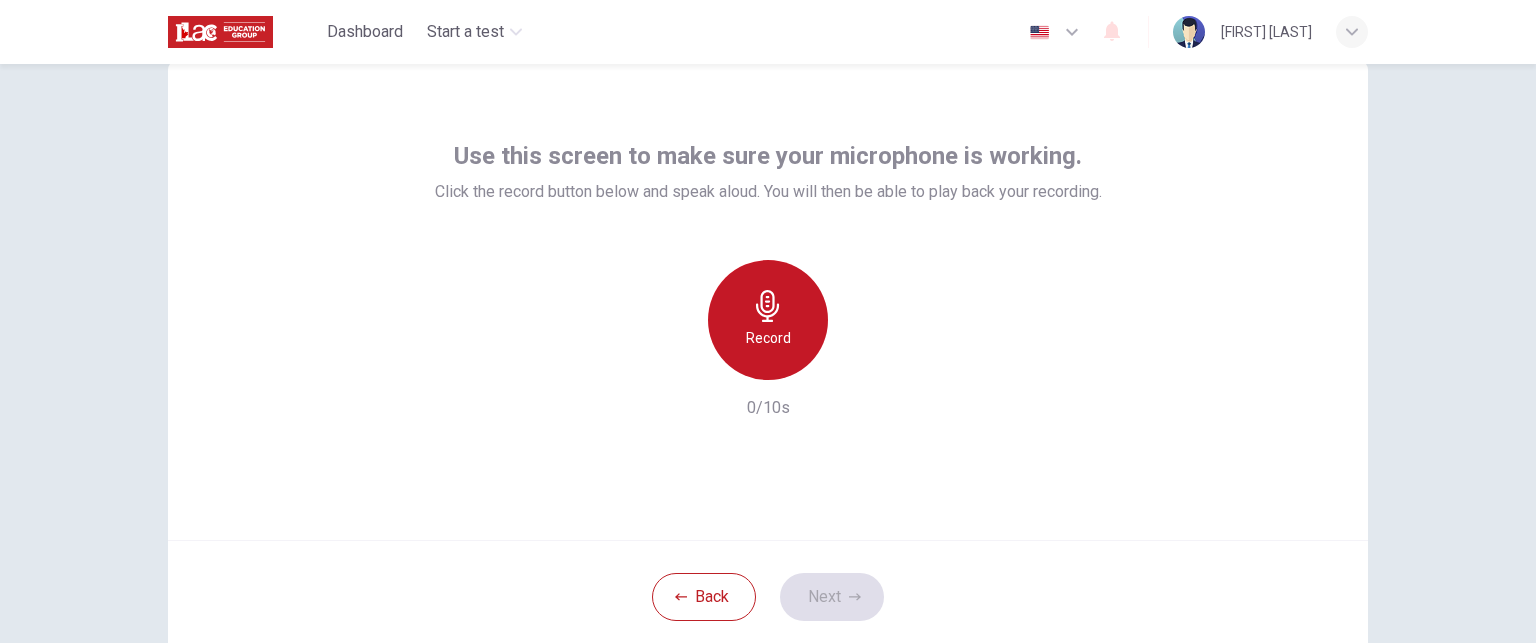 click on "Record" at bounding box center (768, 320) 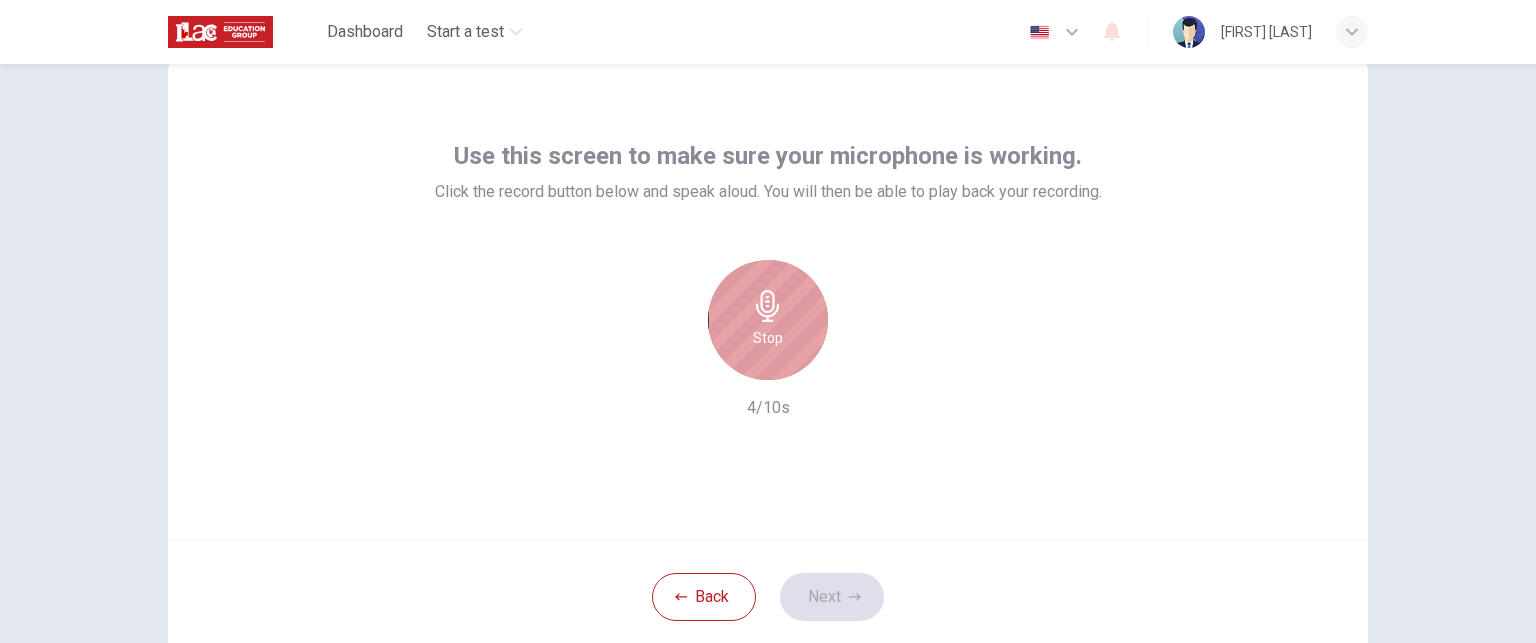 click on "Stop" at bounding box center (768, 320) 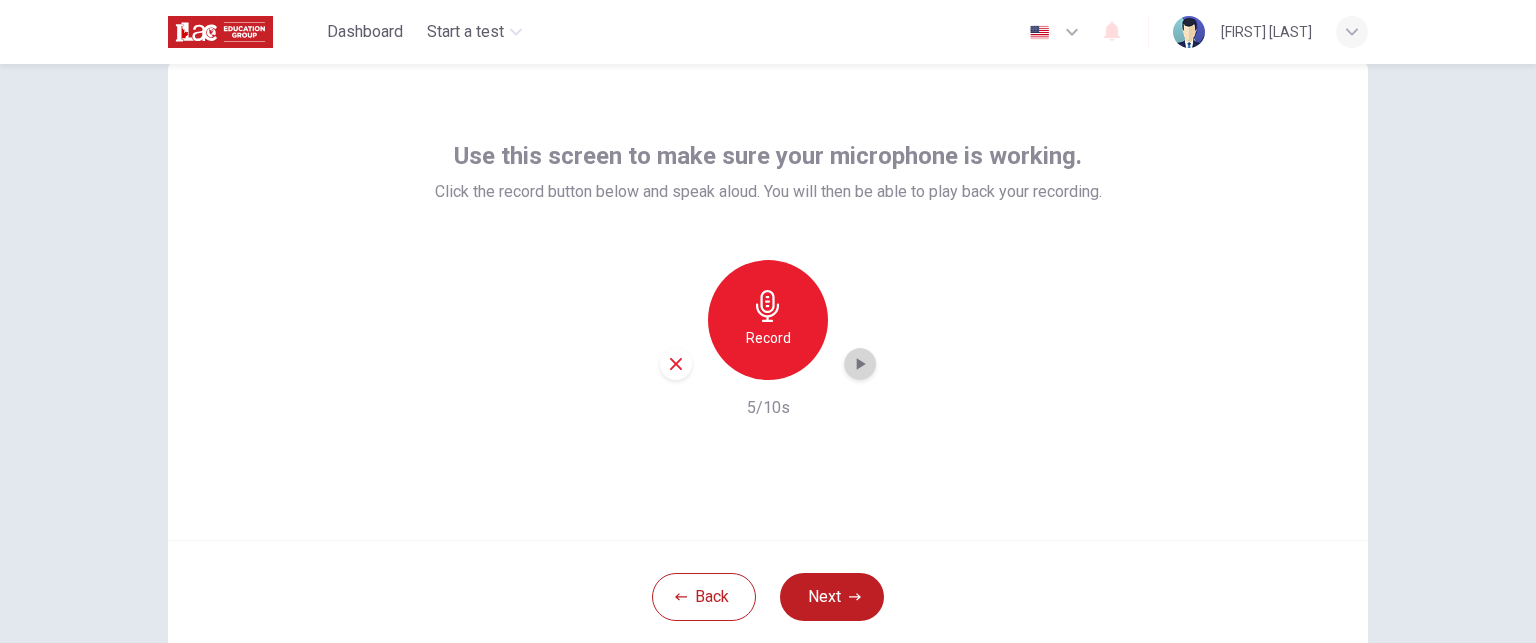 click 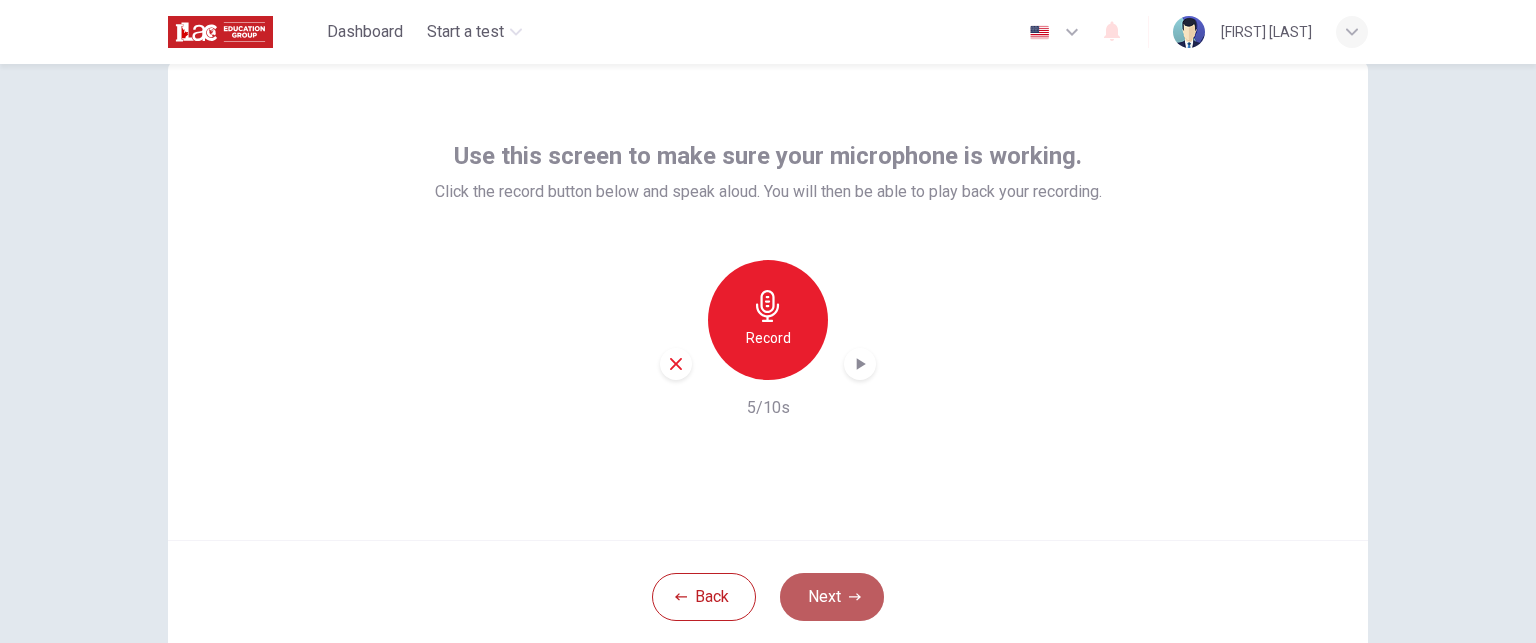 click on "Next" at bounding box center [832, 597] 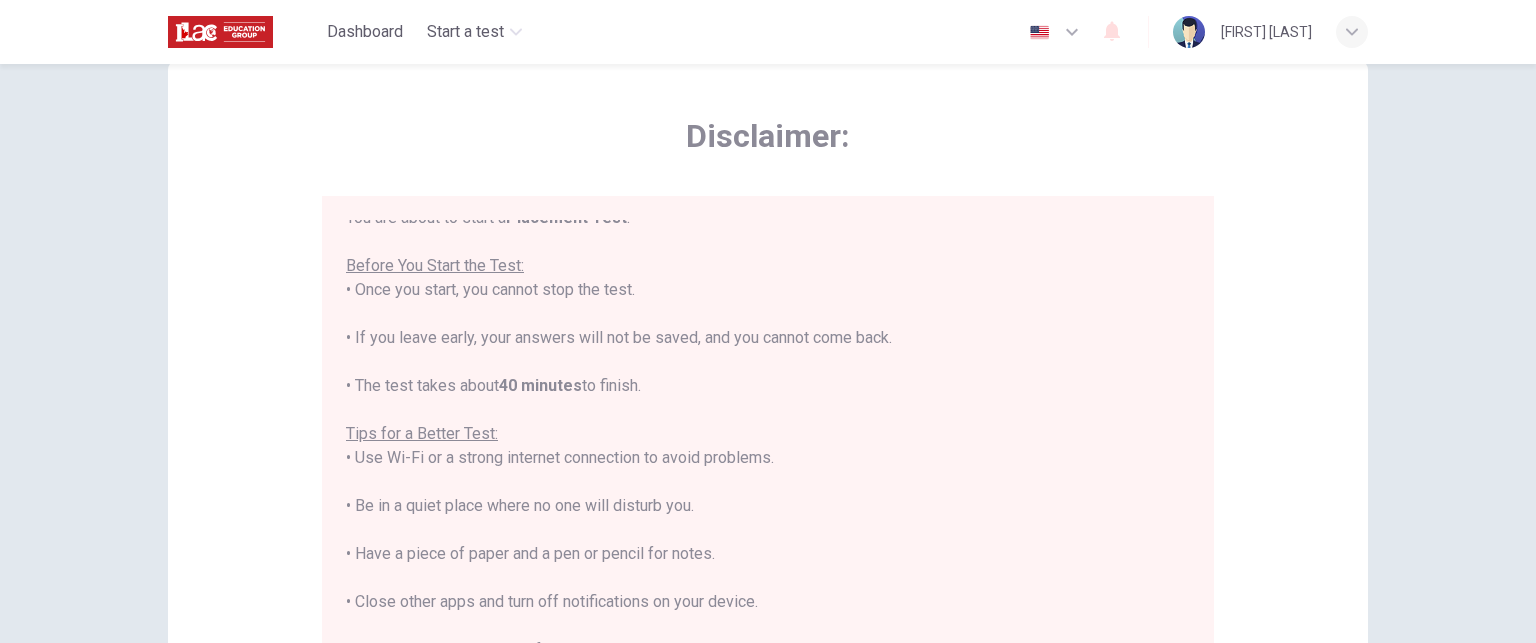 scroll, scrollTop: 23, scrollLeft: 0, axis: vertical 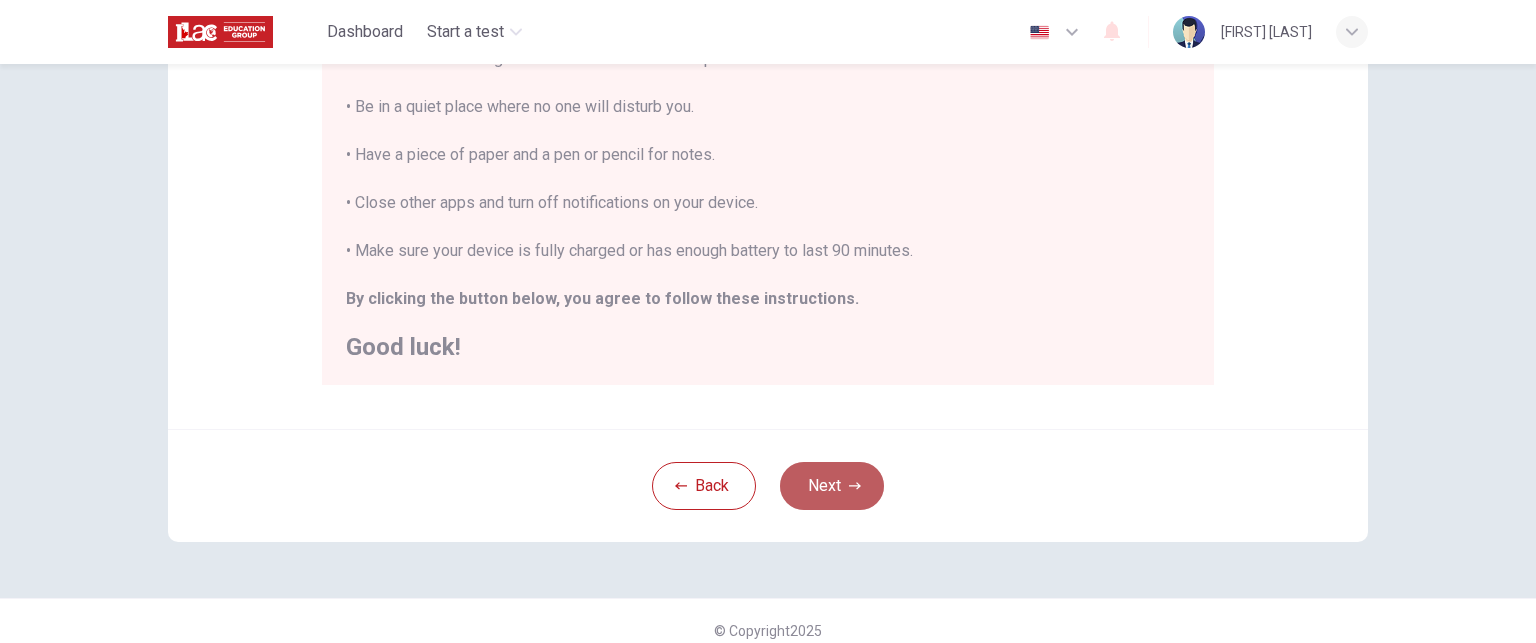 click on "Next" at bounding box center (832, 486) 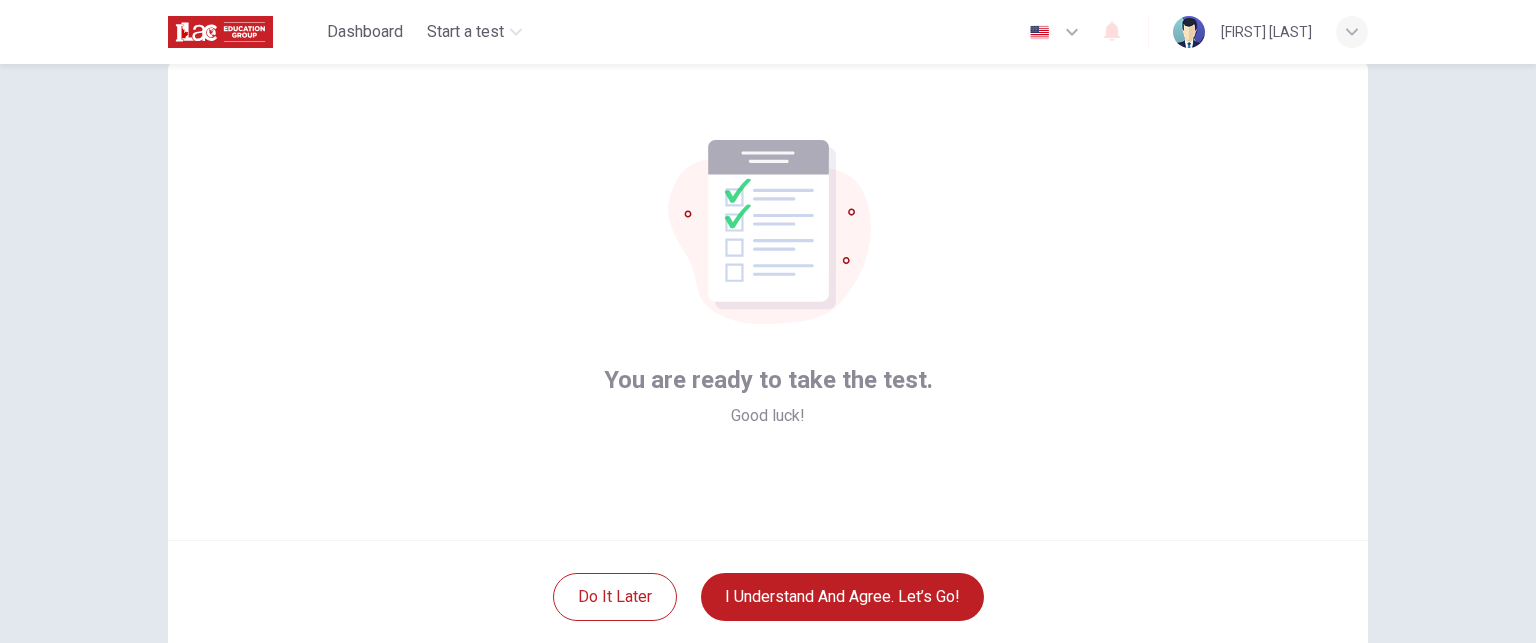 scroll, scrollTop: 61, scrollLeft: 0, axis: vertical 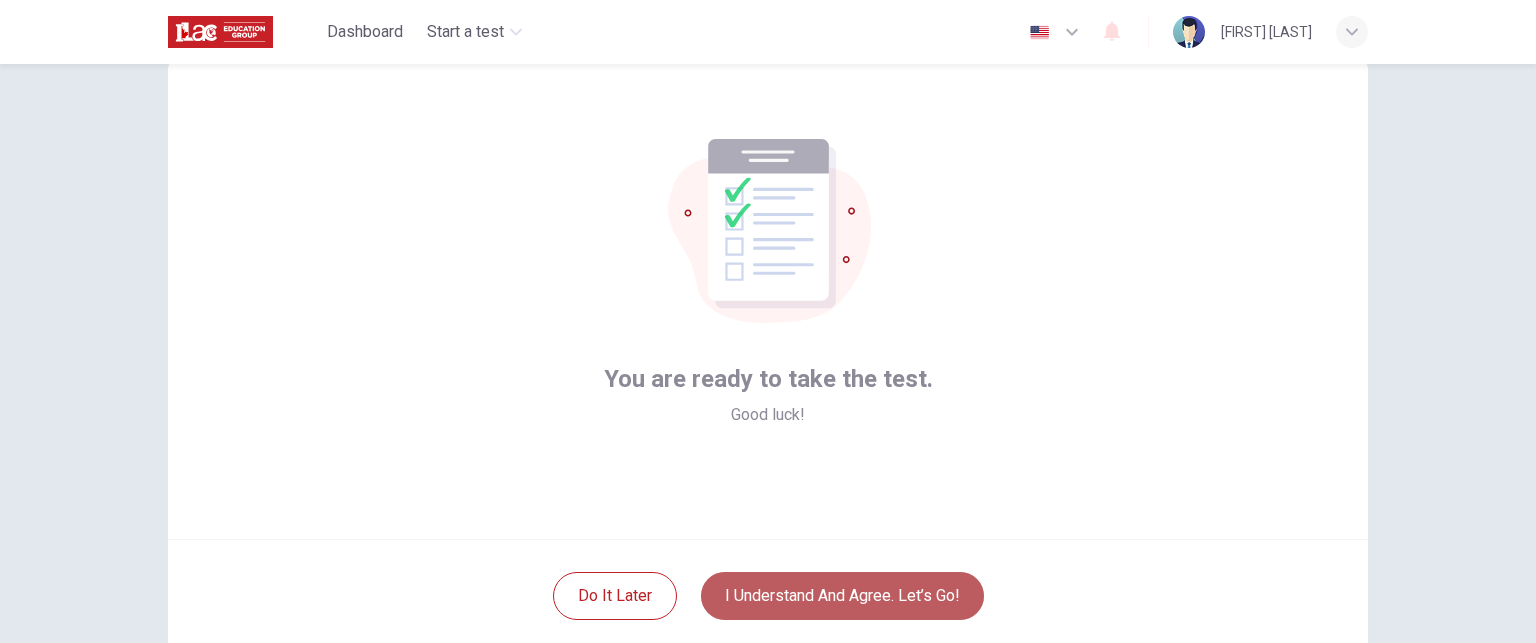 click on "I understand and agree. Let’s go!" at bounding box center (842, 596) 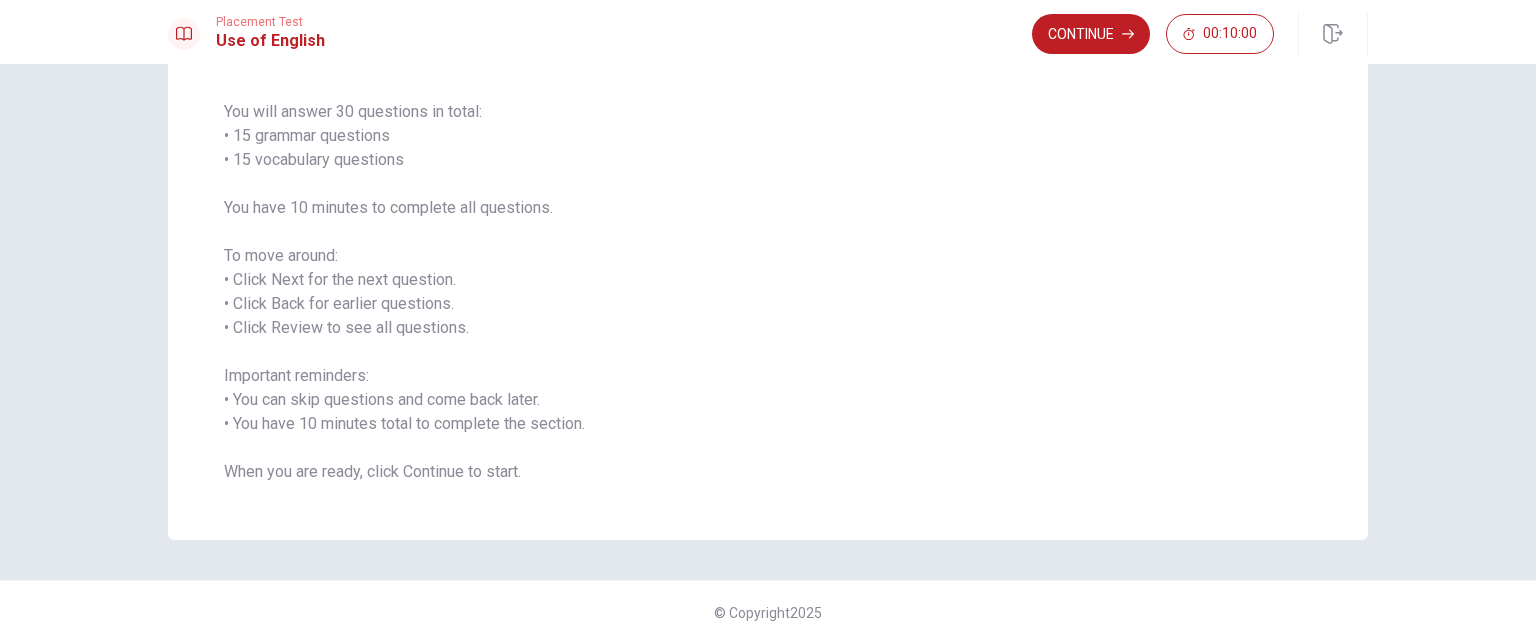 scroll, scrollTop: 140, scrollLeft: 0, axis: vertical 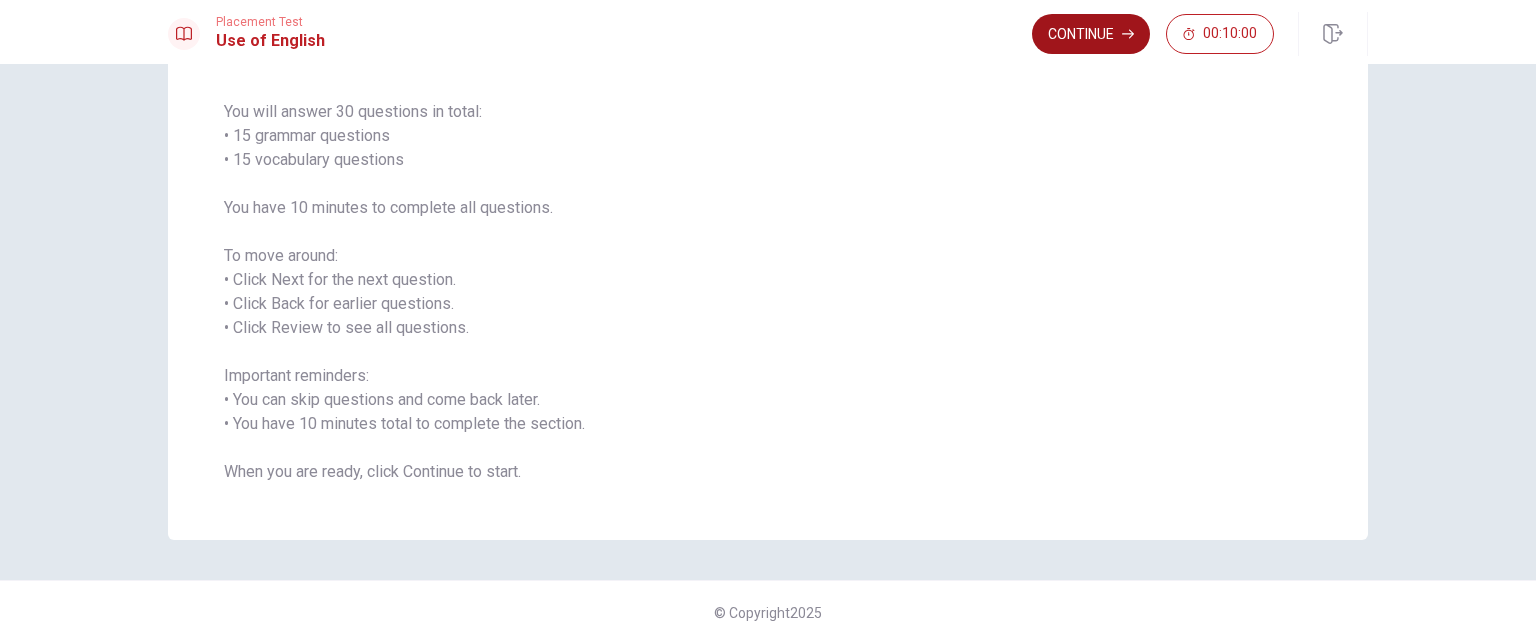 click on "Continue" at bounding box center [1091, 34] 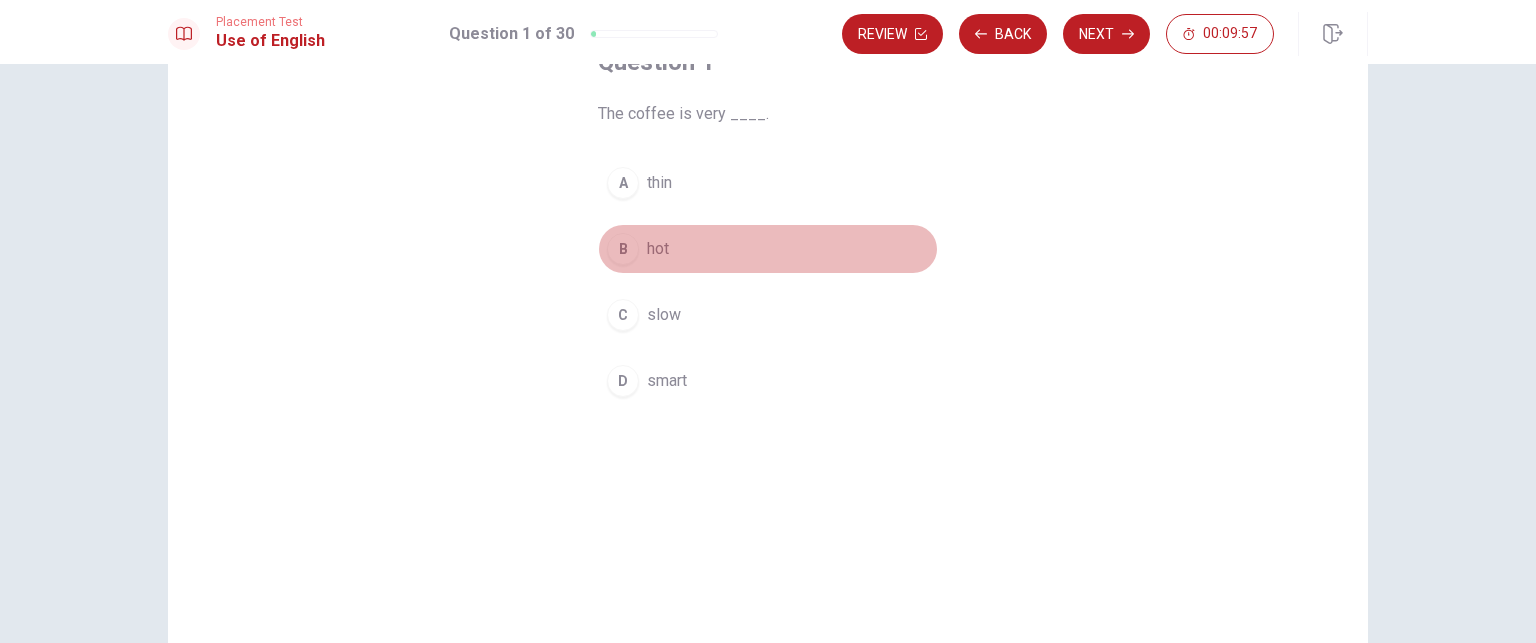 click on "B" at bounding box center [623, 249] 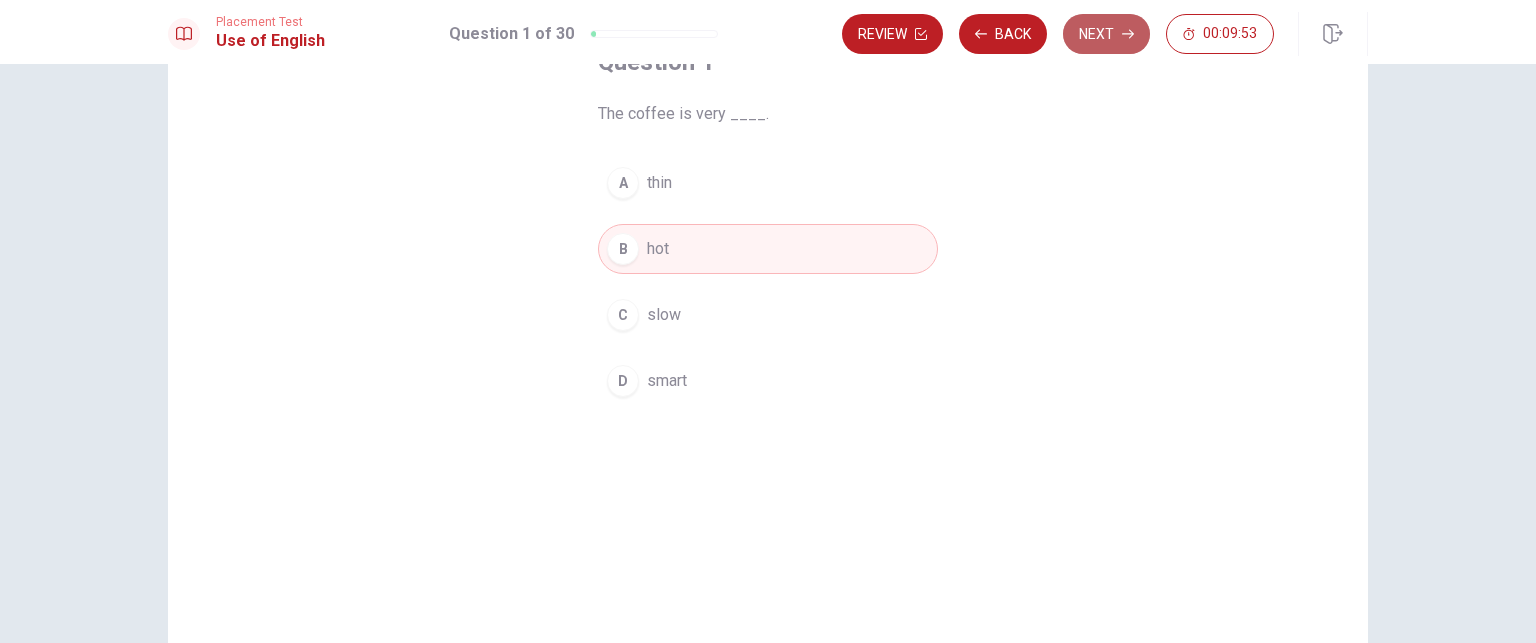 click on "Next" at bounding box center (1106, 34) 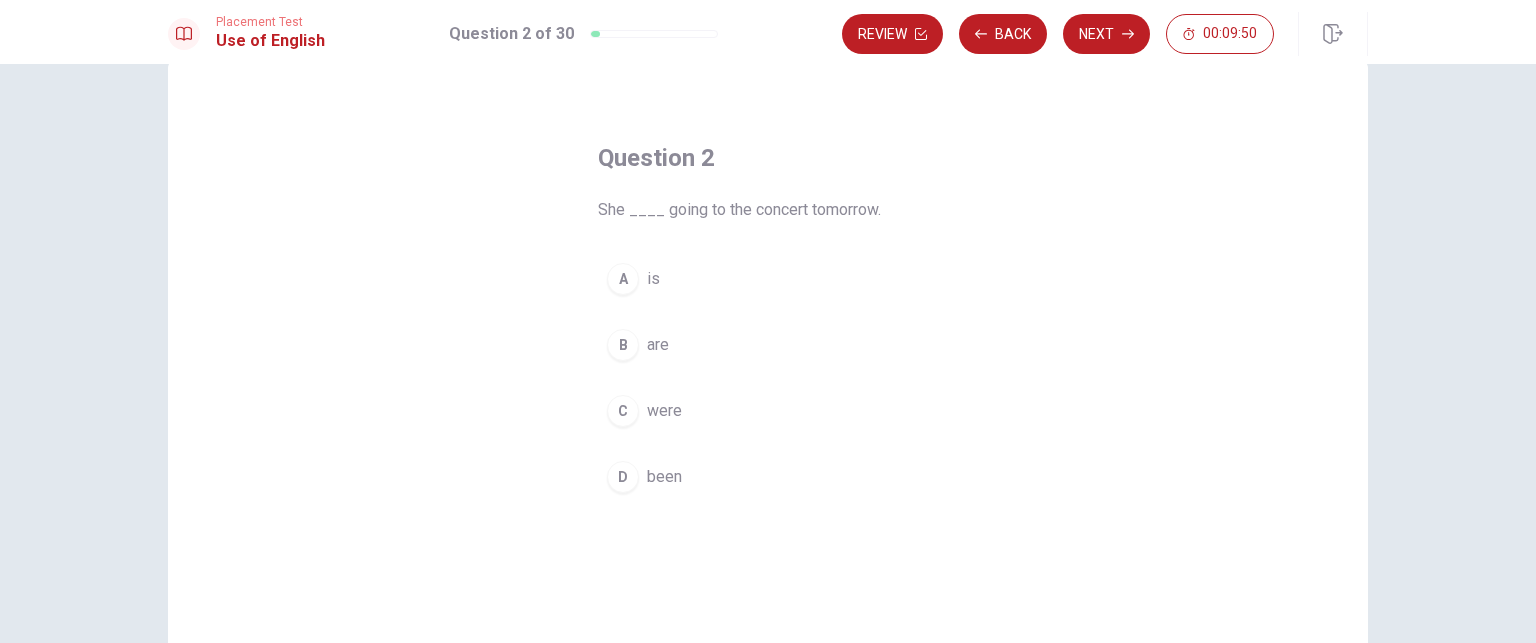 scroll, scrollTop: 44, scrollLeft: 0, axis: vertical 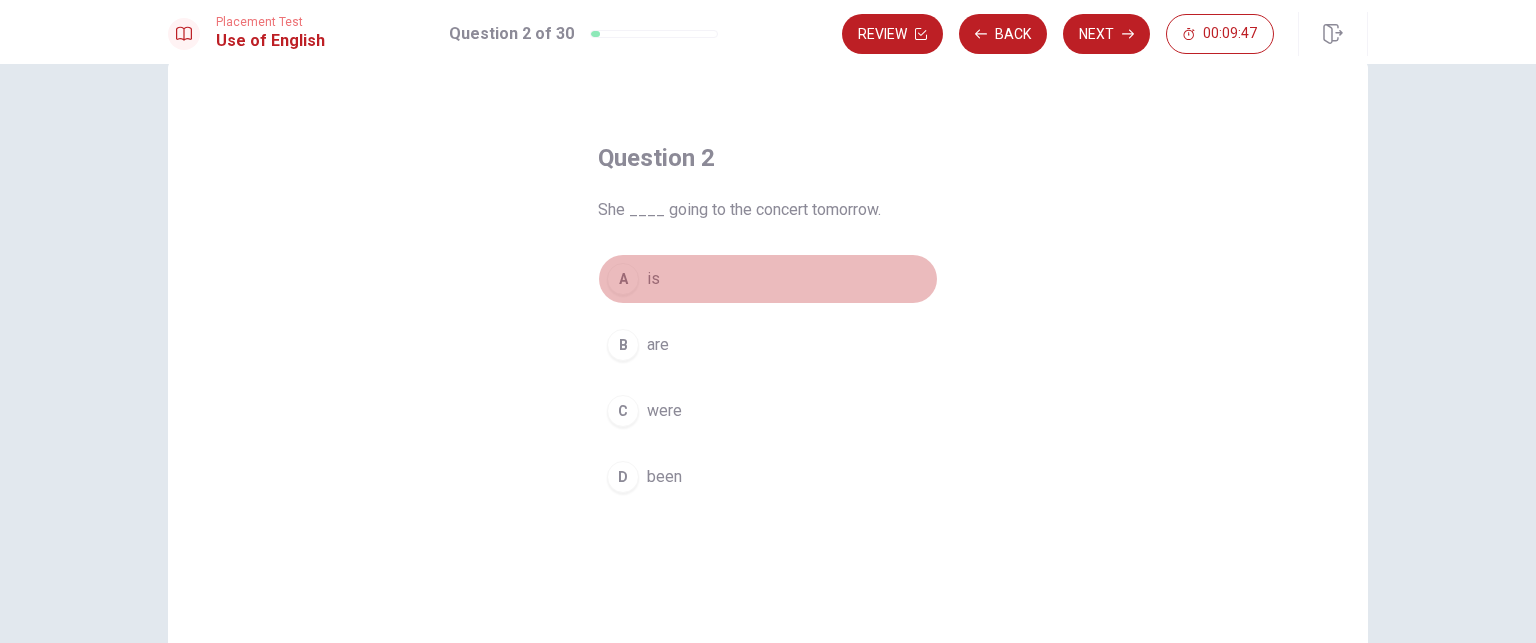 click on "A" at bounding box center [623, 279] 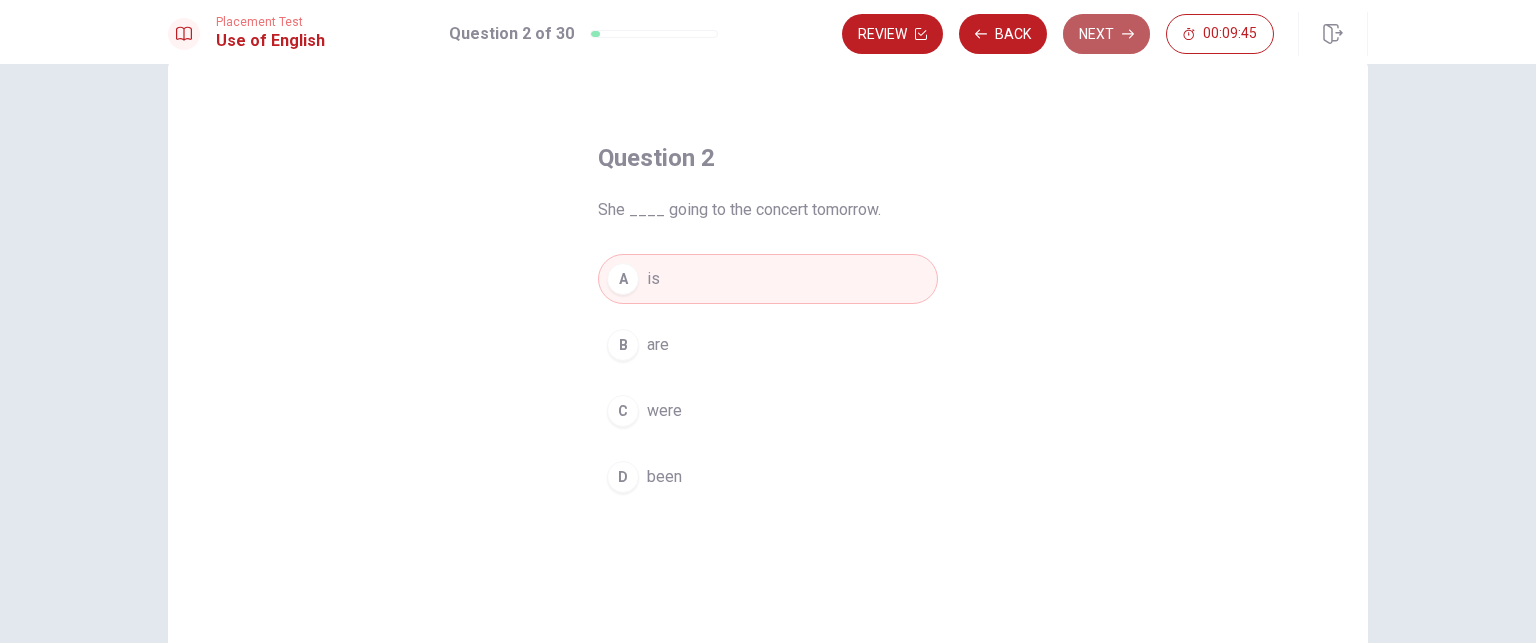 click on "Next" at bounding box center [1106, 34] 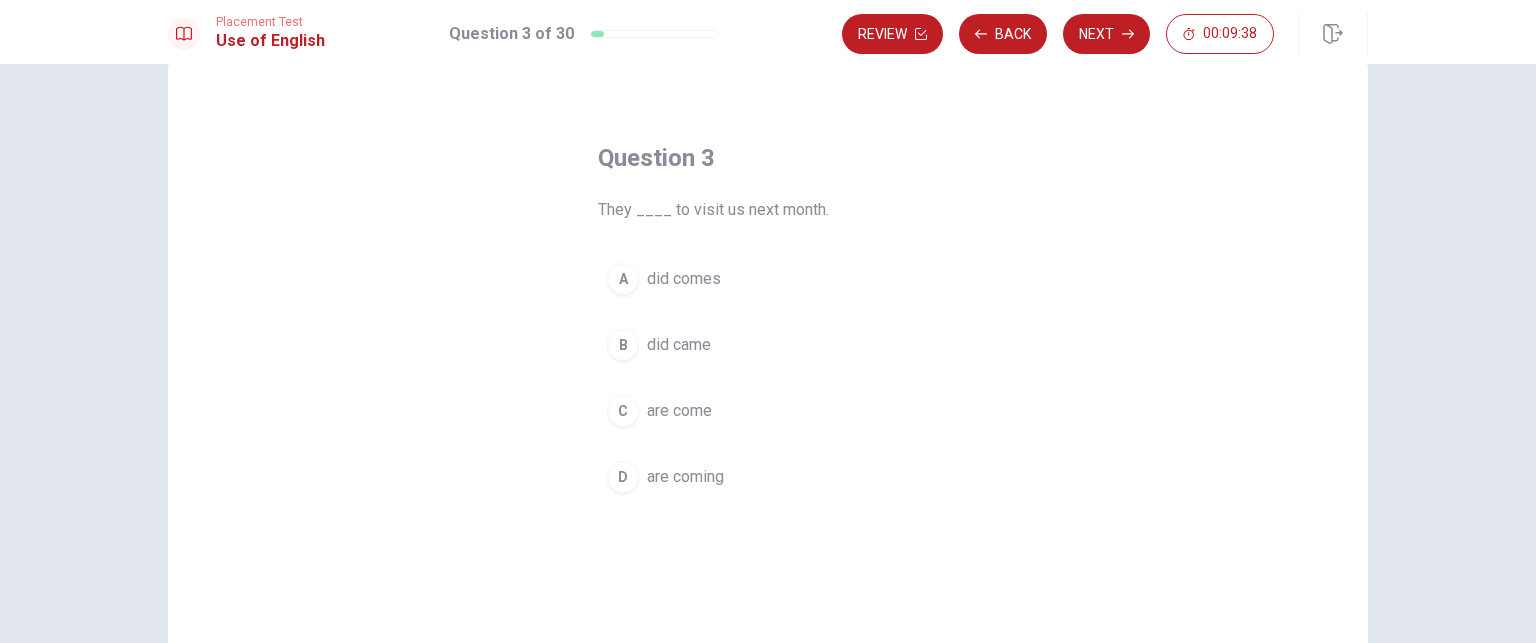 drag, startPoint x: 613, startPoint y: 466, endPoint x: 679, endPoint y: 467, distance: 66.007576 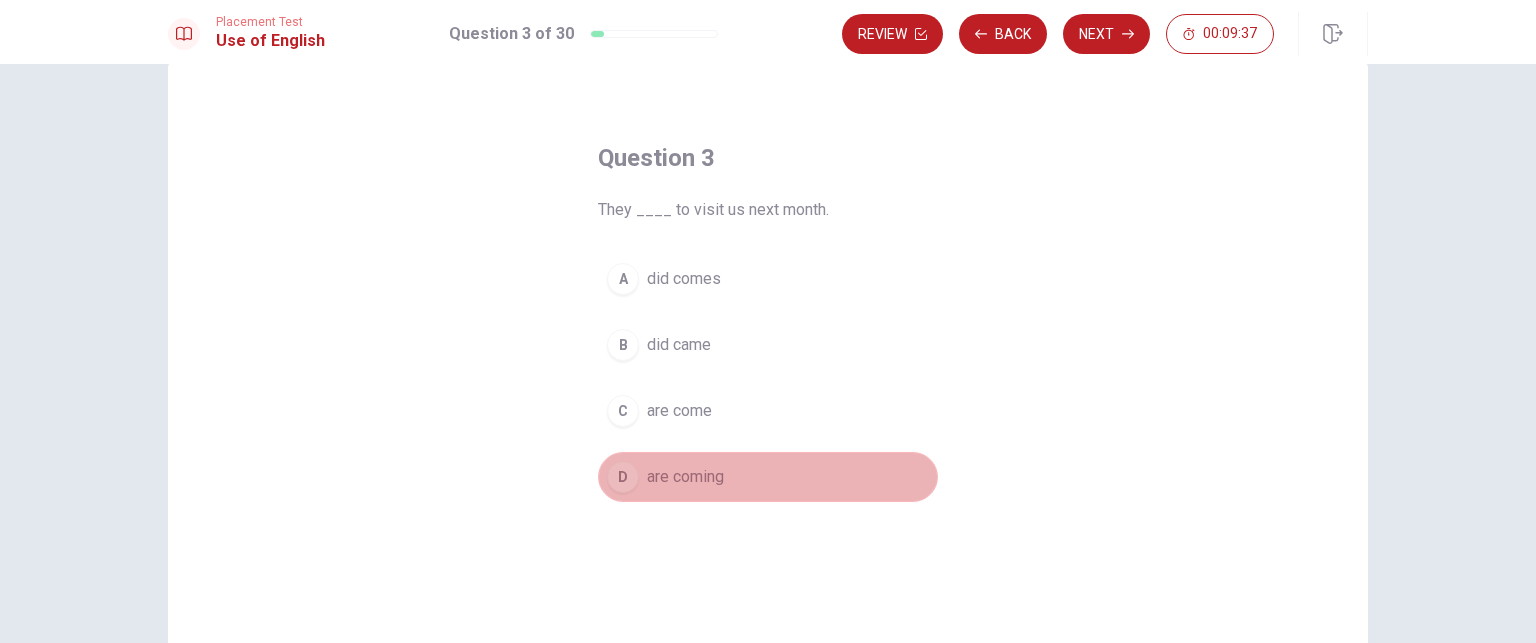 click on "are coming" at bounding box center (685, 477) 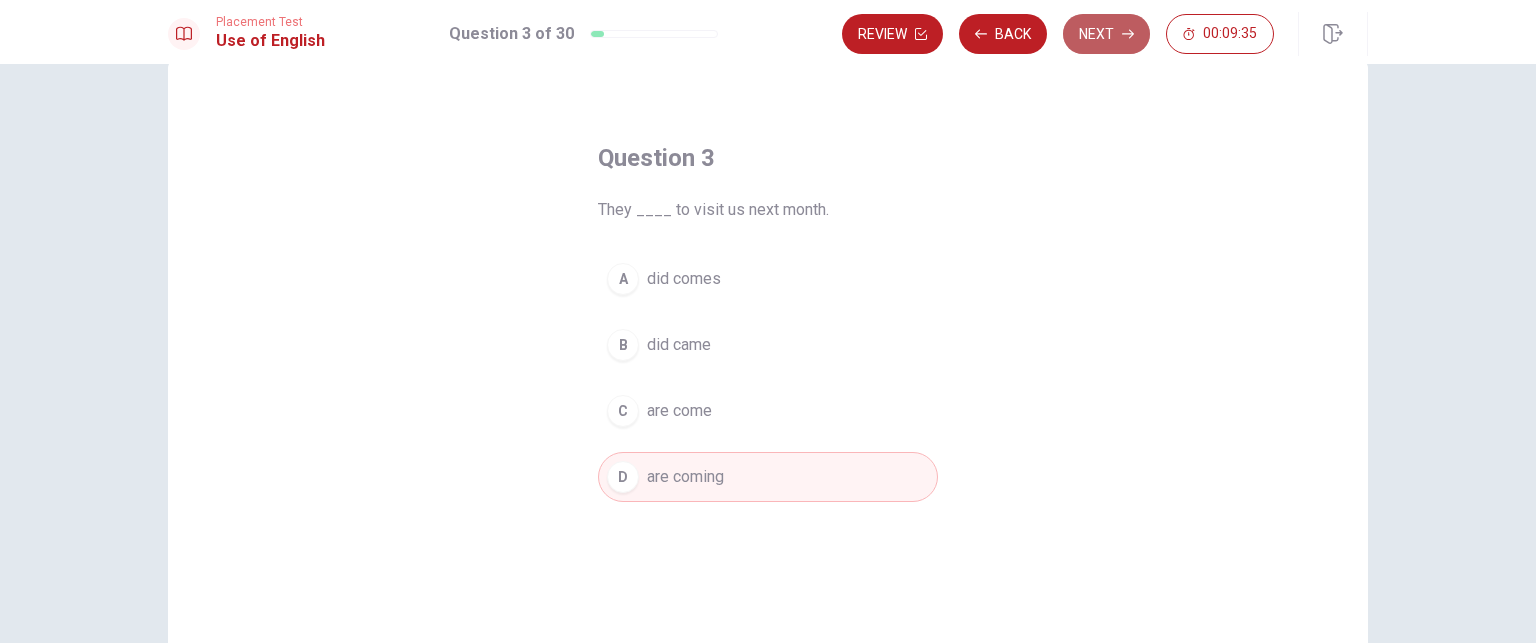 click on "Next" at bounding box center (1106, 34) 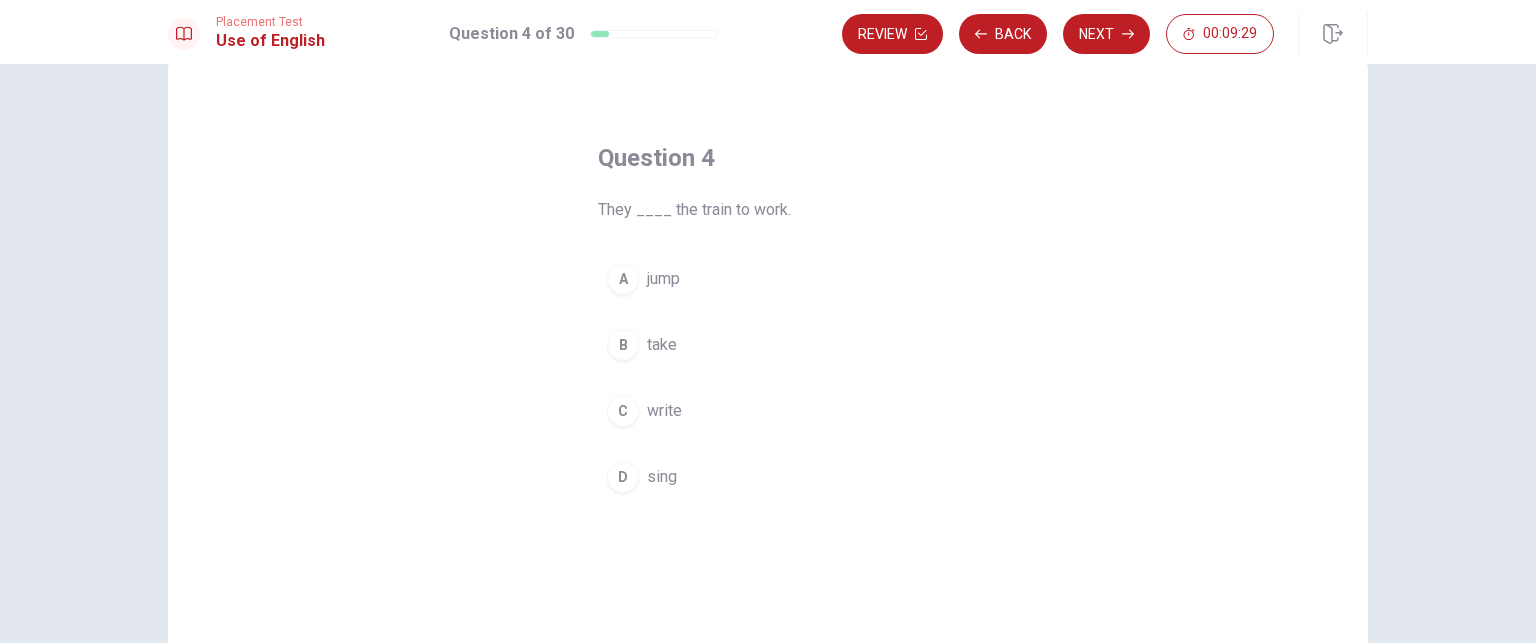 click on "B" at bounding box center (623, 345) 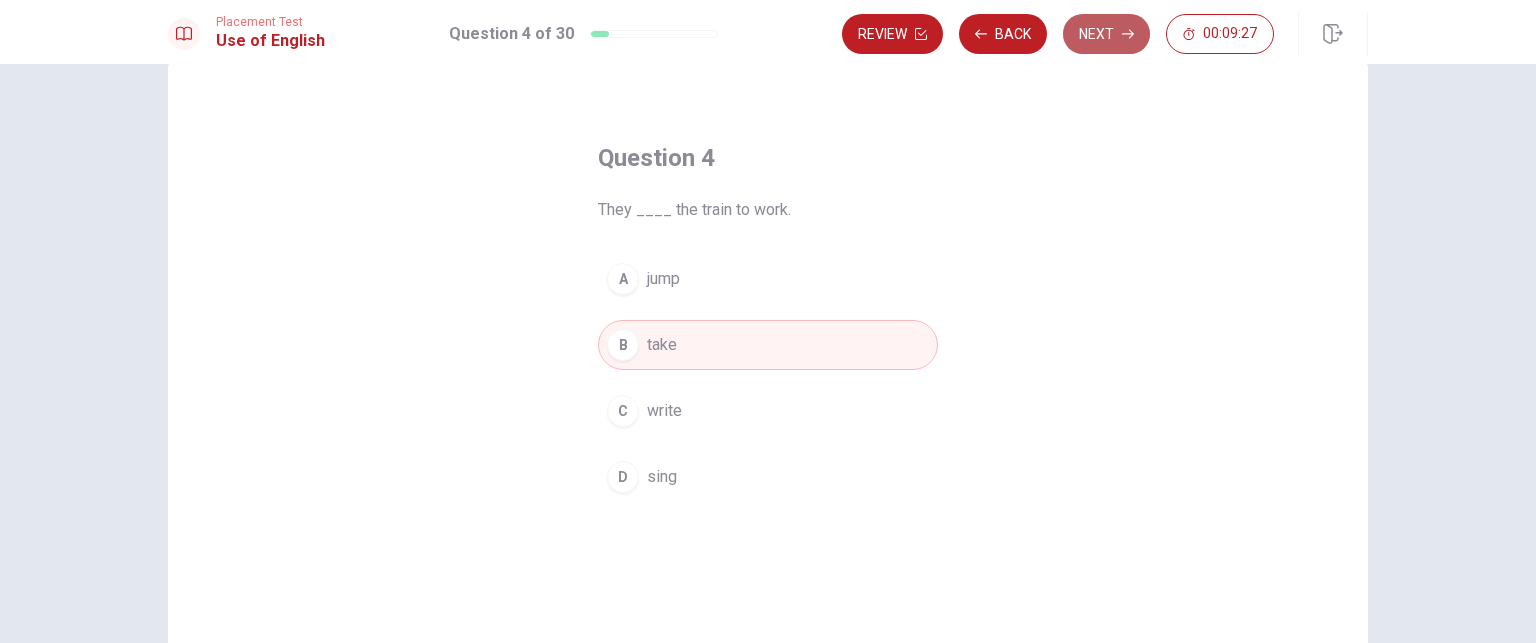 click on "Next" at bounding box center [1106, 34] 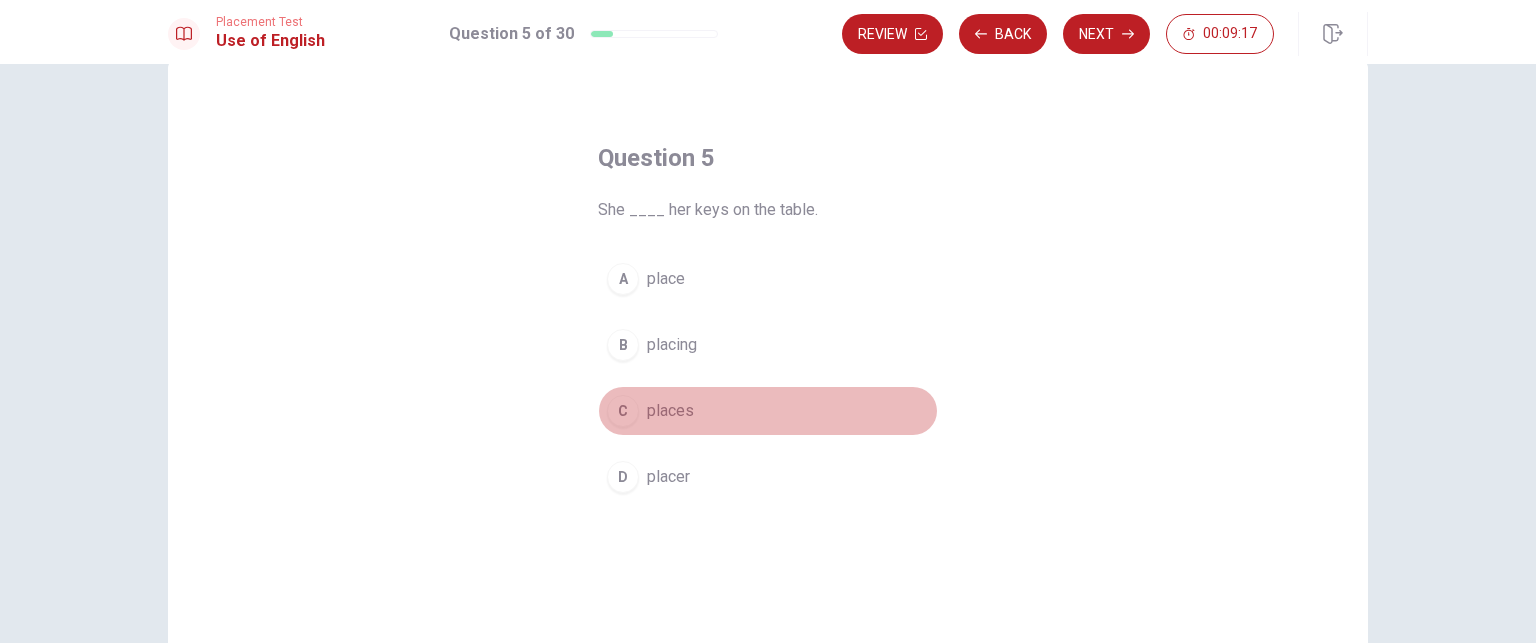 click on "places" at bounding box center (670, 411) 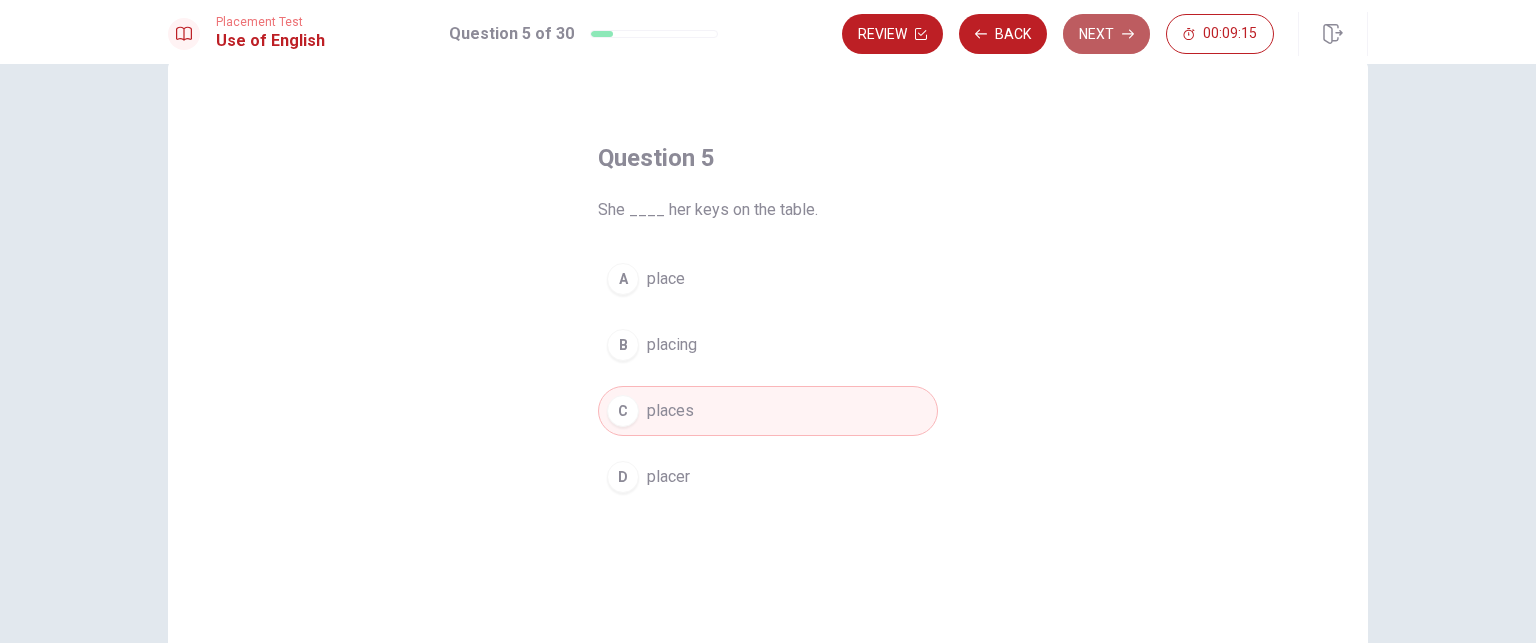 click on "Next" at bounding box center (1106, 34) 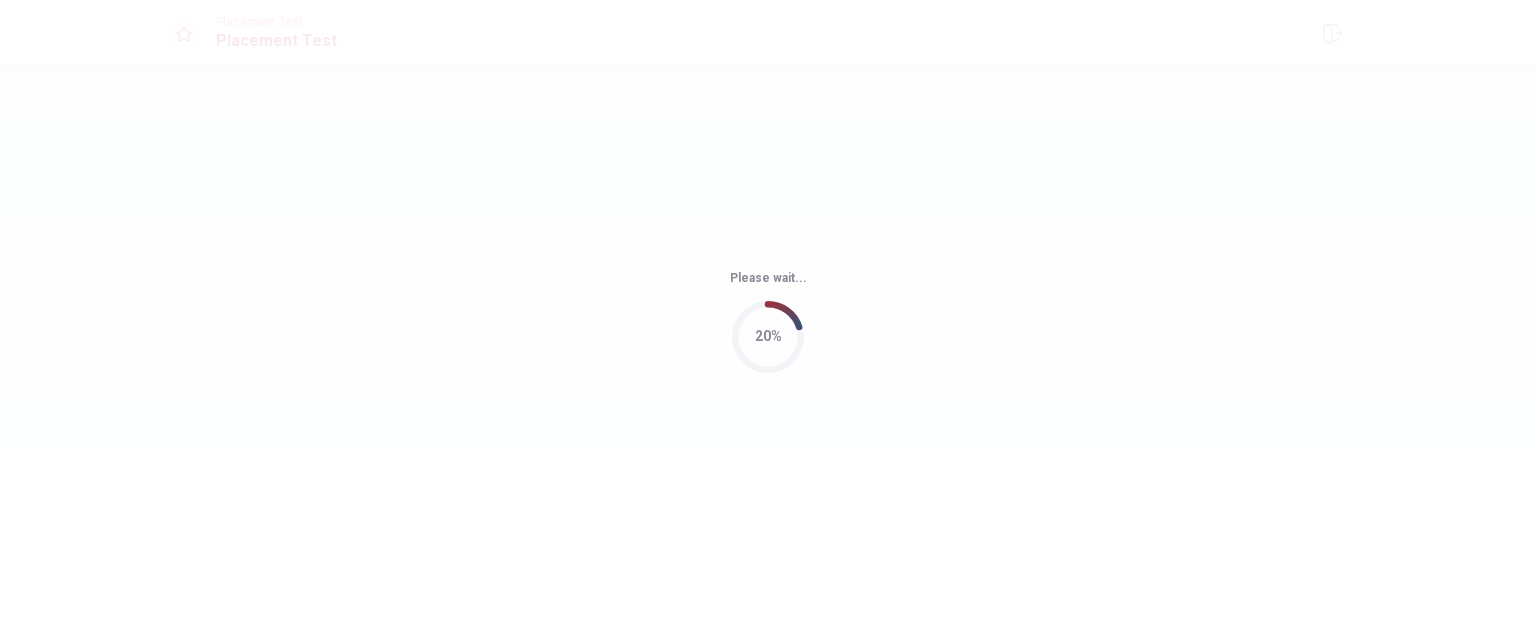 scroll, scrollTop: 0, scrollLeft: 0, axis: both 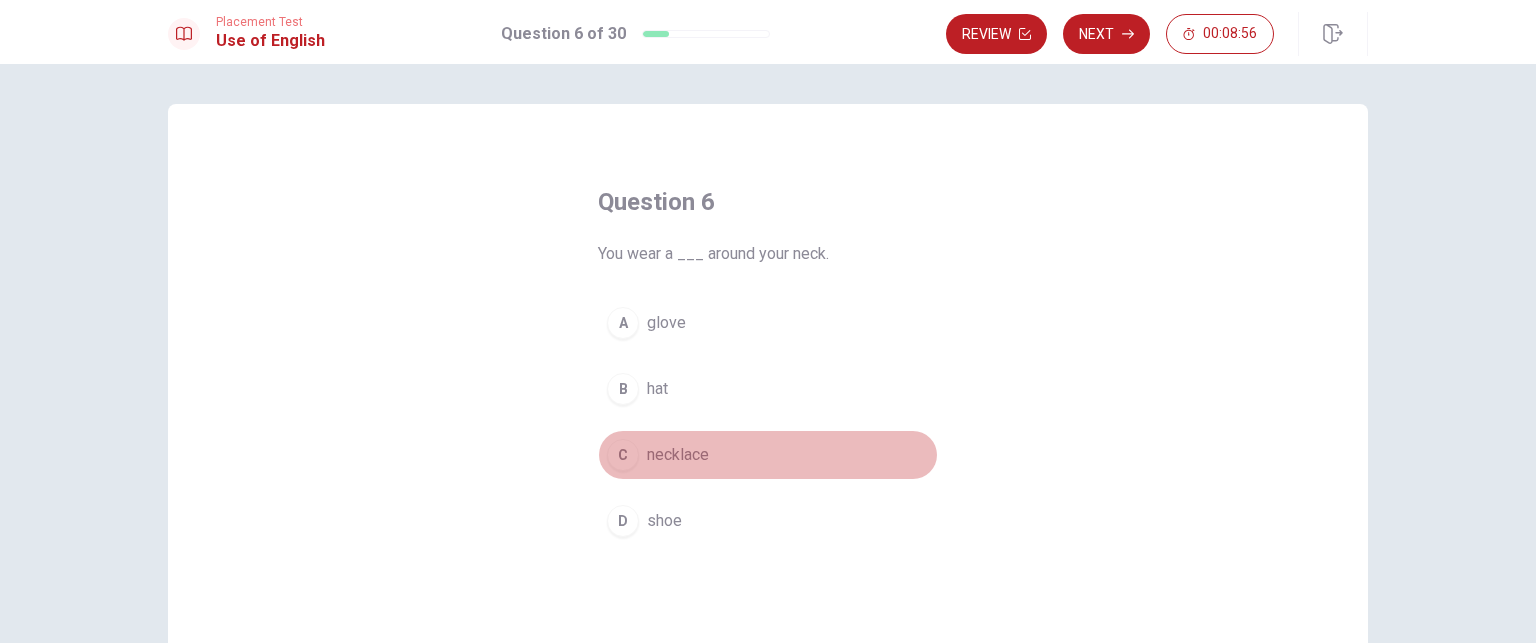 click on "necklace" at bounding box center (678, 455) 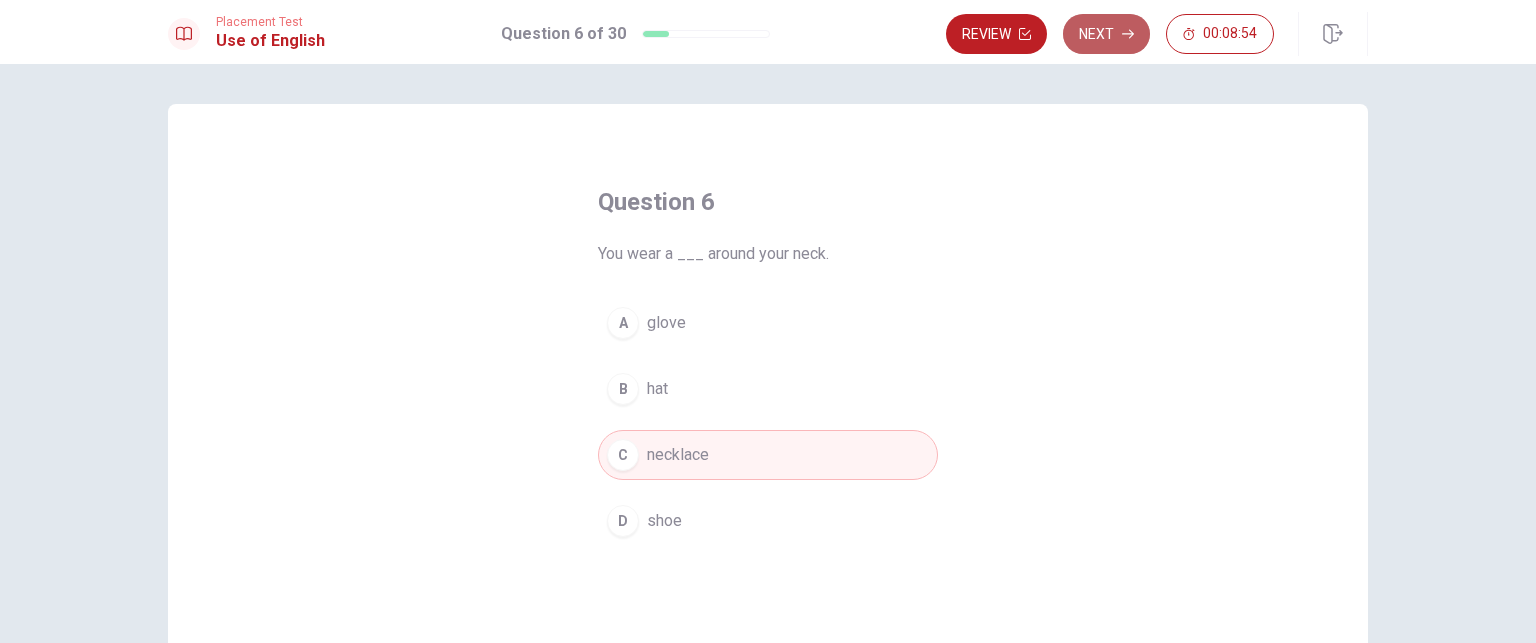 click on "Next" at bounding box center (1106, 34) 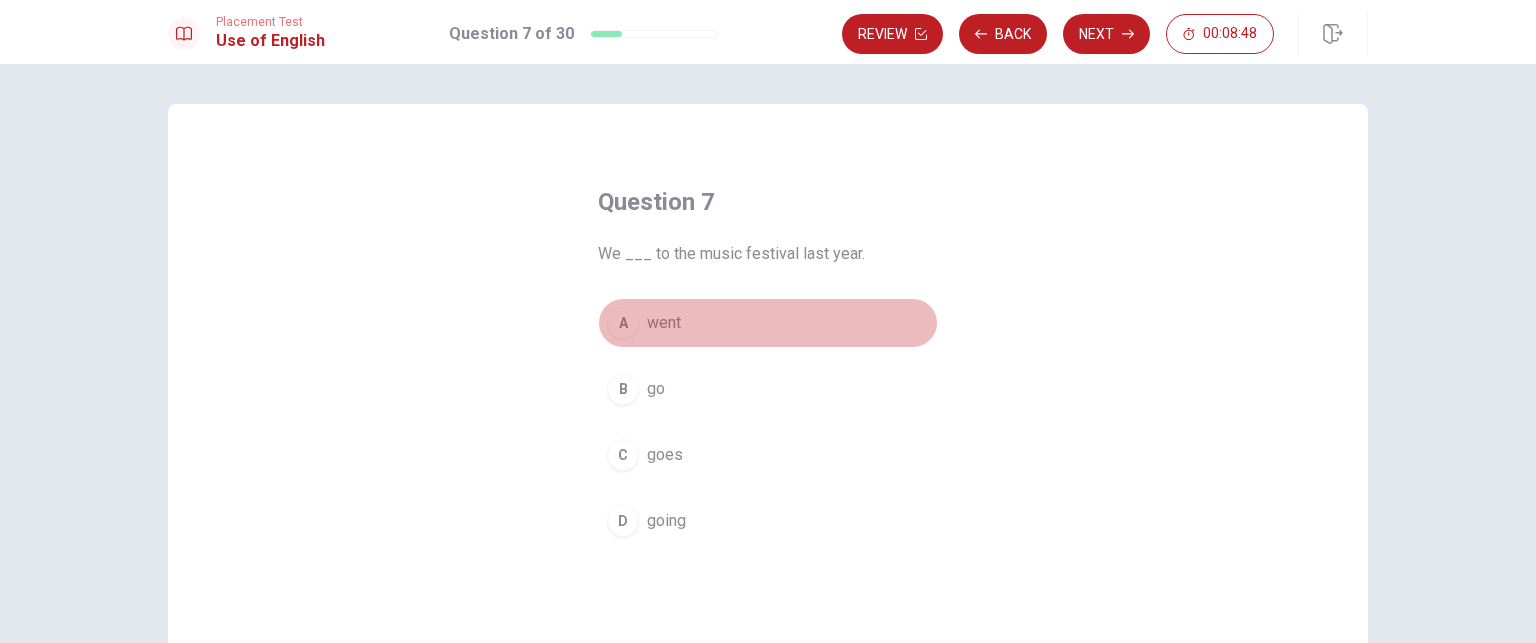 click on "went" at bounding box center (664, 323) 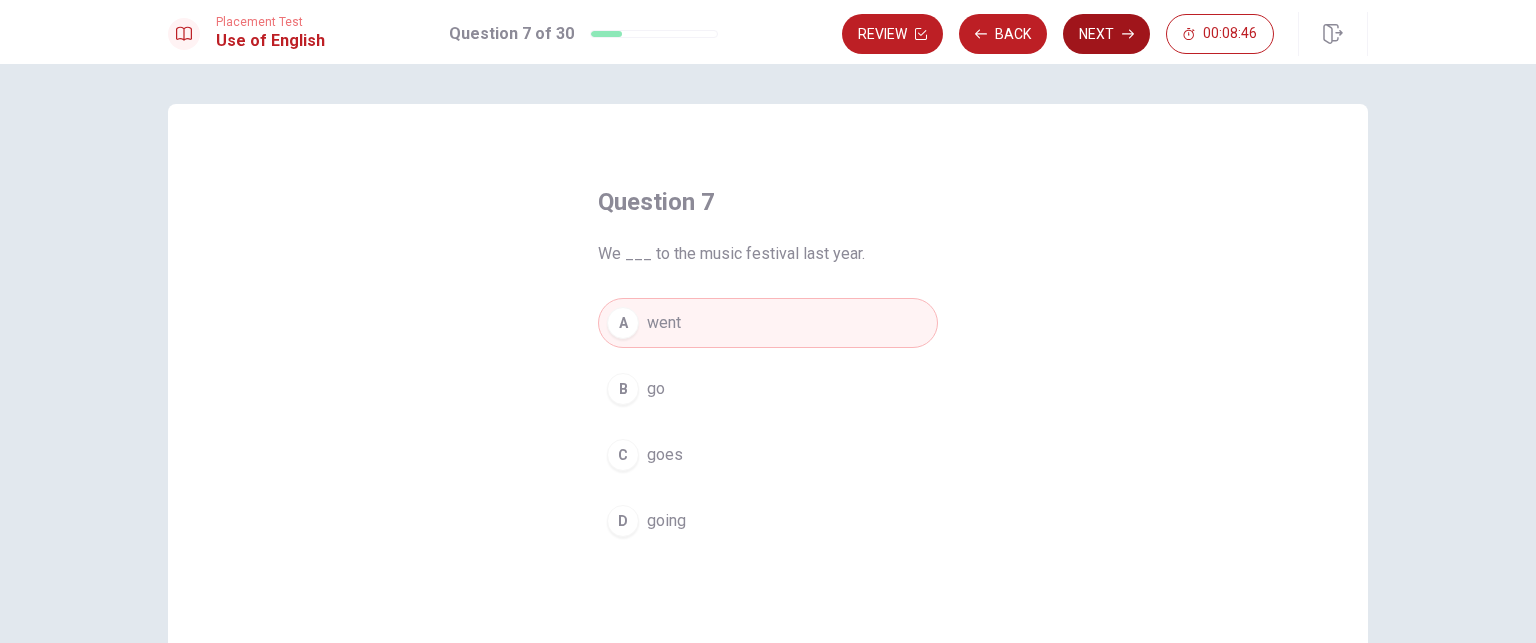 click on "Next" at bounding box center [1106, 34] 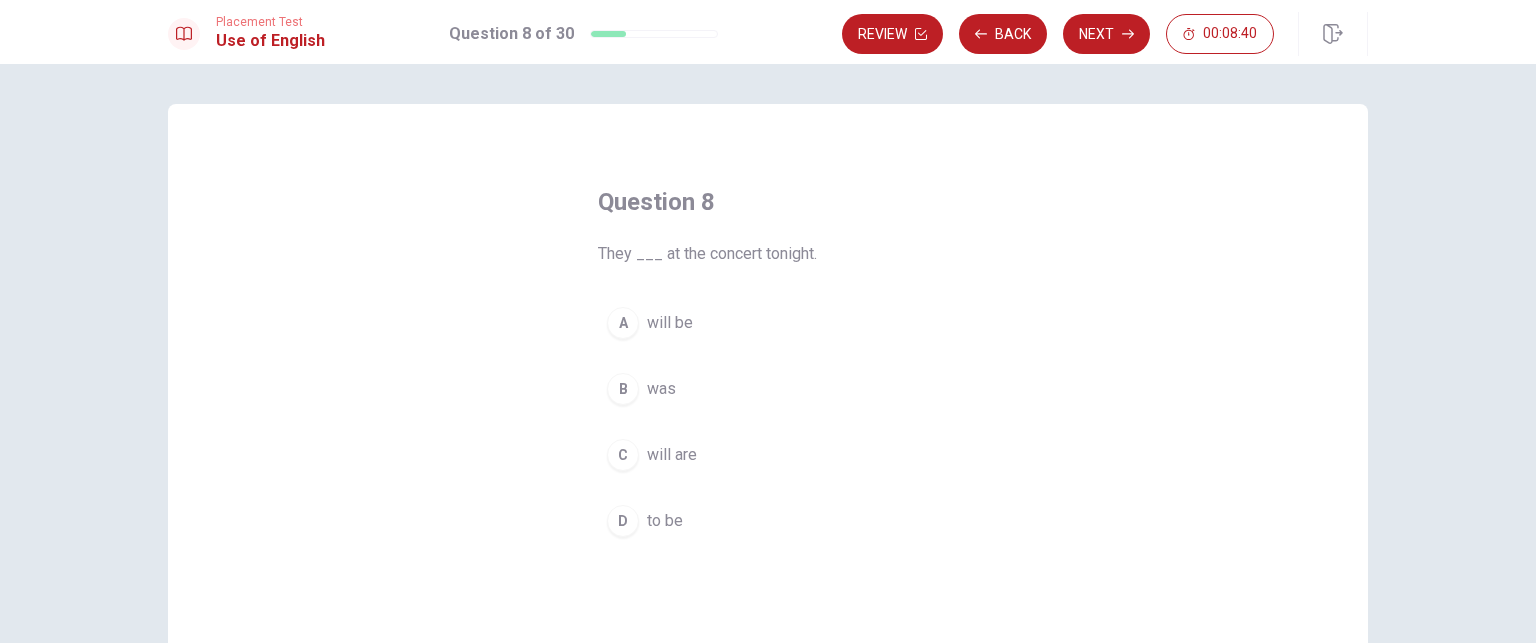click on "will be" at bounding box center [670, 323] 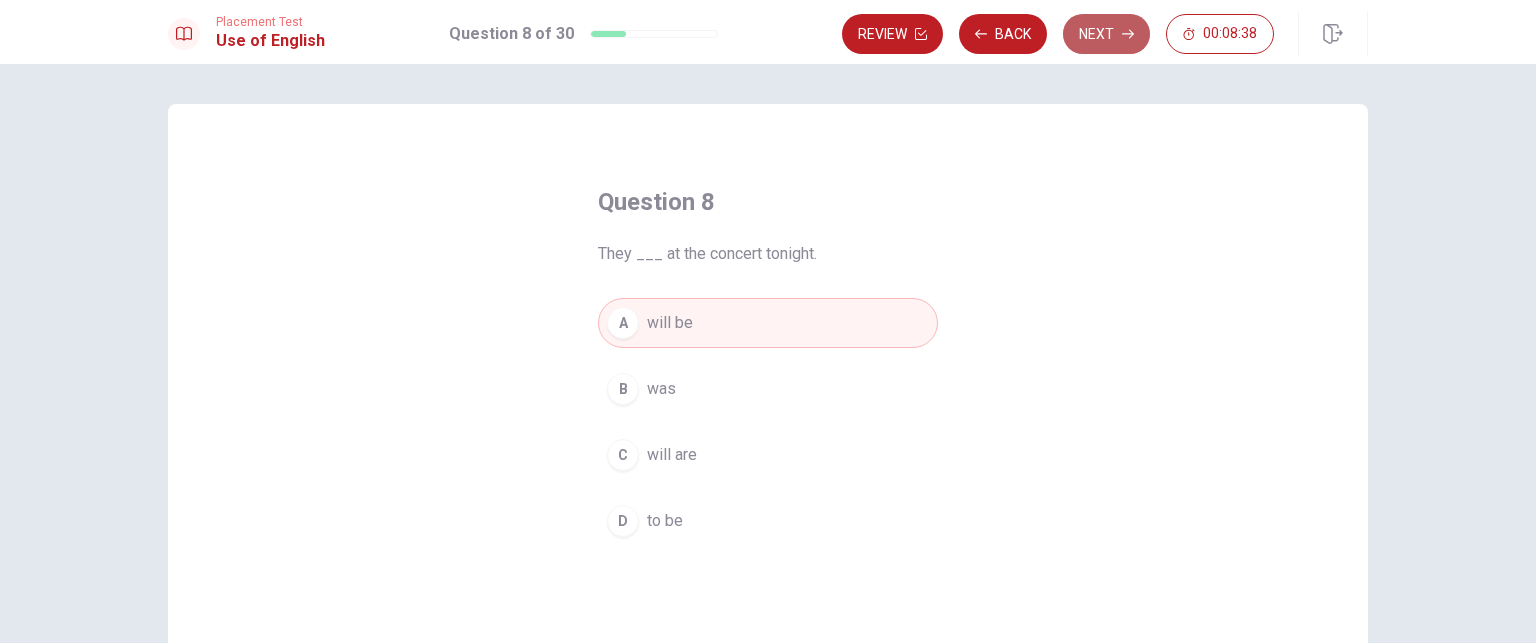 click on "Next" at bounding box center (1106, 34) 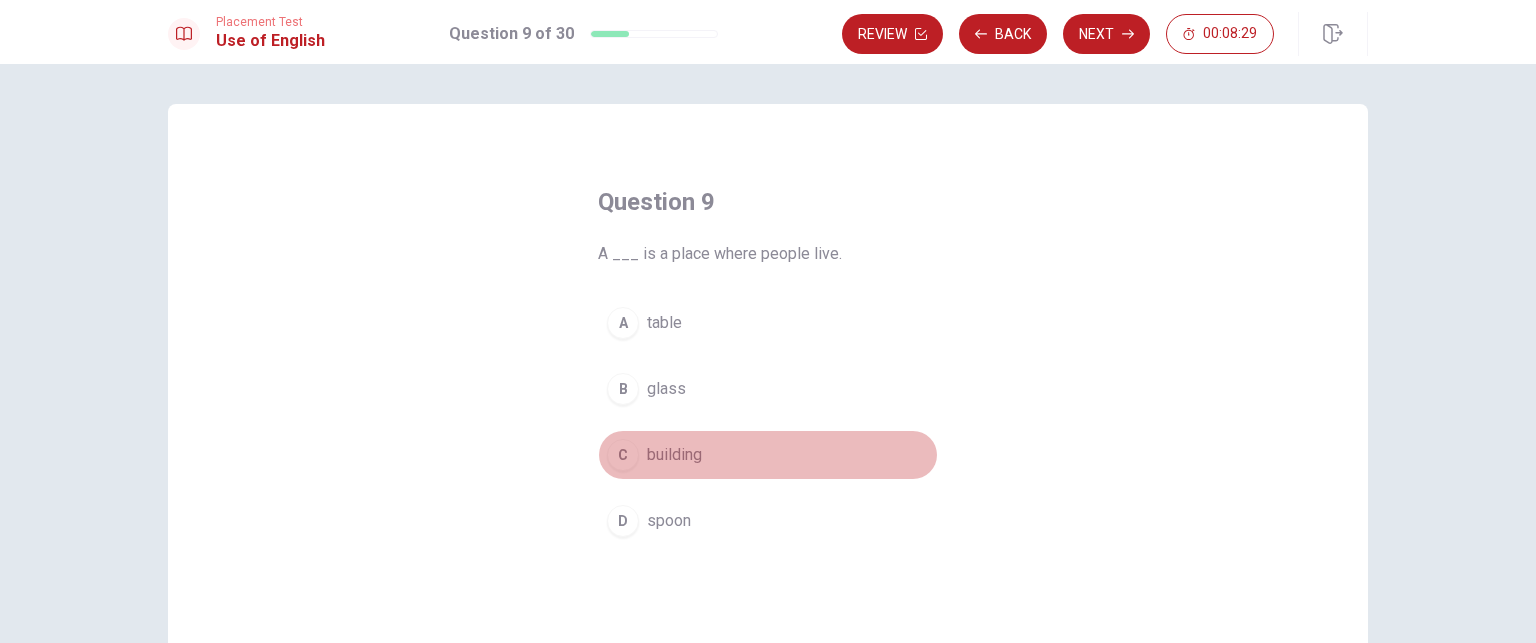 click on "building" at bounding box center (674, 455) 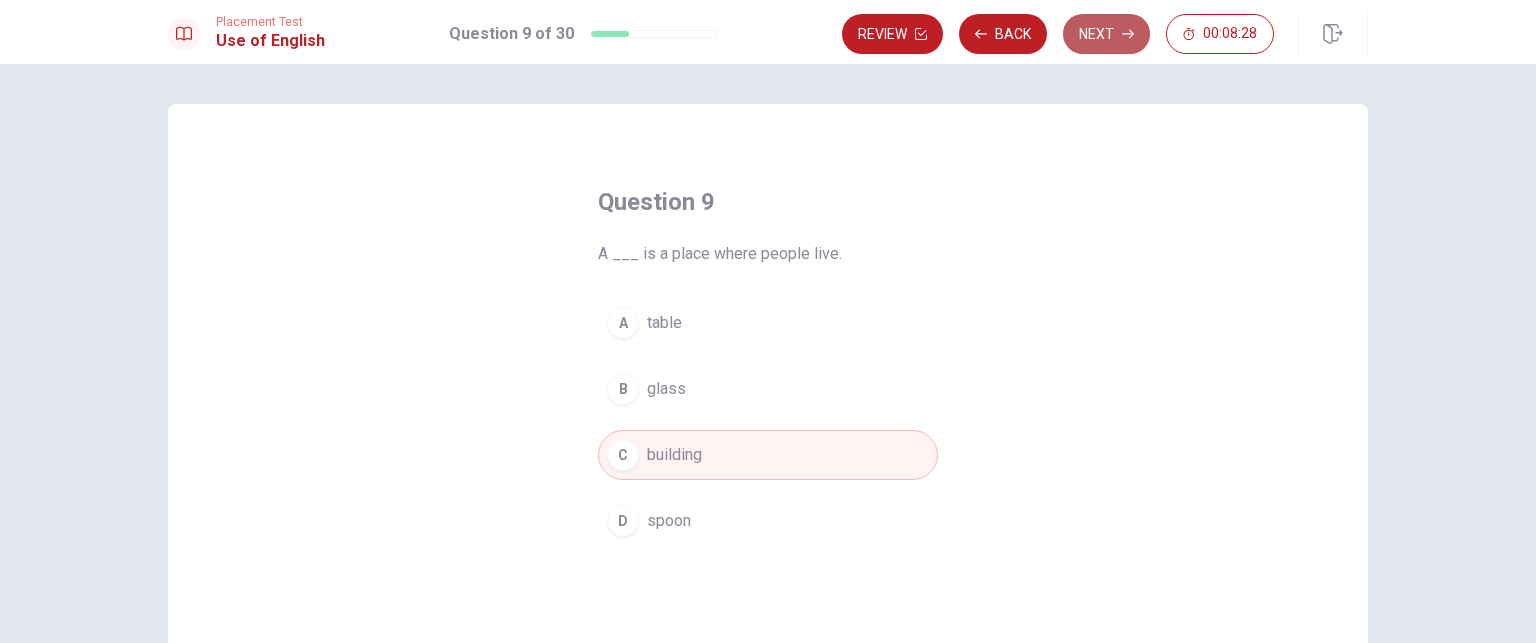click on "Next" at bounding box center (1106, 34) 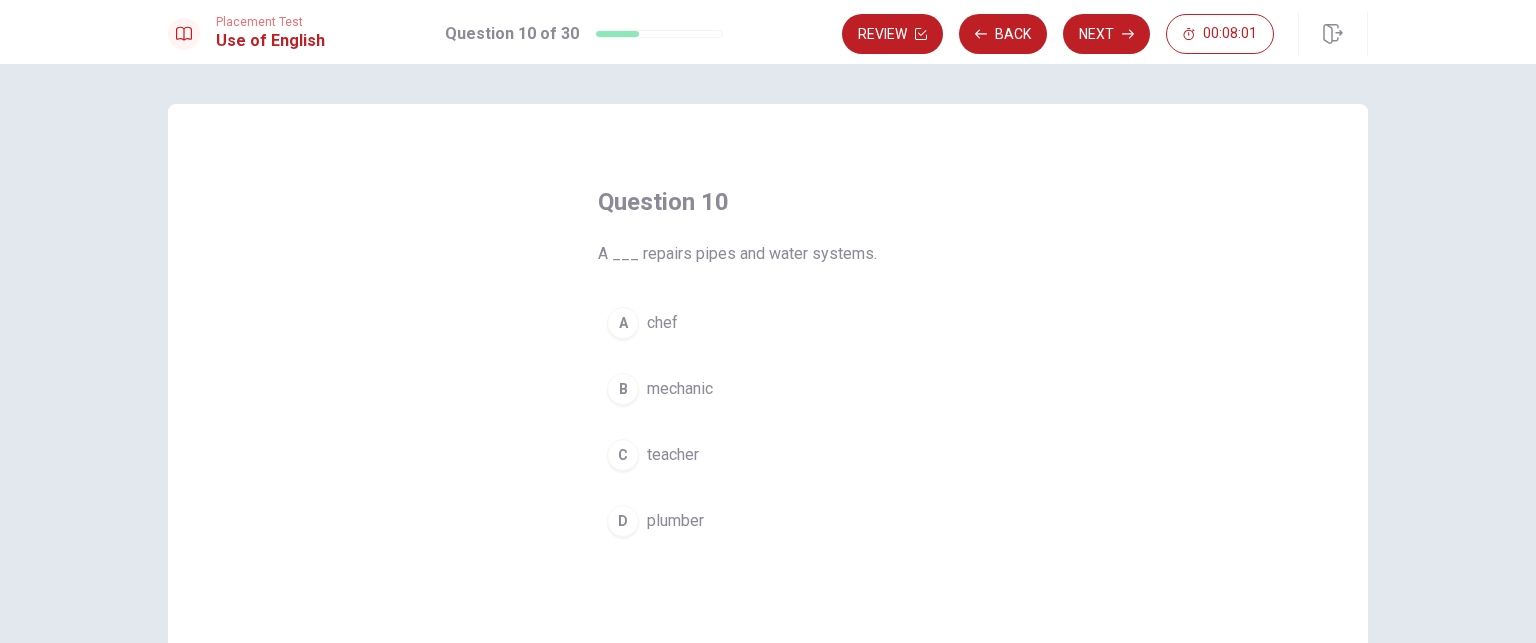 click on "mechanic" at bounding box center (680, 389) 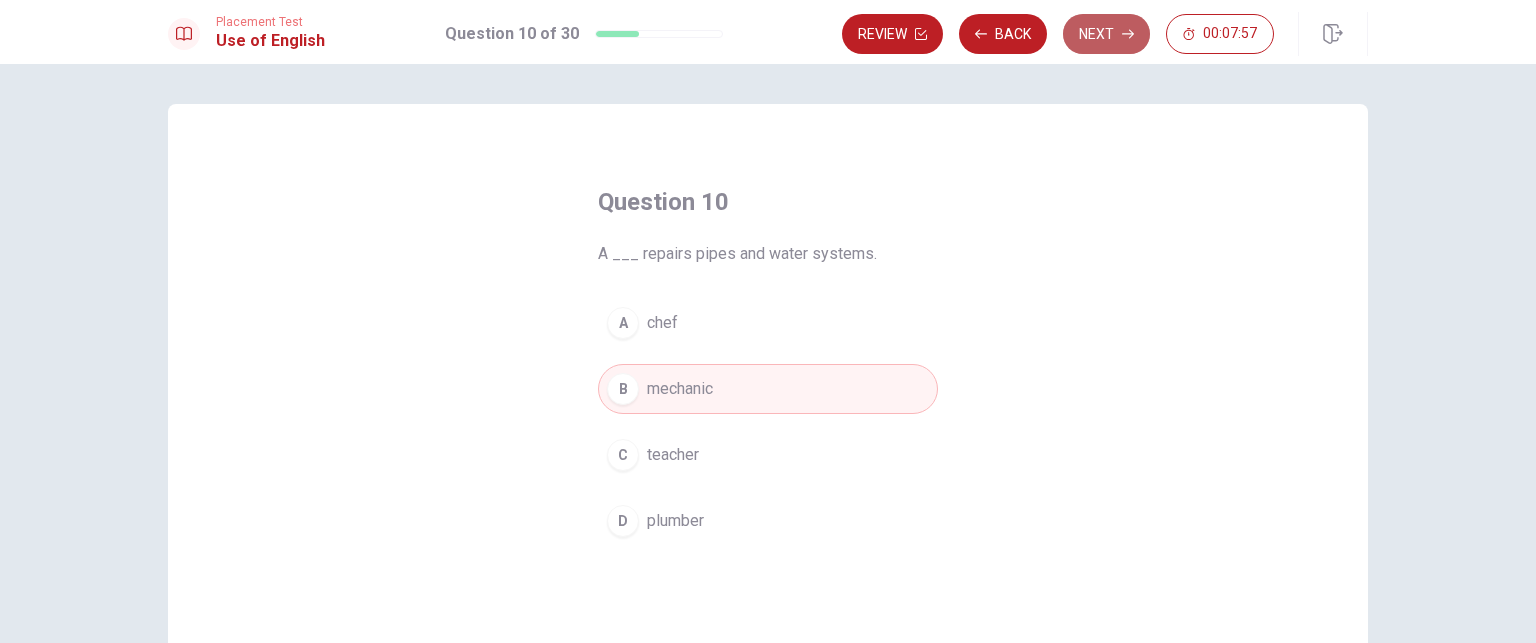 click on "Next" at bounding box center [1106, 34] 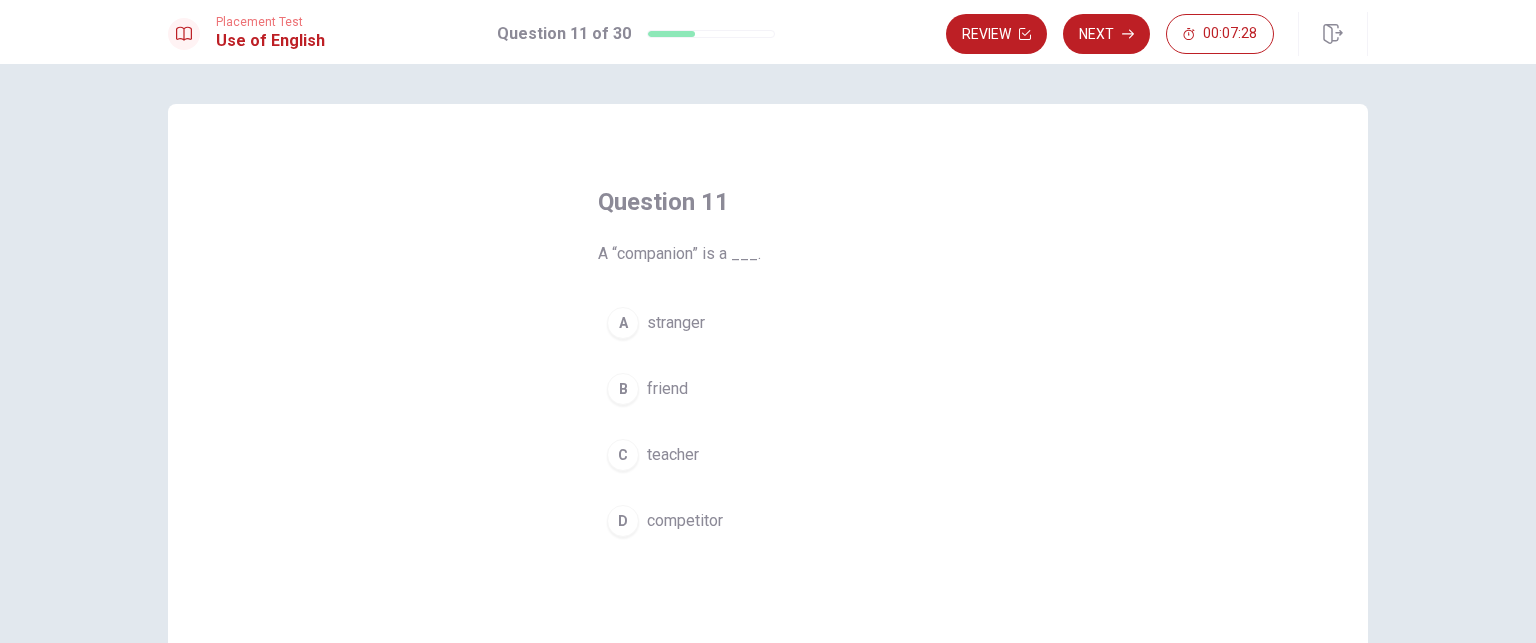 click on "competitor" at bounding box center (685, 521) 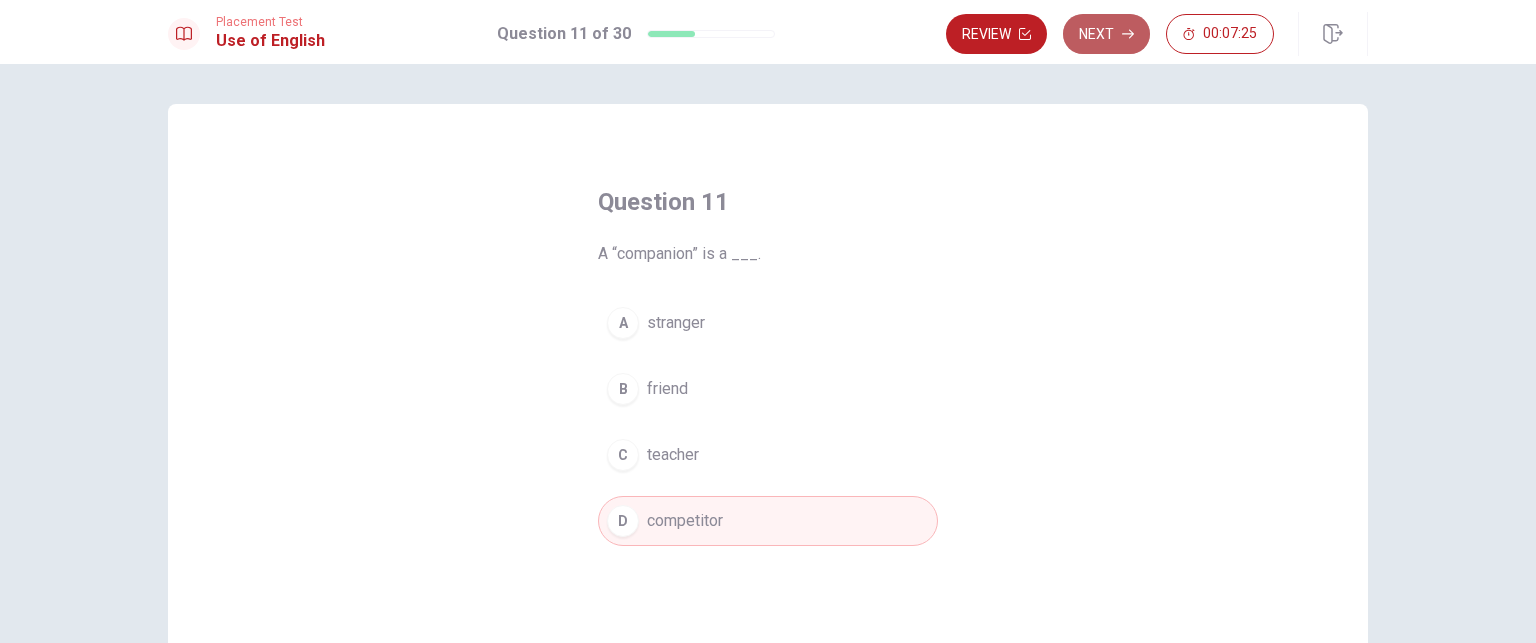 click on "Next" at bounding box center (1106, 34) 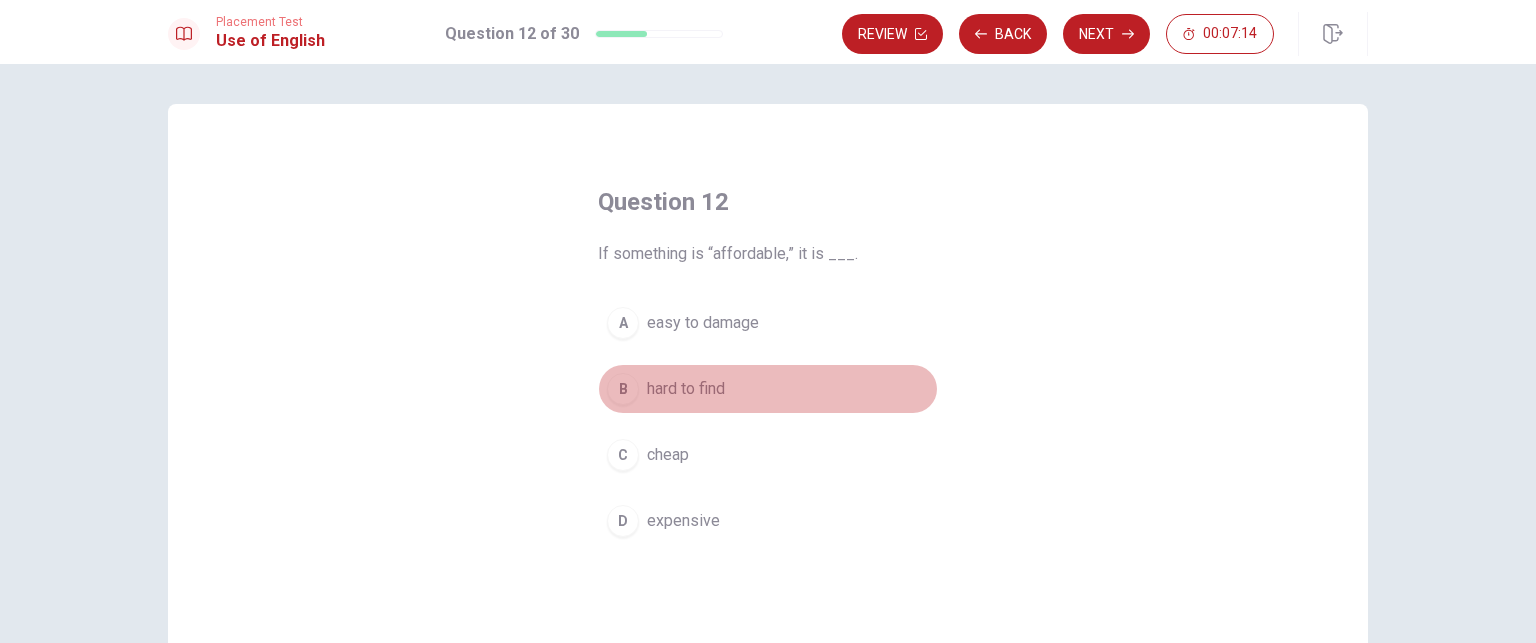 click on "hard to find" at bounding box center (686, 389) 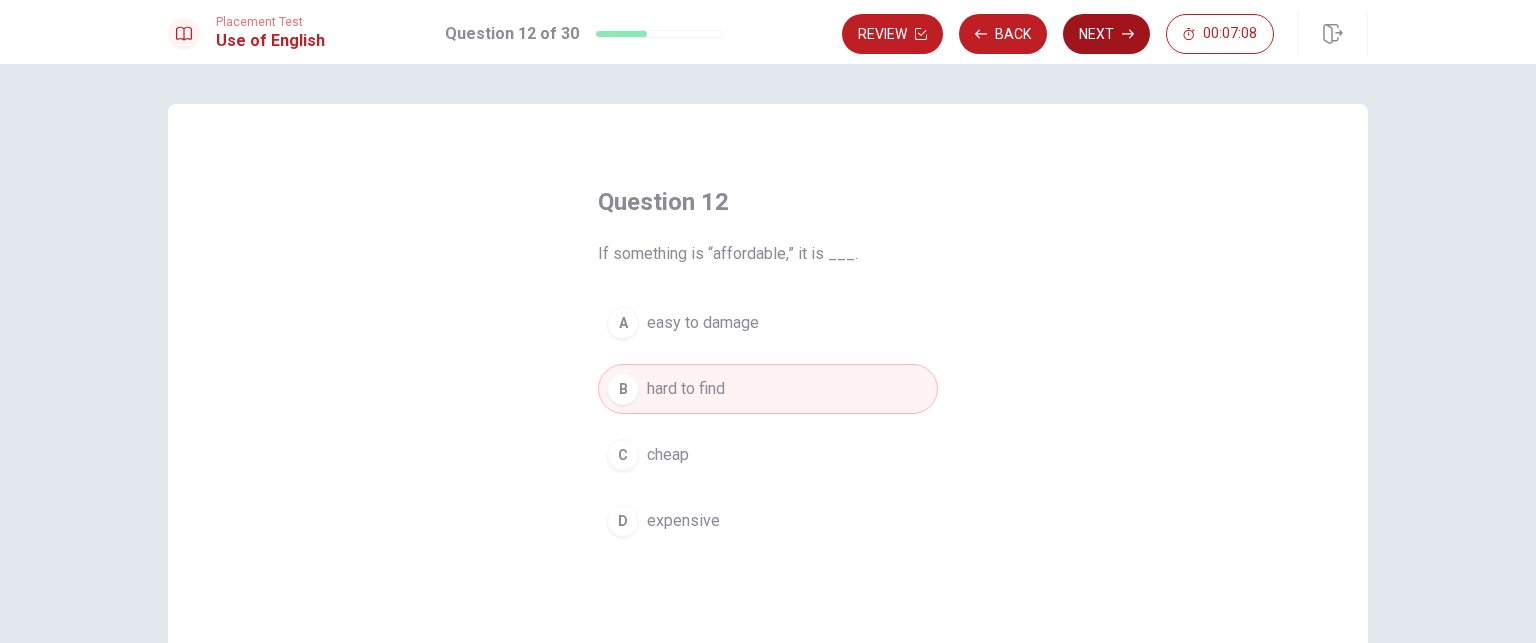 click on "Next" at bounding box center (1106, 34) 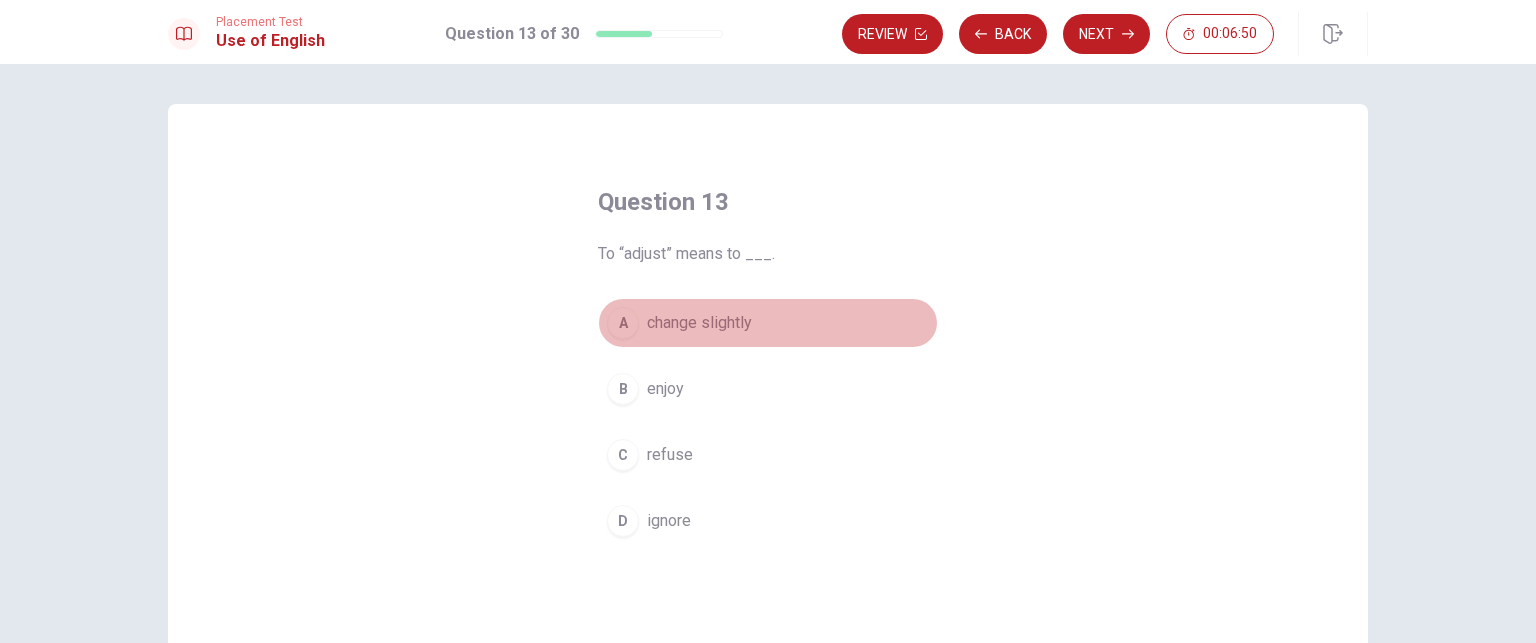 click on "change slightly" at bounding box center (699, 323) 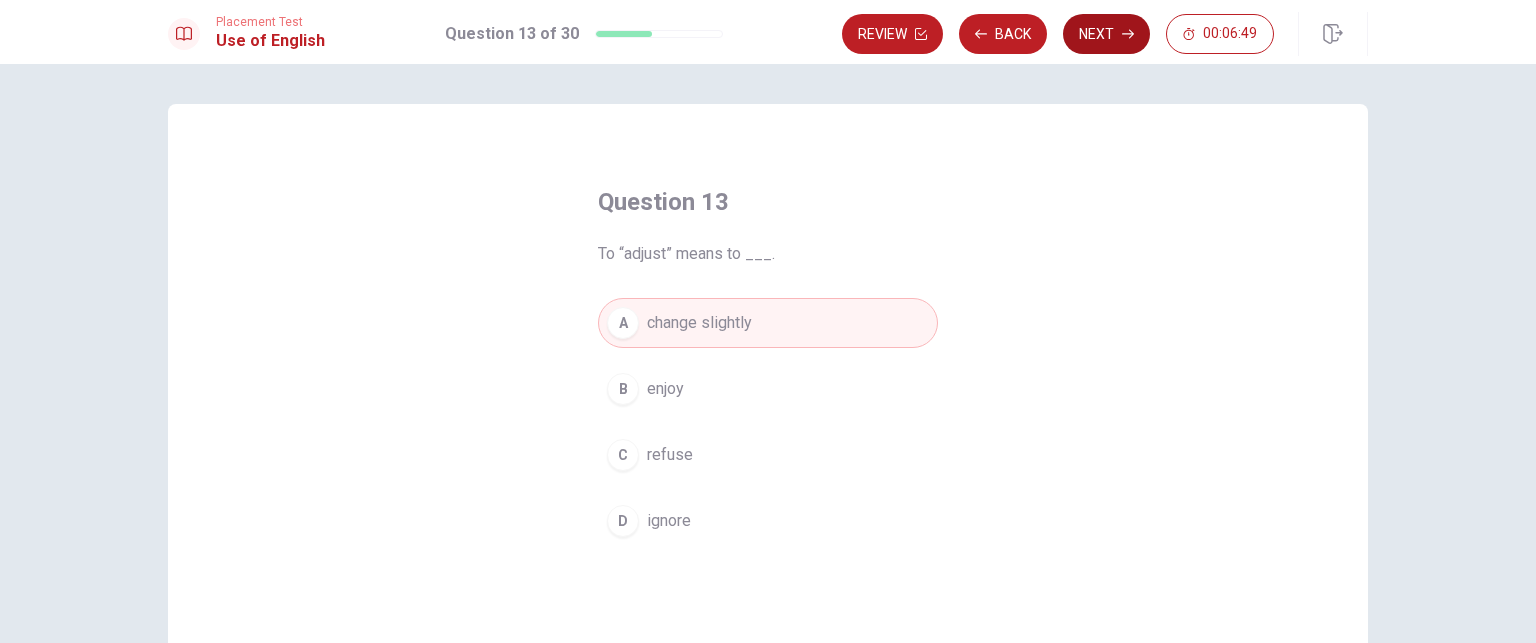 click on "Next" at bounding box center (1106, 34) 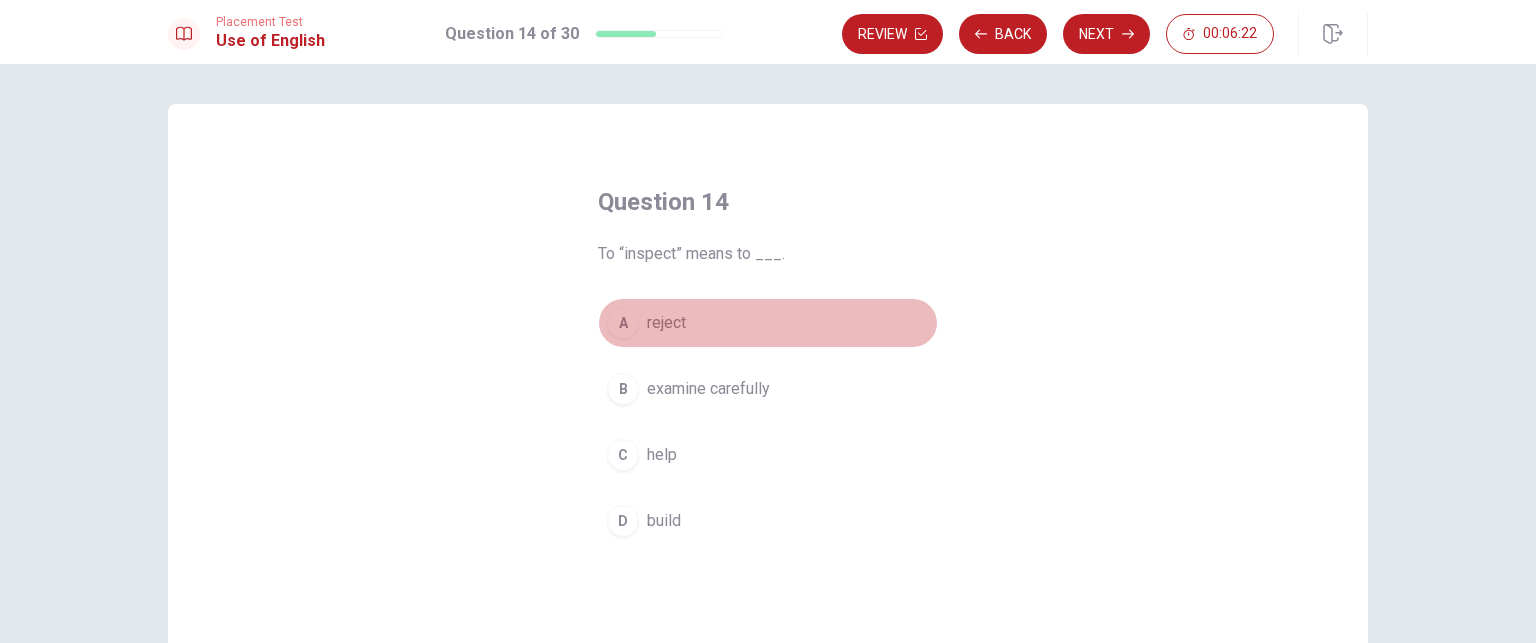 click on "reject" at bounding box center [666, 323] 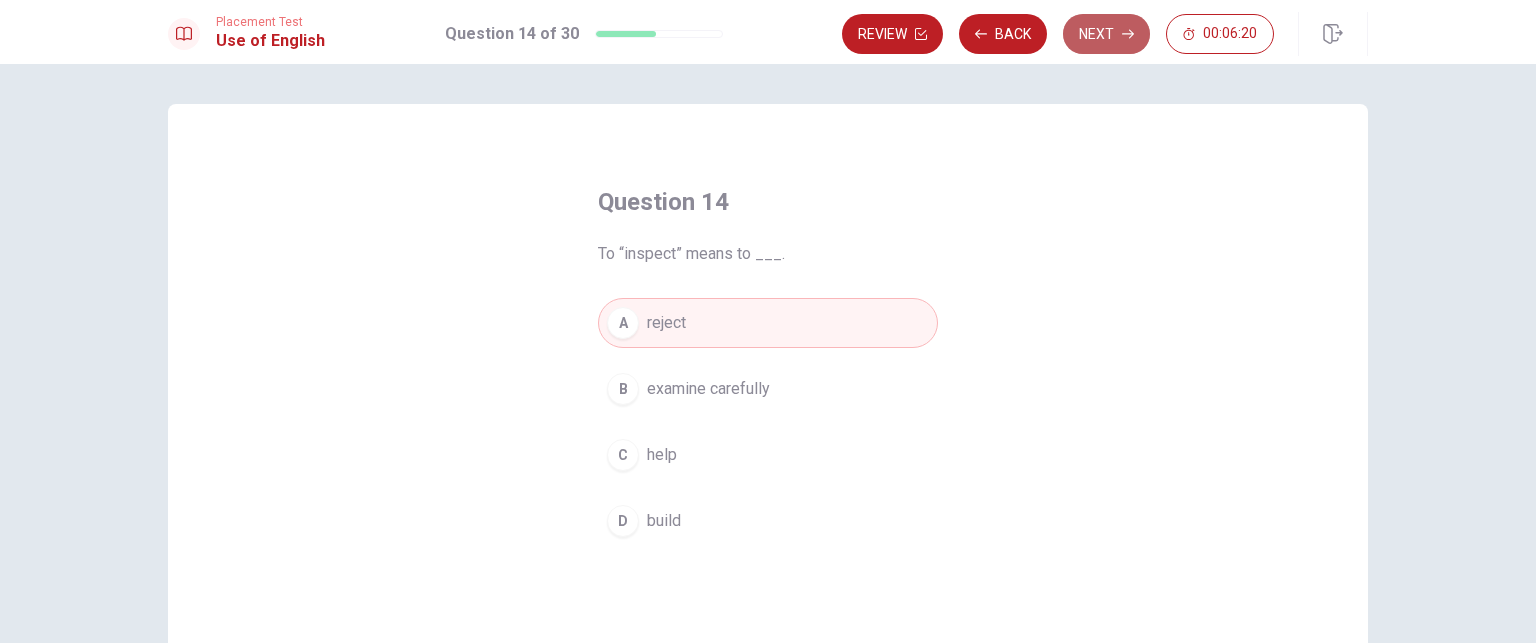 click on "Next" at bounding box center (1106, 34) 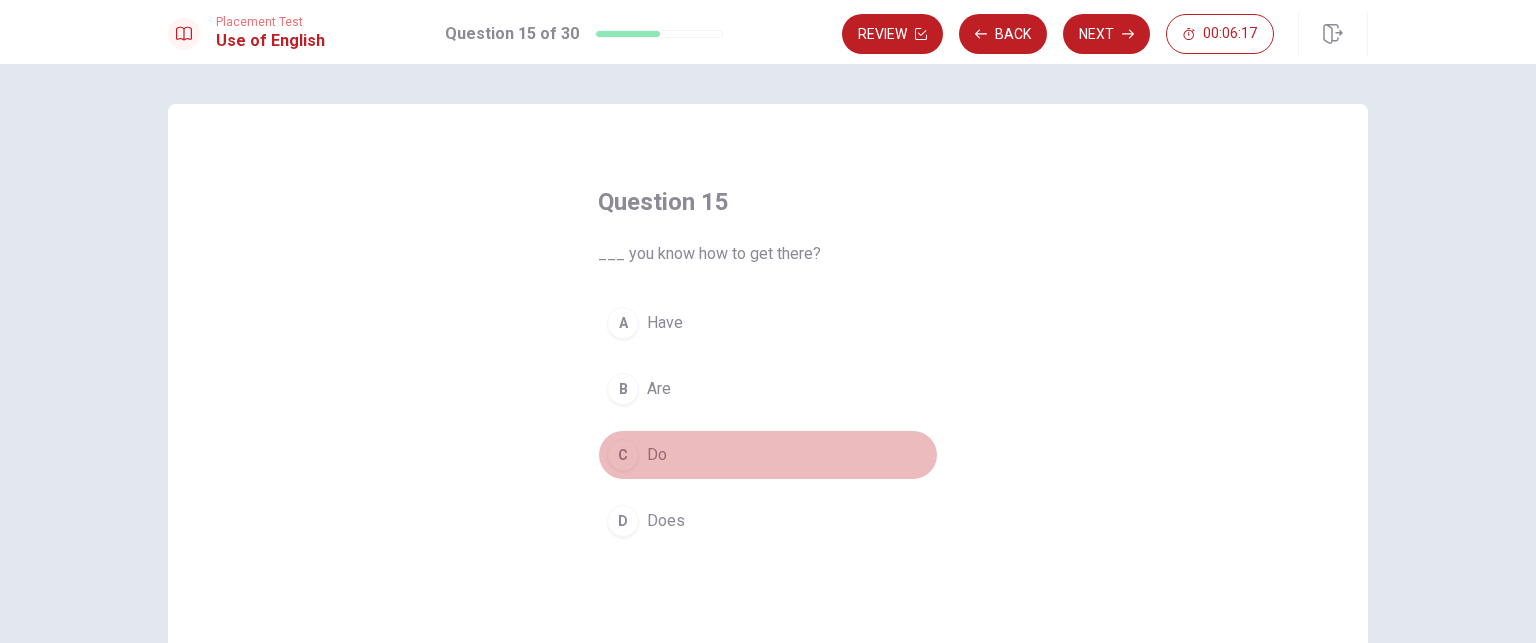 click on "C Do" at bounding box center (768, 455) 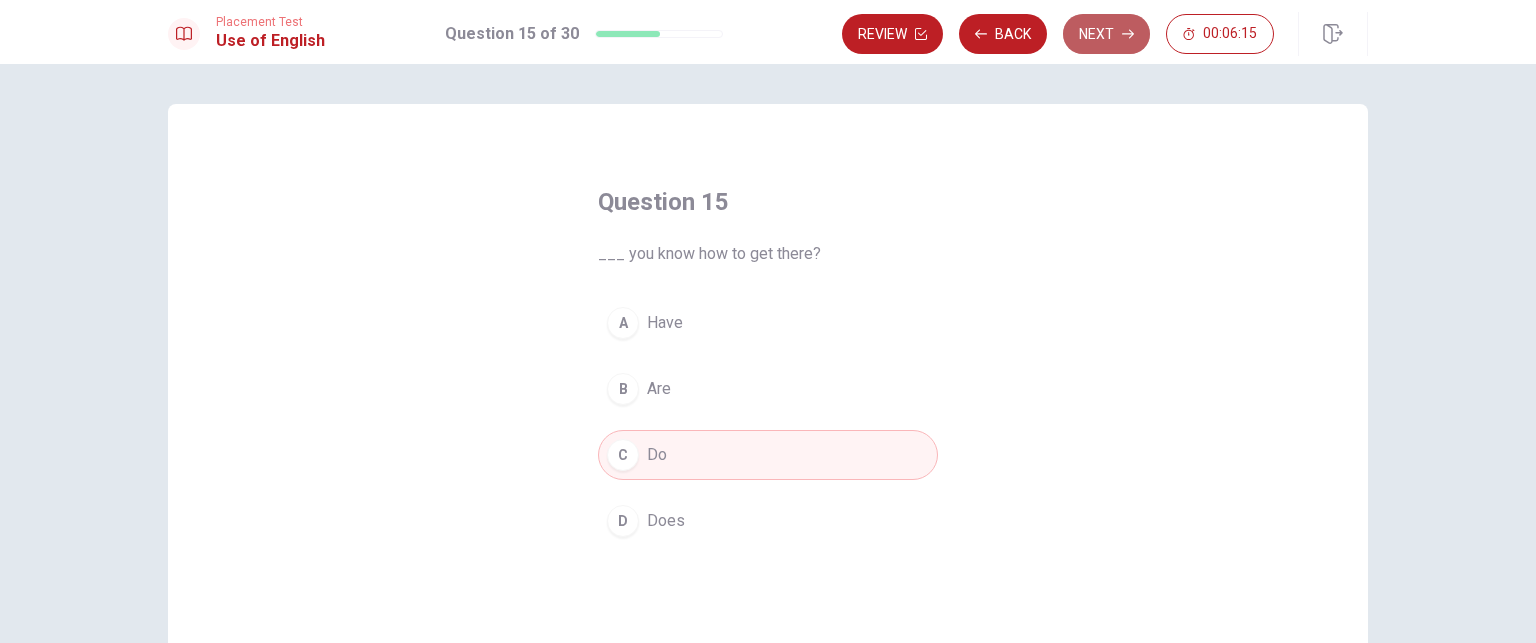 click on "Next" at bounding box center (1106, 34) 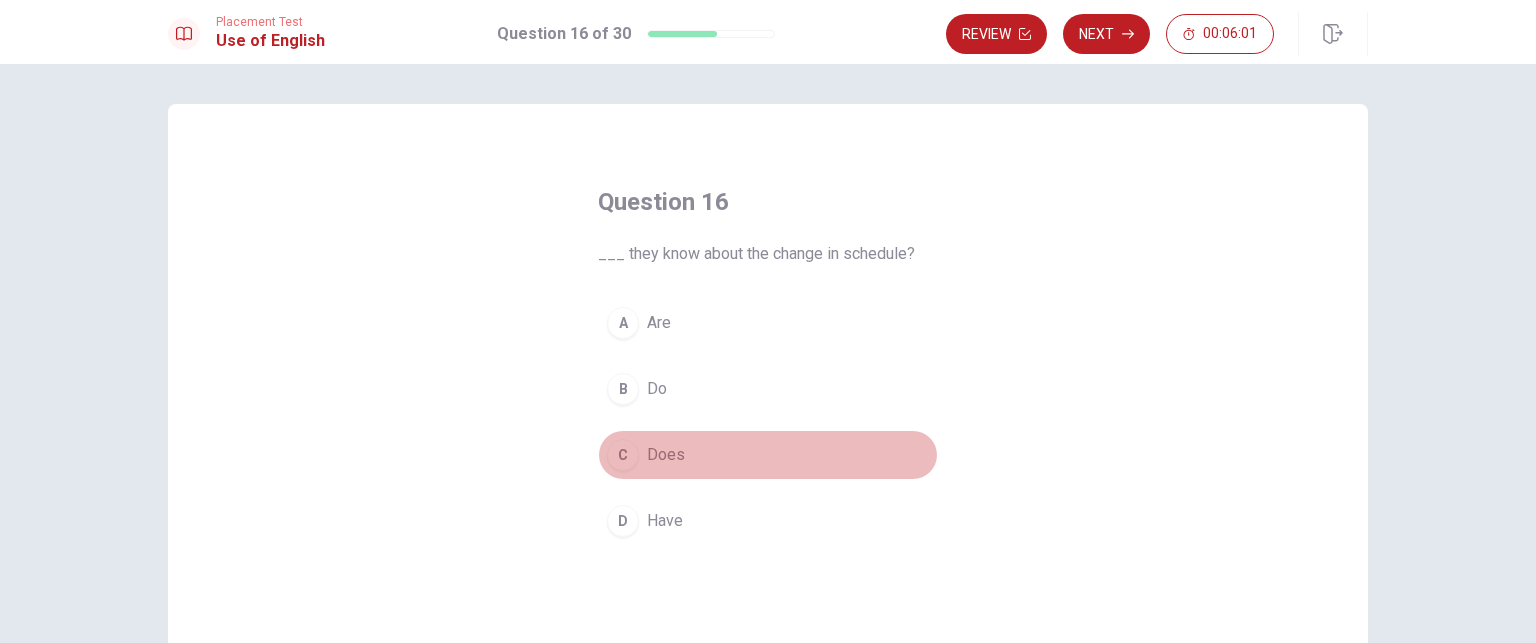 click on "Does" at bounding box center (666, 455) 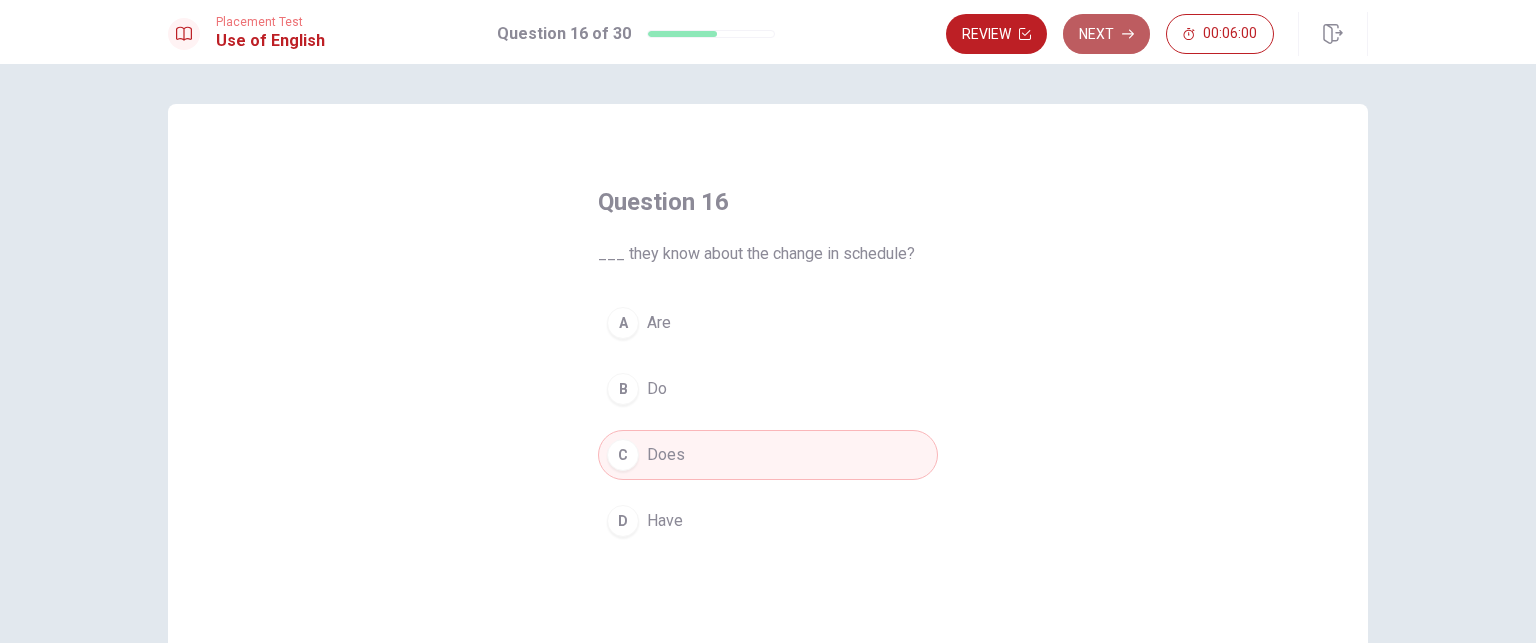click on "Next" at bounding box center [1106, 34] 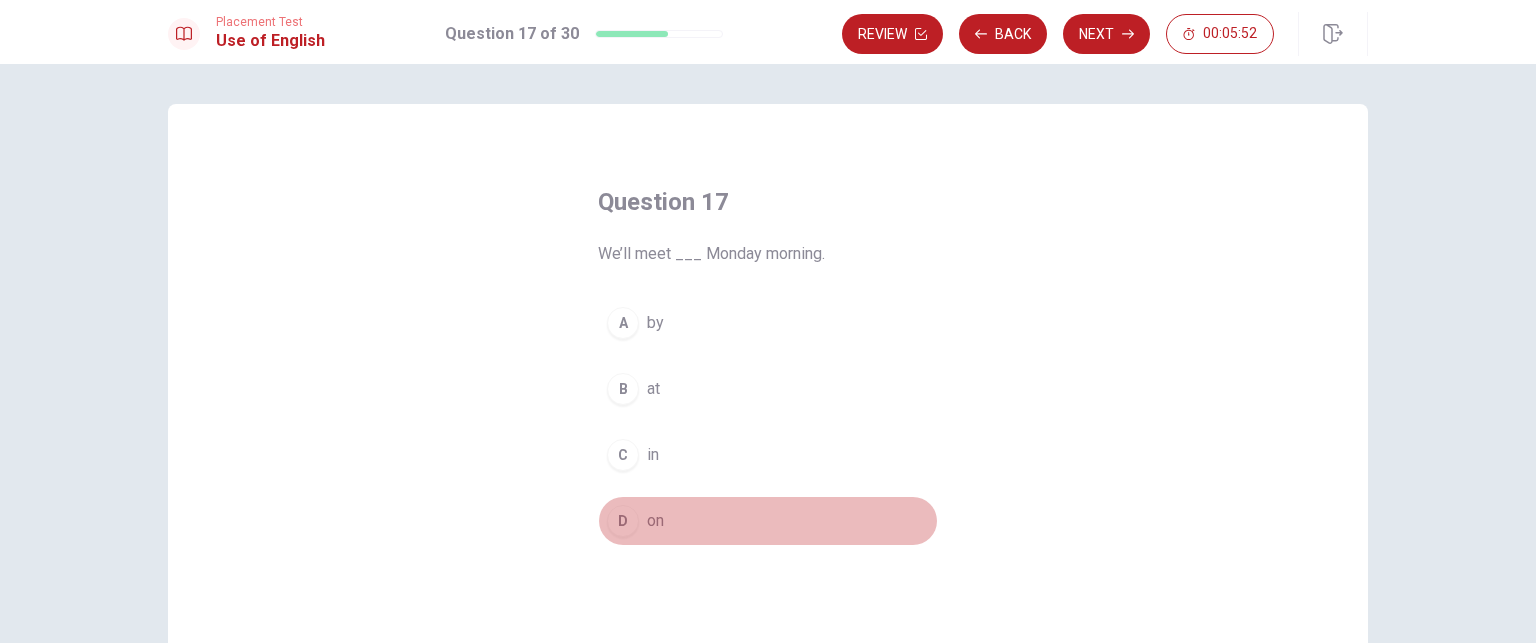 click on "on" at bounding box center (655, 521) 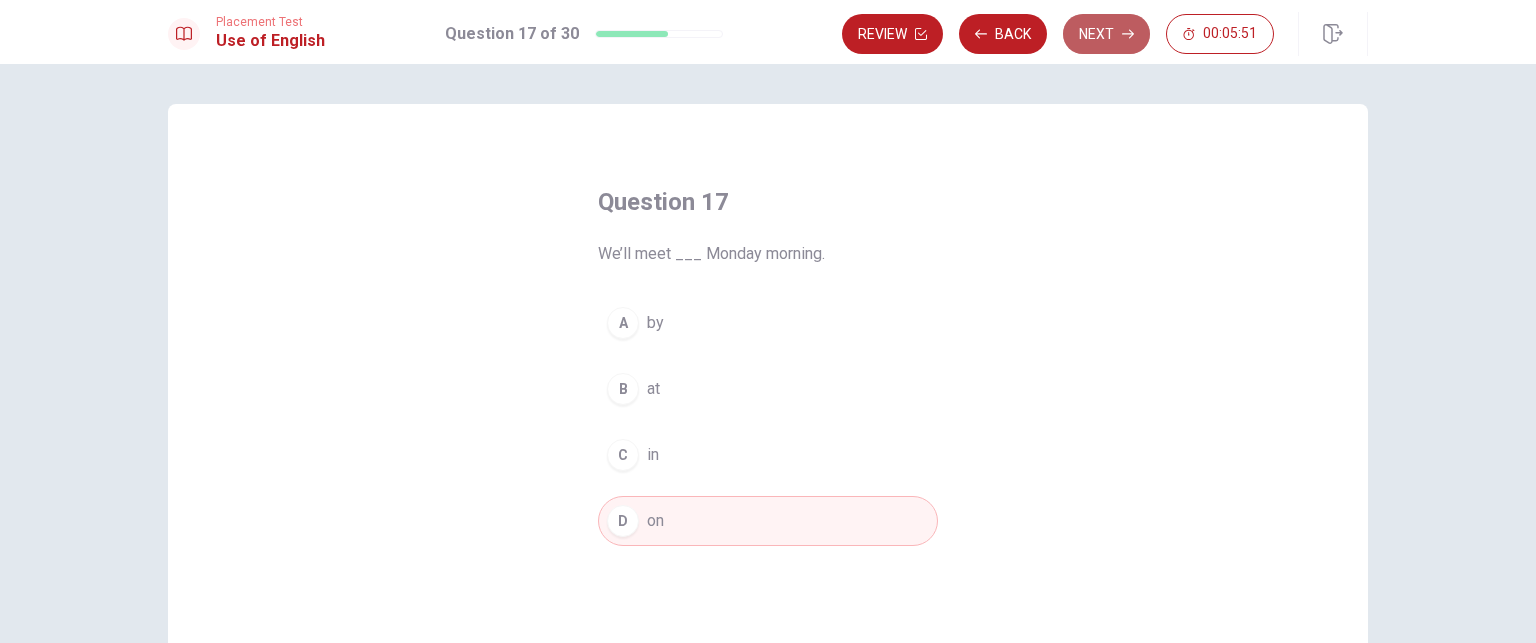 click on "Next" at bounding box center (1106, 34) 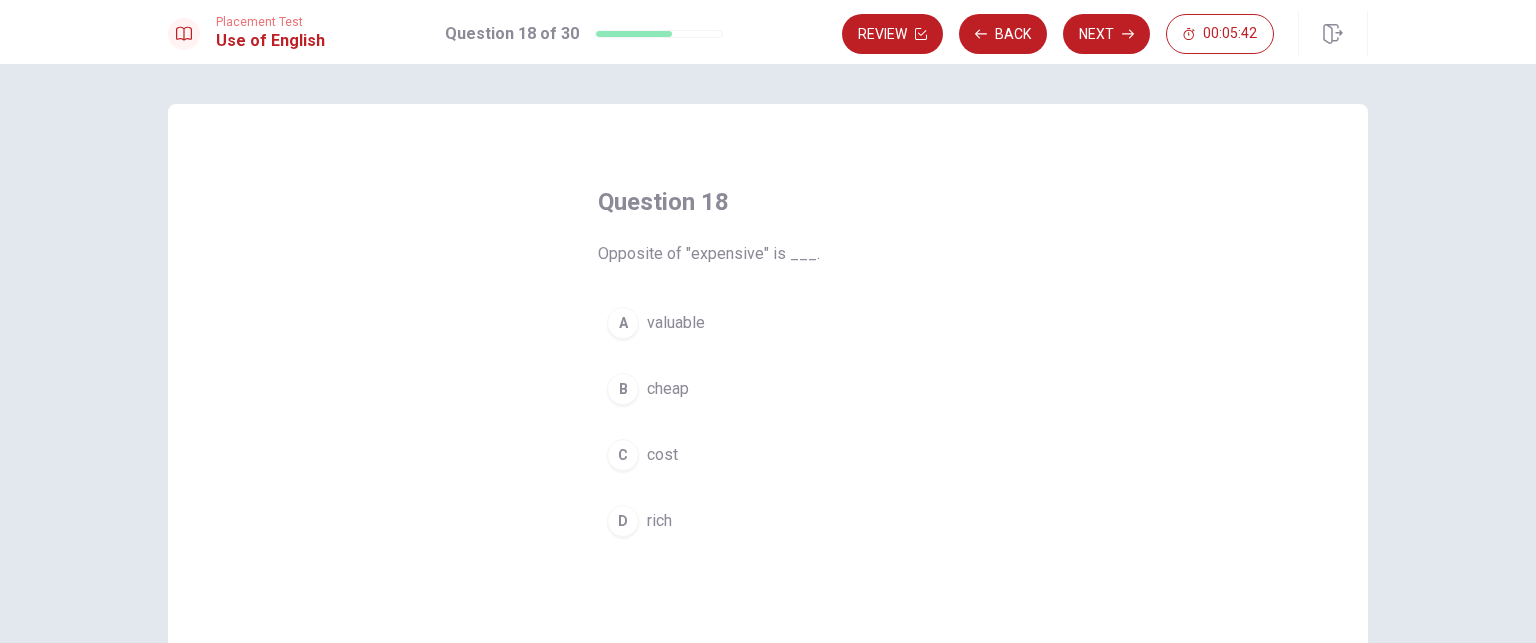click on "cost" at bounding box center (662, 455) 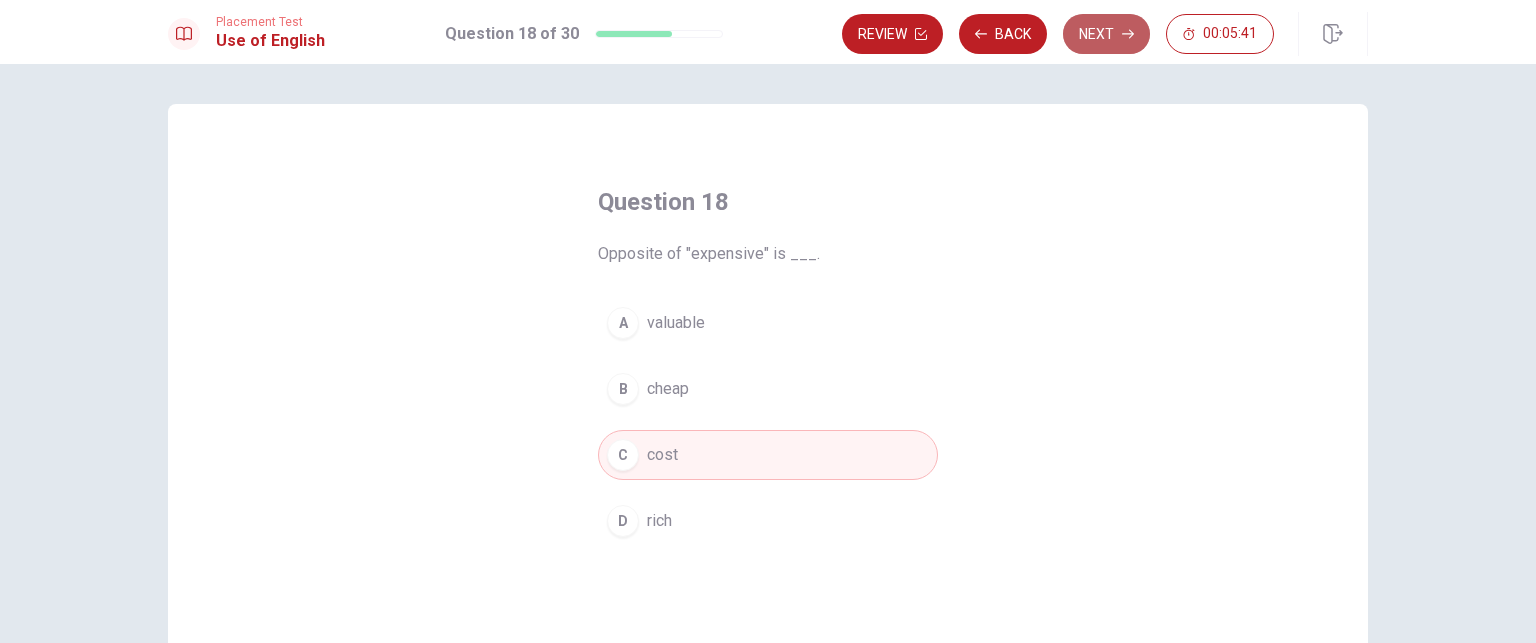 click on "Next" at bounding box center [1106, 34] 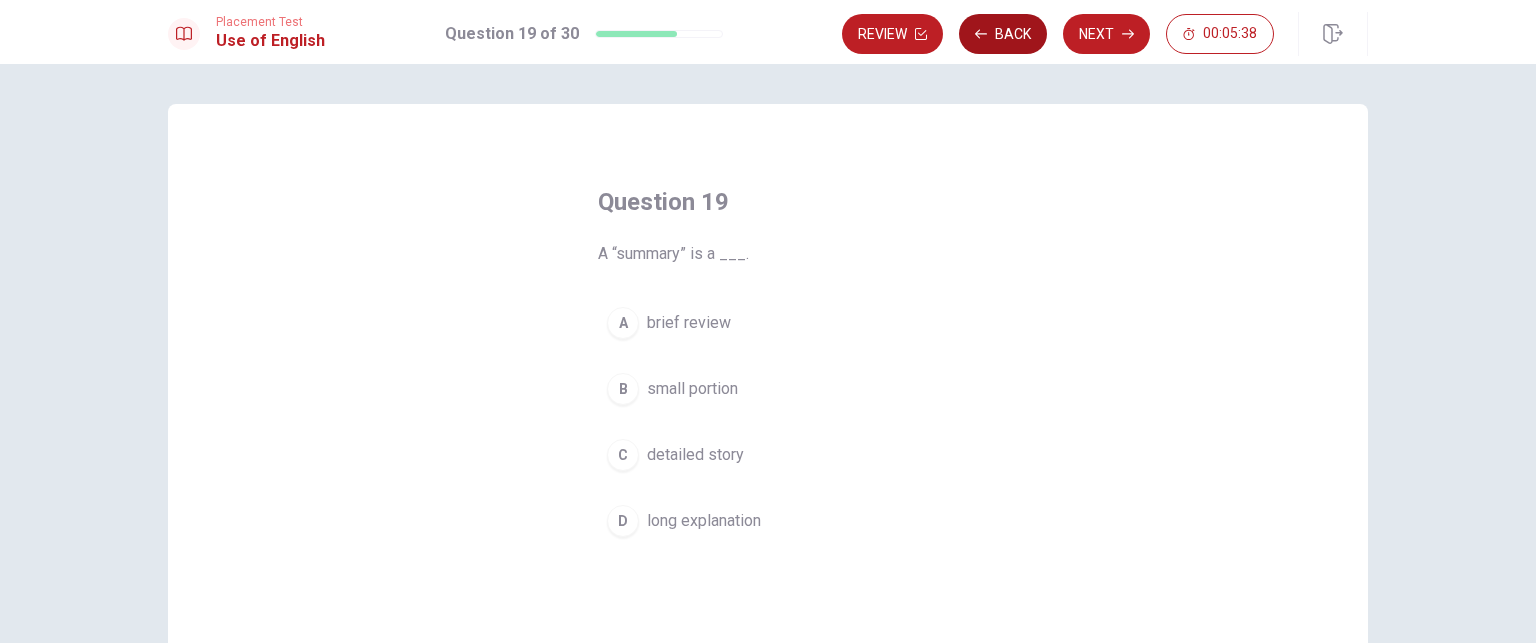 click on "Back" at bounding box center [1003, 34] 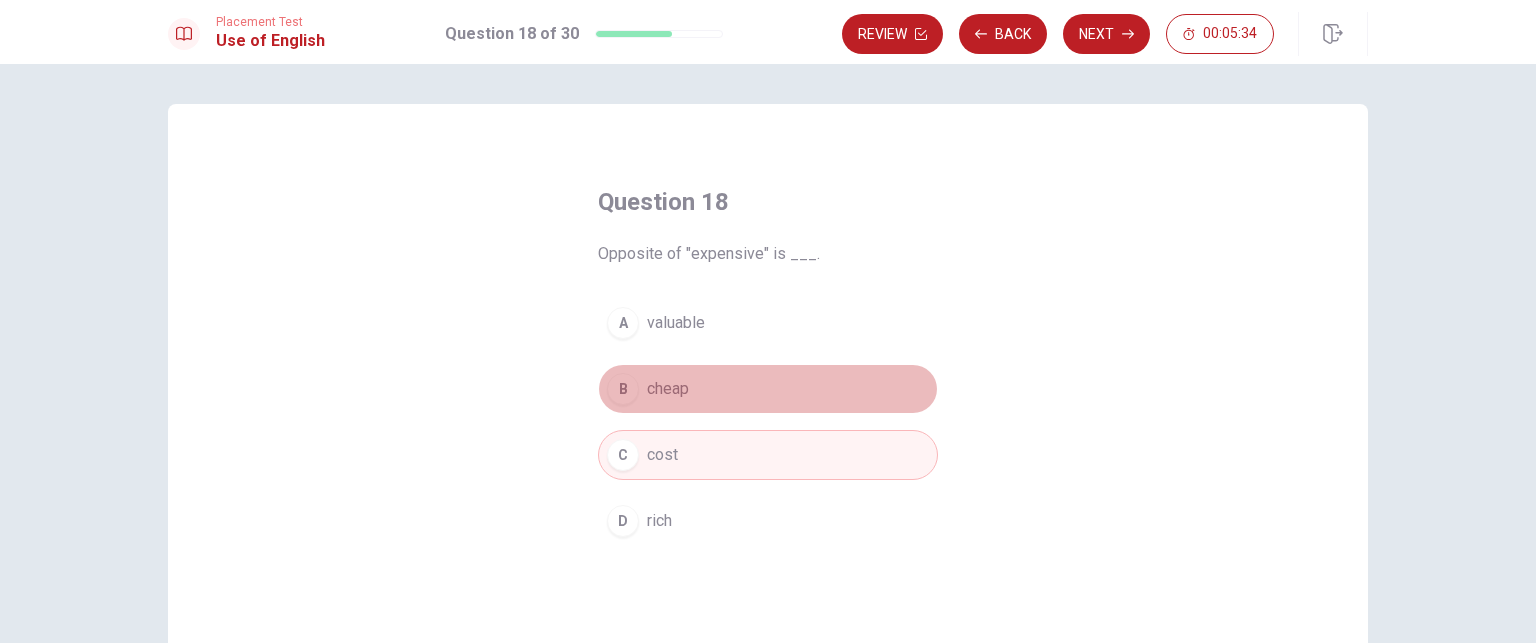 click on "cheap" at bounding box center [668, 389] 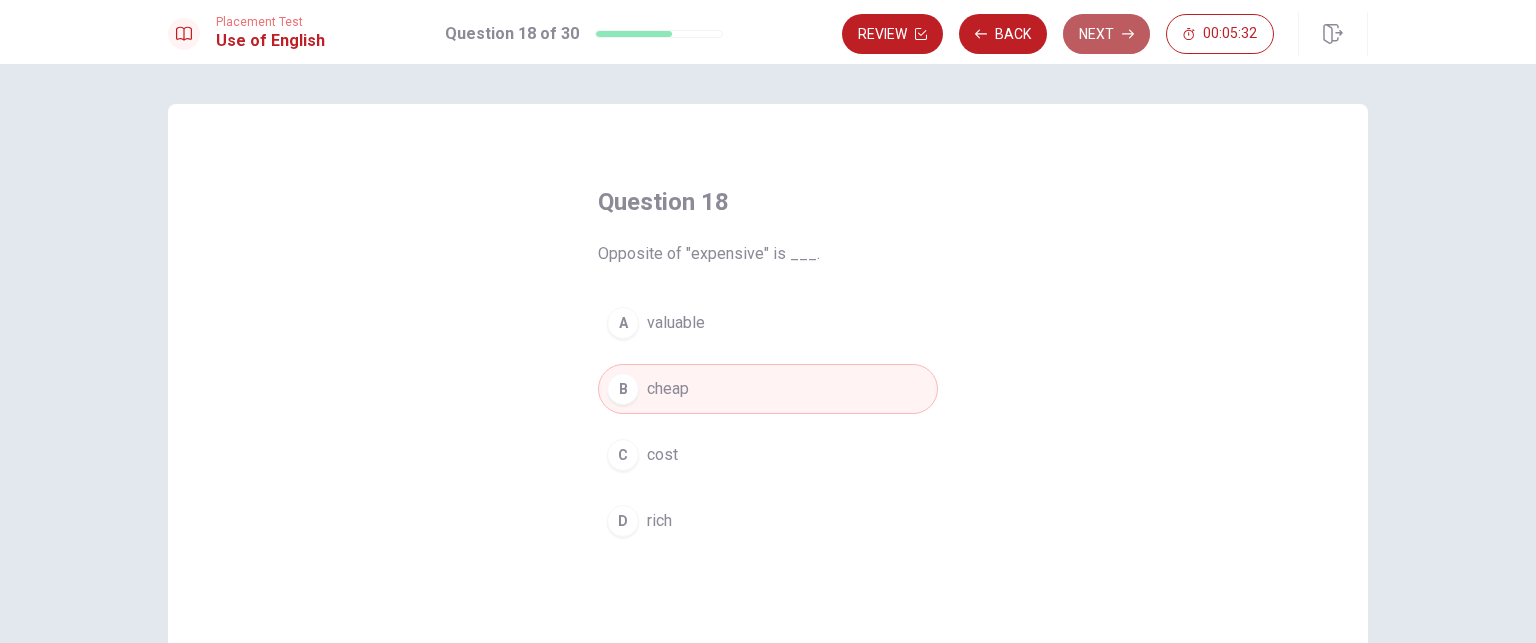 click on "Next" at bounding box center [1106, 34] 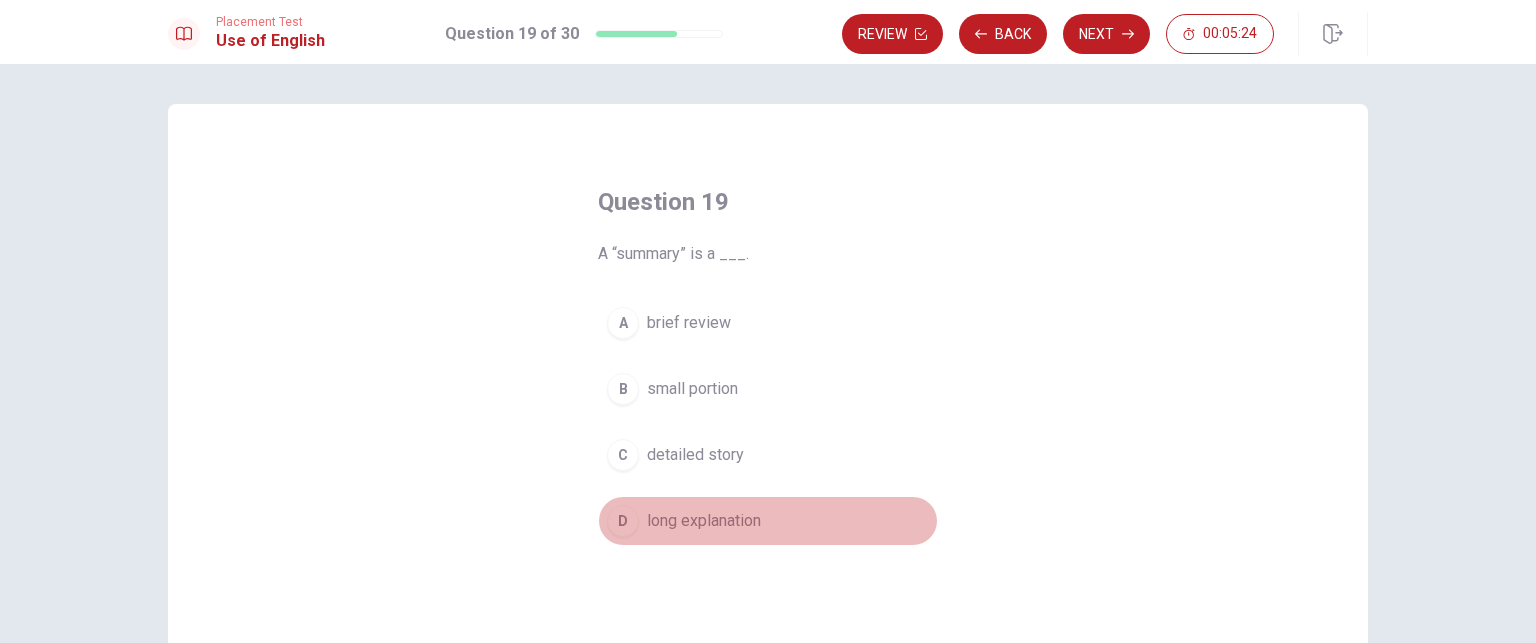 click on "long explanation" at bounding box center [704, 521] 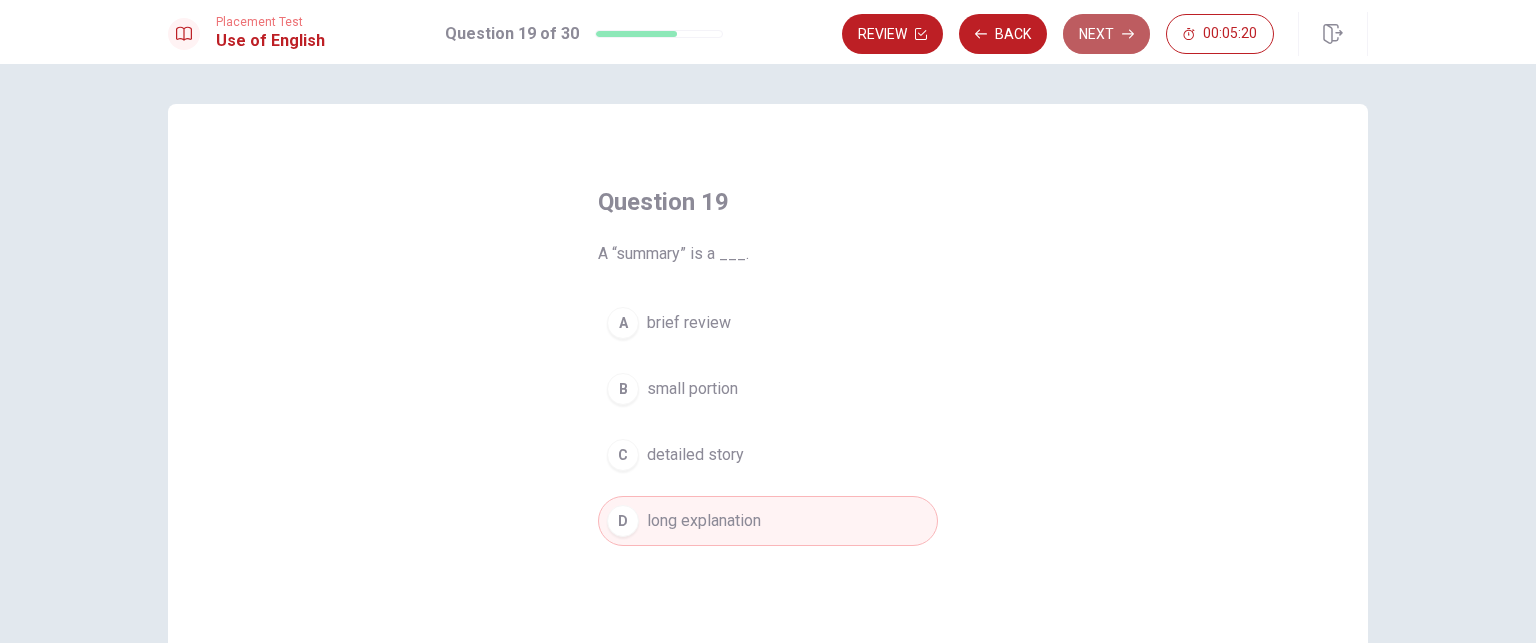click on "Next" at bounding box center [1106, 34] 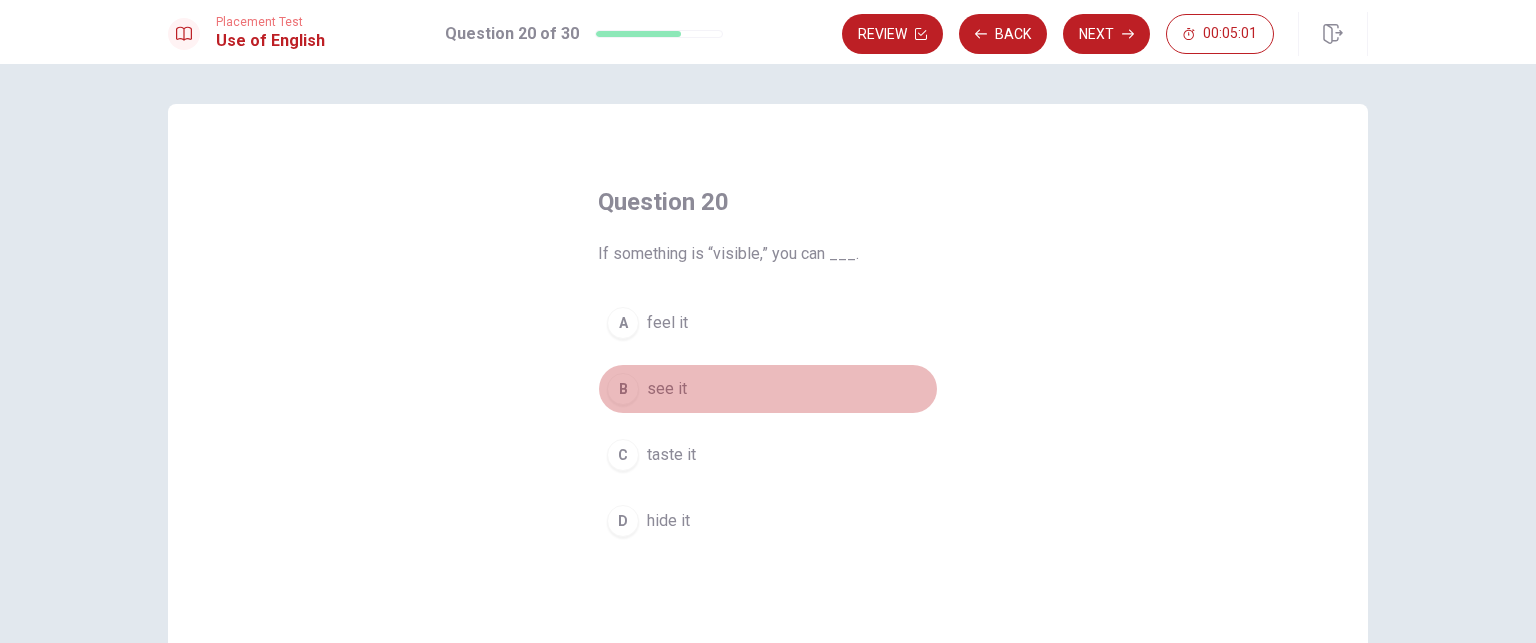 click on "B see it" at bounding box center (768, 389) 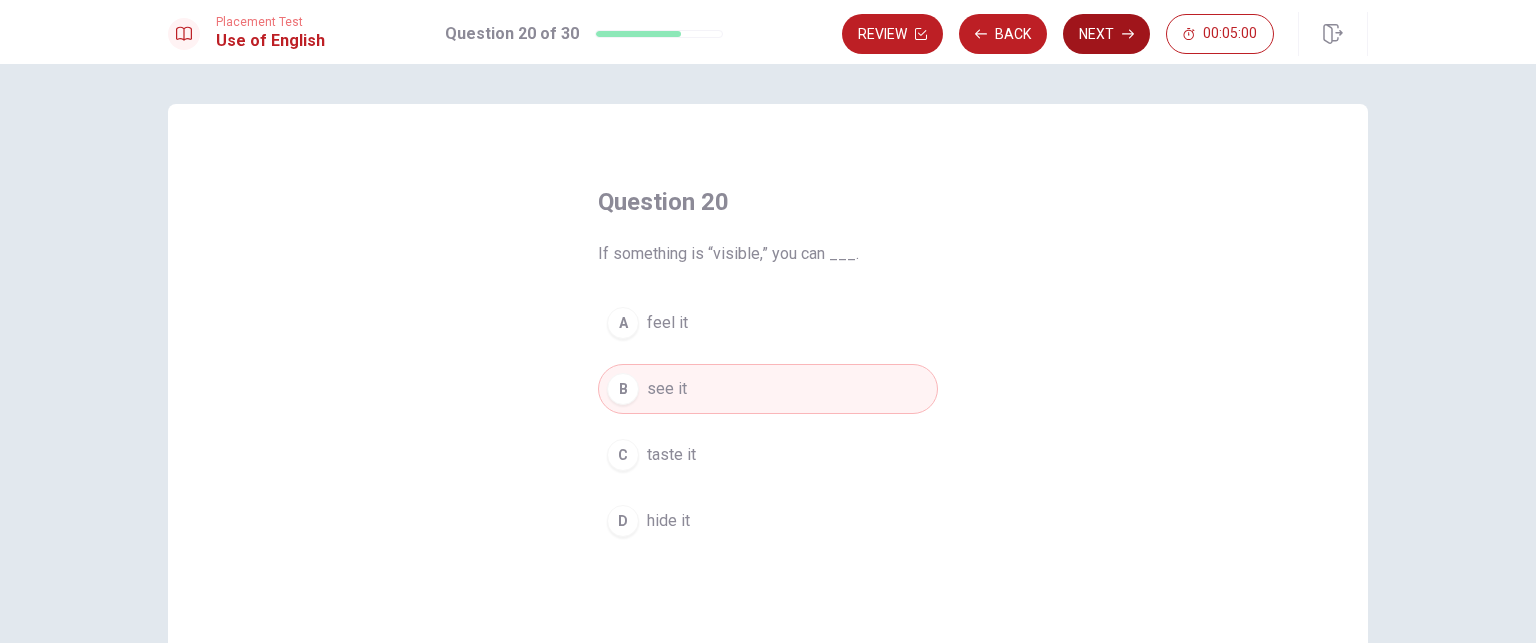 click on "Next" at bounding box center [1106, 34] 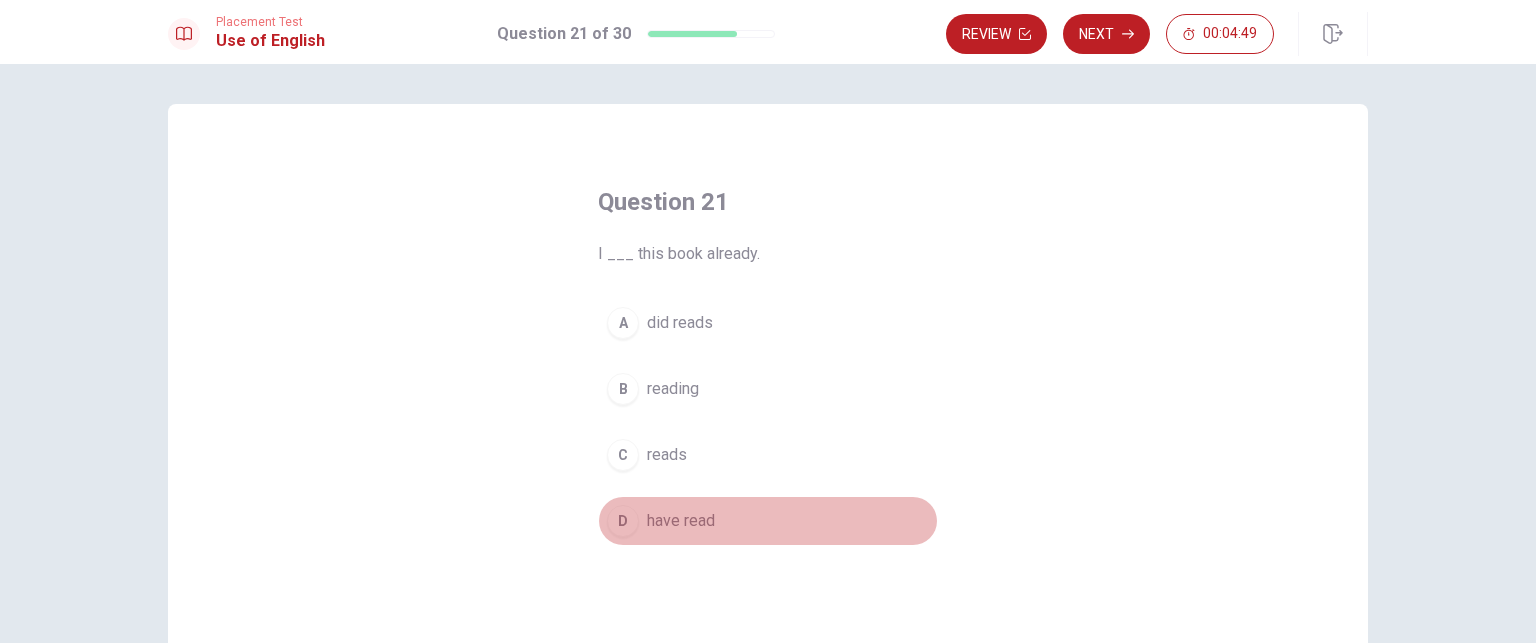 click on "have read" at bounding box center [681, 521] 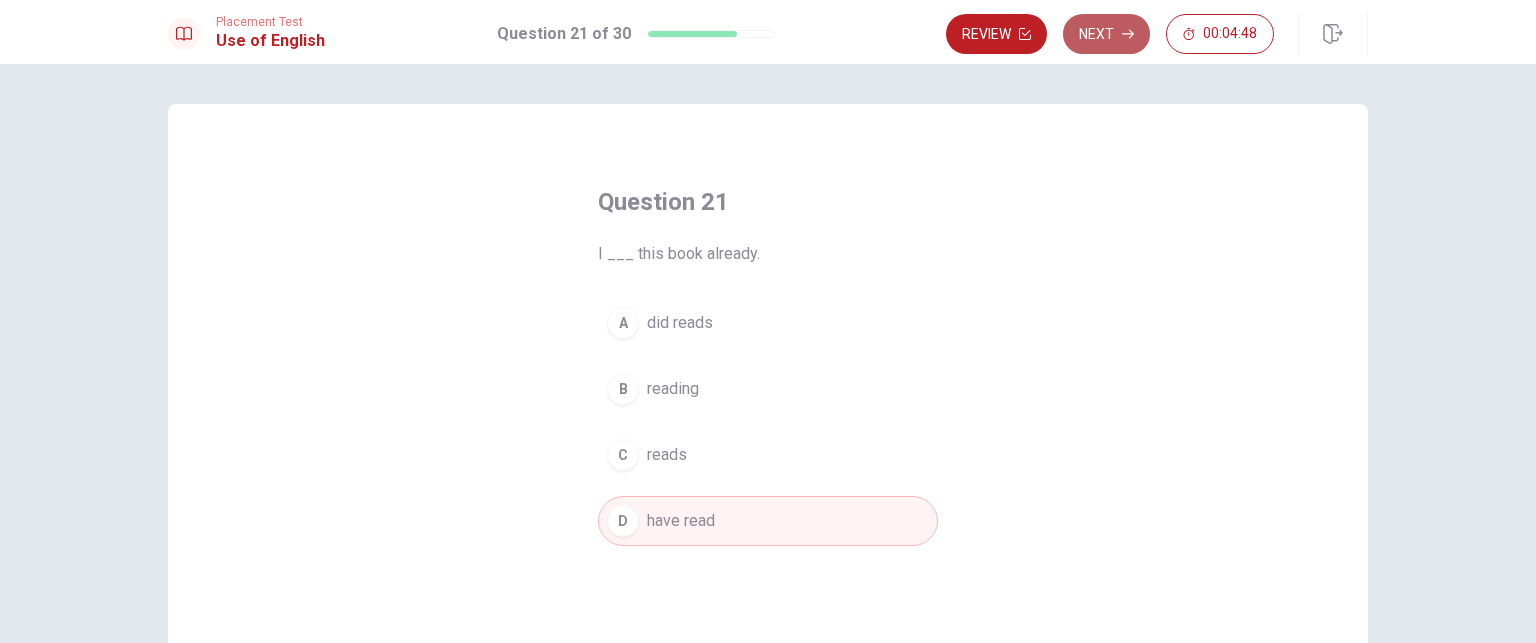 click on "Next" at bounding box center (1106, 34) 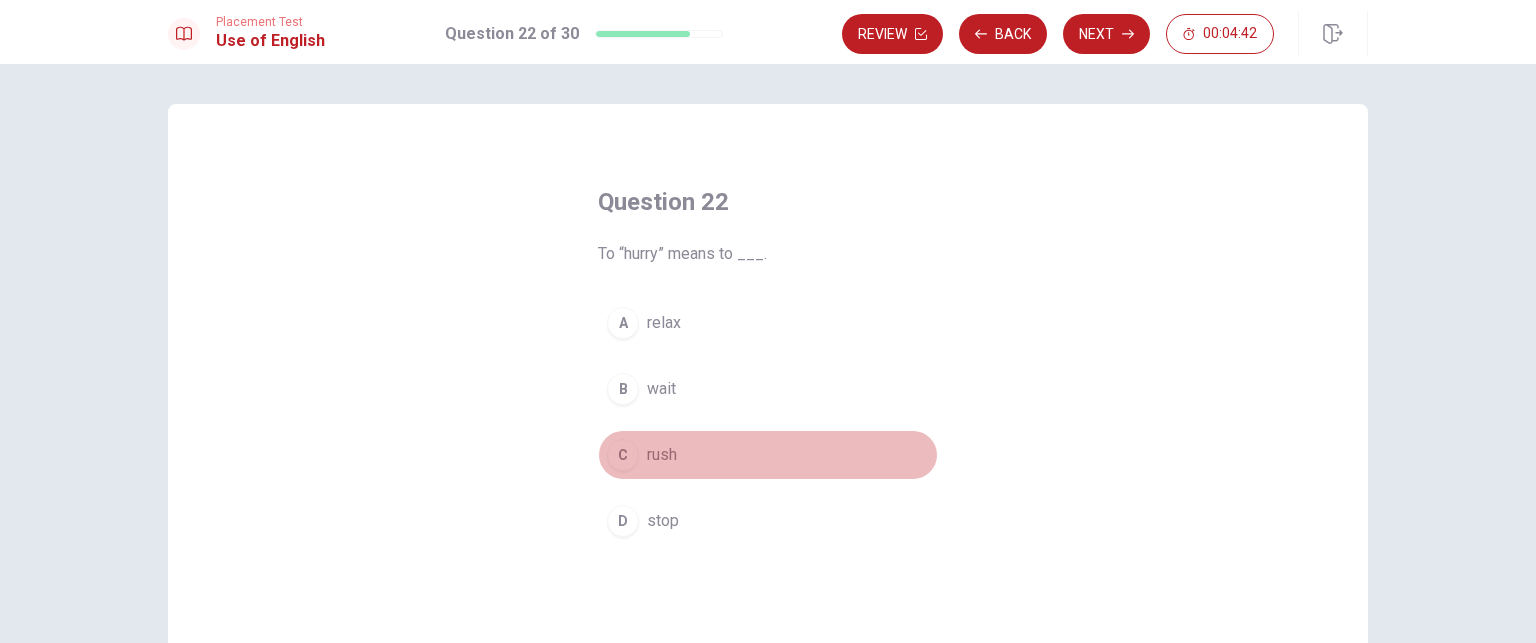 click on "C rush" at bounding box center [768, 455] 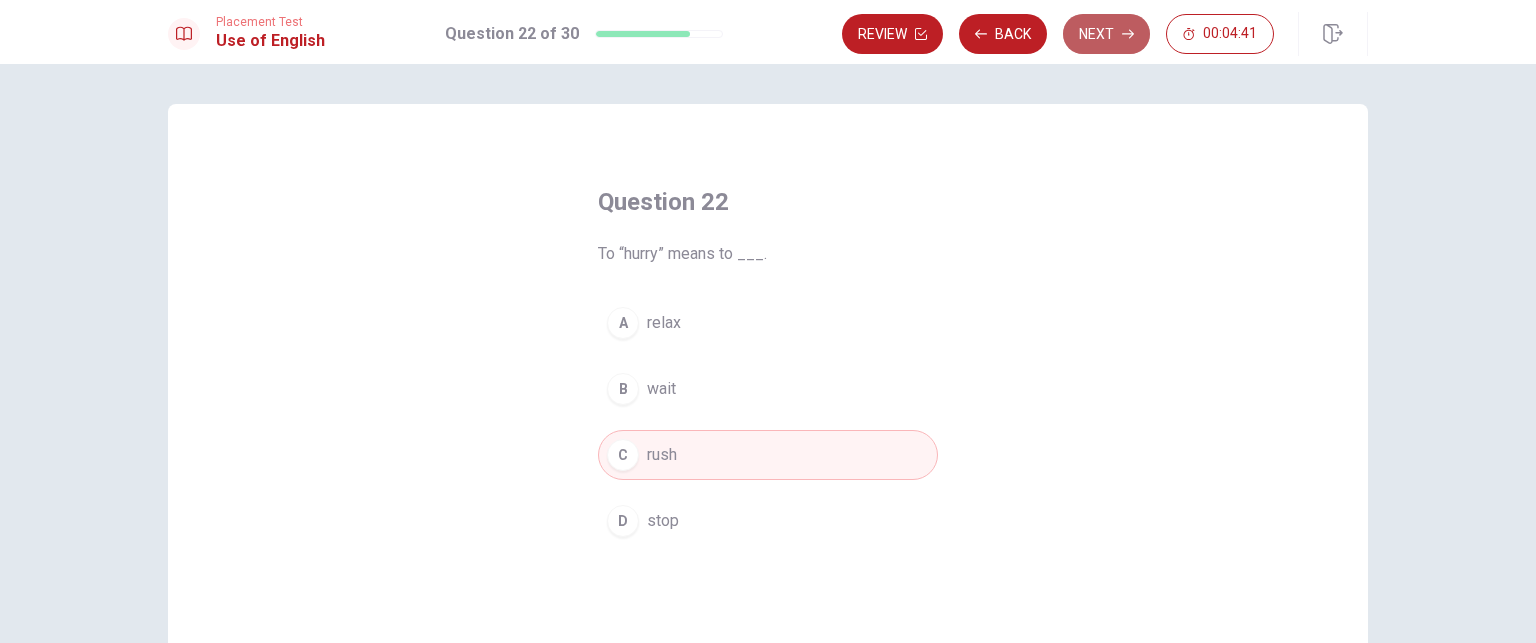 click on "Next" at bounding box center [1106, 34] 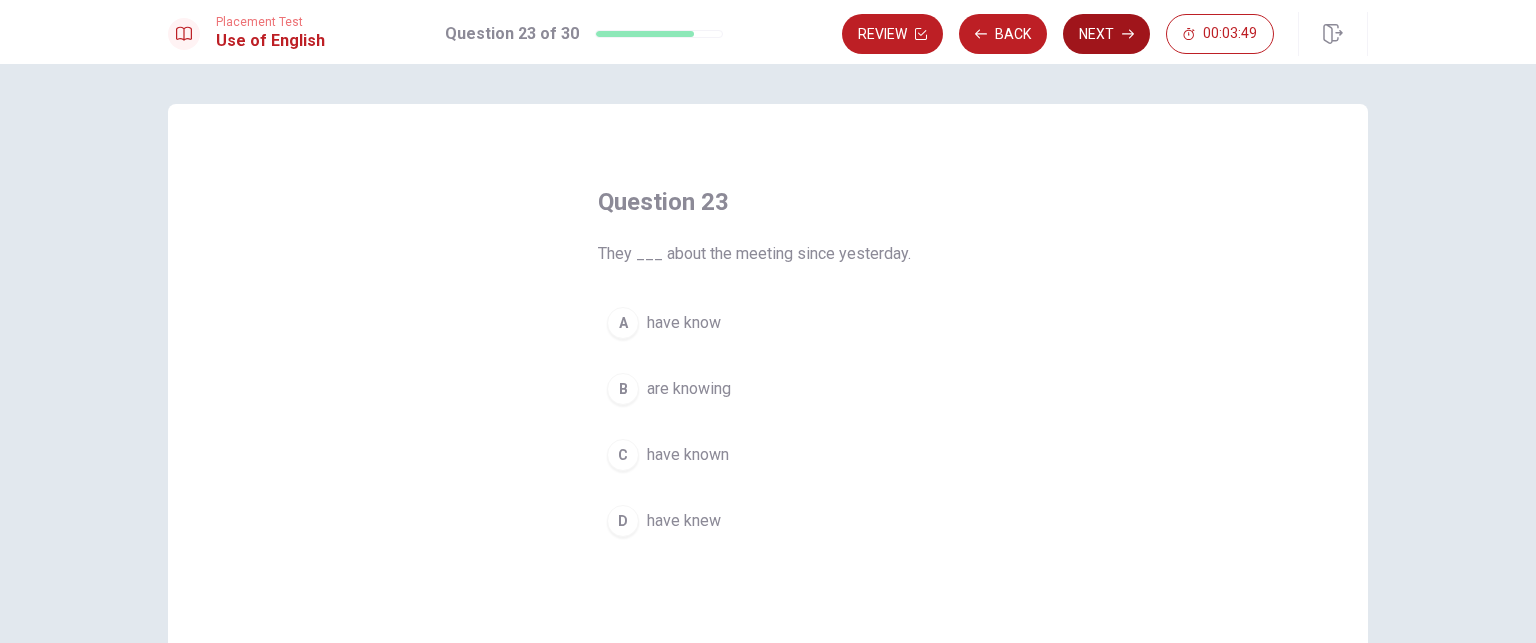 drag, startPoint x: 724, startPoint y: 453, endPoint x: 1087, endPoint y: 31, distance: 556.6444 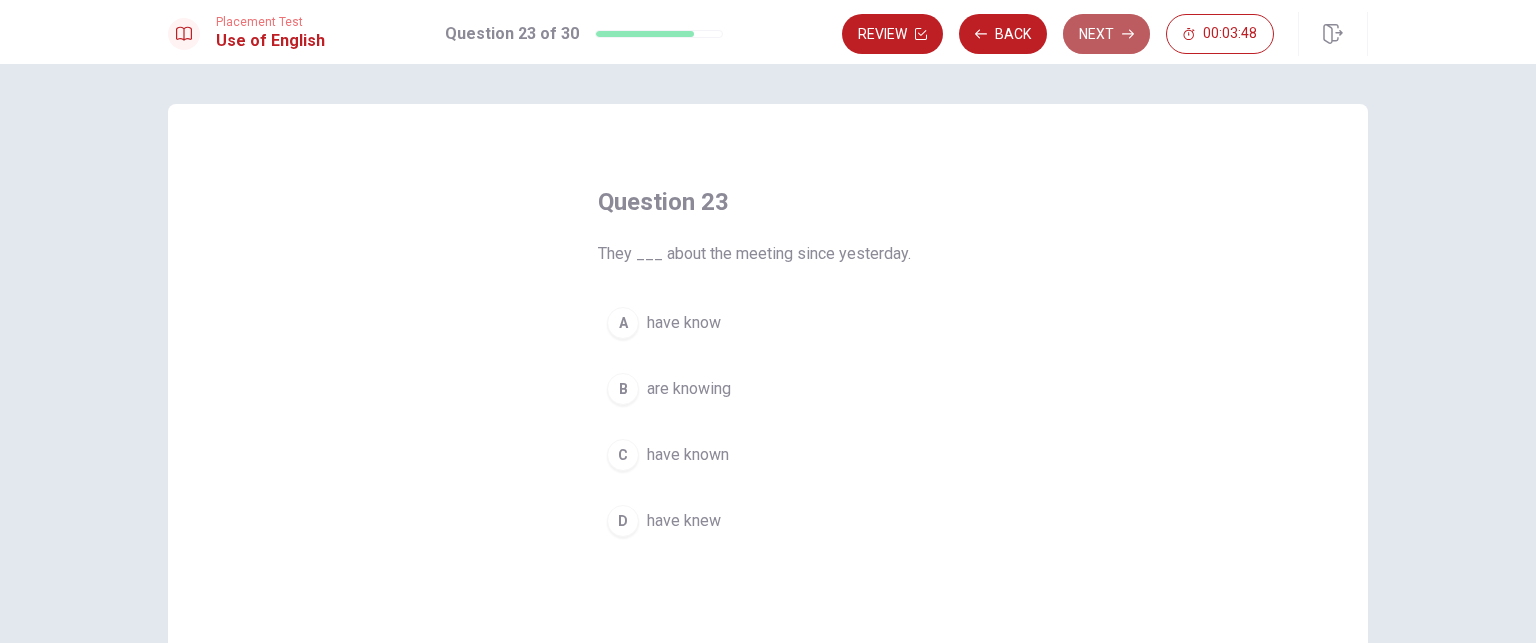 click on "Next" at bounding box center [1106, 34] 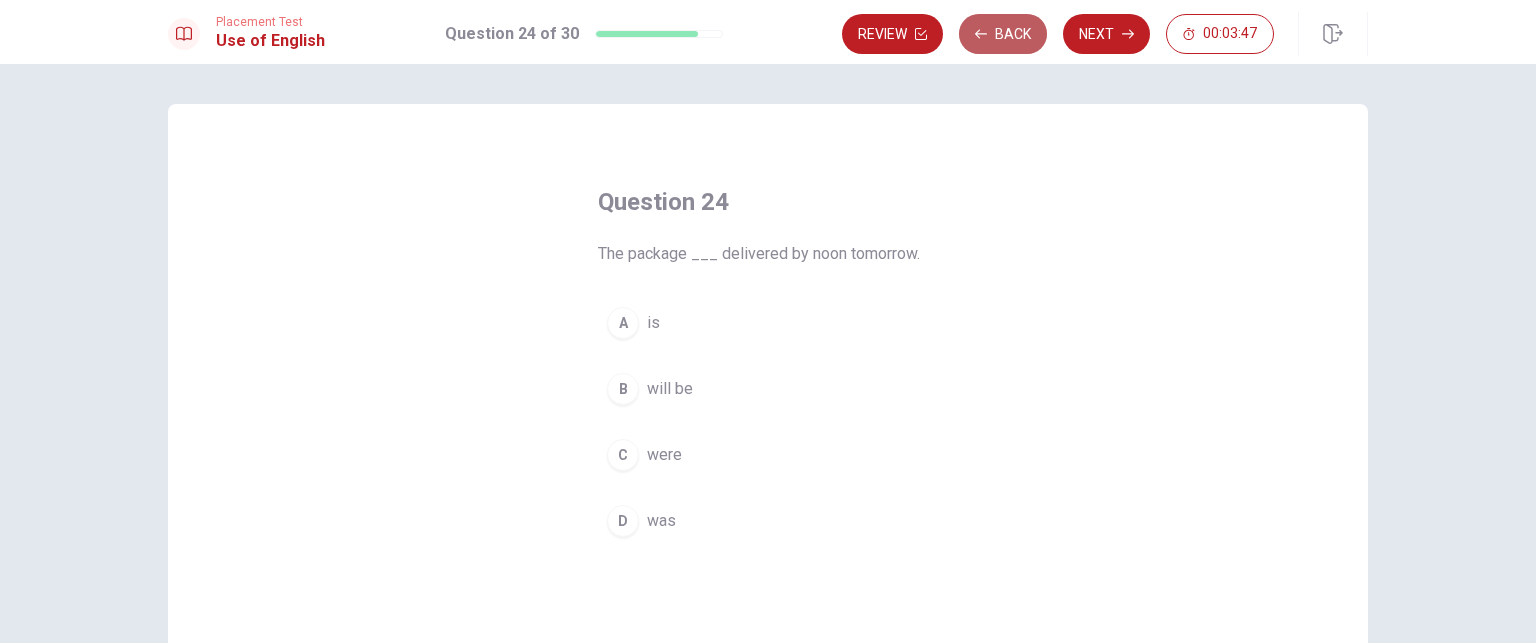 click on "Back" at bounding box center (1003, 34) 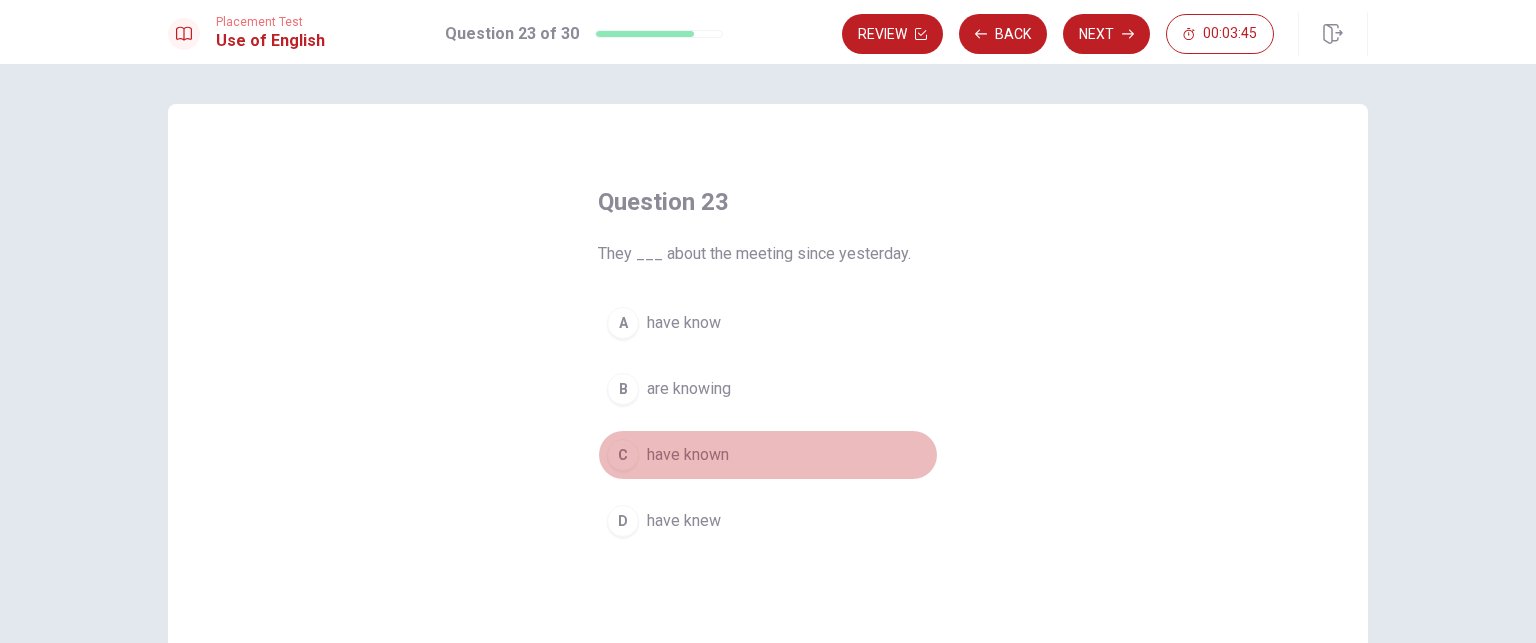 click on "C have known" at bounding box center [768, 455] 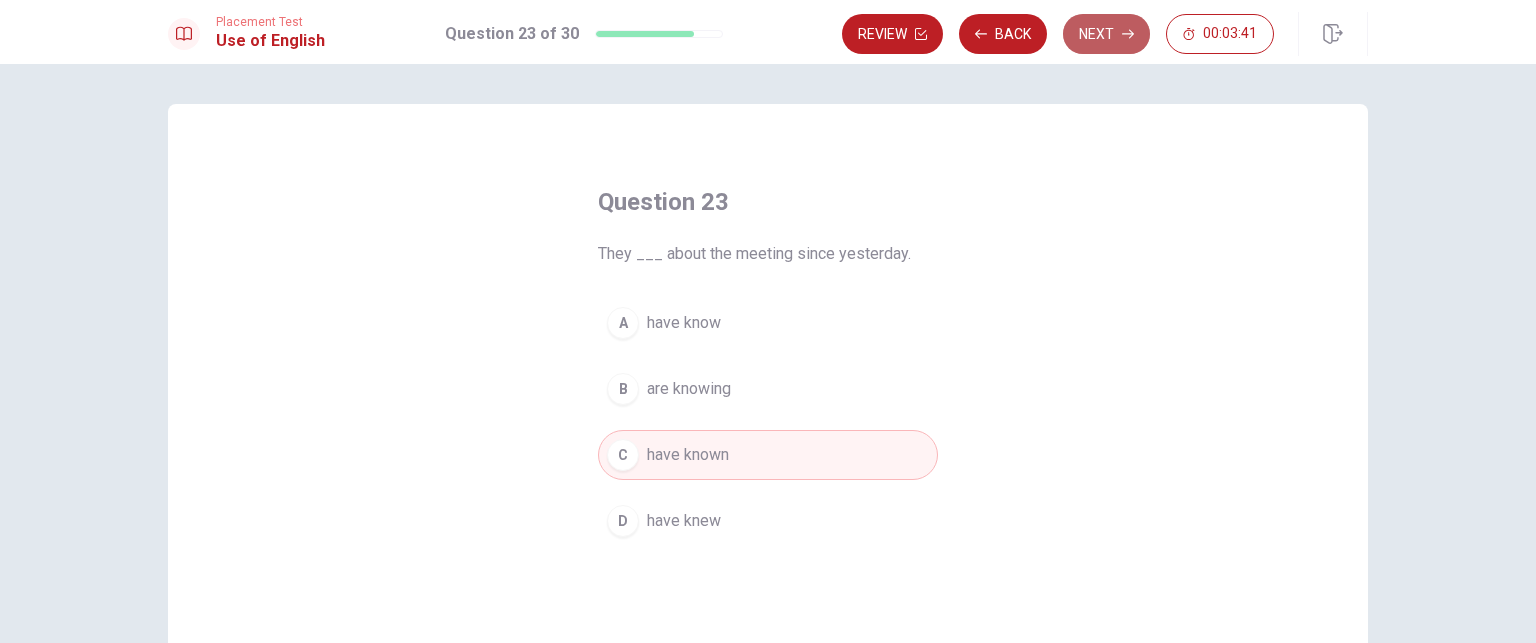 click on "Next" at bounding box center (1106, 34) 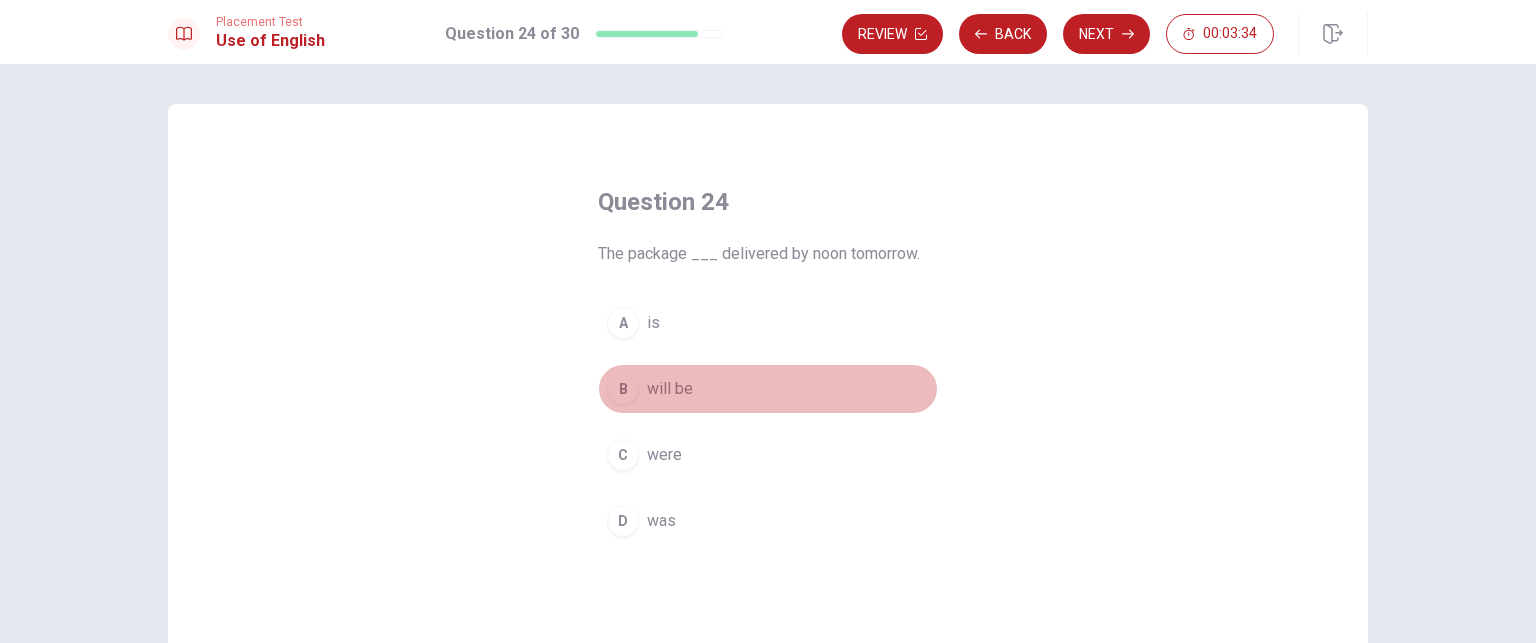 click on "will be" at bounding box center [670, 389] 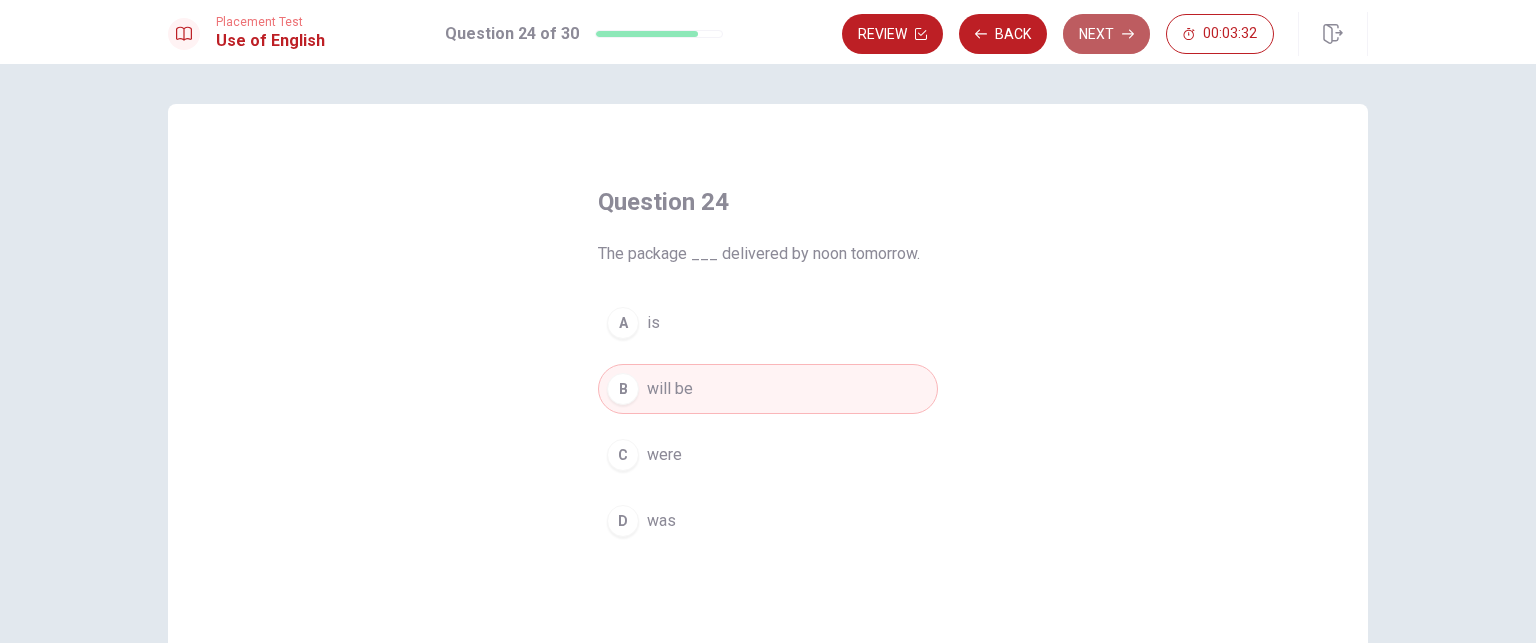 click on "Next" at bounding box center [1106, 34] 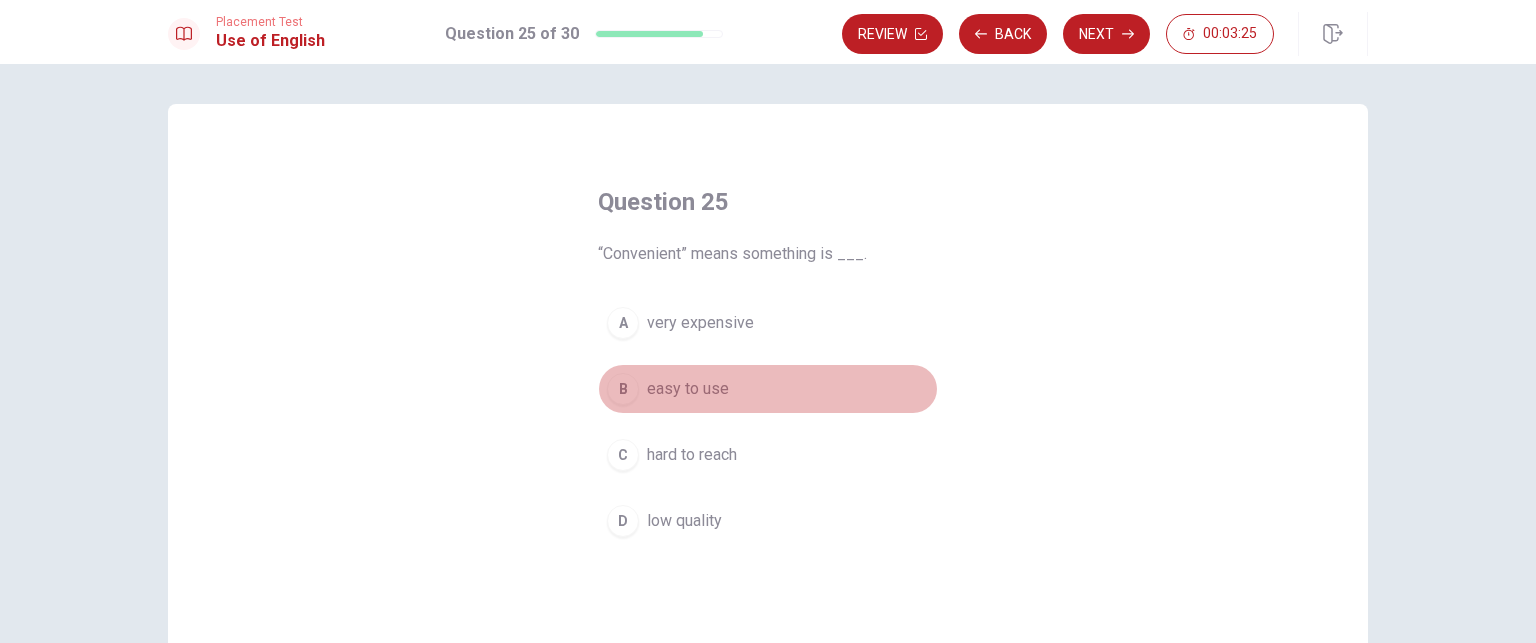 click on "easy to use" at bounding box center (688, 389) 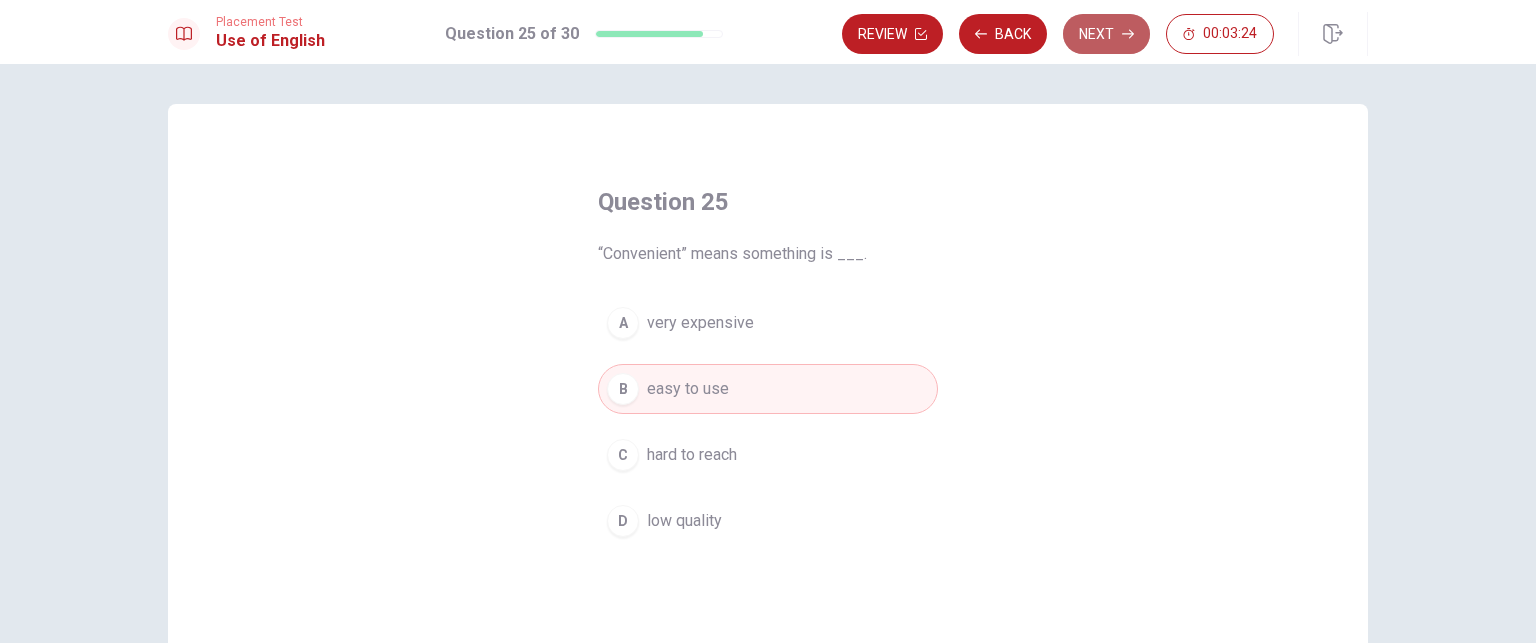 click on "Next" at bounding box center (1106, 34) 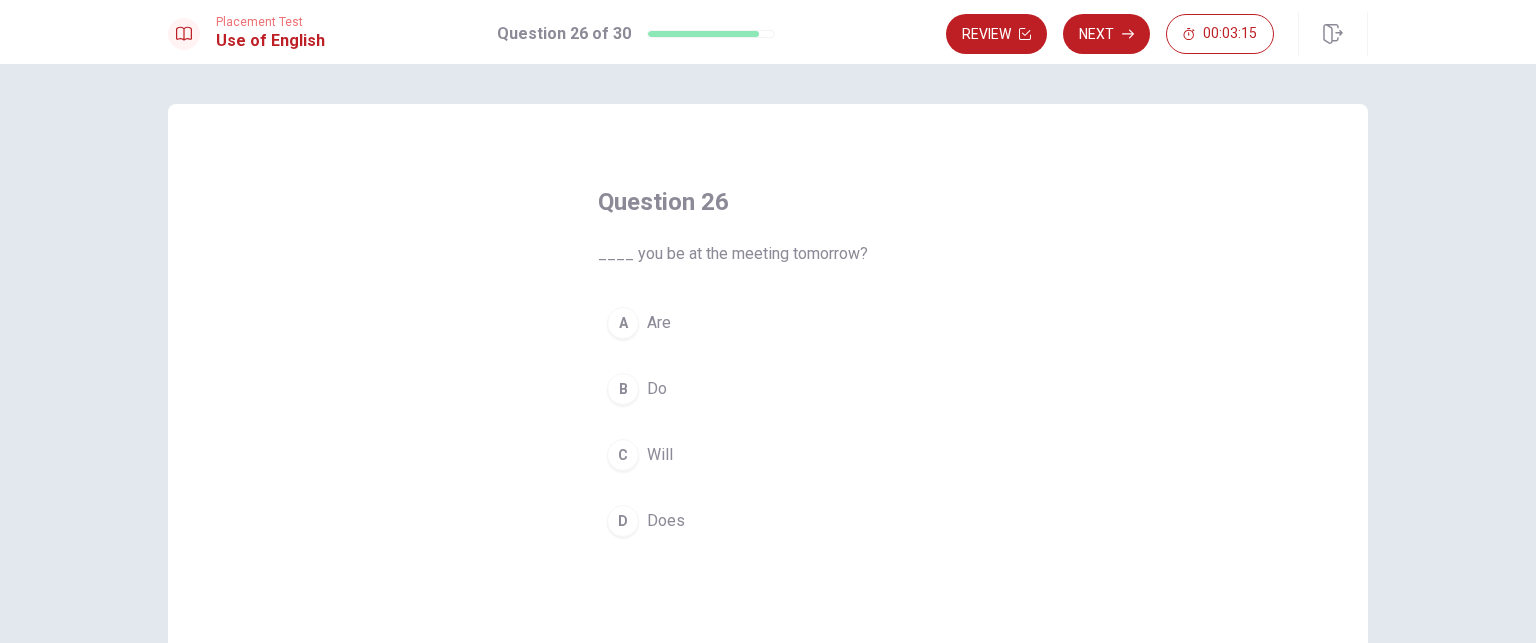 drag, startPoint x: 683, startPoint y: 438, endPoint x: 1084, endPoint y: 63, distance: 549.02277 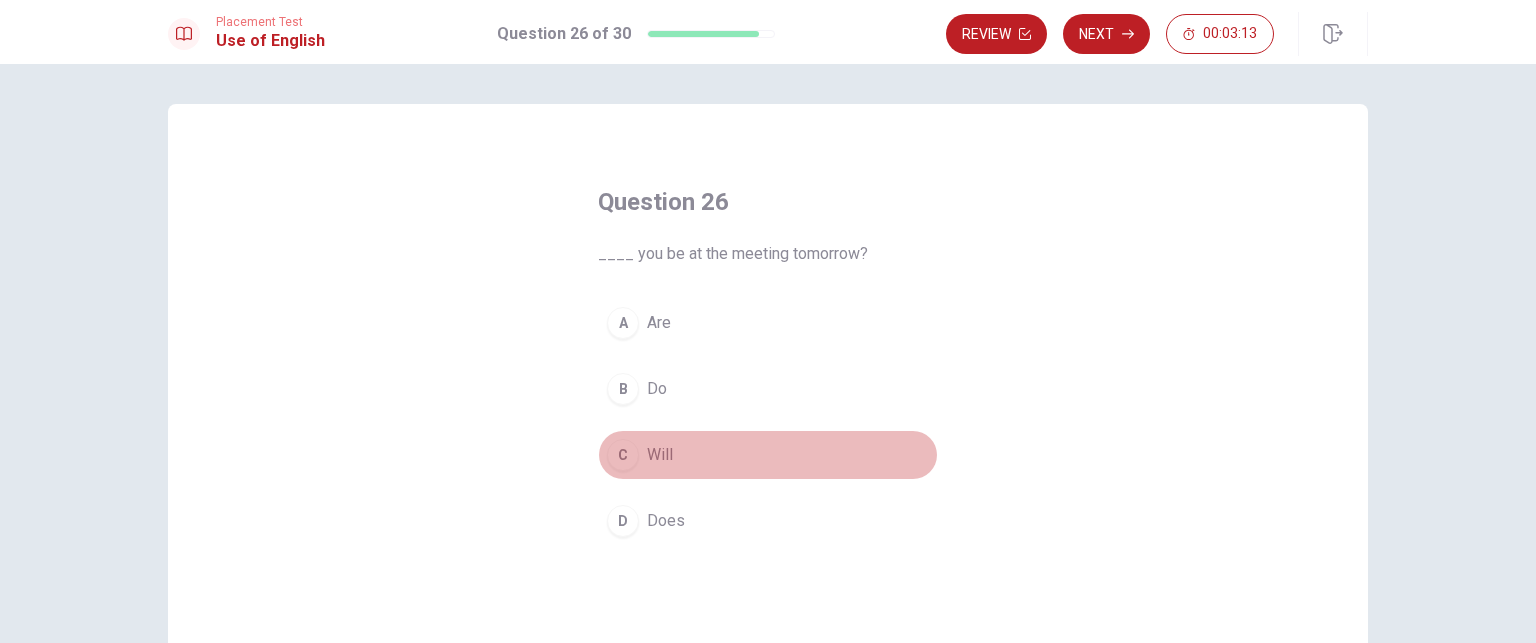 click on "Will" at bounding box center [660, 455] 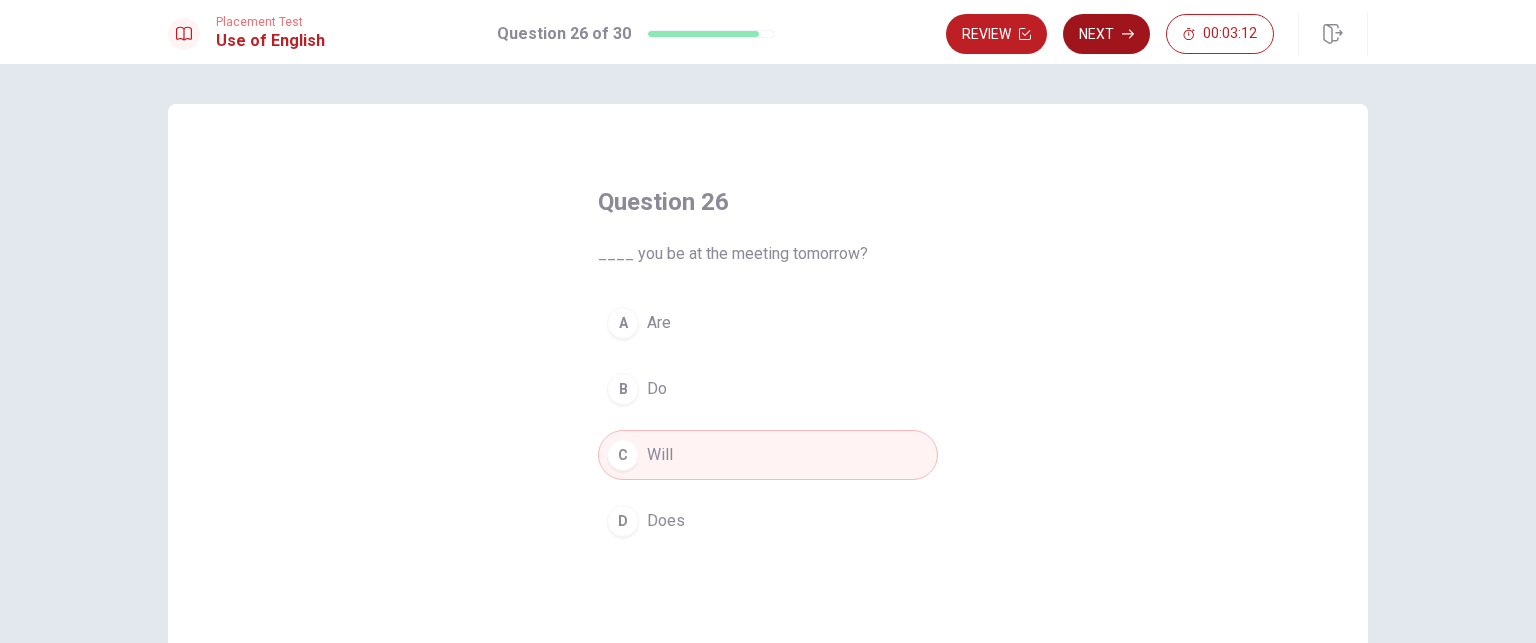 click on "Next" at bounding box center [1106, 34] 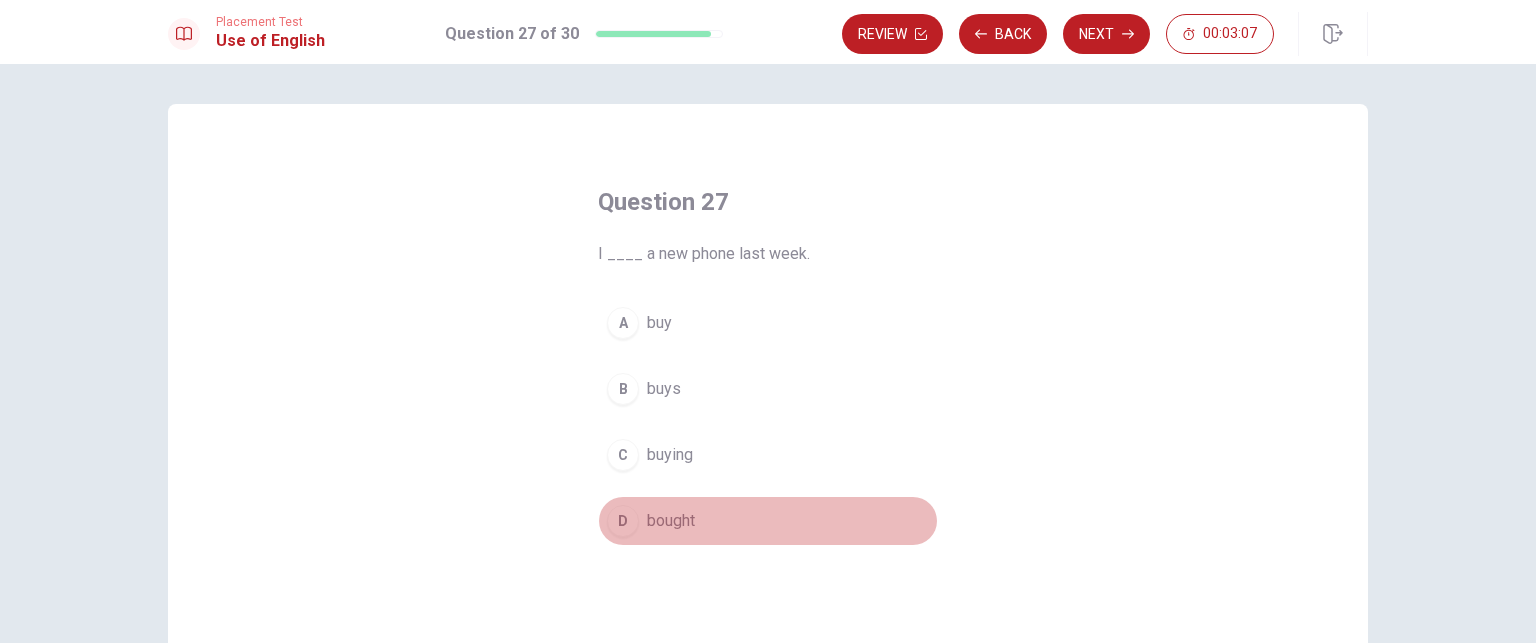 click on "bought" at bounding box center [671, 521] 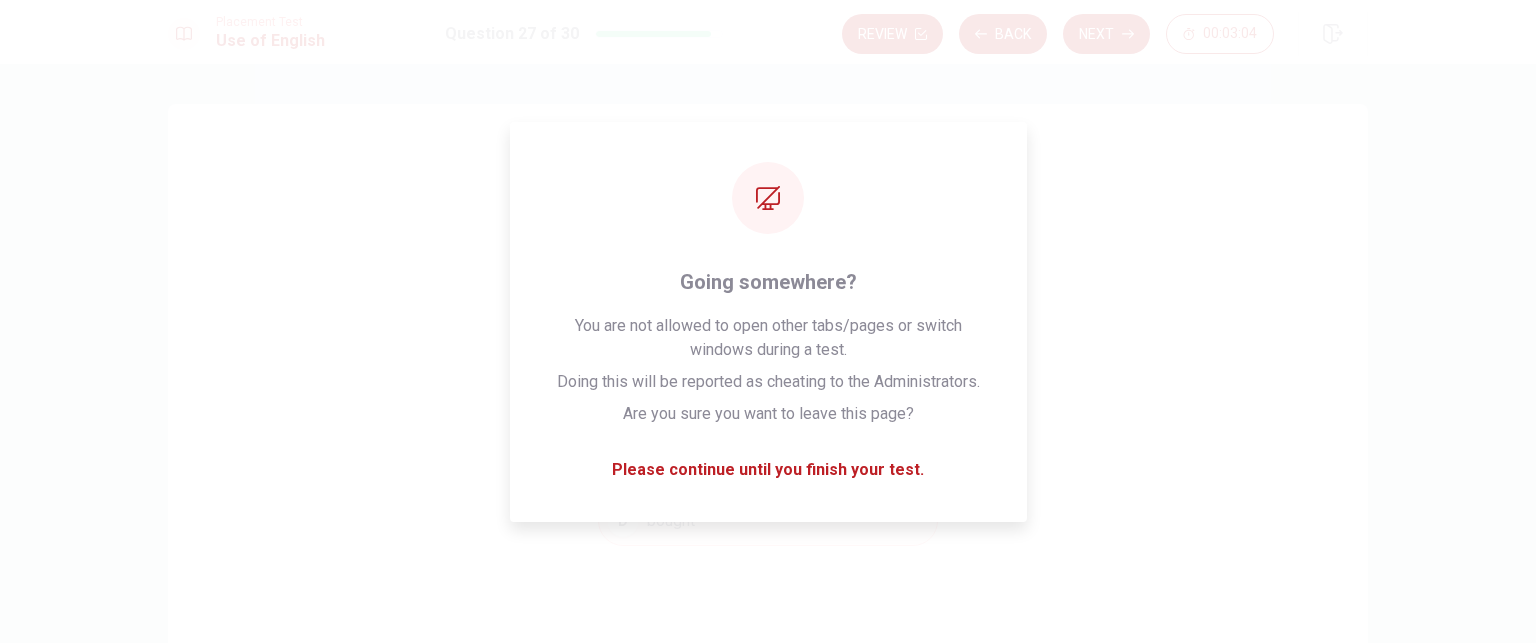 click on "Question 27 I ____ a new phone last week. A buy B buys C buying D bought" at bounding box center (768, 451) 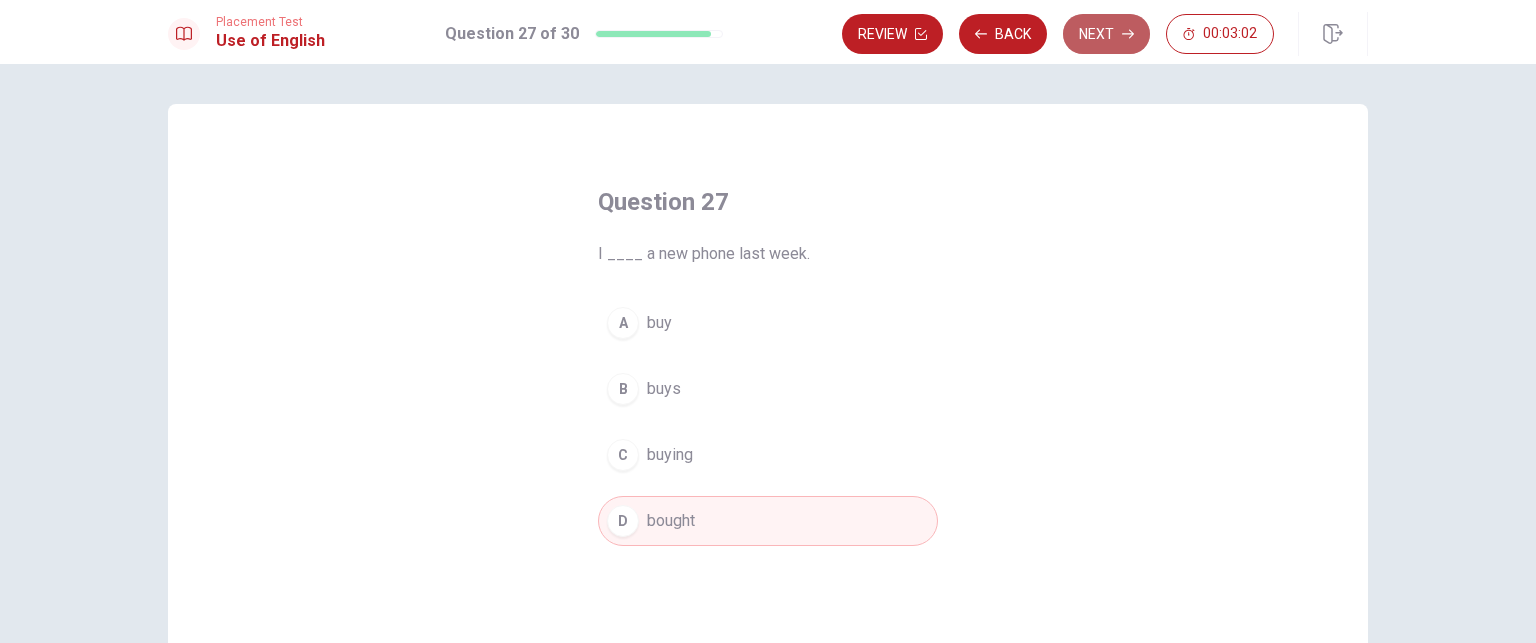 click on "Next" at bounding box center (1106, 34) 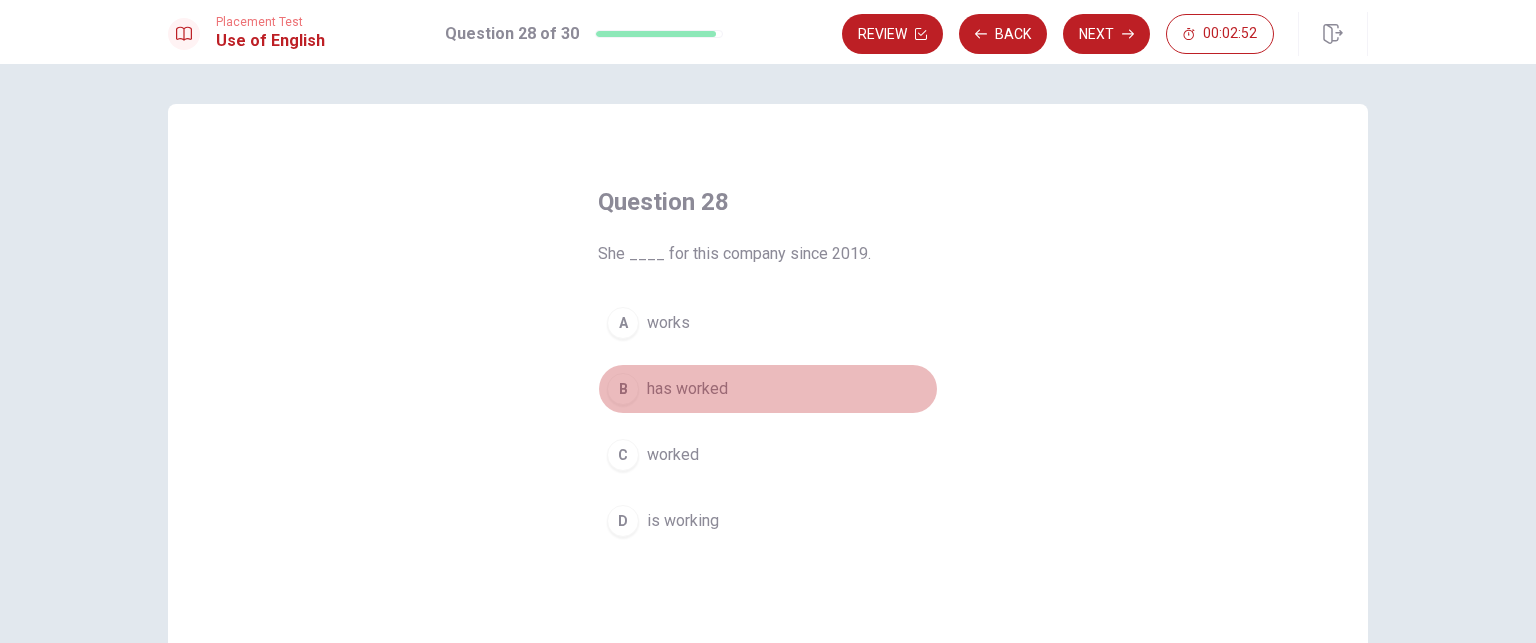 click on "has worked" at bounding box center (687, 389) 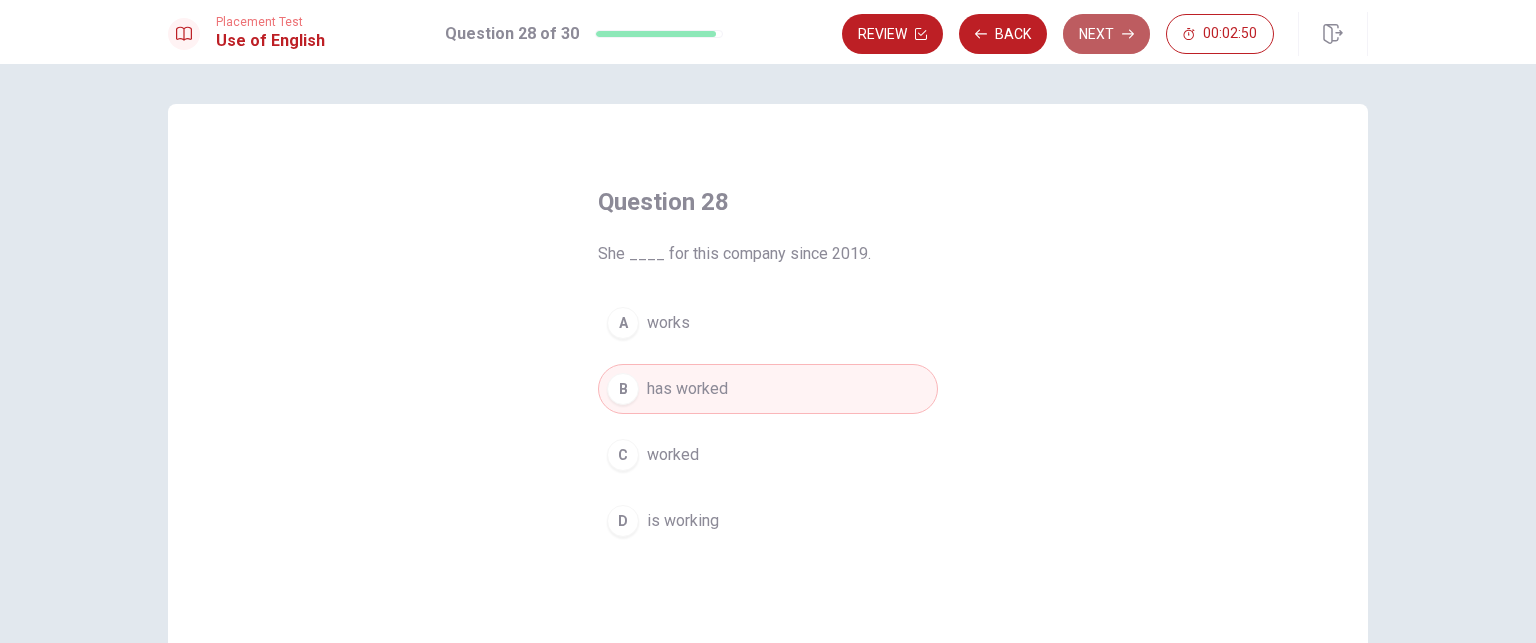 click on "Next" at bounding box center [1106, 34] 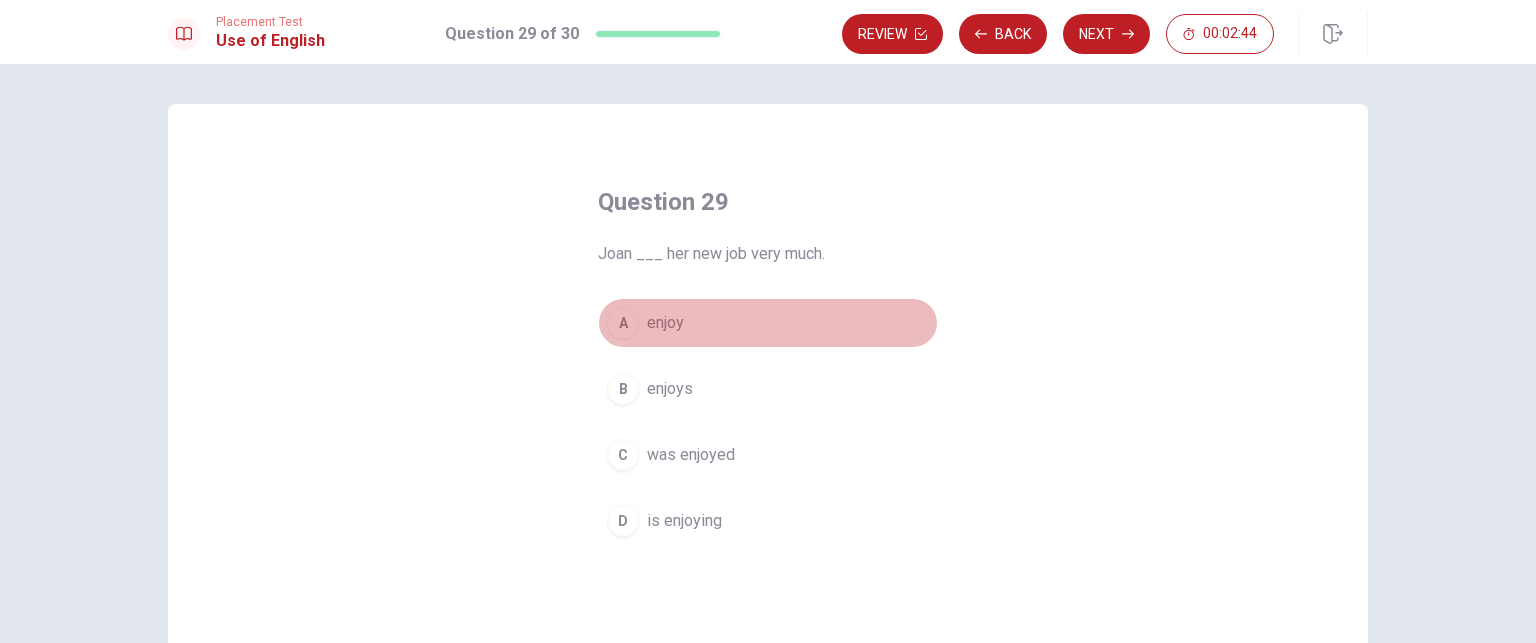 click on "A enjoy" at bounding box center [768, 323] 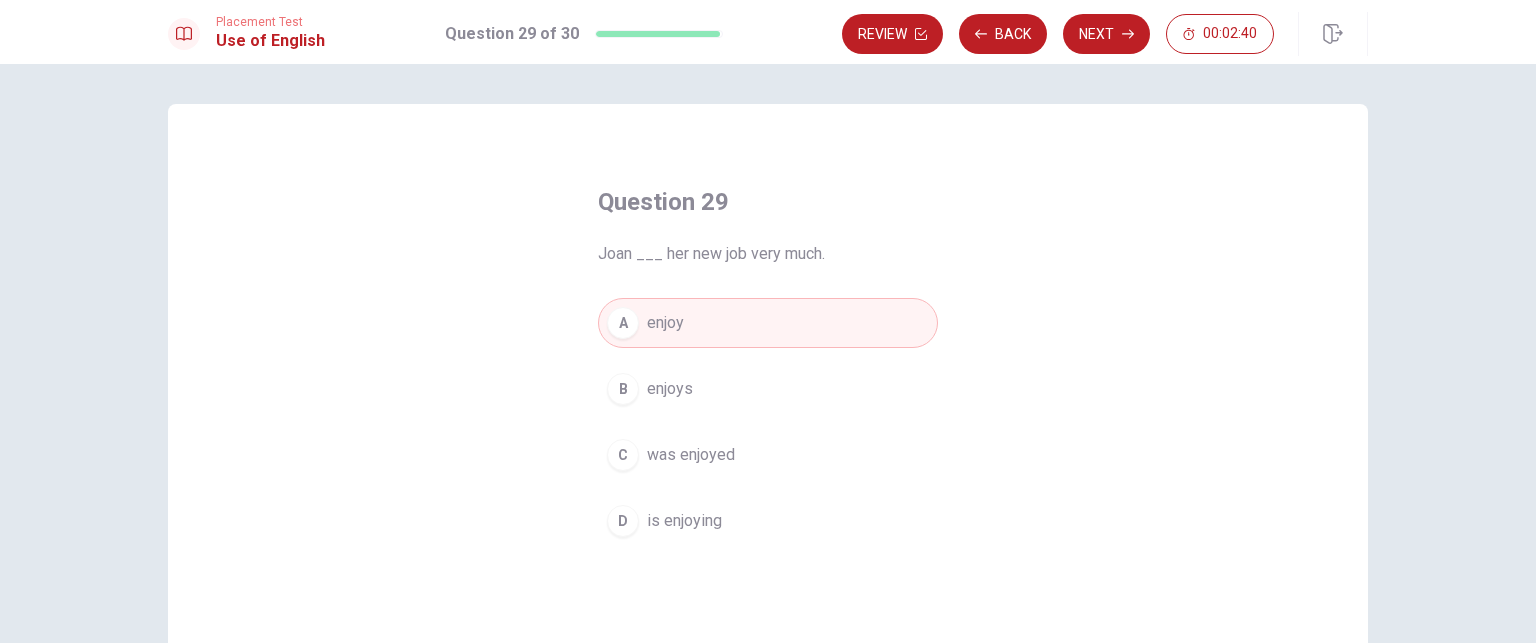 drag, startPoint x: 684, startPoint y: 525, endPoint x: 732, endPoint y: 549, distance: 53.66563 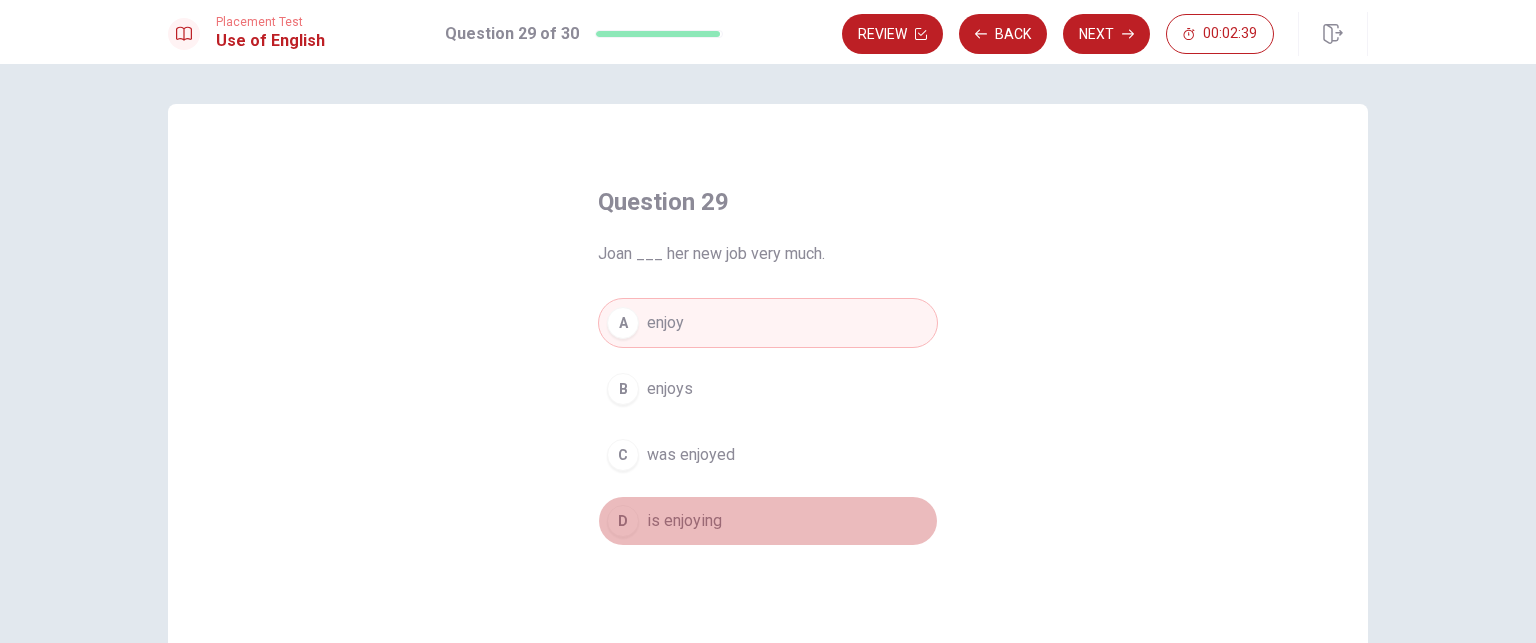 click on "is enjoying" at bounding box center (684, 521) 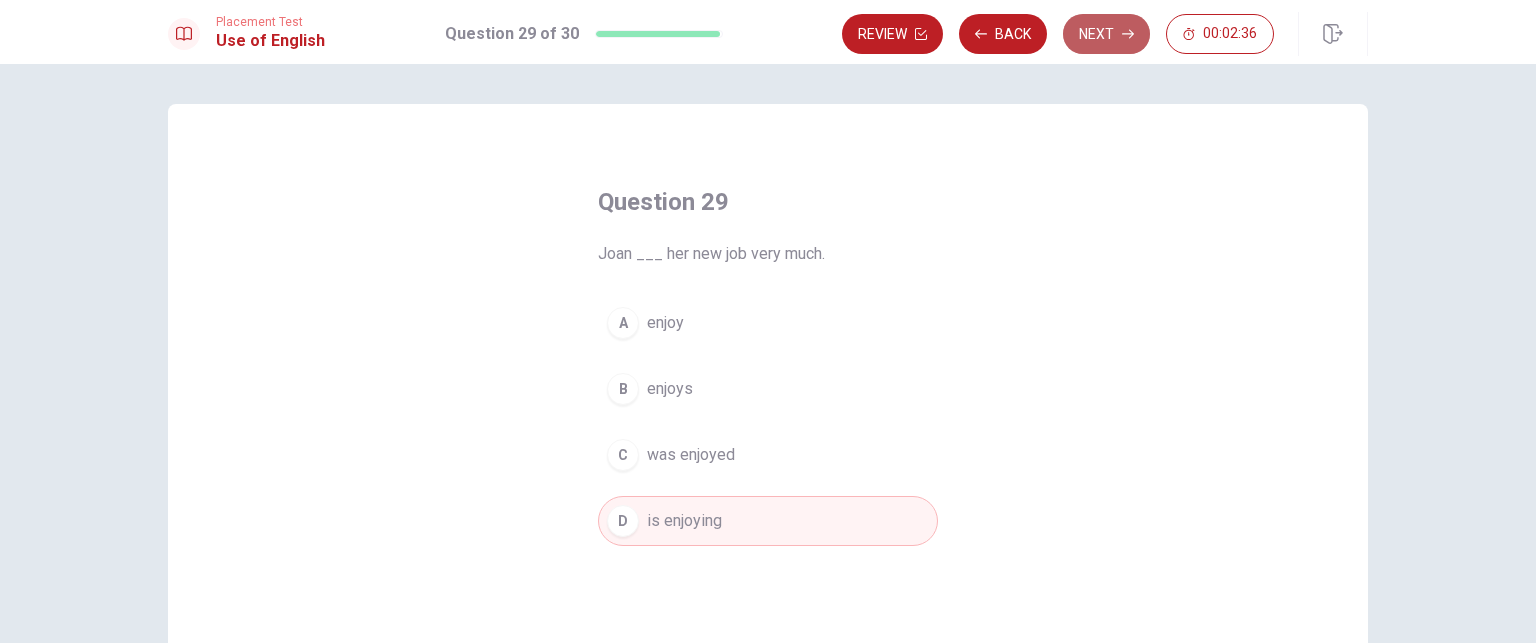 click on "Next" at bounding box center (1106, 34) 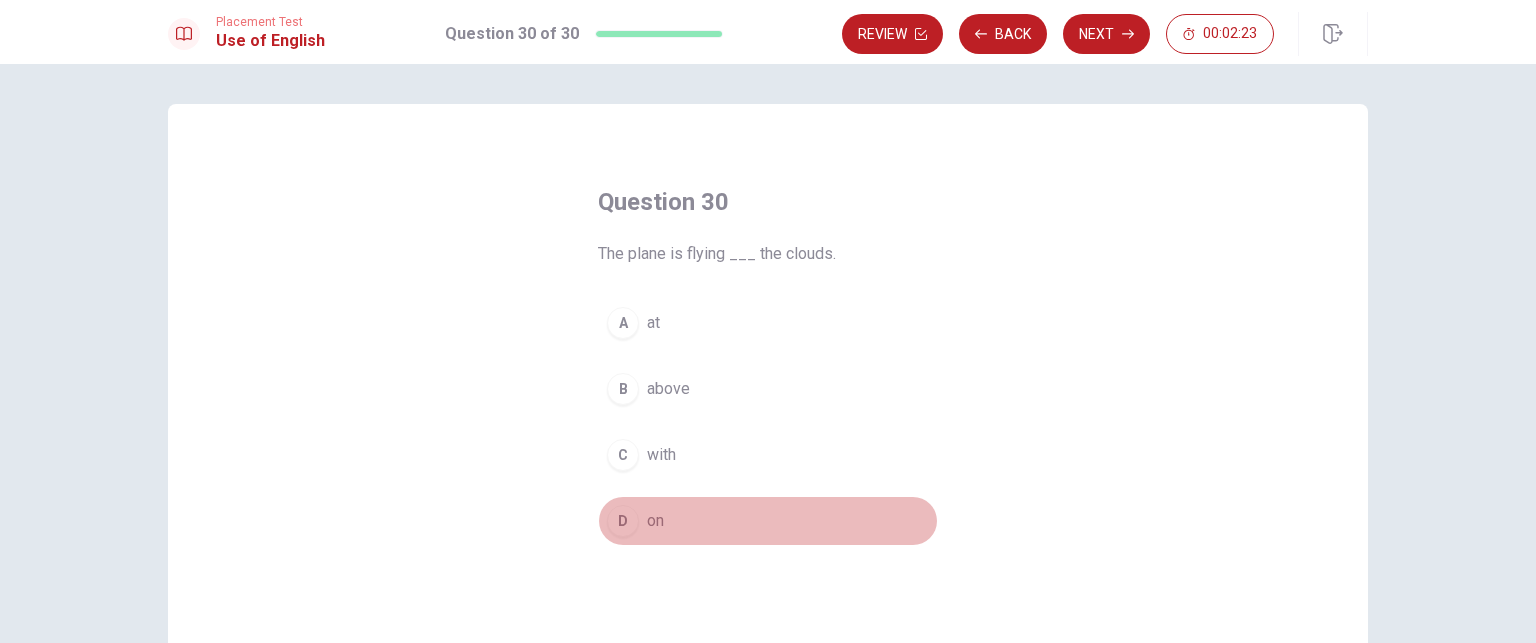 click on "D on" at bounding box center (768, 521) 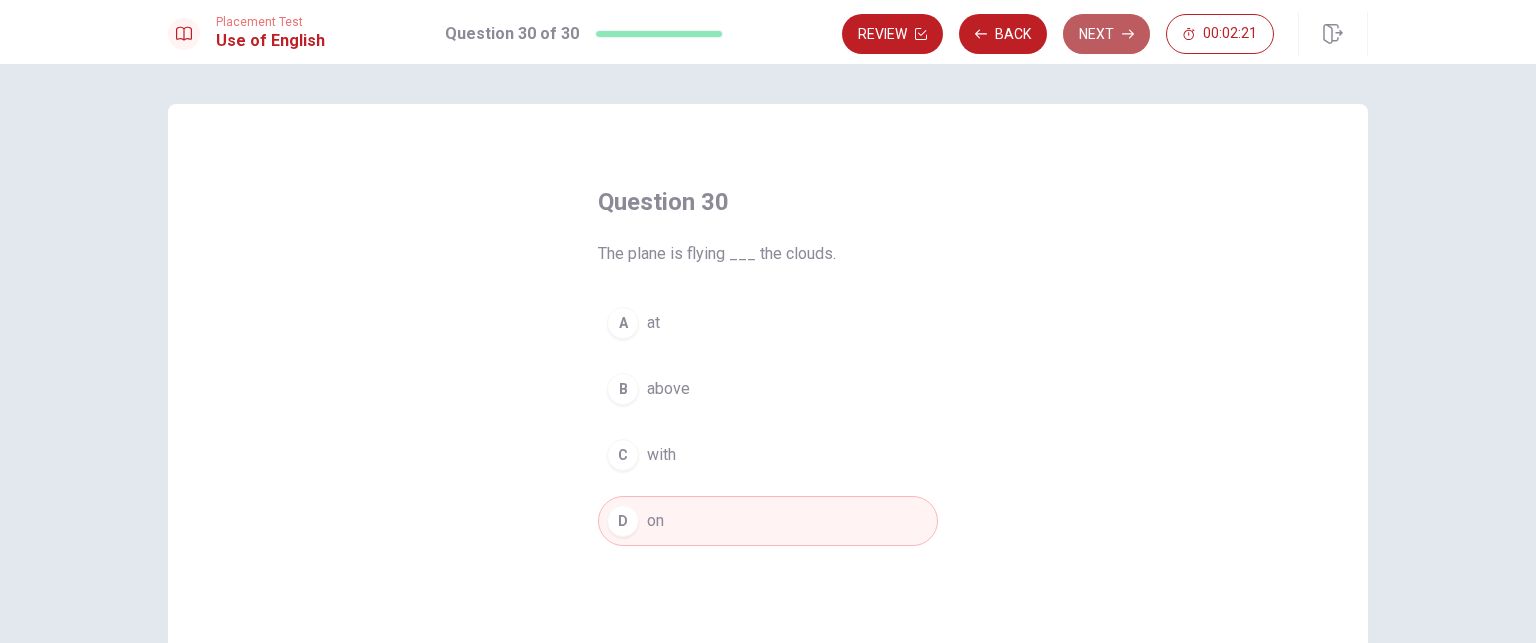 click on "Next" at bounding box center (1106, 34) 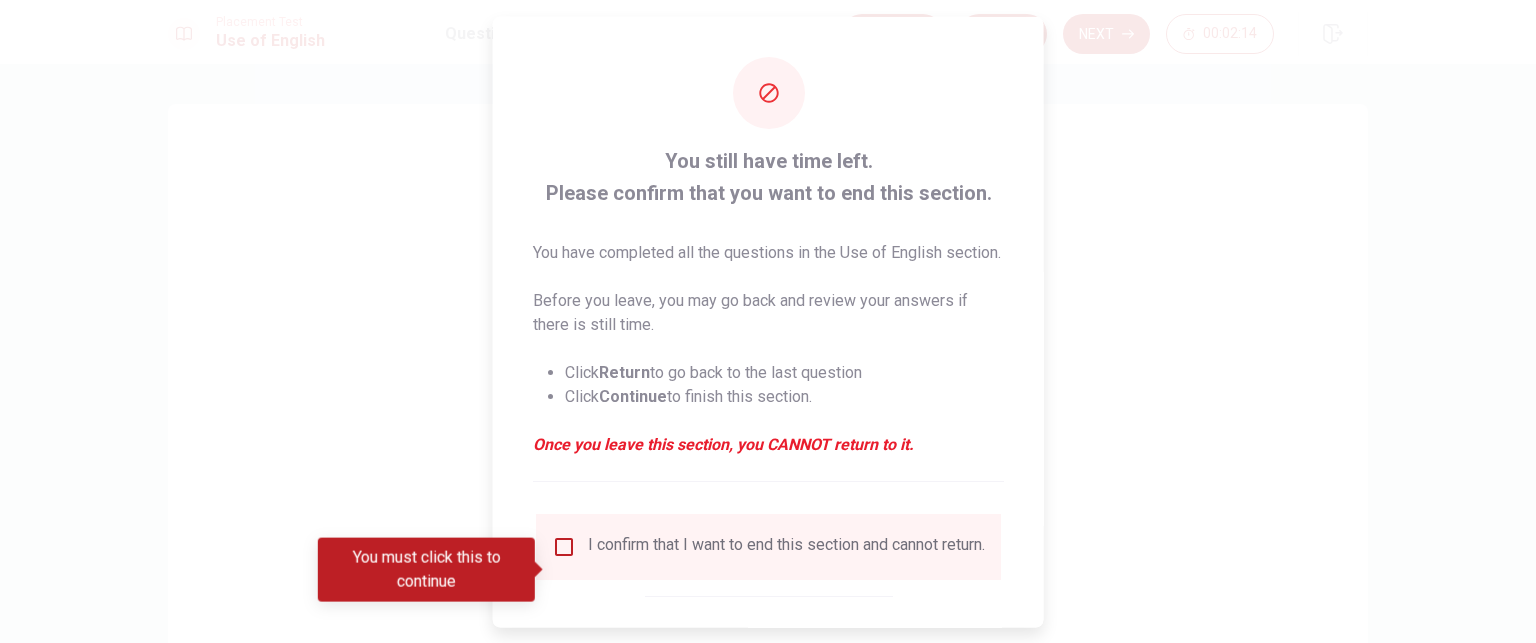 click at bounding box center (564, 546) 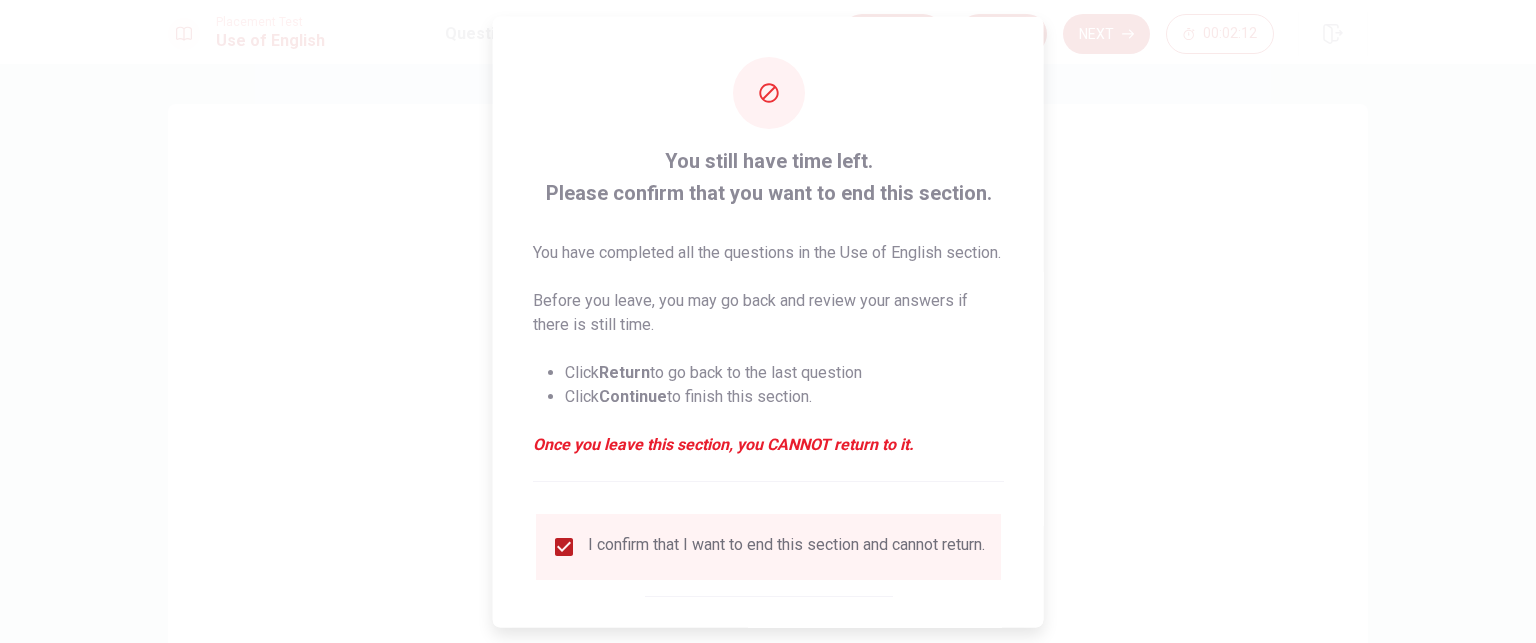 scroll, scrollTop: 127, scrollLeft: 0, axis: vertical 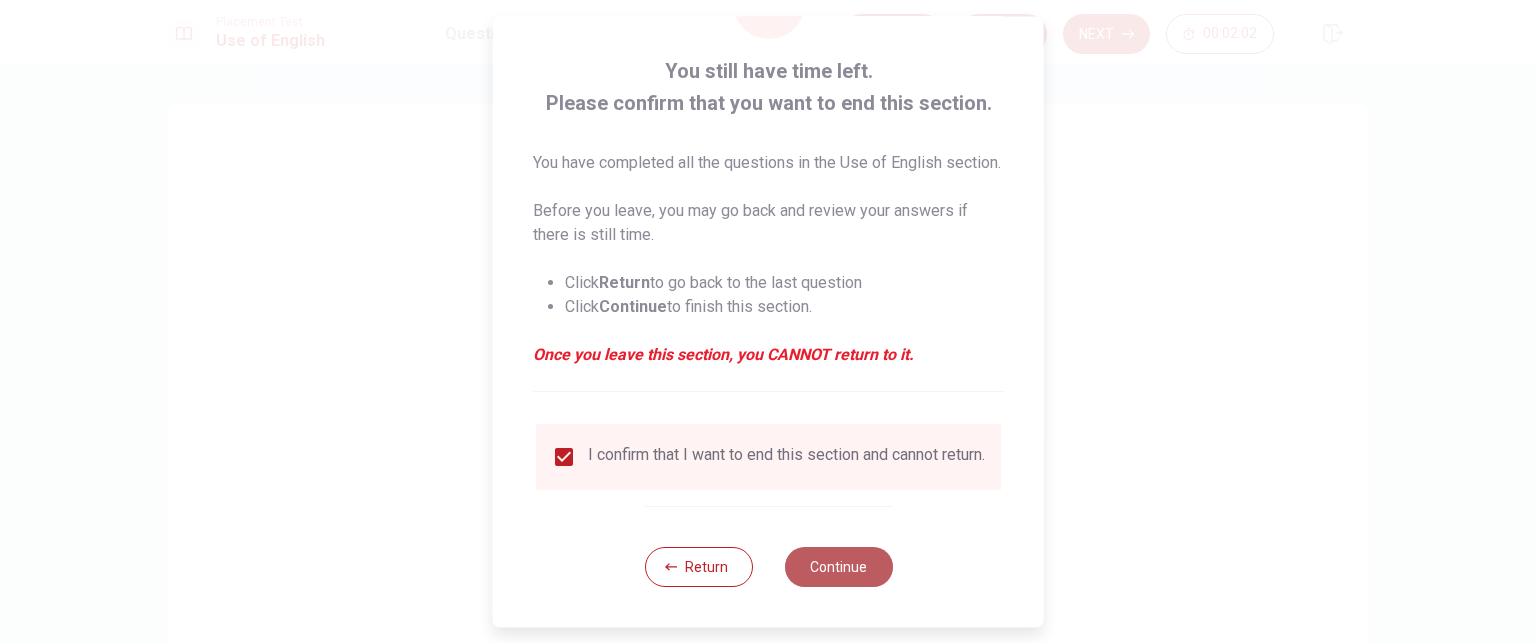 click on "Continue" at bounding box center (838, 567) 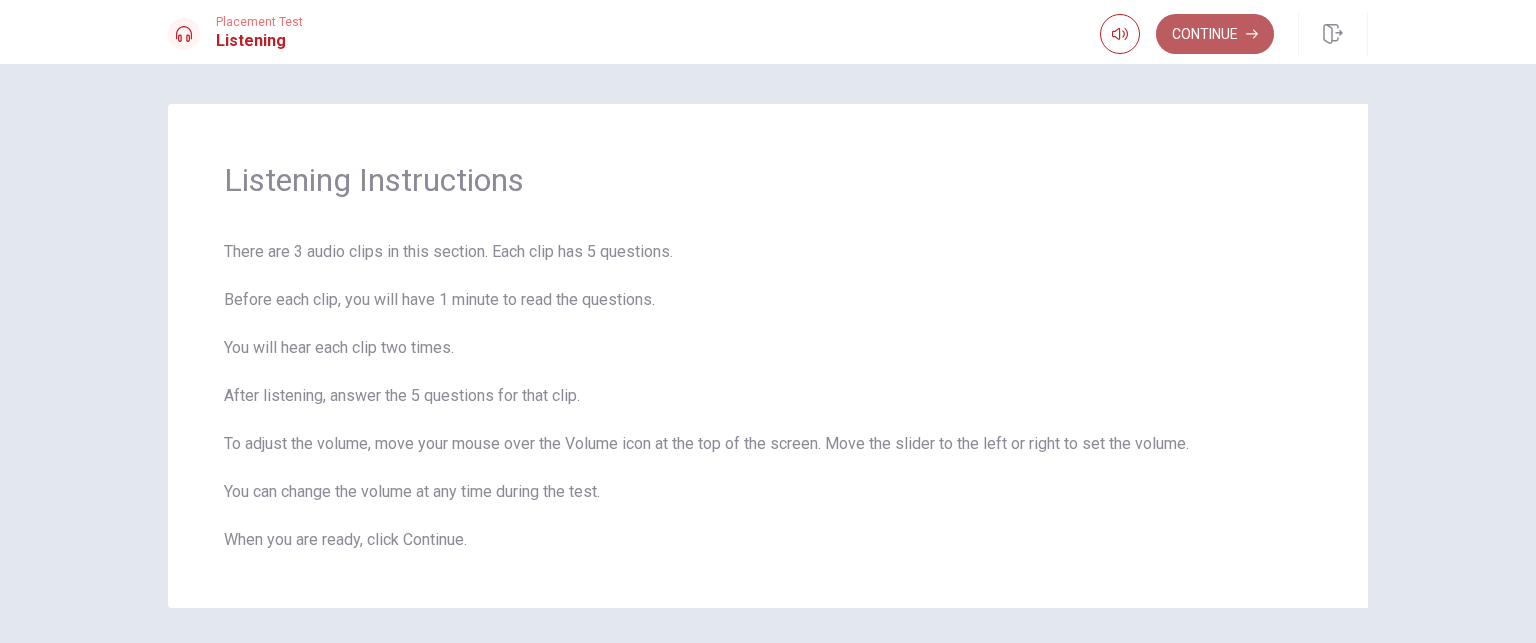 click on "Continue" at bounding box center [1215, 34] 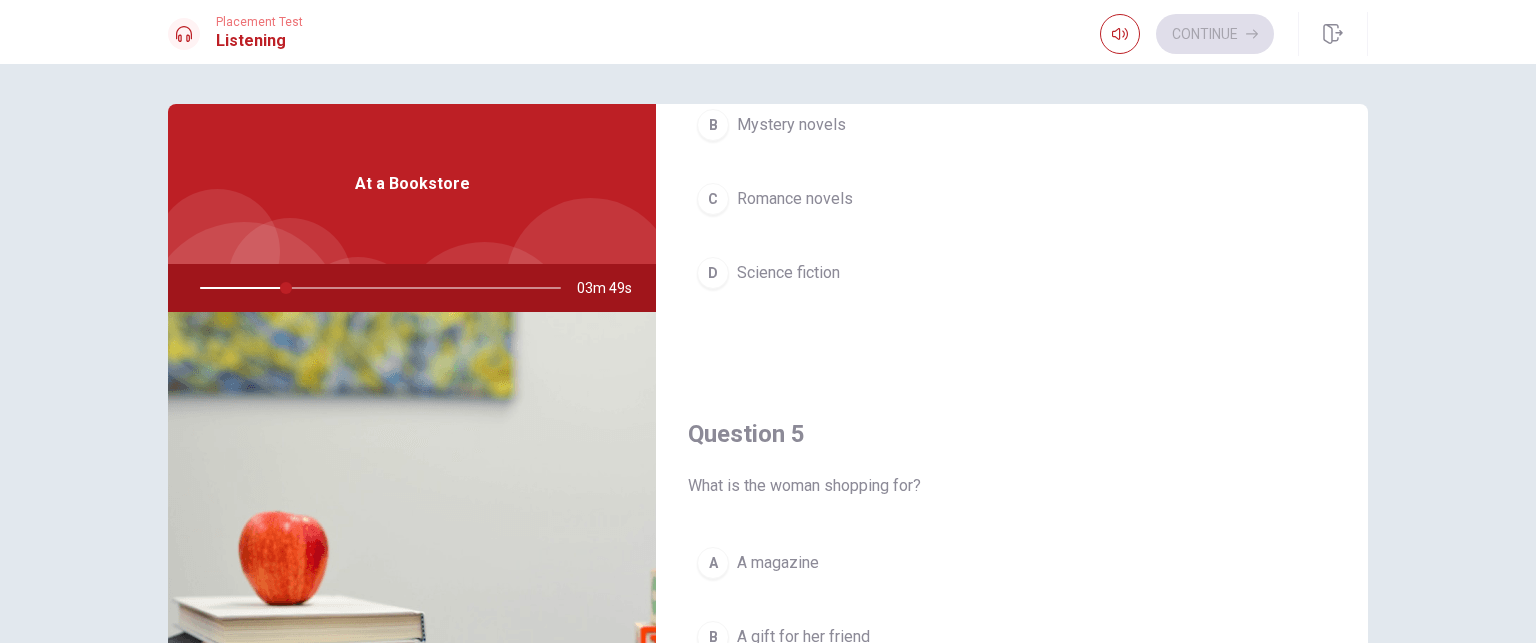 scroll, scrollTop: 1856, scrollLeft: 0, axis: vertical 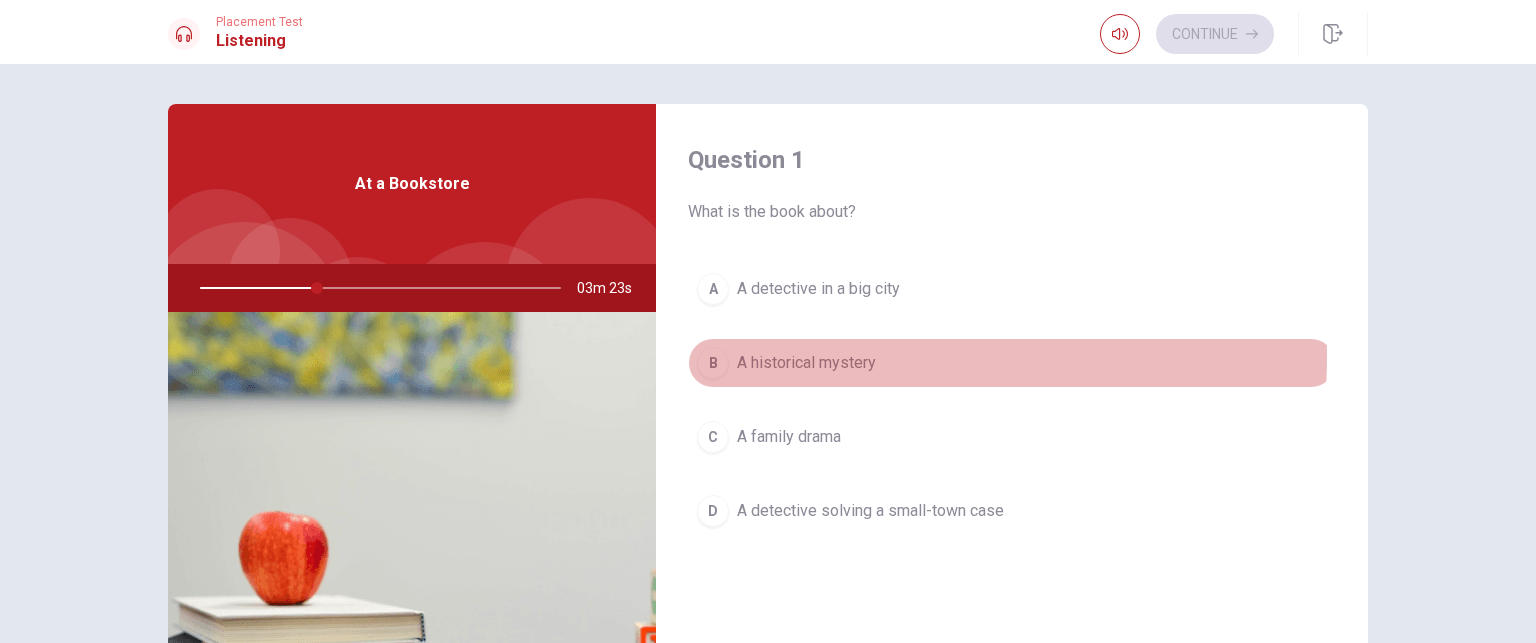 click on "A historical mystery" at bounding box center [806, 363] 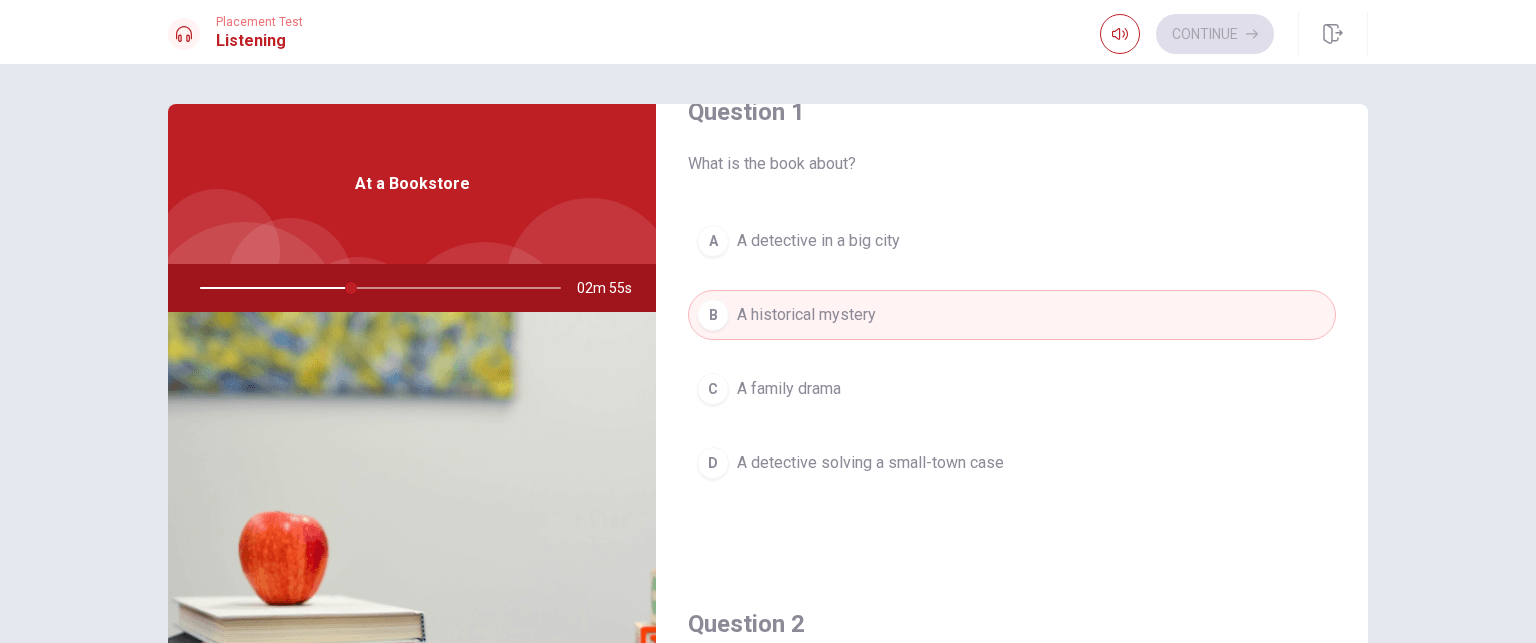 scroll, scrollTop: 50, scrollLeft: 0, axis: vertical 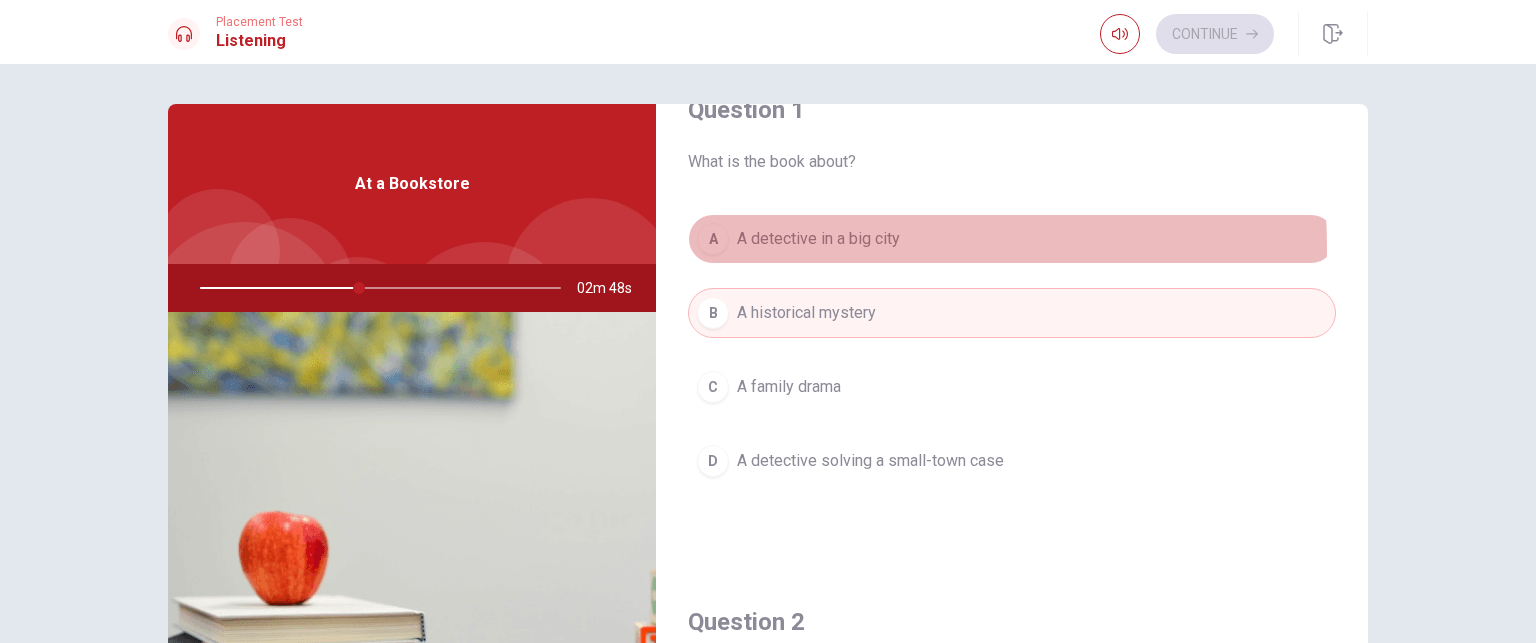 click on "A detective in a big city" at bounding box center [818, 239] 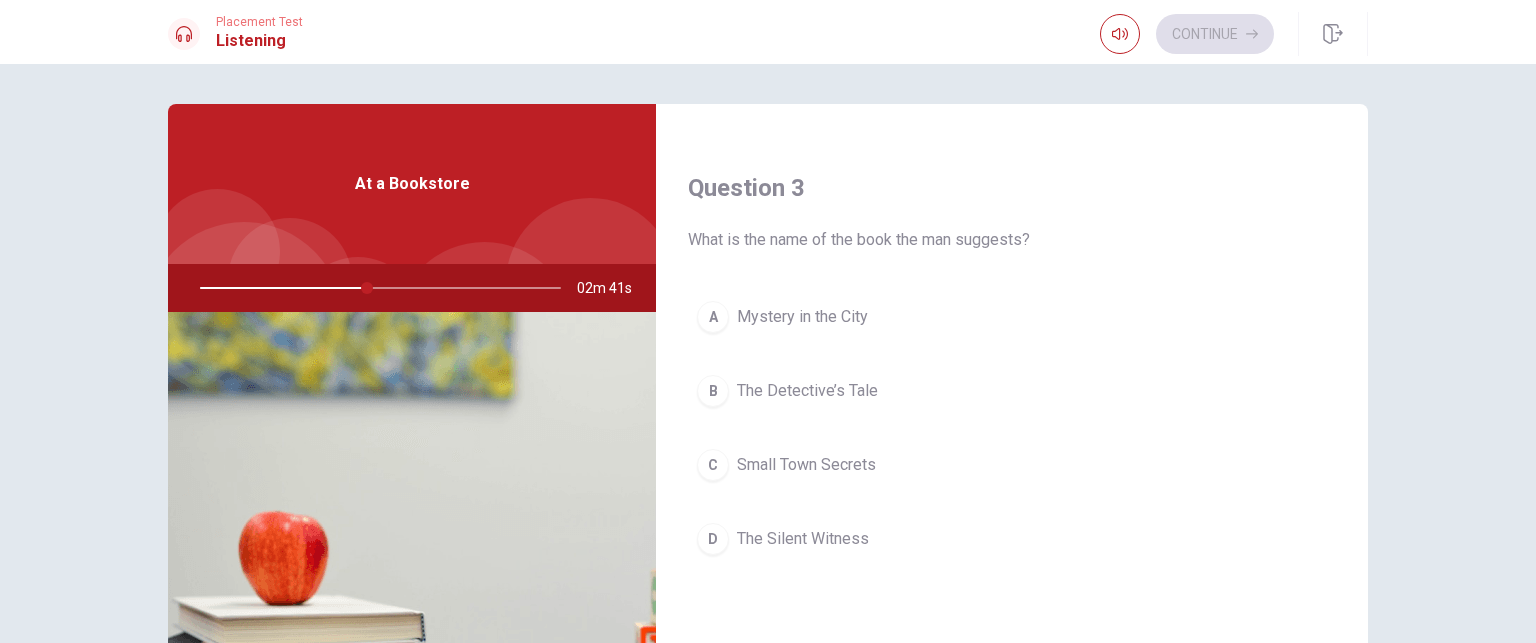 scroll, scrollTop: 1012, scrollLeft: 0, axis: vertical 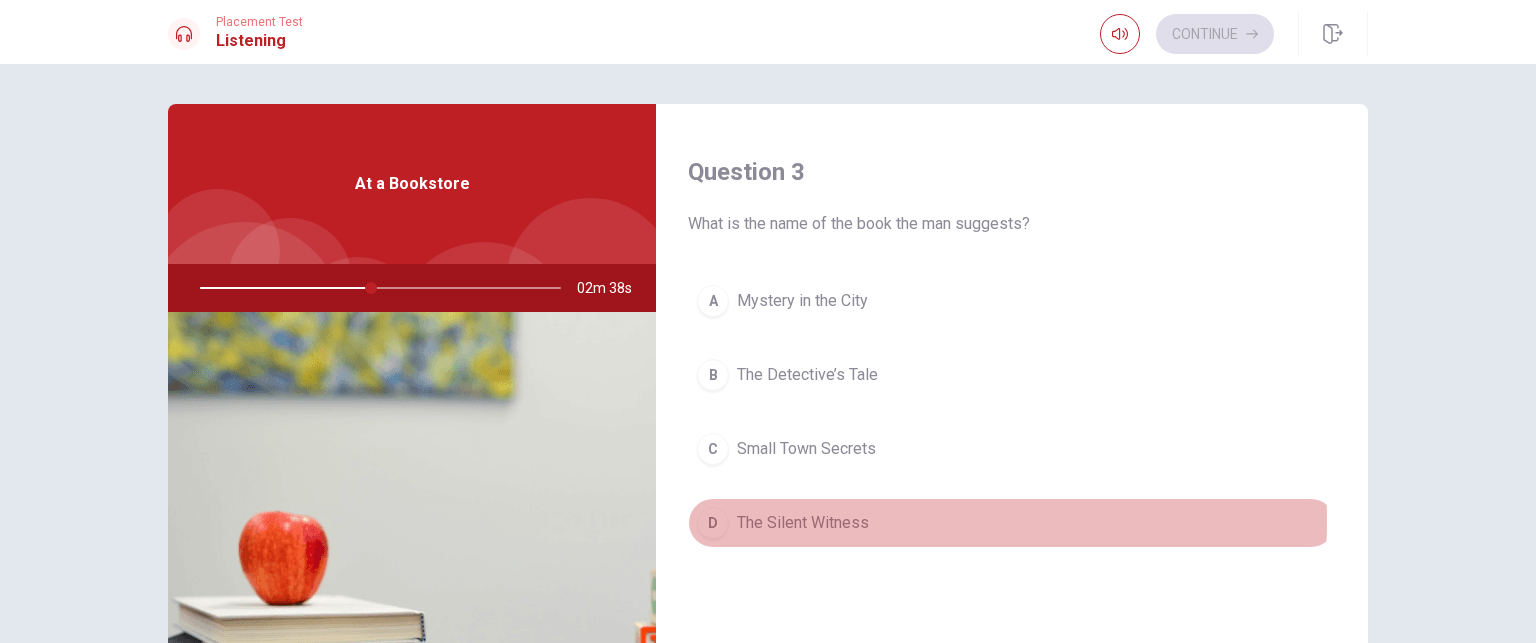 click on "The Silent Witness" at bounding box center [803, 523] 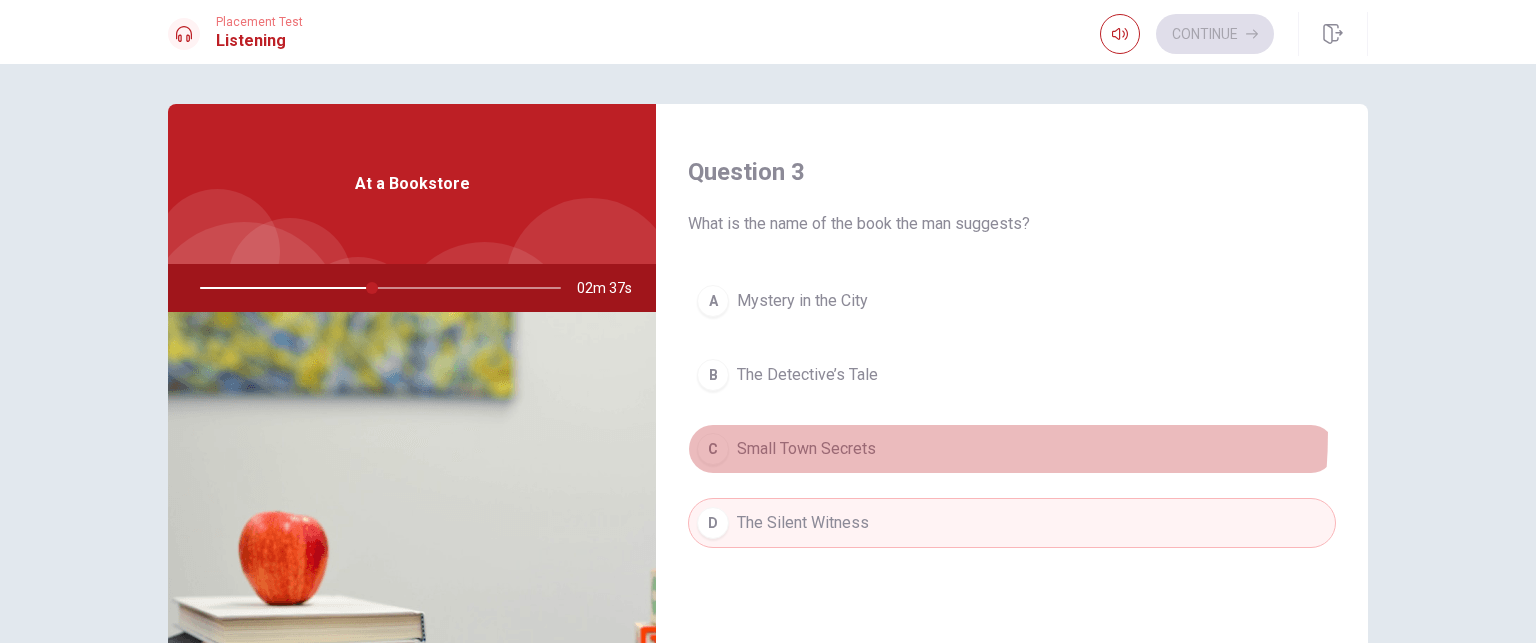click on "C Small Town Secrets" at bounding box center [1012, 449] 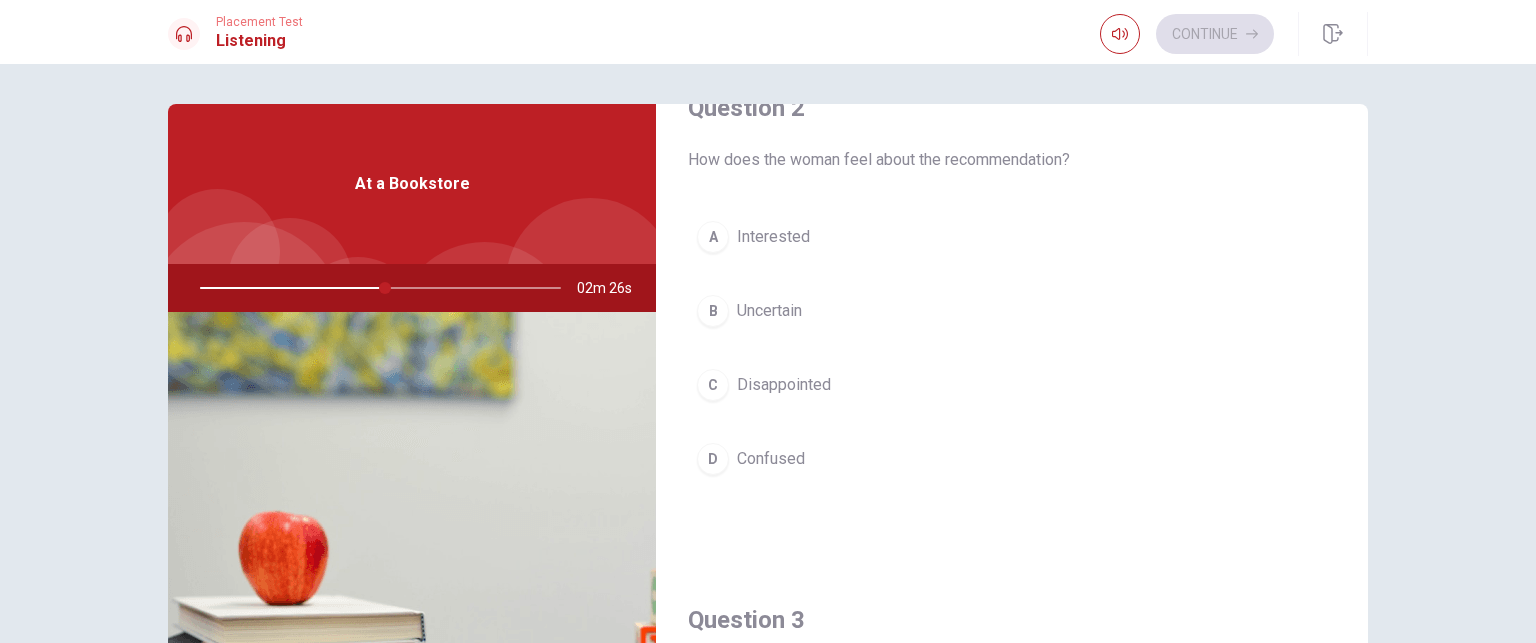 scroll, scrollTop: 562, scrollLeft: 0, axis: vertical 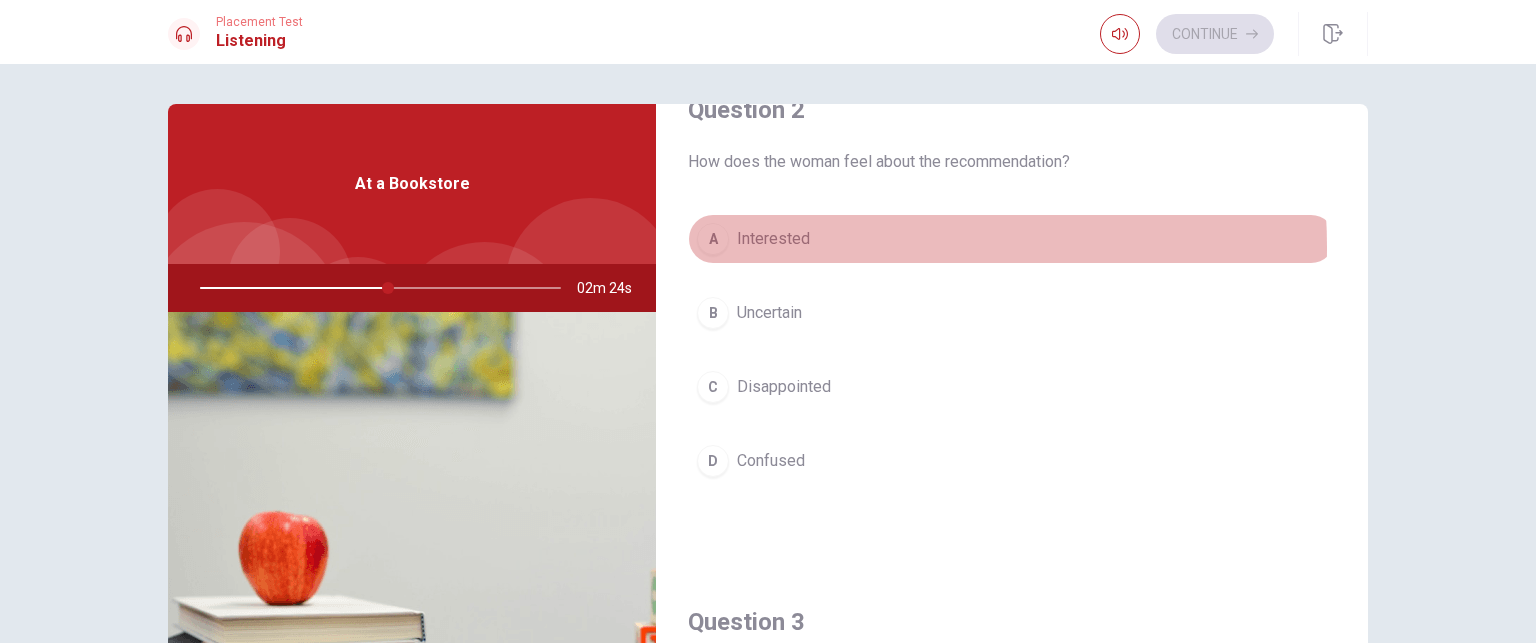 click on "A Interested" at bounding box center [1012, 239] 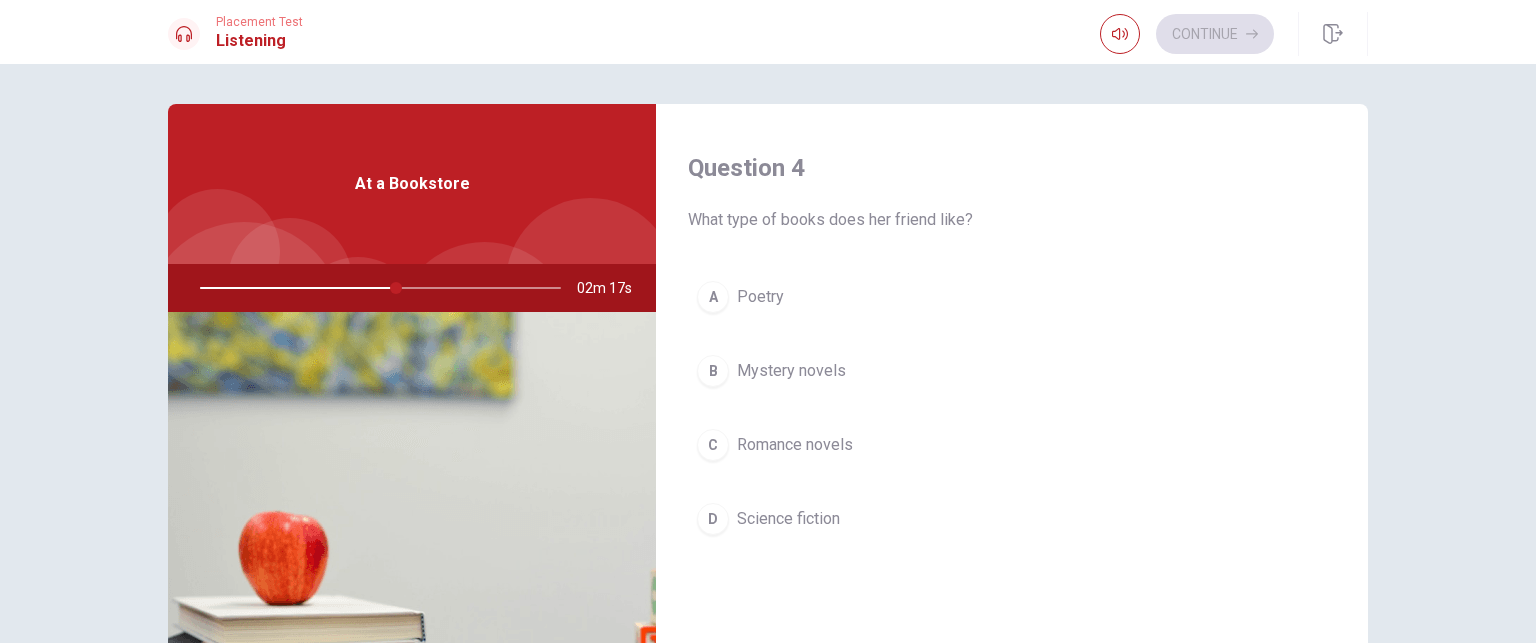 scroll, scrollTop: 1528, scrollLeft: 0, axis: vertical 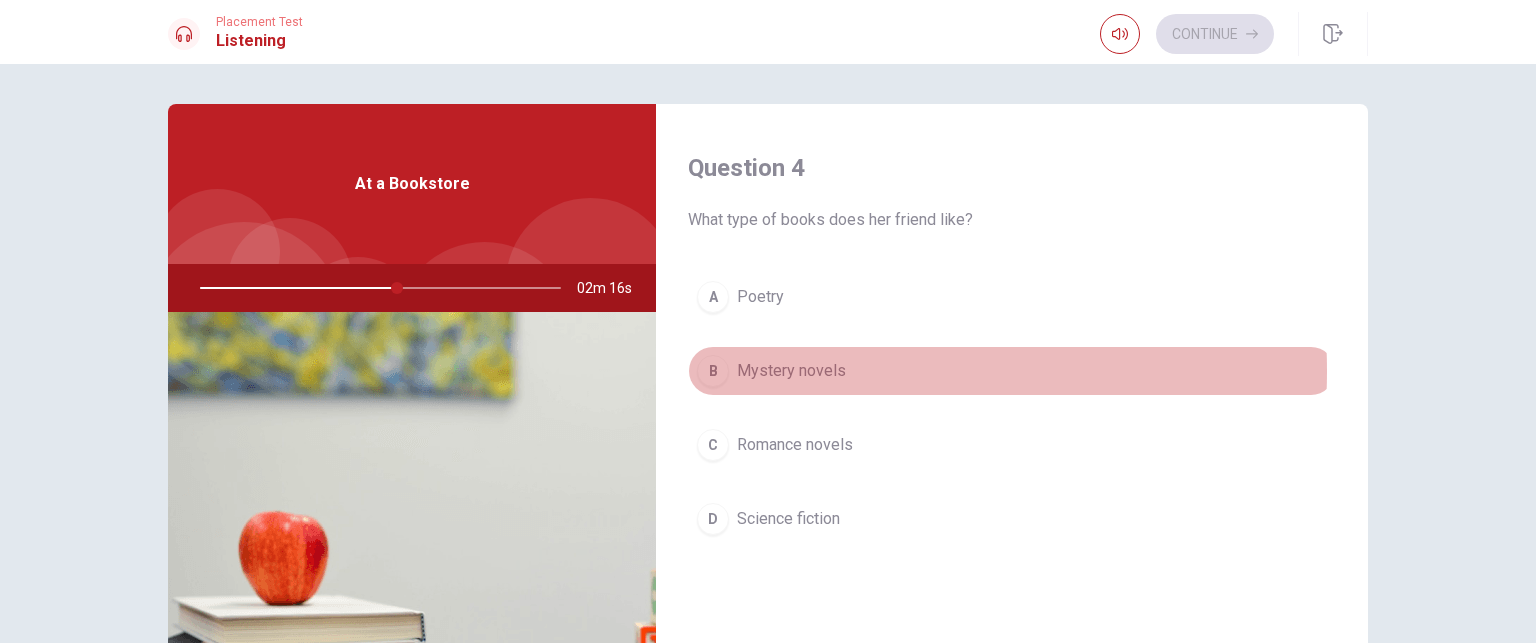 click on "Mystery novels" at bounding box center [791, 371] 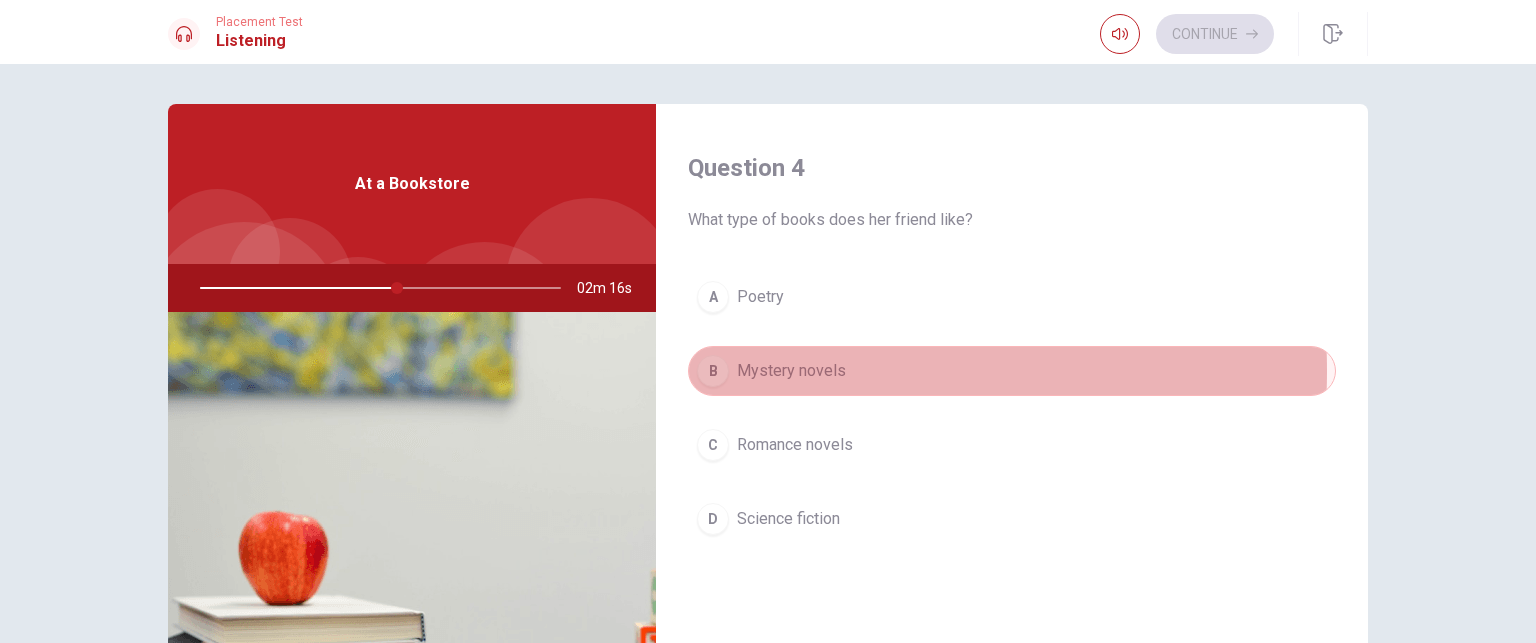 click on "Mystery novels" at bounding box center (791, 371) 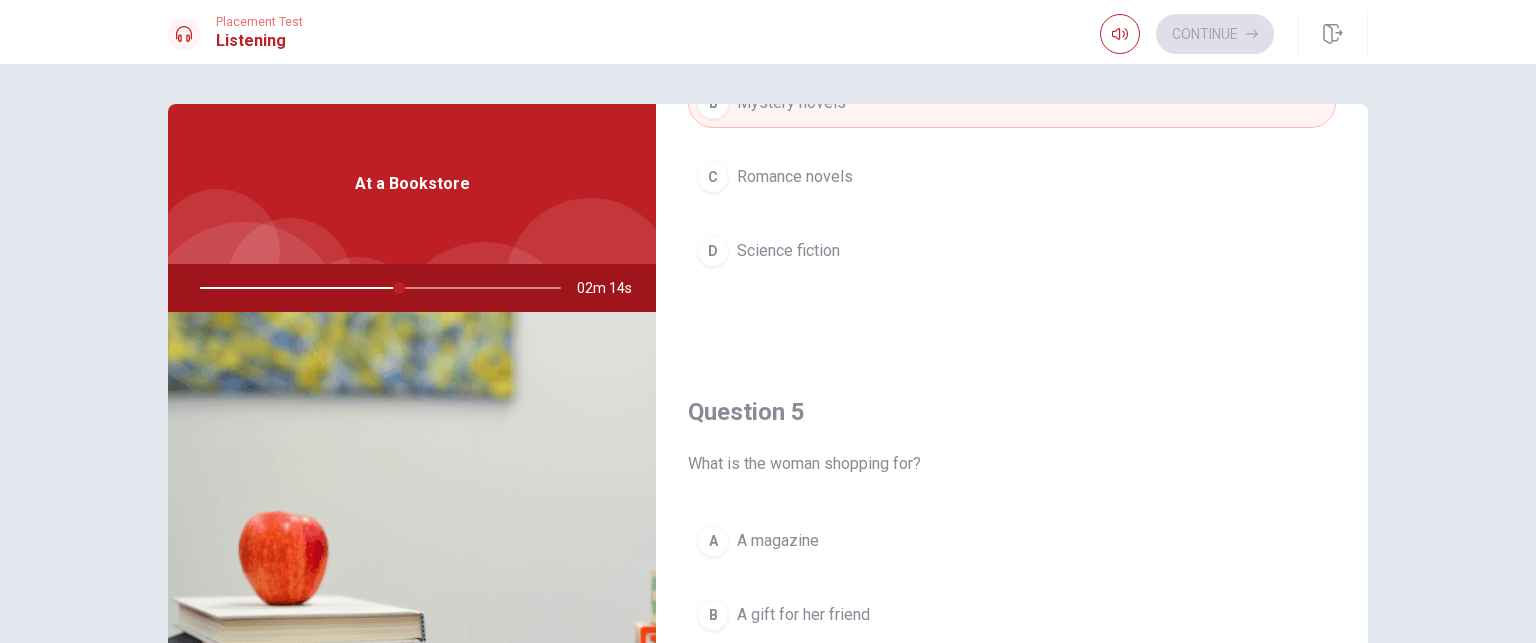 scroll, scrollTop: 1856, scrollLeft: 0, axis: vertical 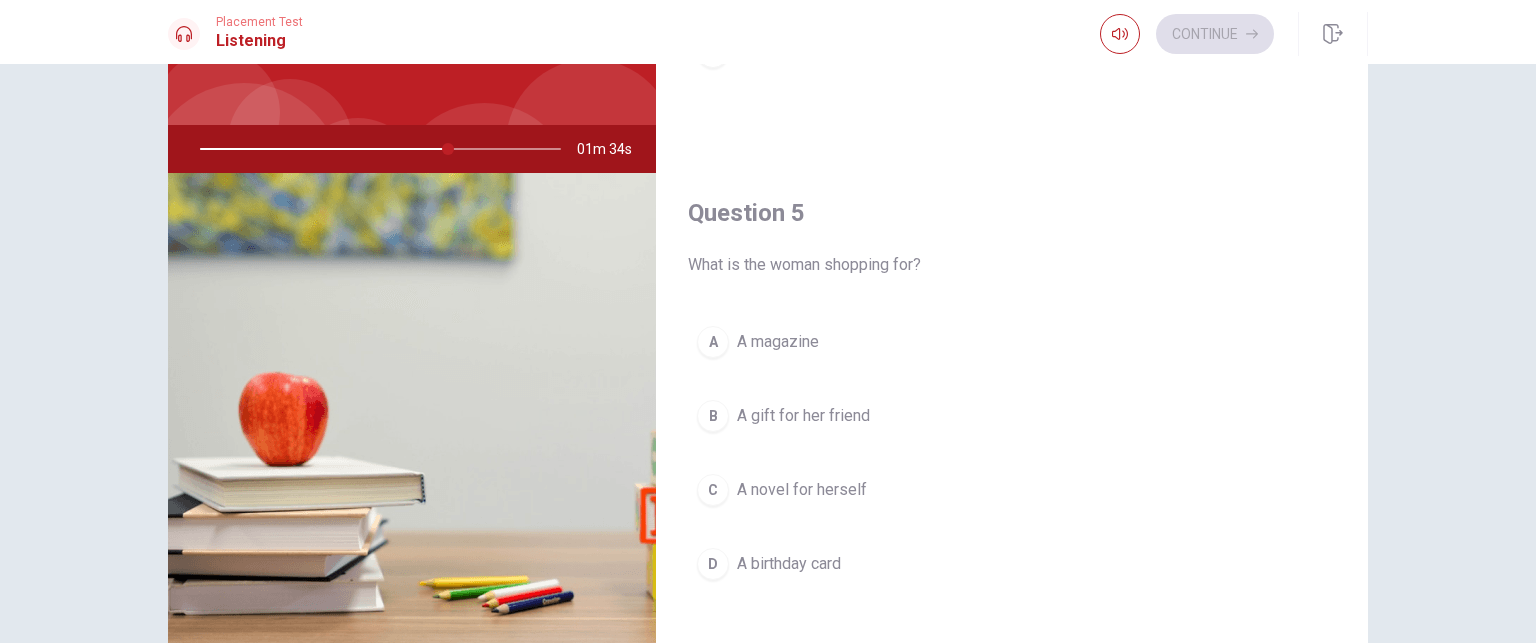click at bounding box center (376, 149) 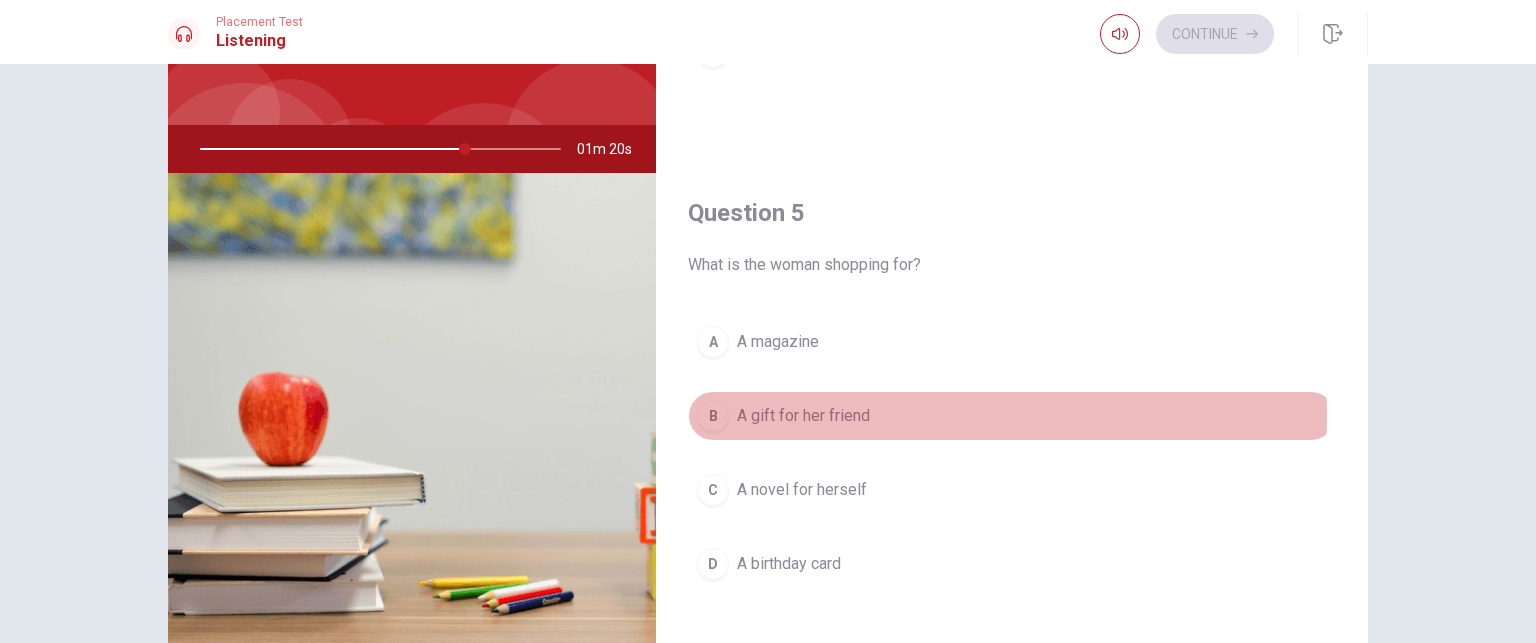 click on "A gift for her friend" at bounding box center [803, 416] 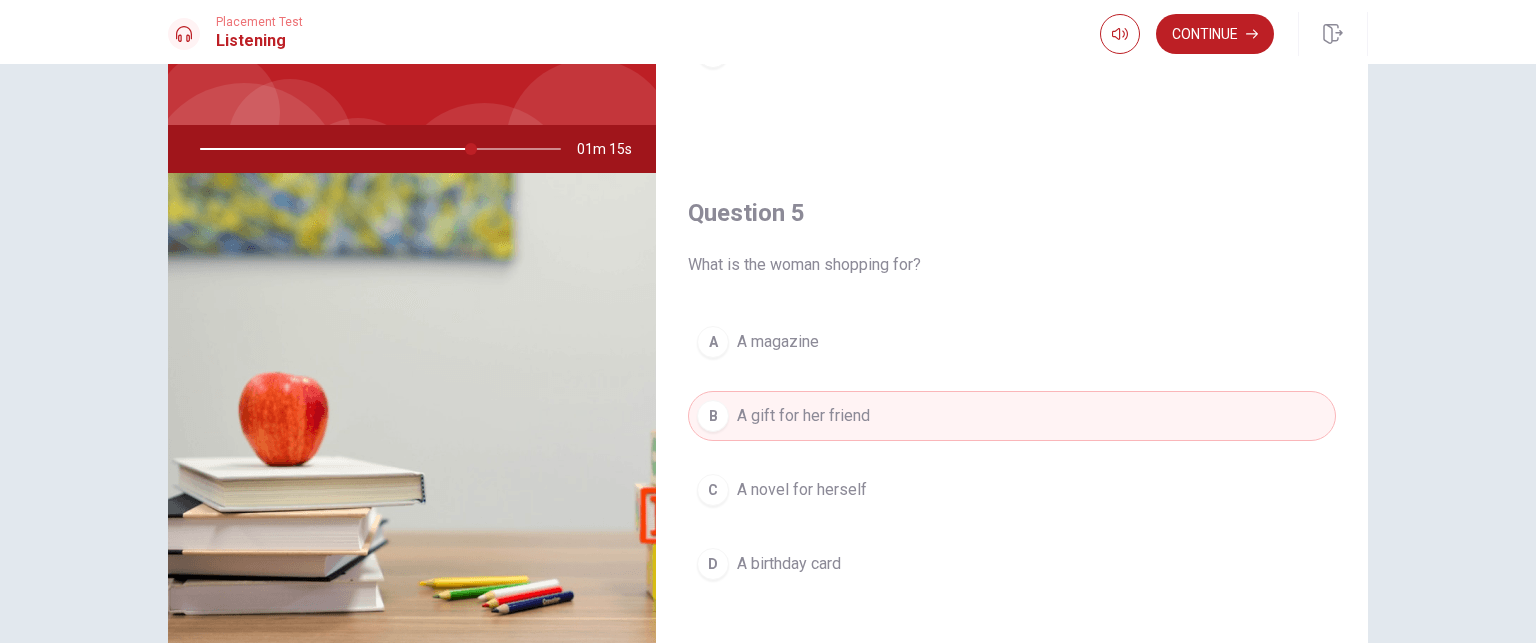 scroll, scrollTop: 0, scrollLeft: 0, axis: both 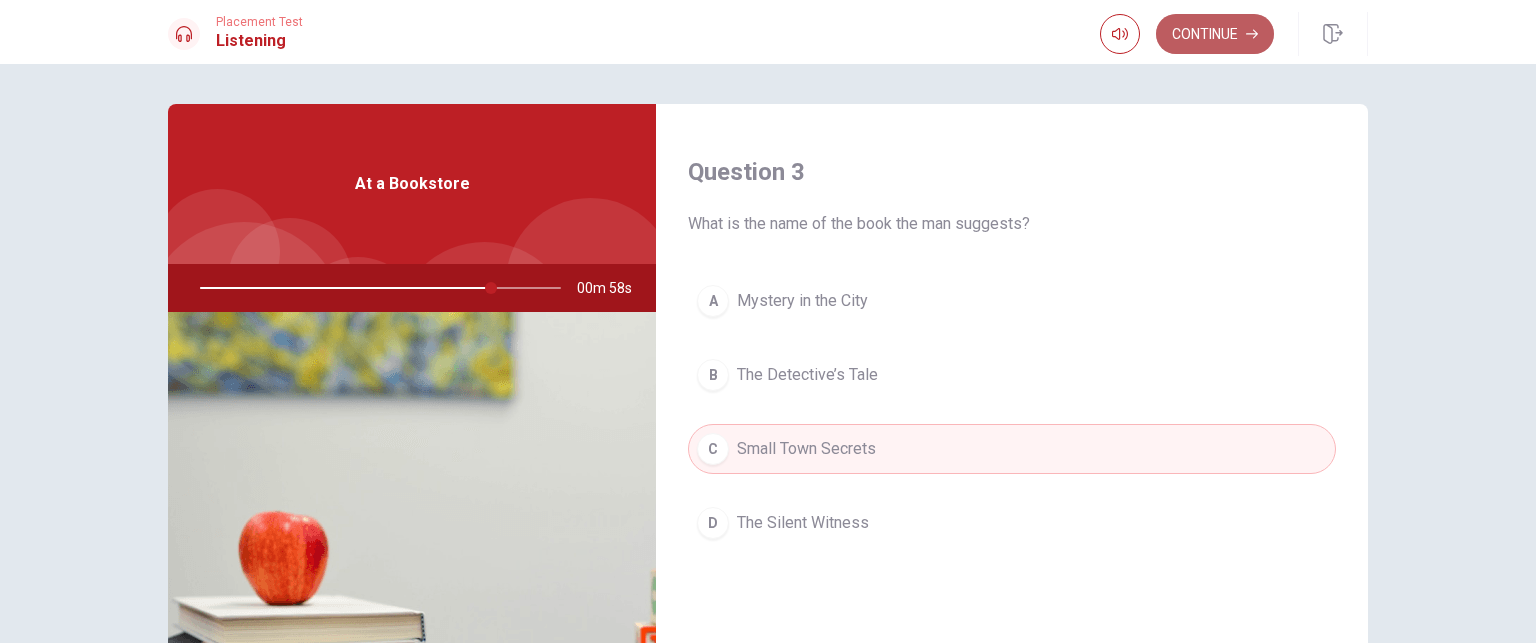 click on "Continue" at bounding box center [1215, 34] 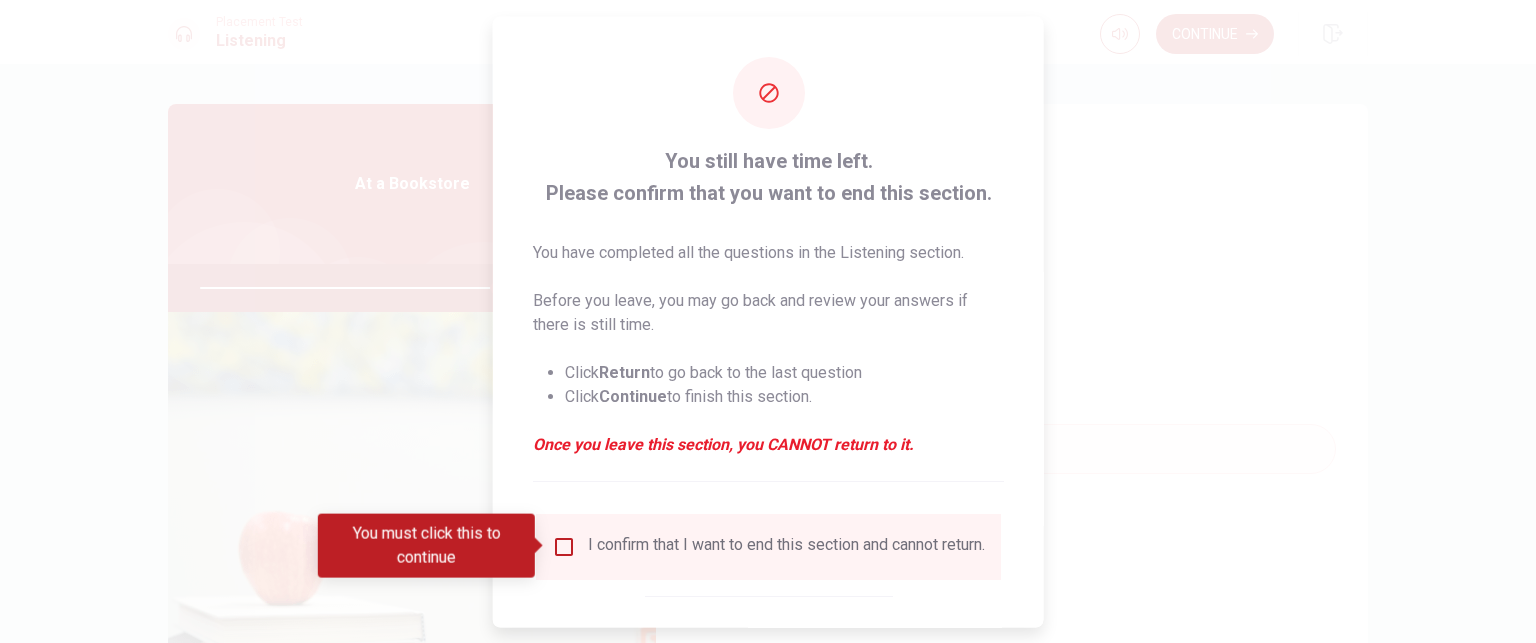 click at bounding box center (564, 546) 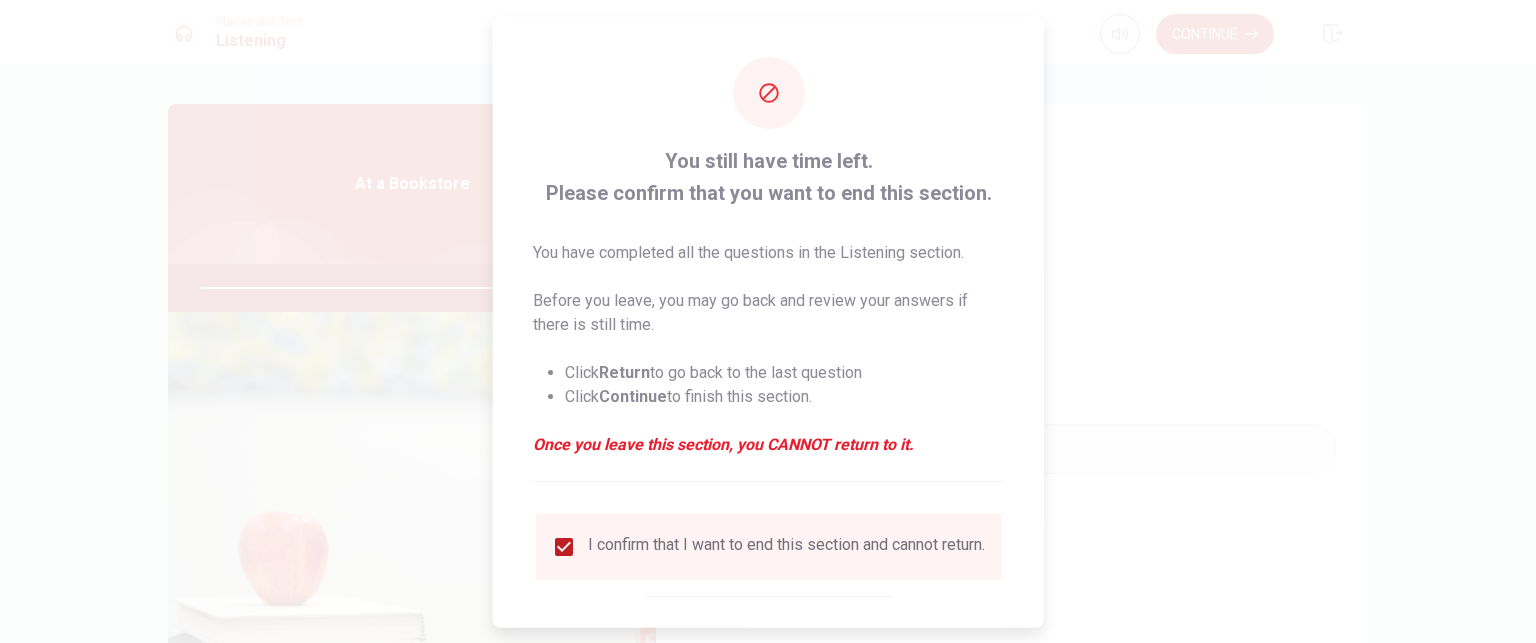 scroll, scrollTop: 103, scrollLeft: 0, axis: vertical 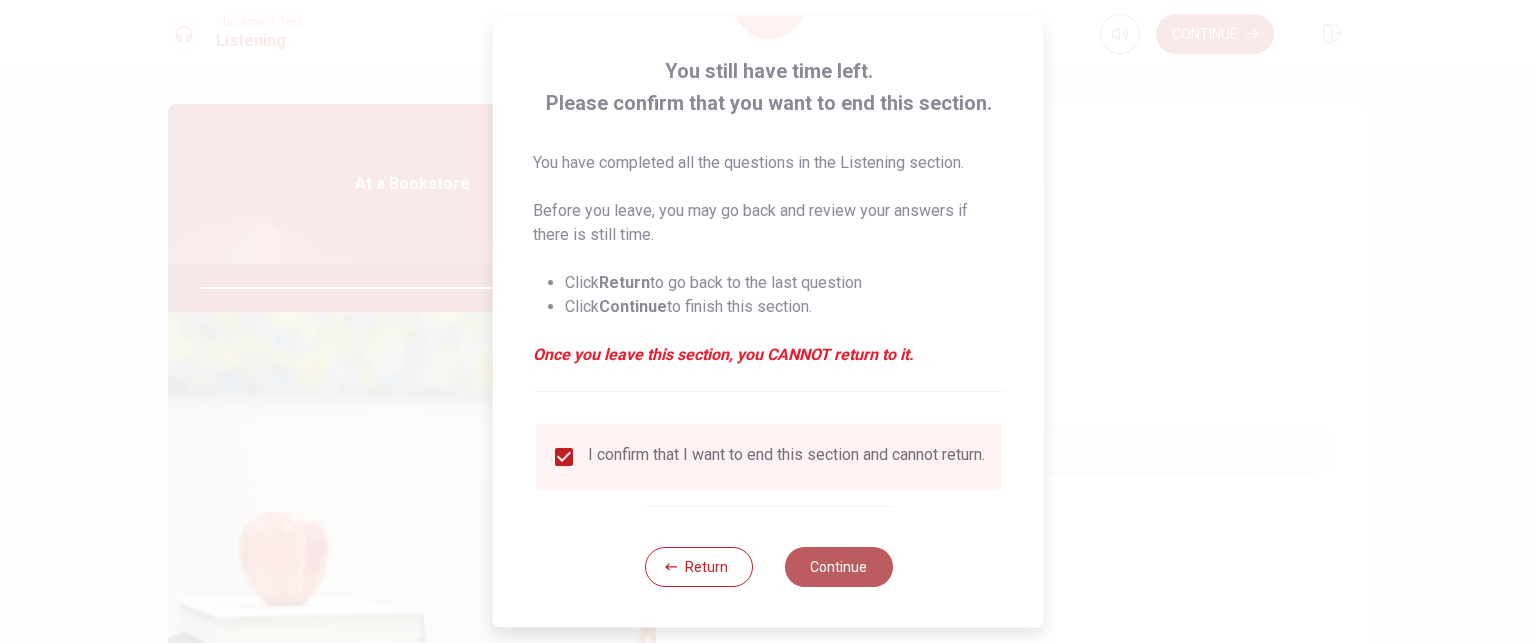 click on "Continue" at bounding box center (838, 567) 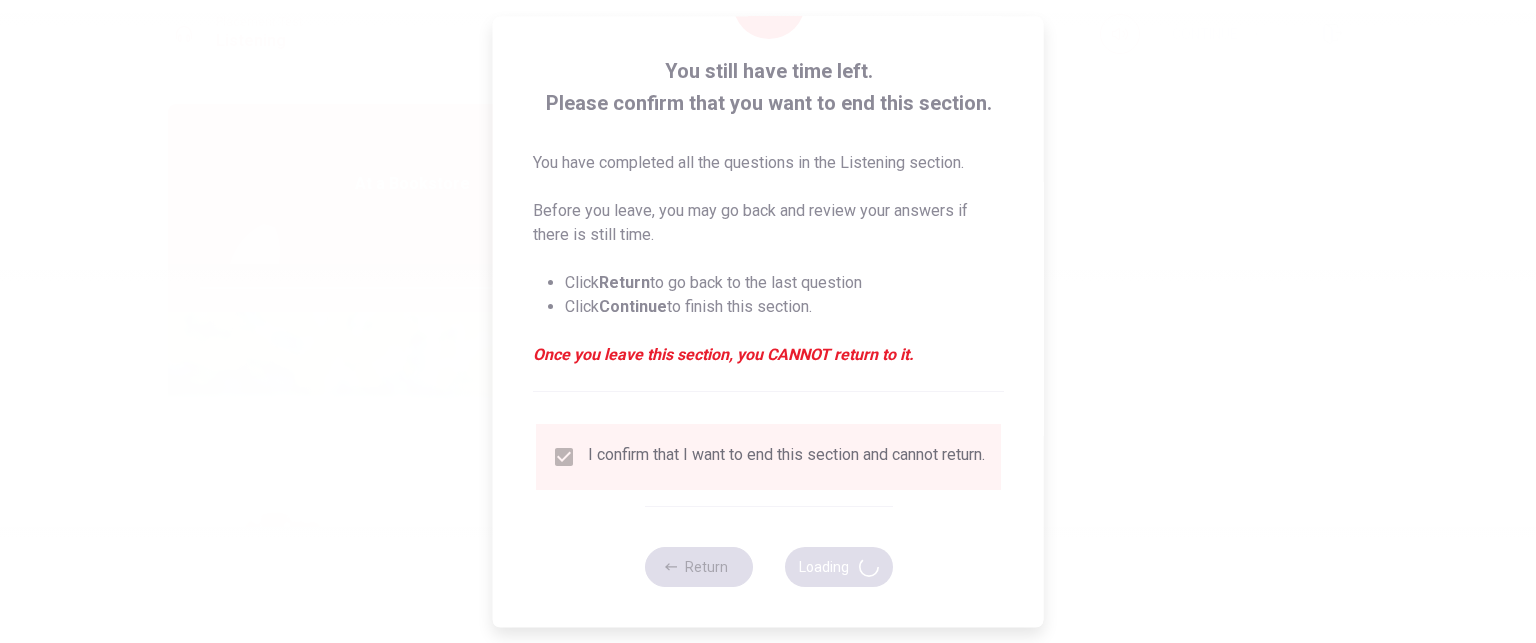 type on "84" 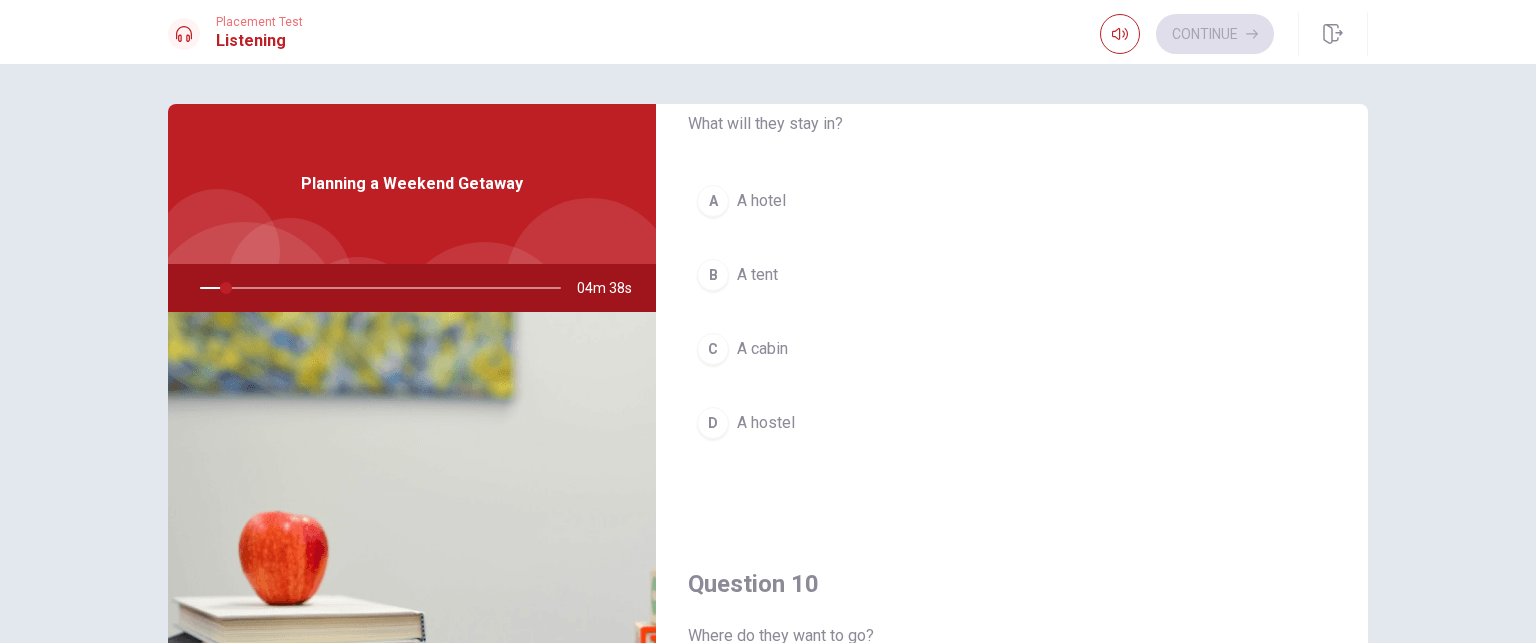 scroll, scrollTop: 1856, scrollLeft: 0, axis: vertical 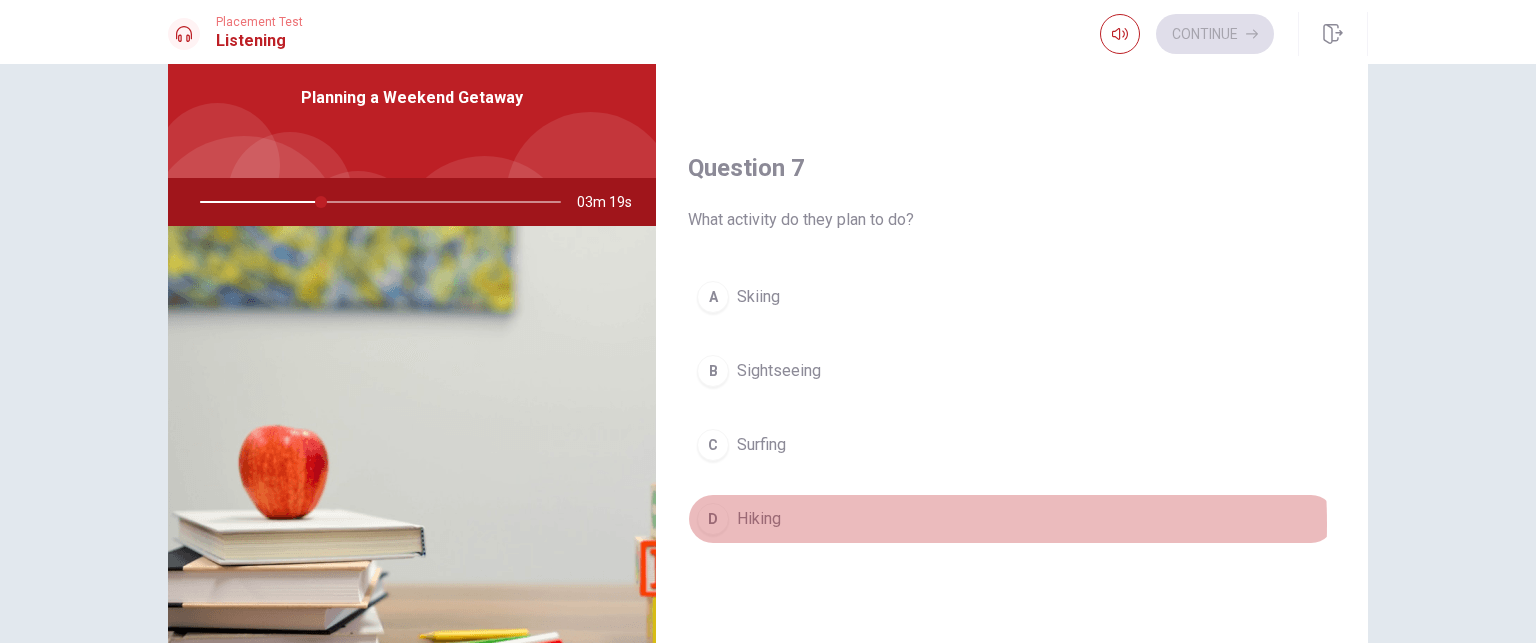 click on "D Hiking" at bounding box center [1012, 519] 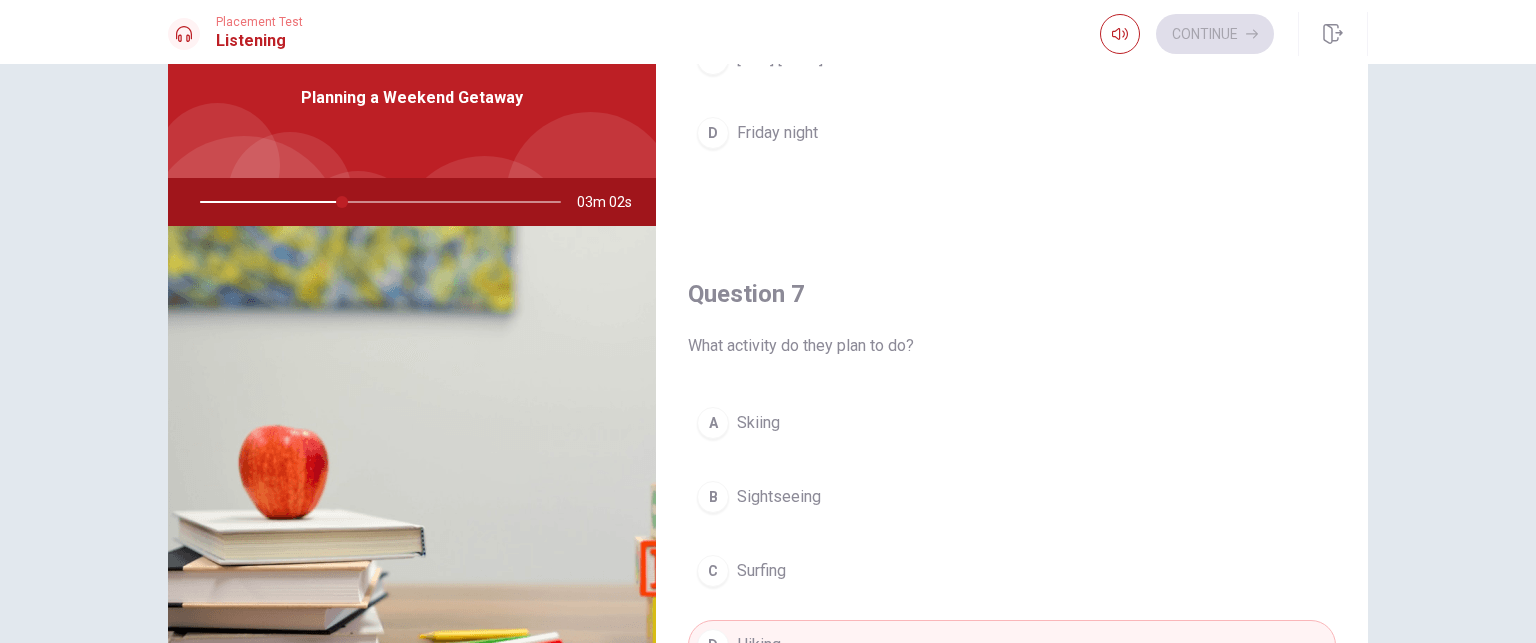 scroll, scrollTop: 0, scrollLeft: 0, axis: both 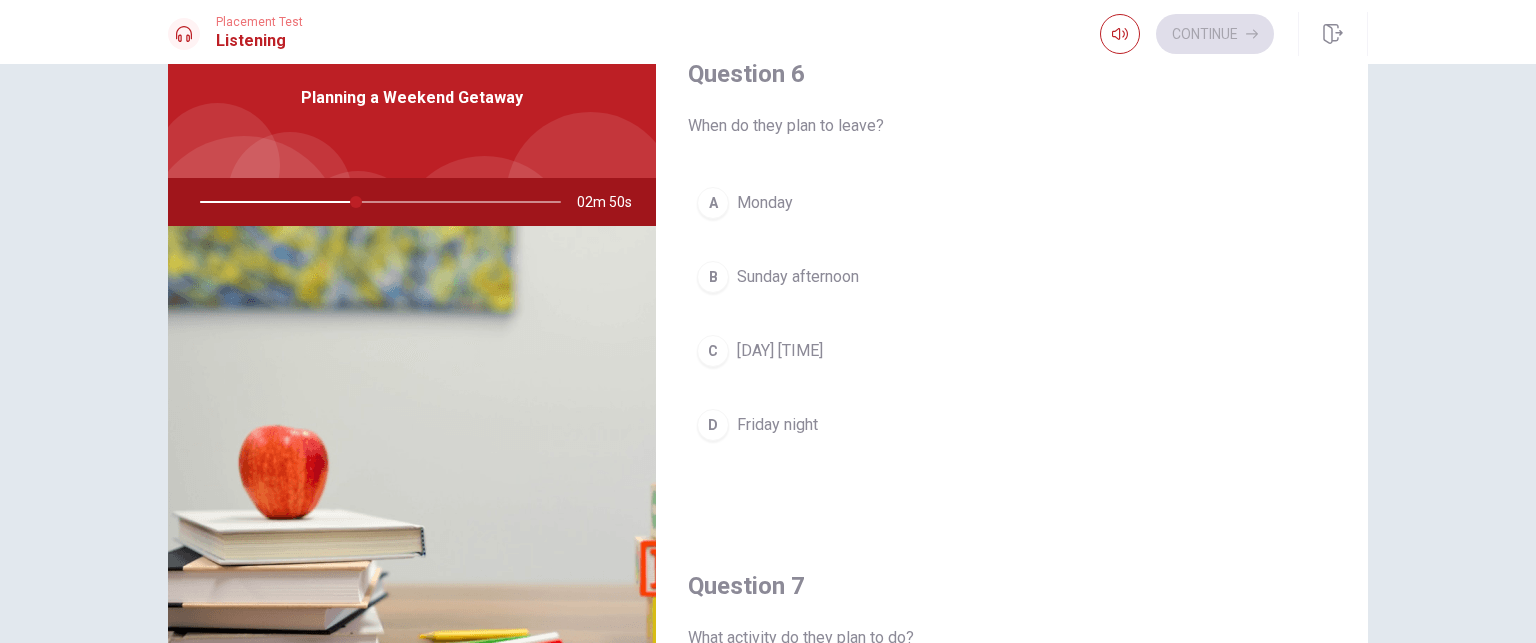 click on "Sunday afternoon" at bounding box center [798, 277] 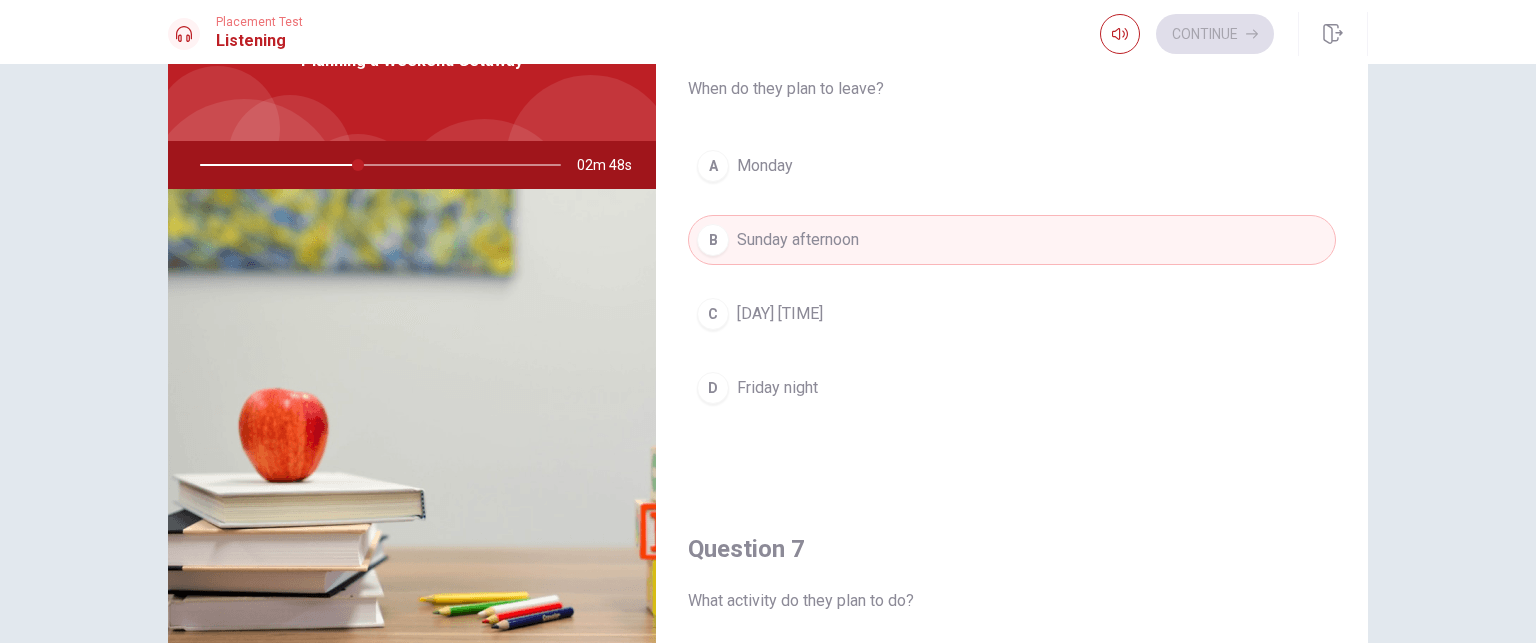 scroll, scrollTop: 151, scrollLeft: 0, axis: vertical 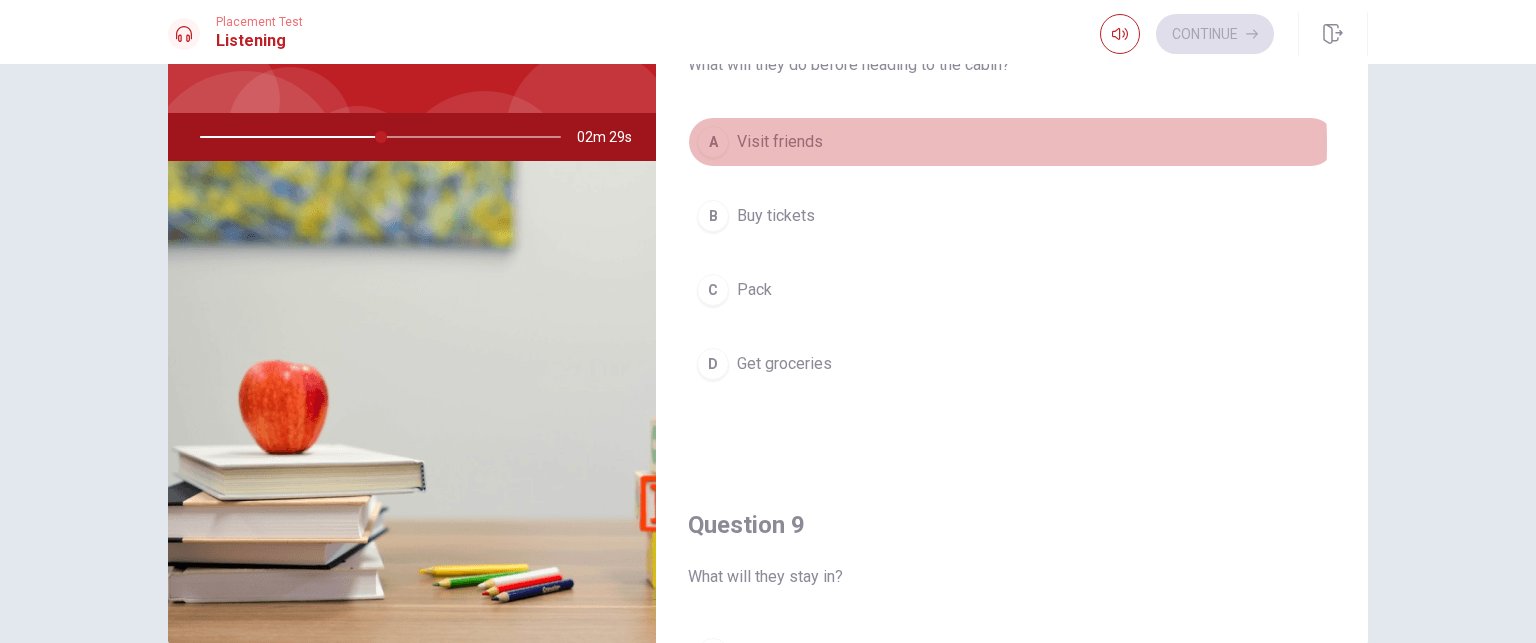 click on "Visit friends" at bounding box center (780, 142) 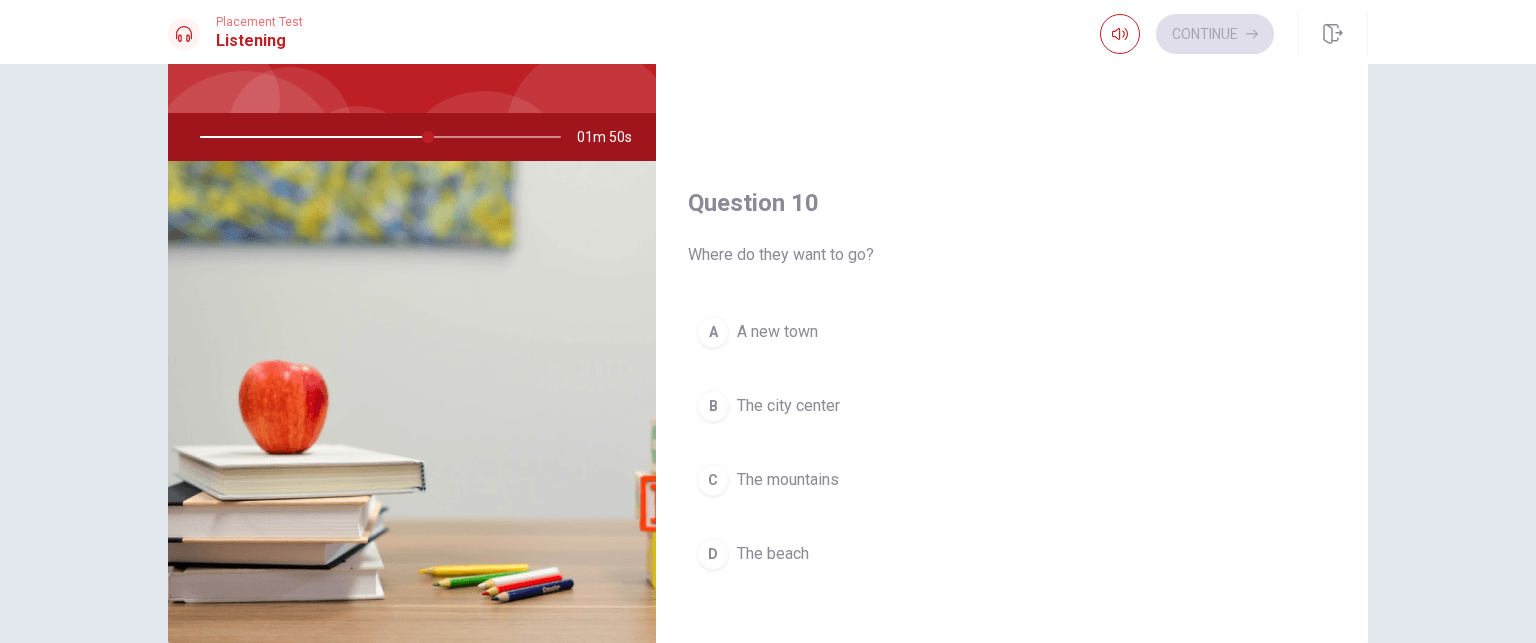 scroll, scrollTop: 1856, scrollLeft: 0, axis: vertical 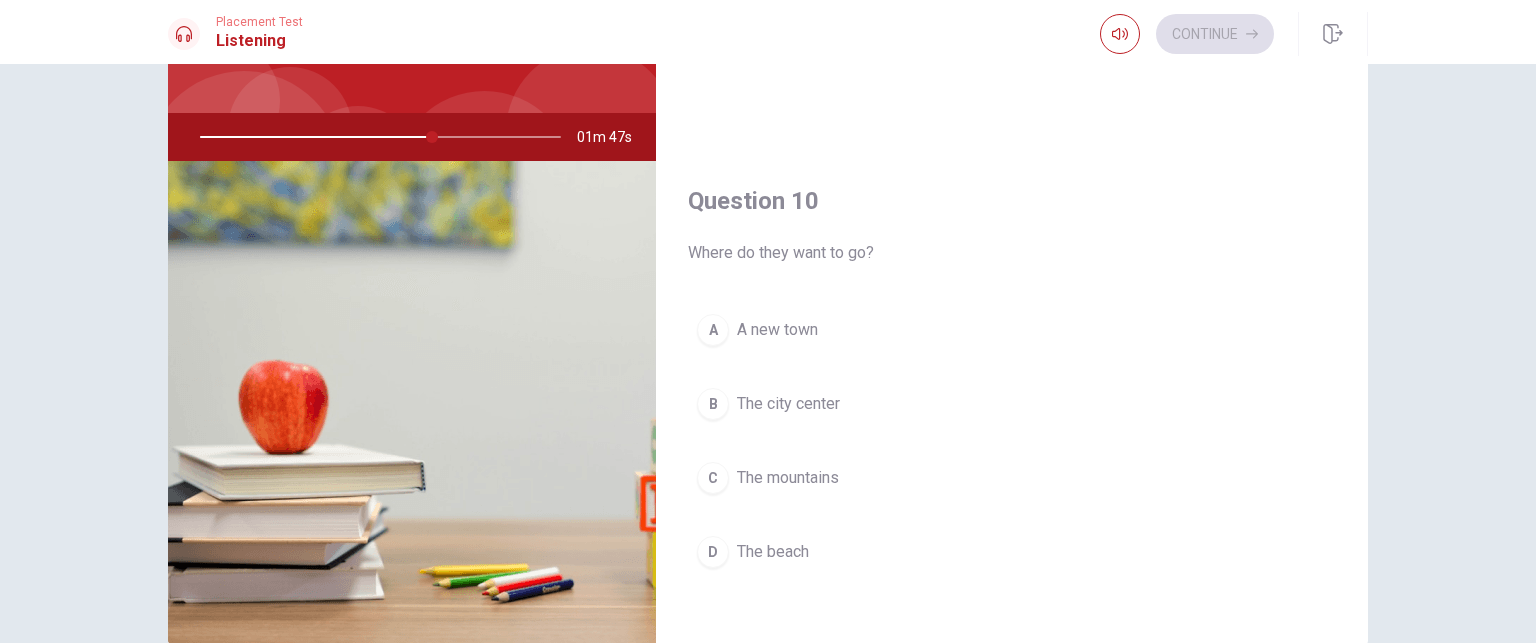 click on "The mountains" at bounding box center (788, 478) 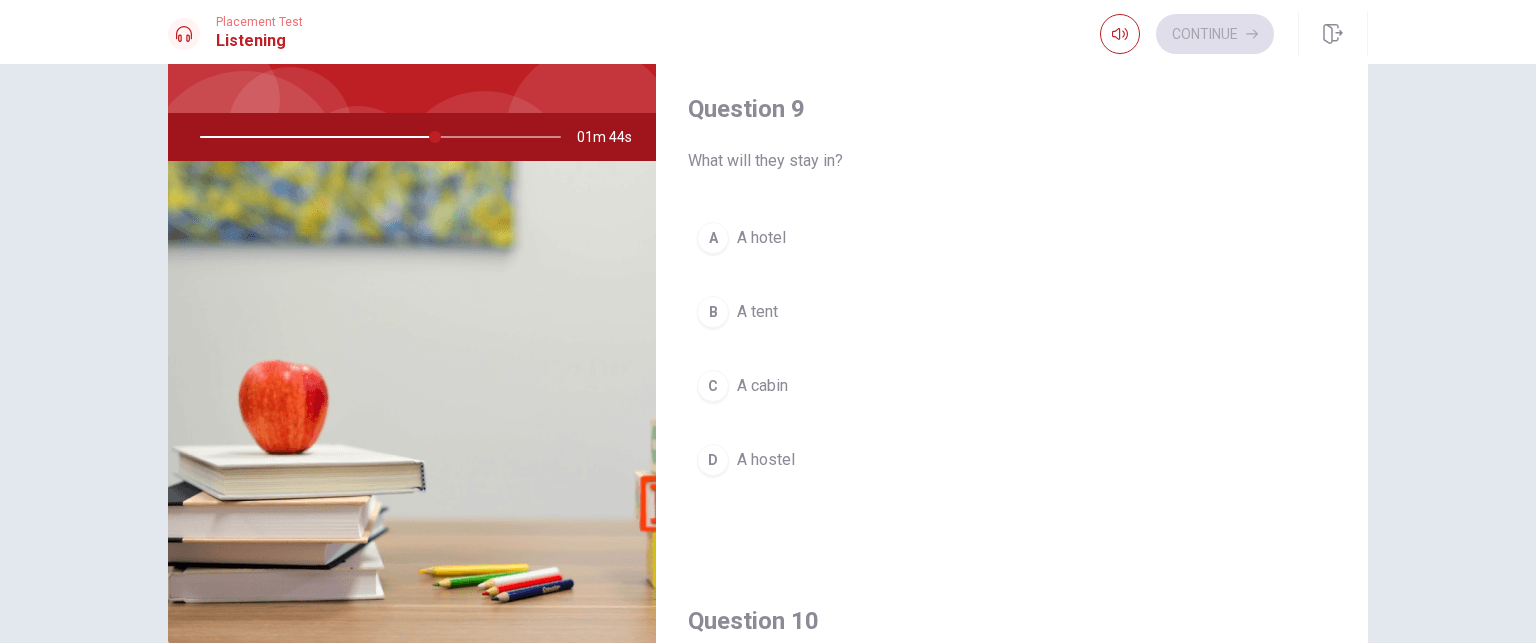 scroll, scrollTop: 1436, scrollLeft: 0, axis: vertical 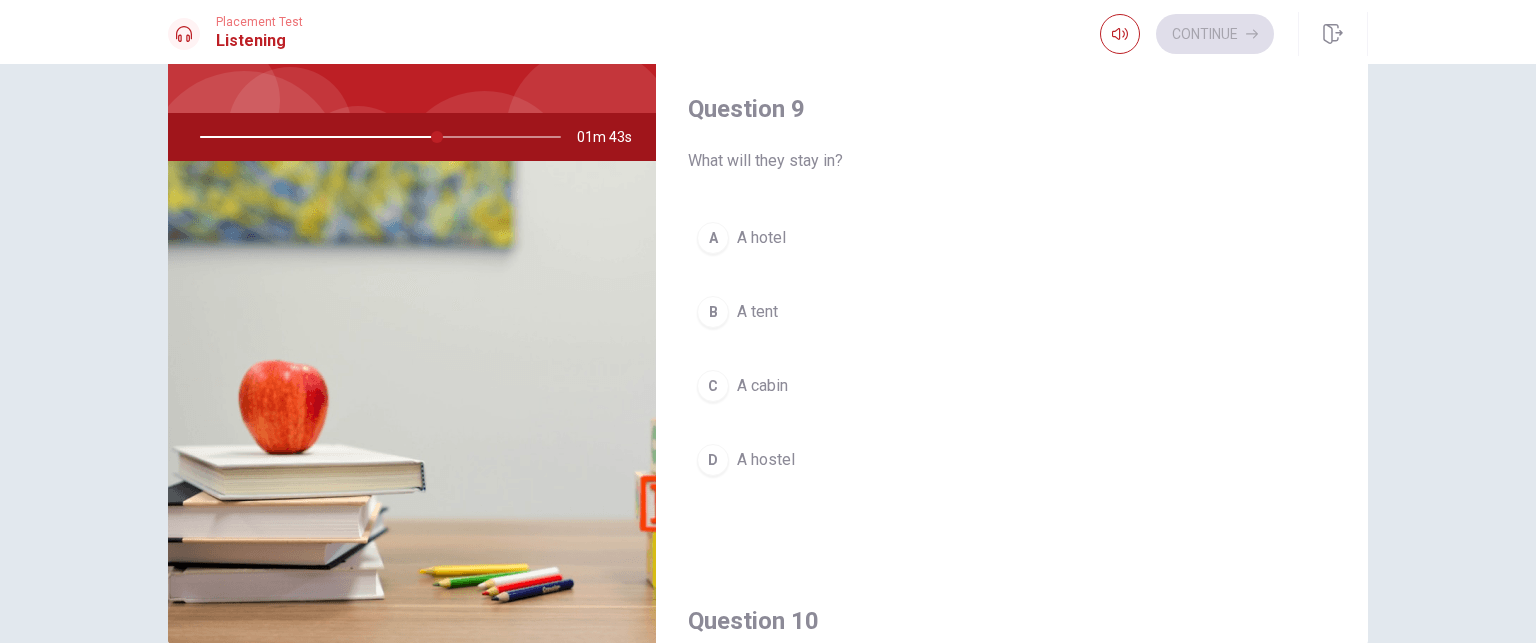 click on "C A cabin" at bounding box center (1012, 386) 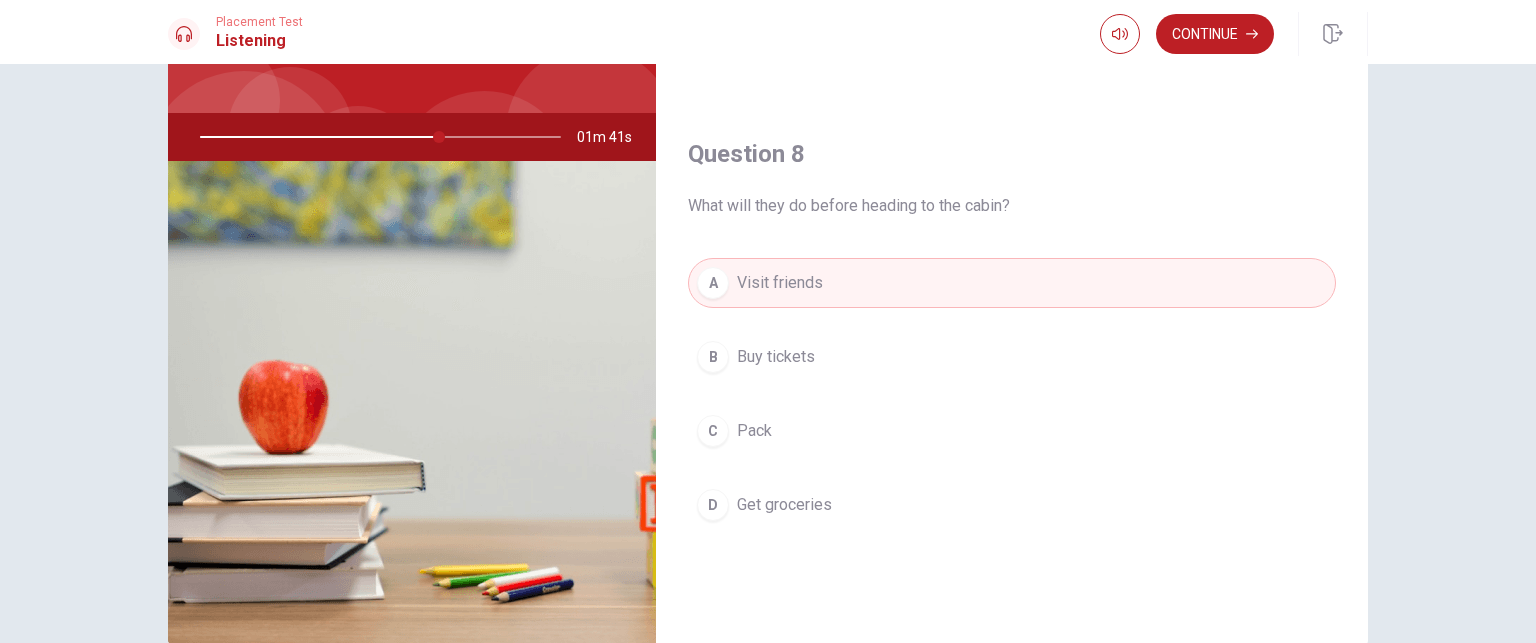 scroll, scrollTop: 636, scrollLeft: 0, axis: vertical 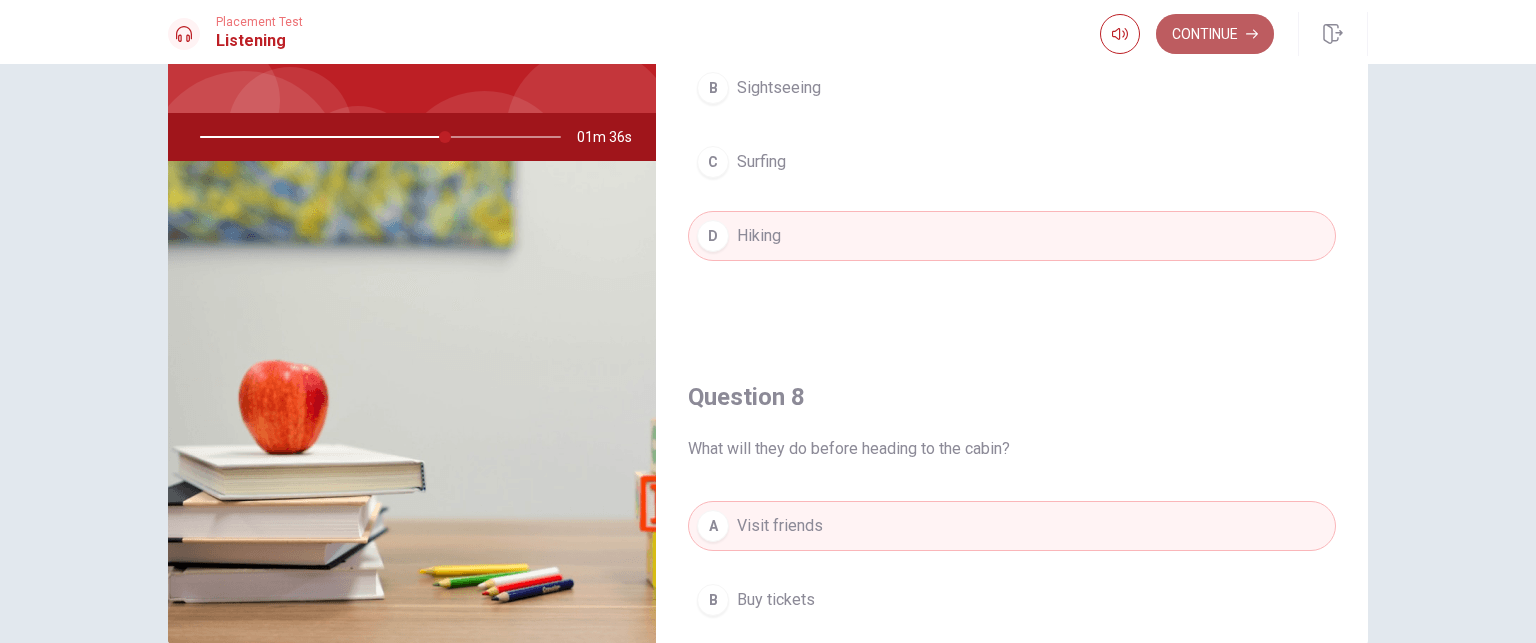 click on "Continue" at bounding box center (1215, 34) 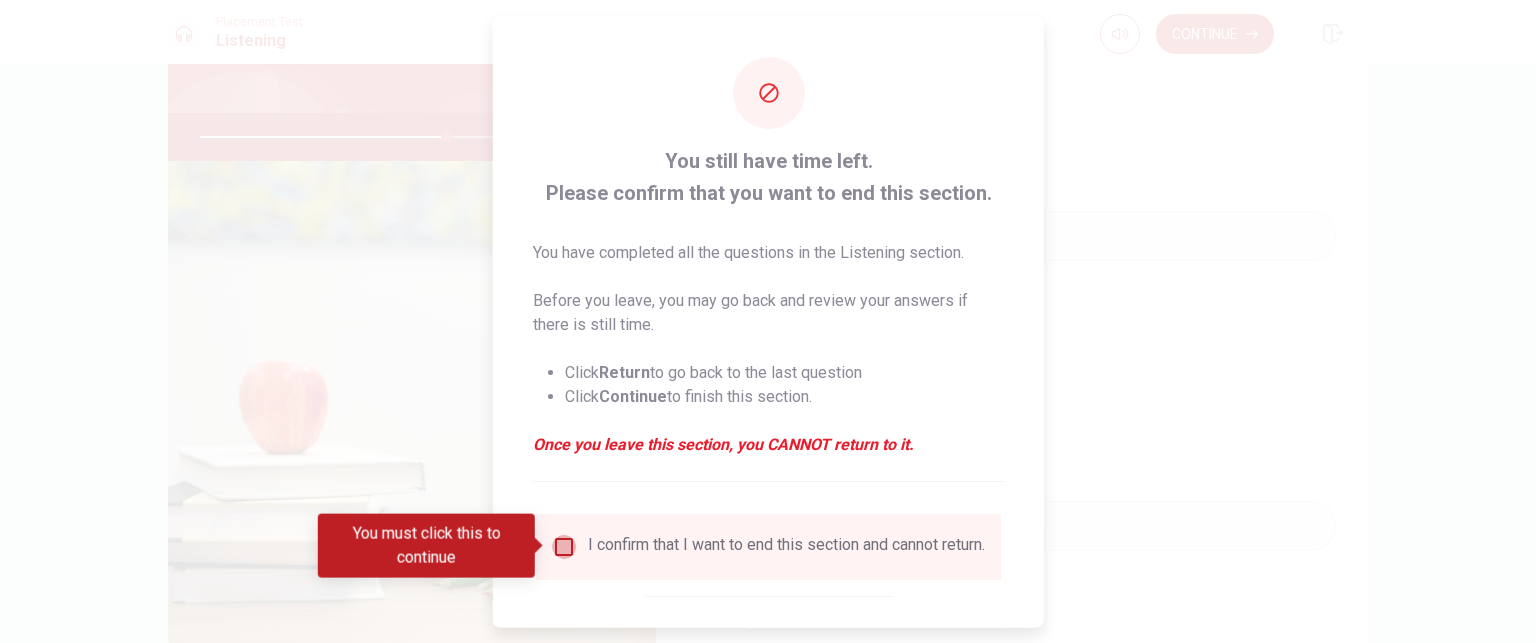 click at bounding box center [564, 546] 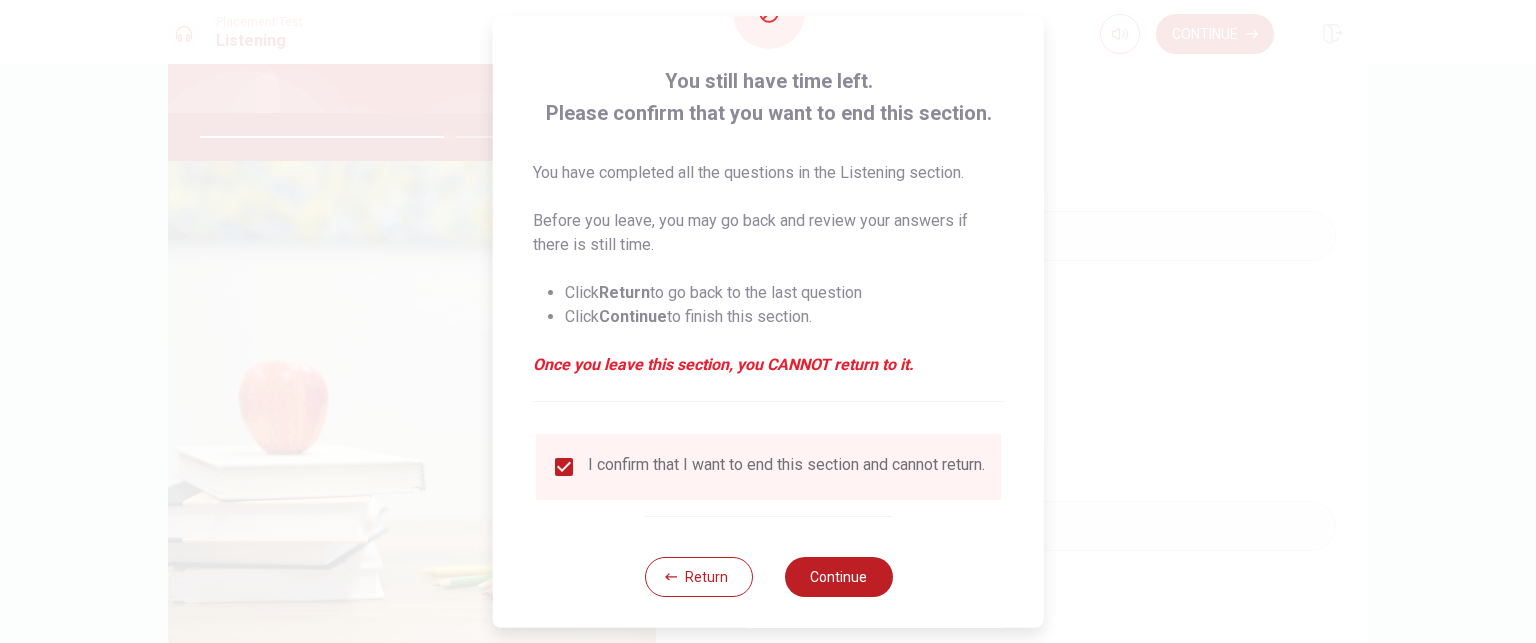 scroll, scrollTop: 100, scrollLeft: 0, axis: vertical 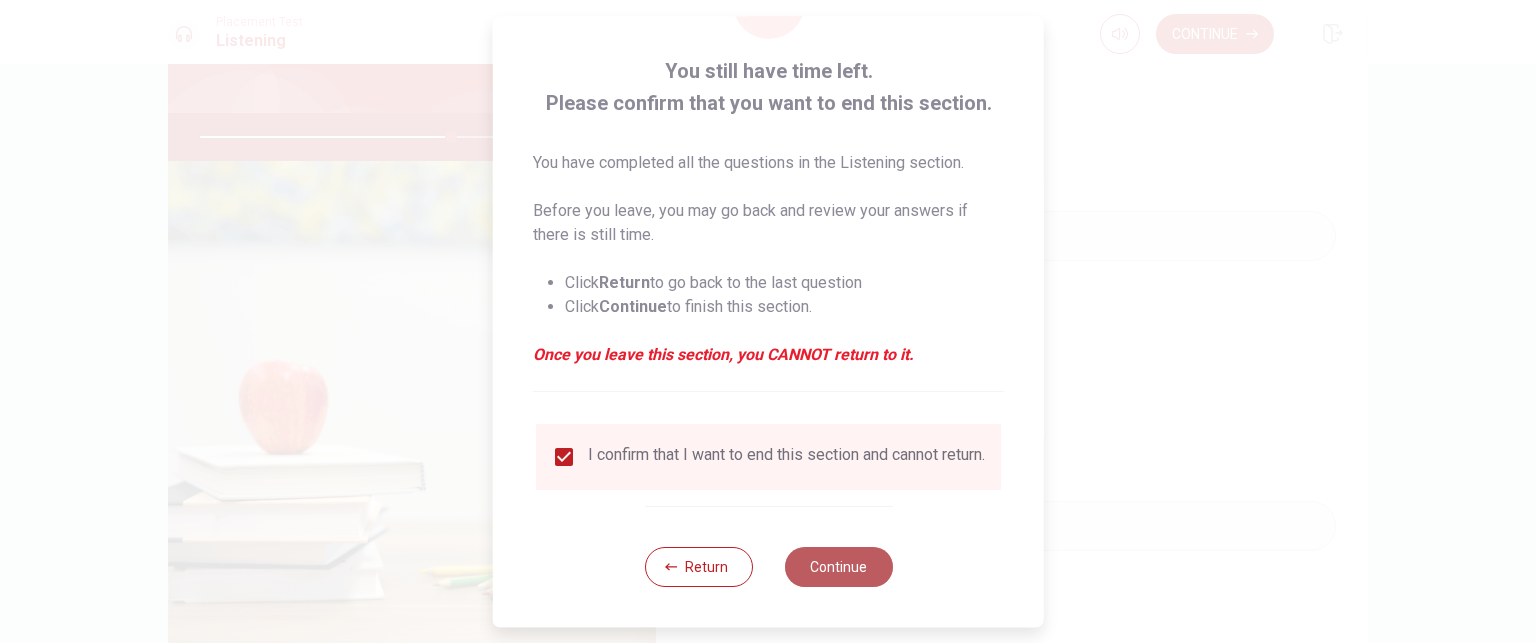 click on "Continue" at bounding box center [838, 567] 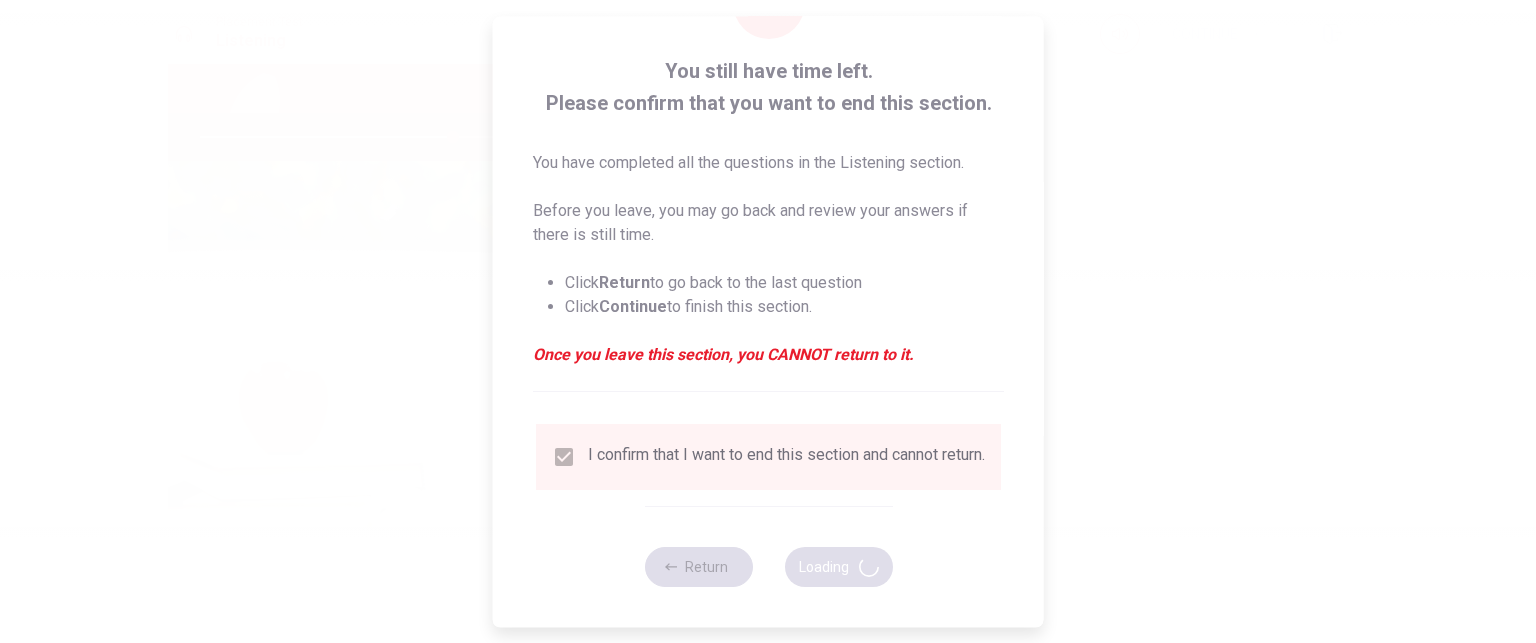 type on "71" 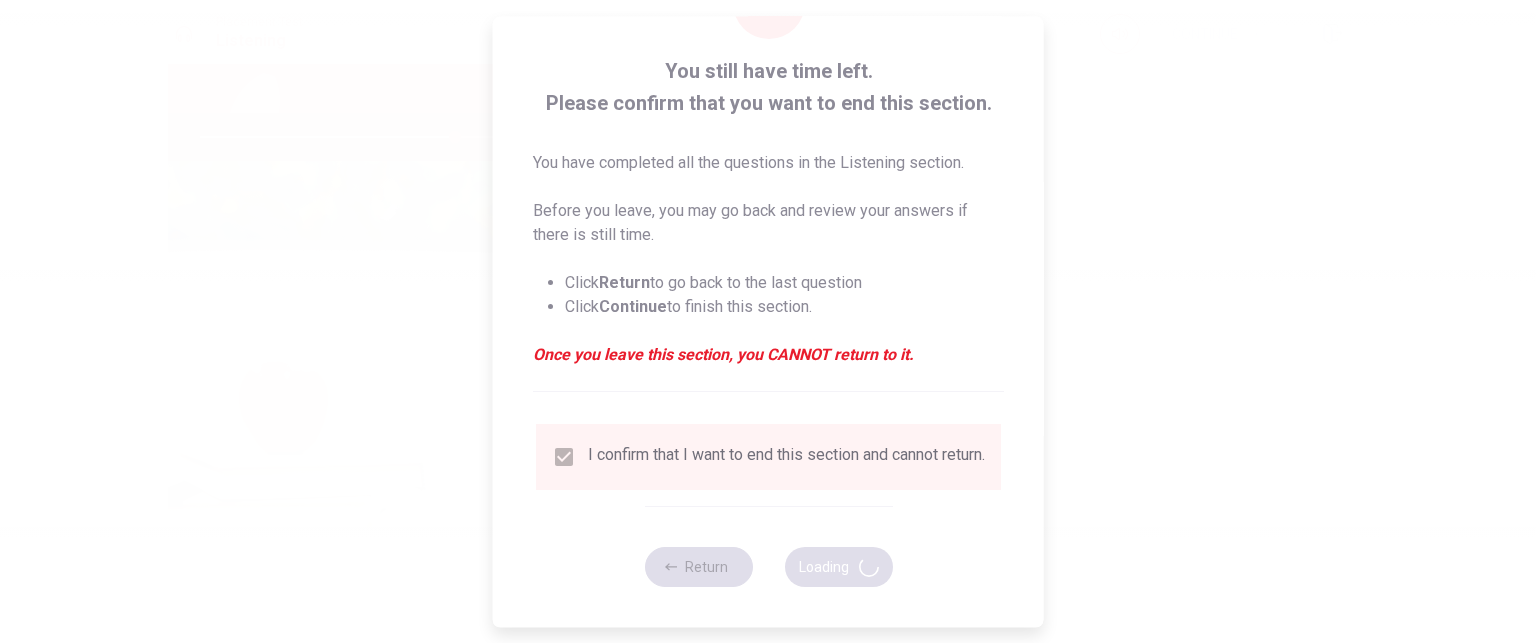 scroll, scrollTop: 0, scrollLeft: 0, axis: both 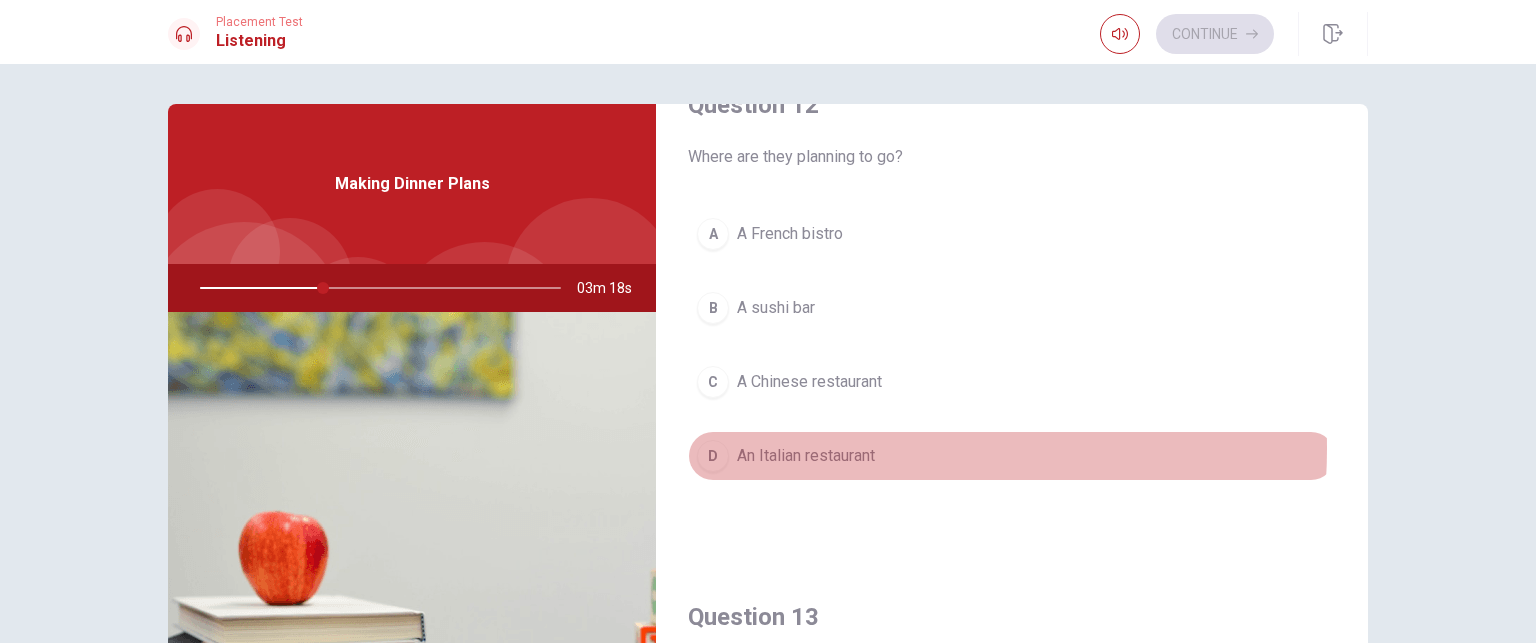 click on "An Italian restaurant" at bounding box center (806, 456) 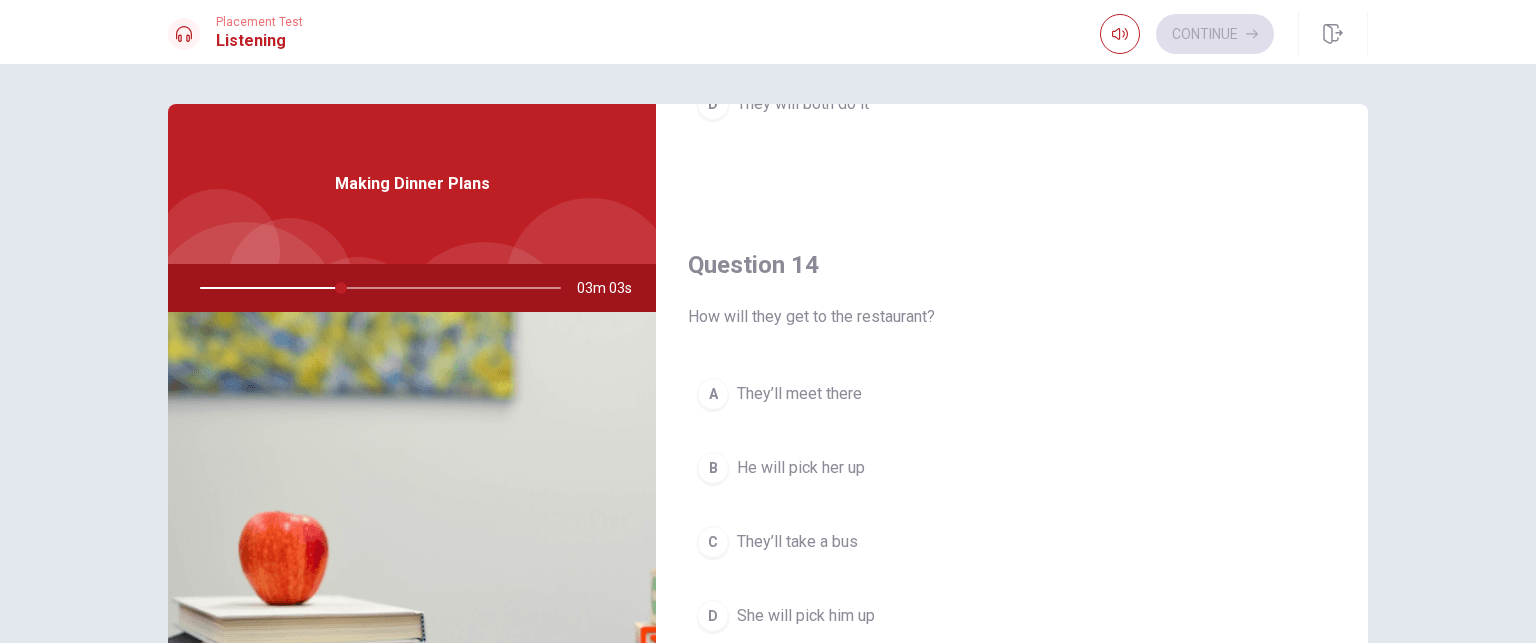 scroll, scrollTop: 1486, scrollLeft: 0, axis: vertical 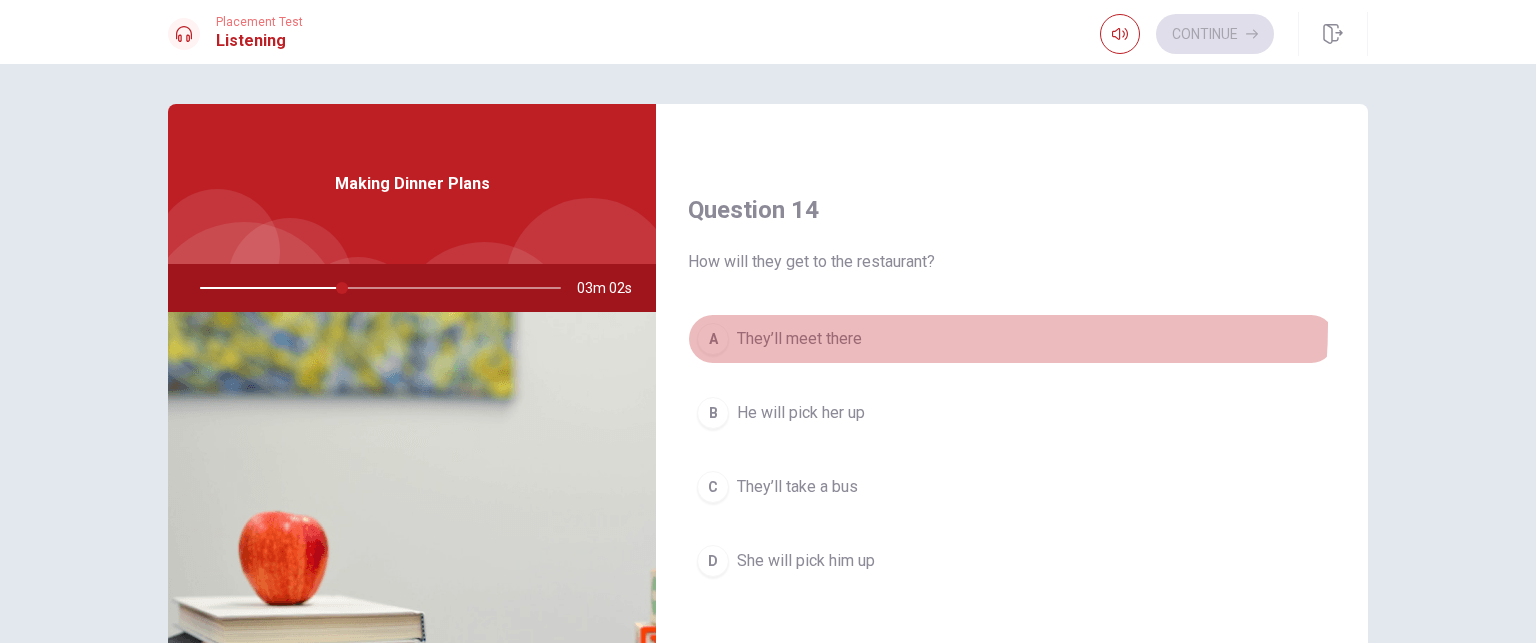 click on "A They’ll meet there" at bounding box center (1012, 339) 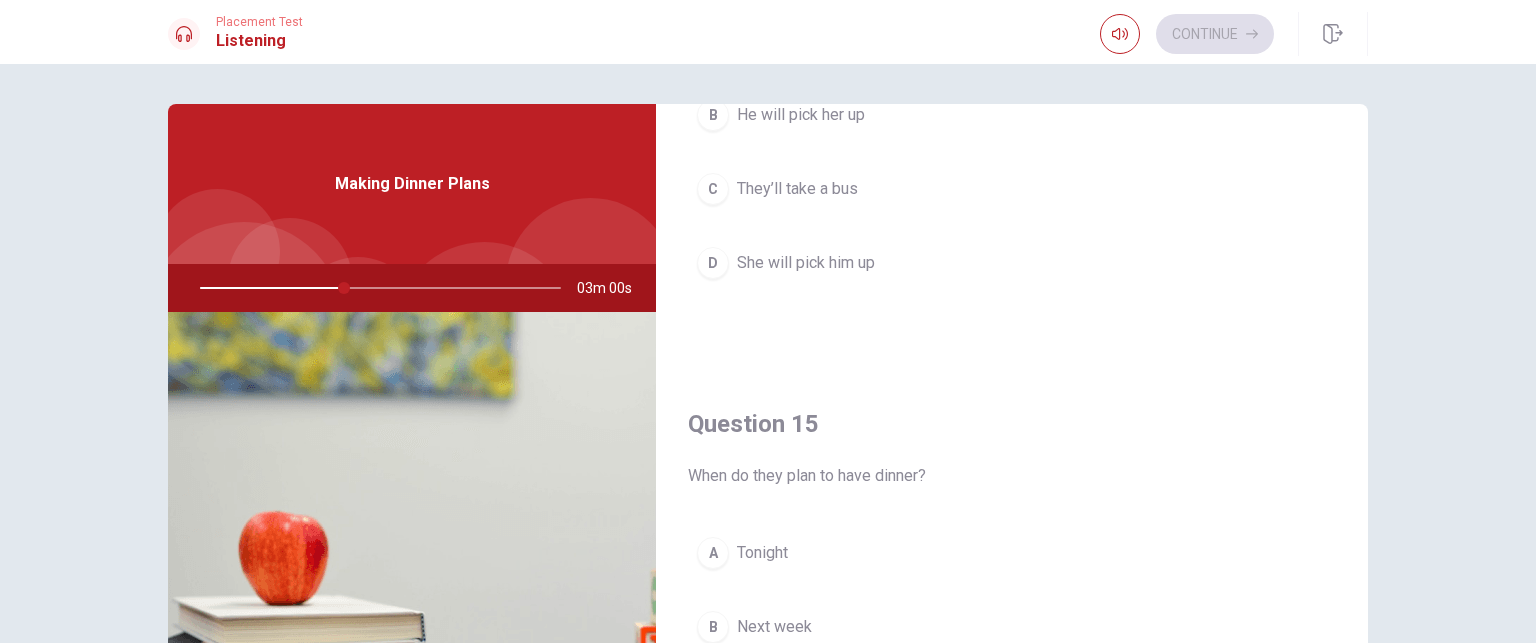 scroll, scrollTop: 1856, scrollLeft: 0, axis: vertical 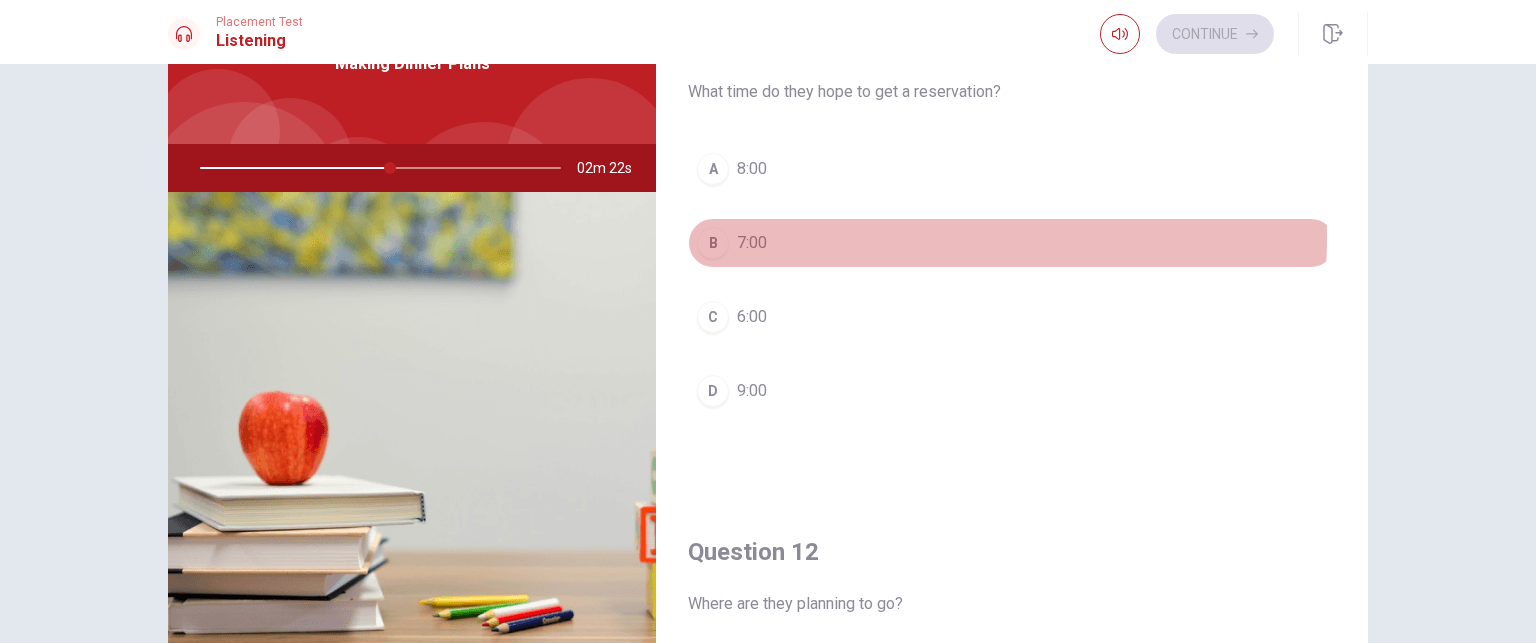 click on "B 7:00" at bounding box center [1012, 243] 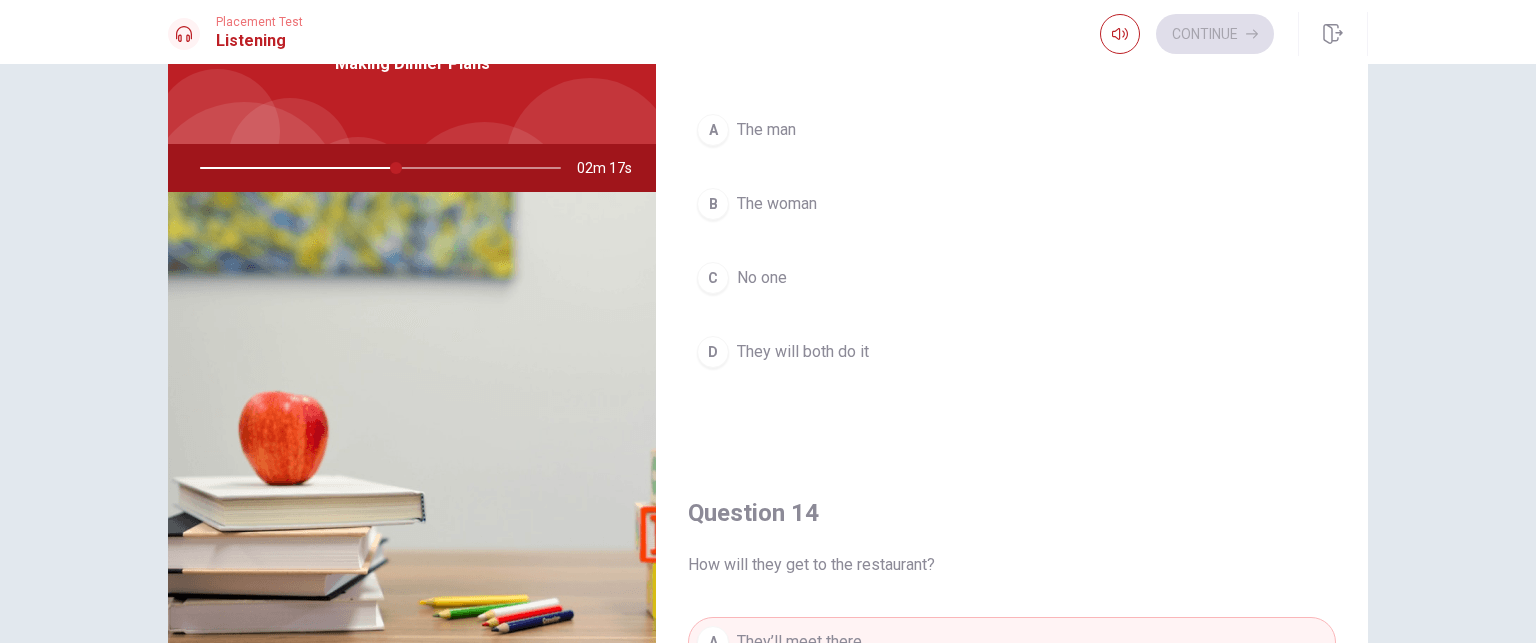 scroll, scrollTop: 1062, scrollLeft: 0, axis: vertical 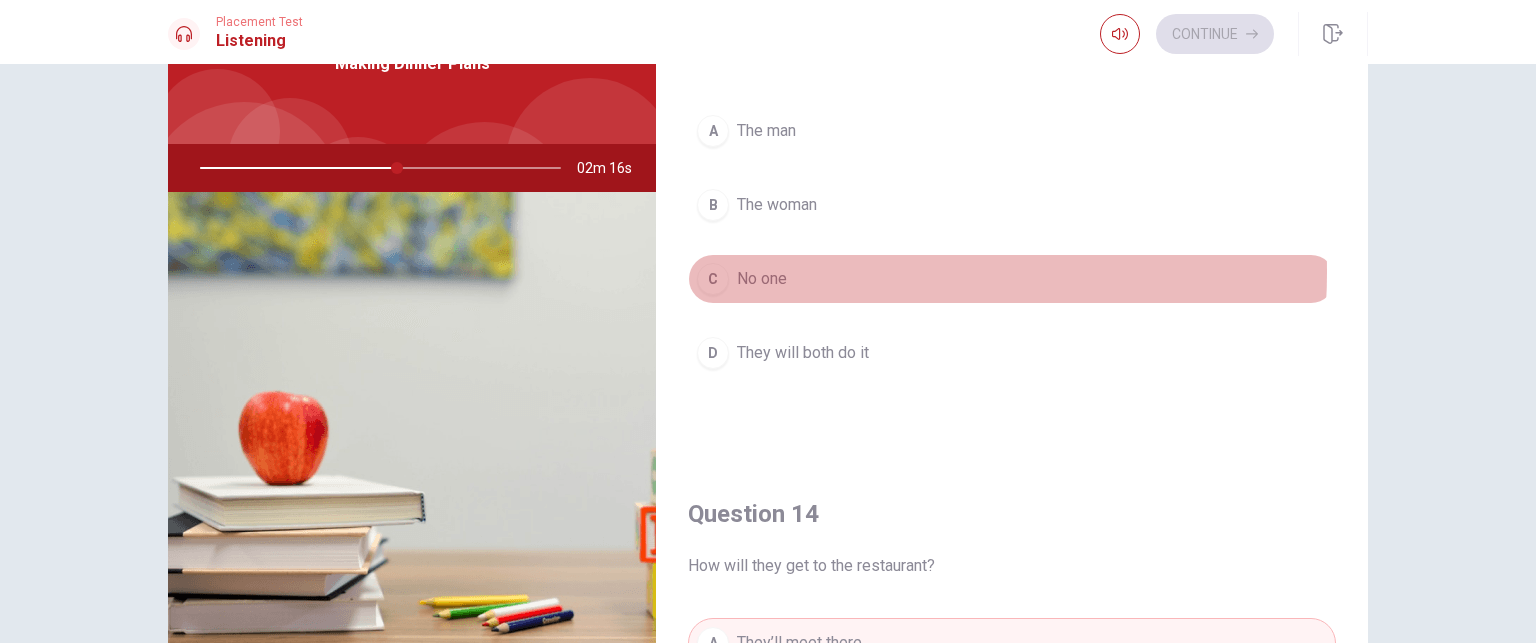 click on "C No one" at bounding box center [1012, 279] 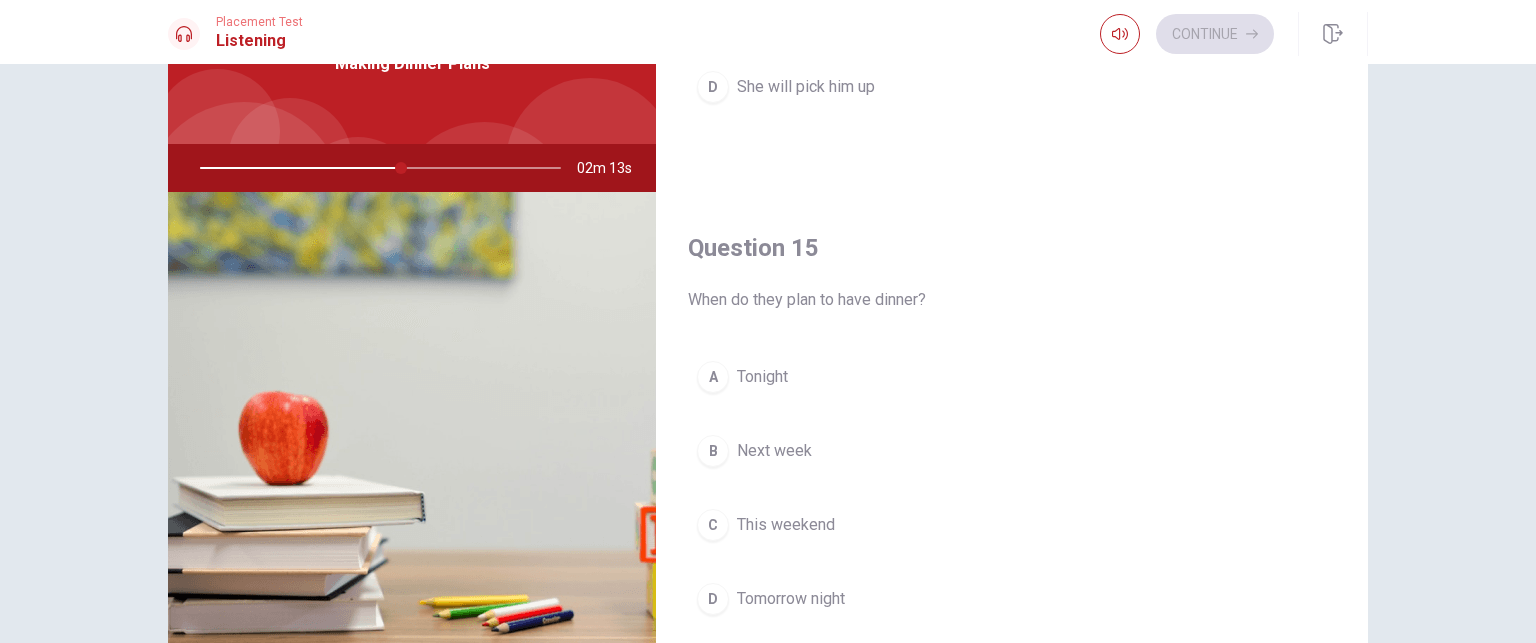 scroll, scrollTop: 1856, scrollLeft: 0, axis: vertical 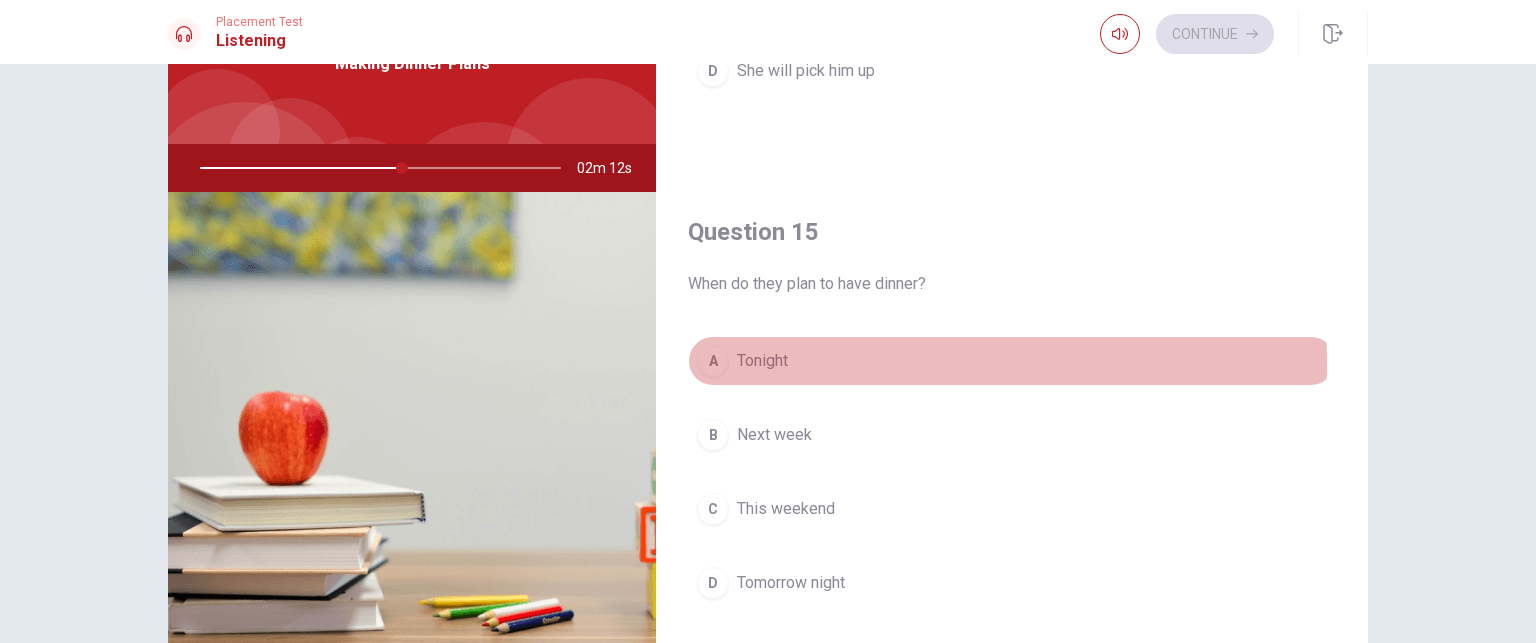 click on "A Tonight" at bounding box center (1012, 361) 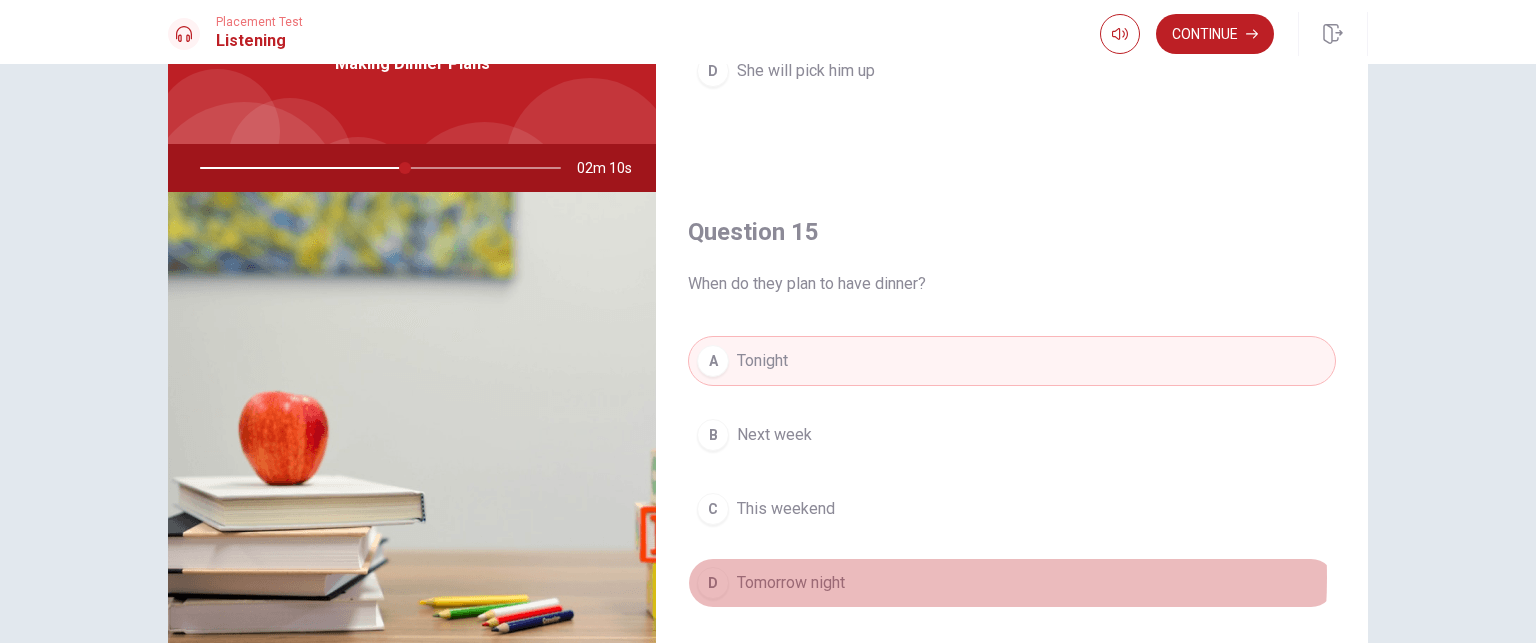 click on "D Tomorrow night" at bounding box center (1012, 583) 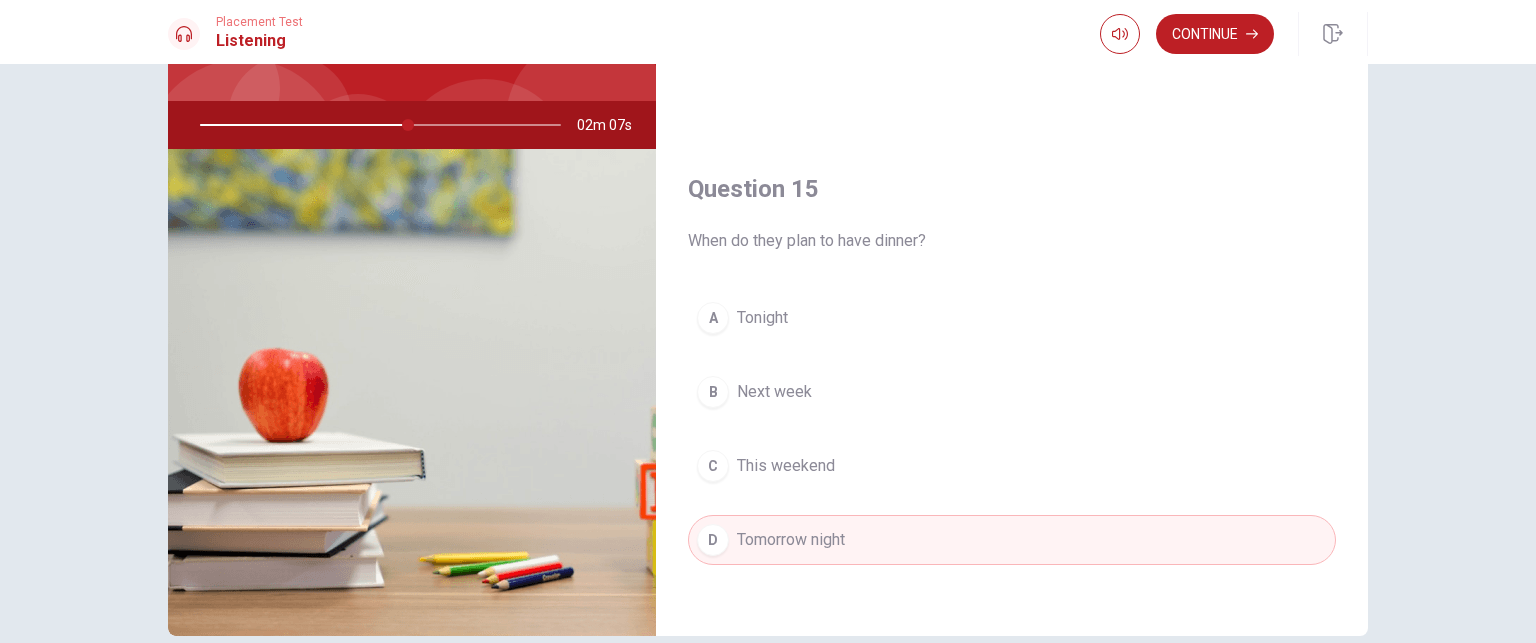 scroll, scrollTop: 159, scrollLeft: 0, axis: vertical 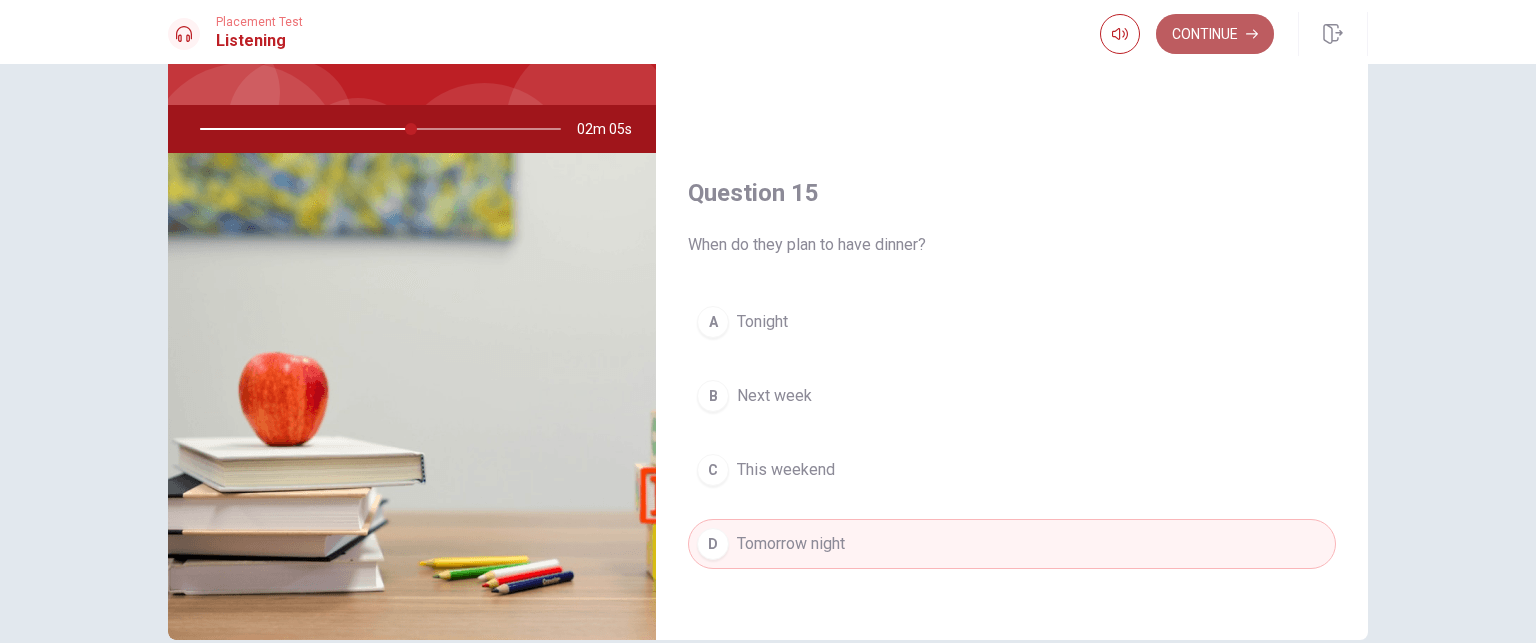 click on "Continue" at bounding box center (1215, 34) 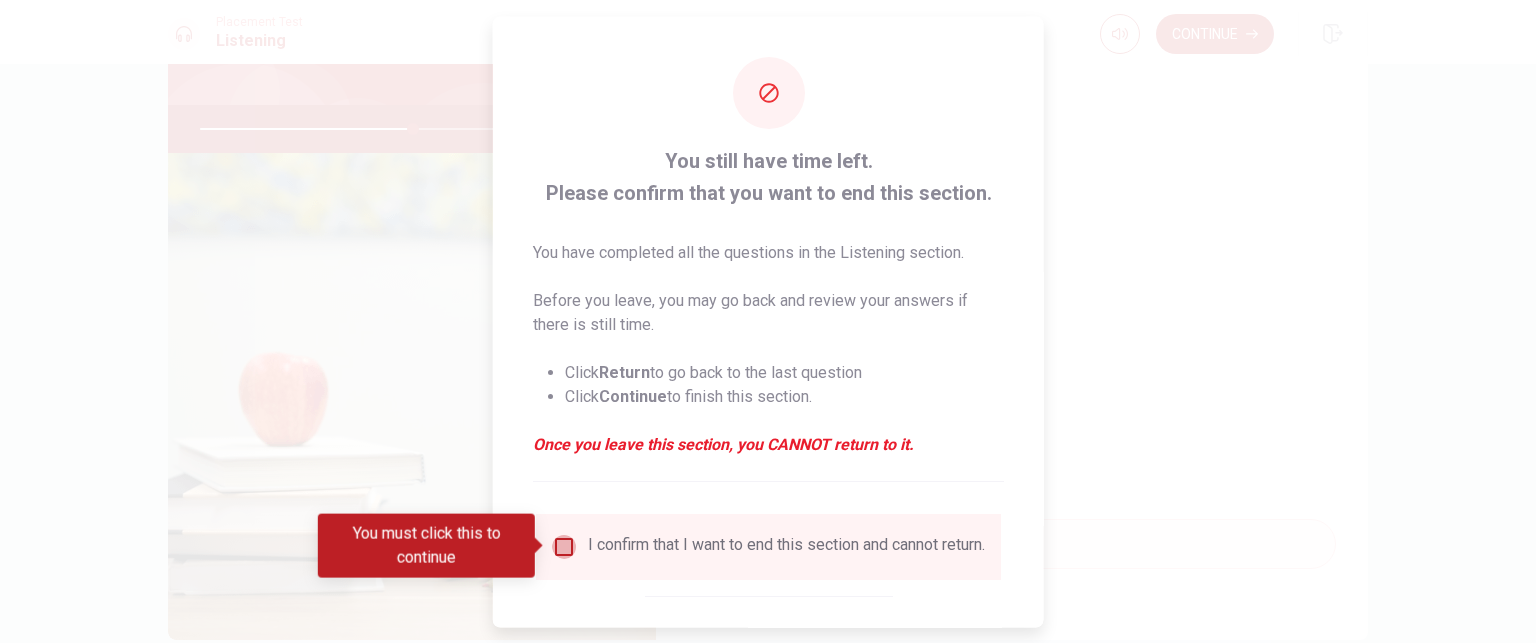 click at bounding box center (564, 546) 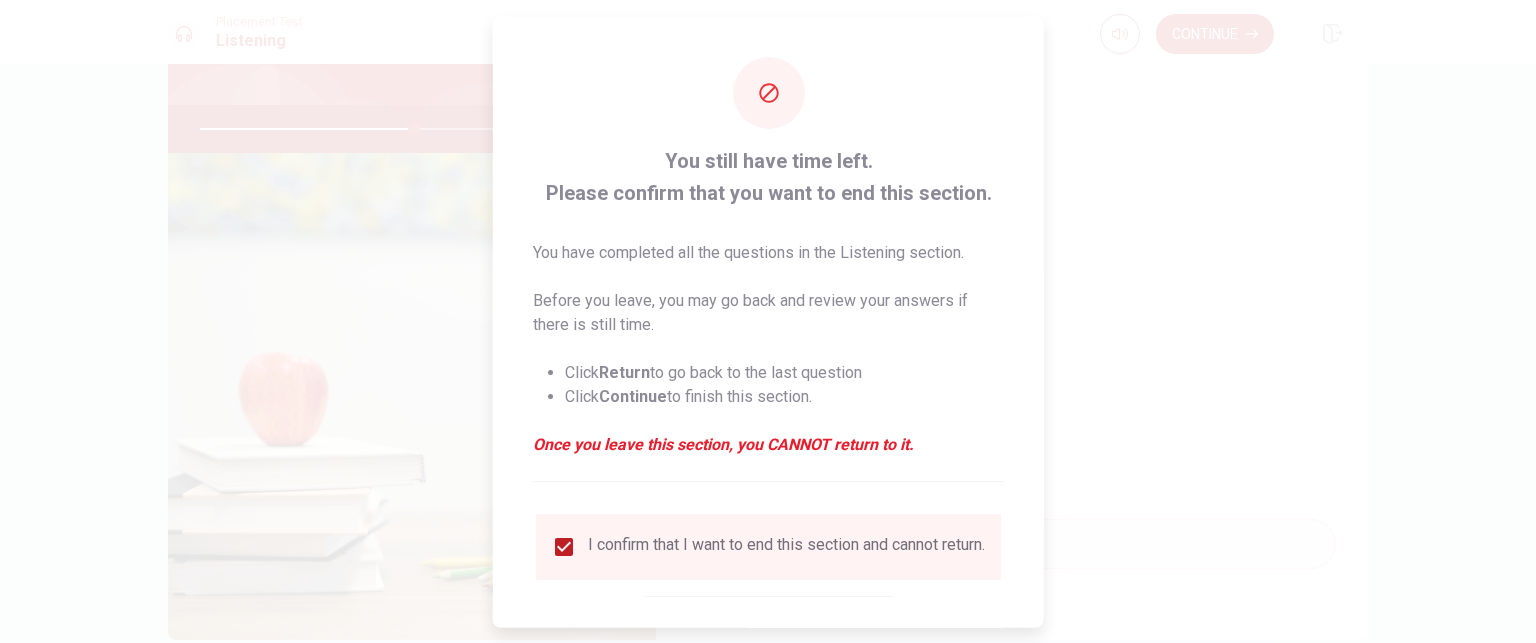 scroll, scrollTop: 103, scrollLeft: 0, axis: vertical 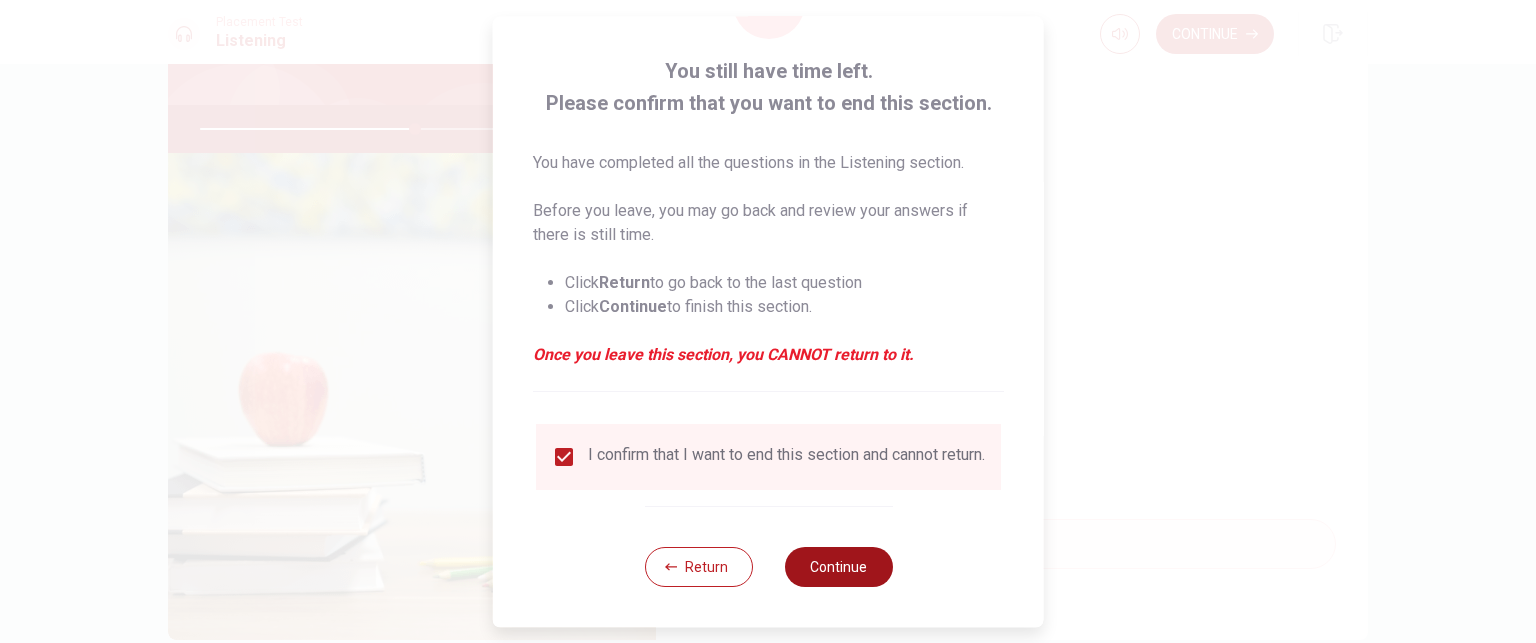 click on "Continue" at bounding box center [838, 567] 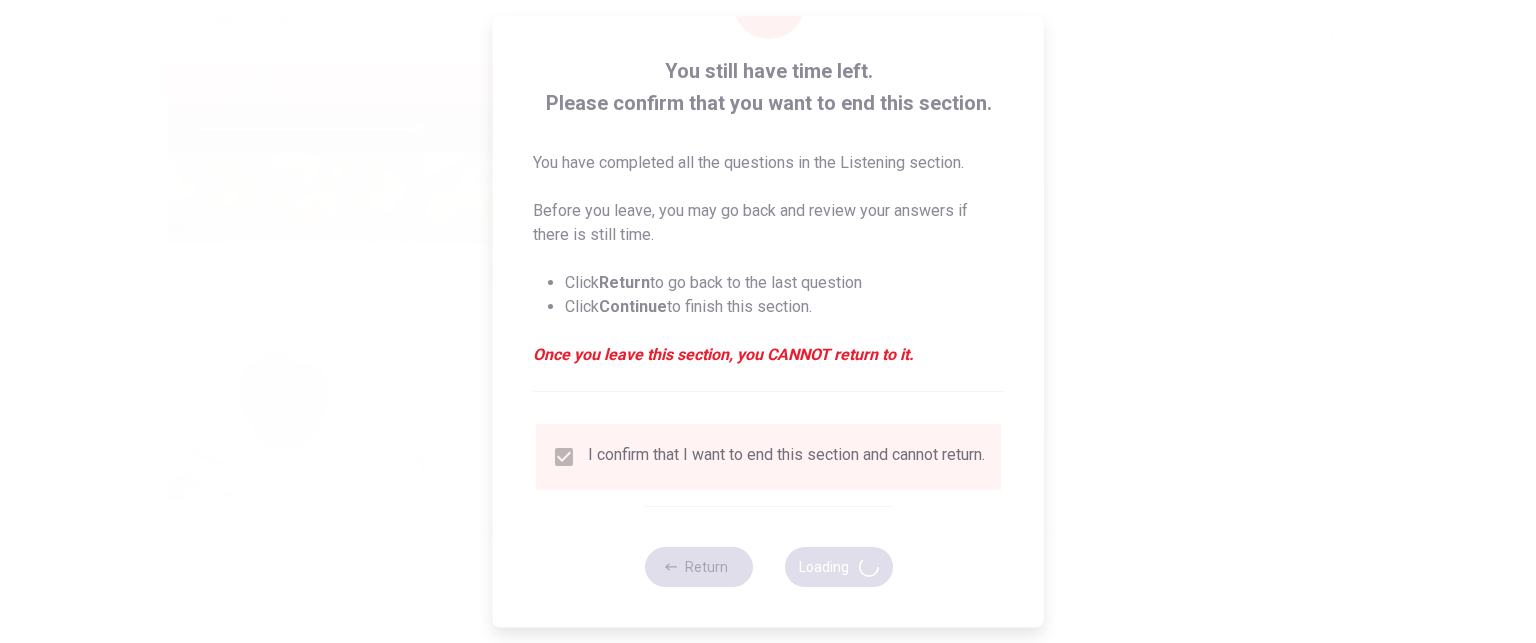 type on "61" 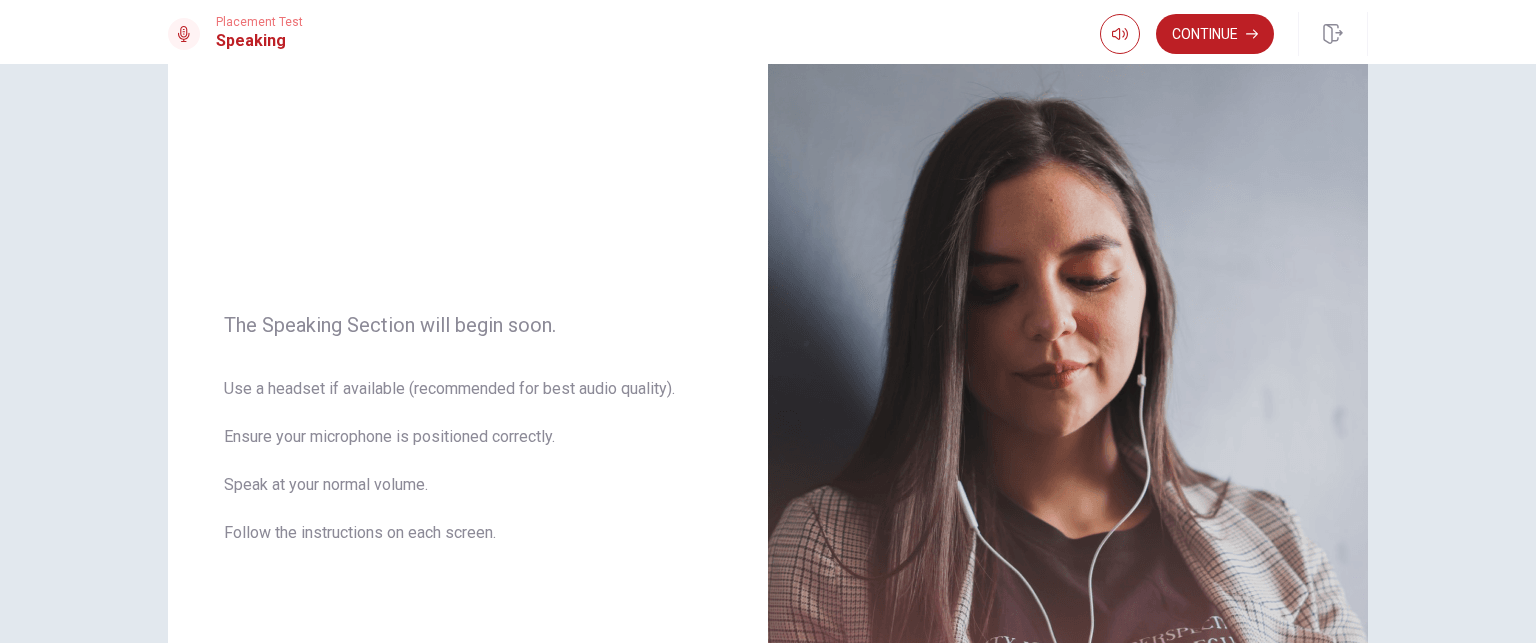 scroll, scrollTop: 0, scrollLeft: 0, axis: both 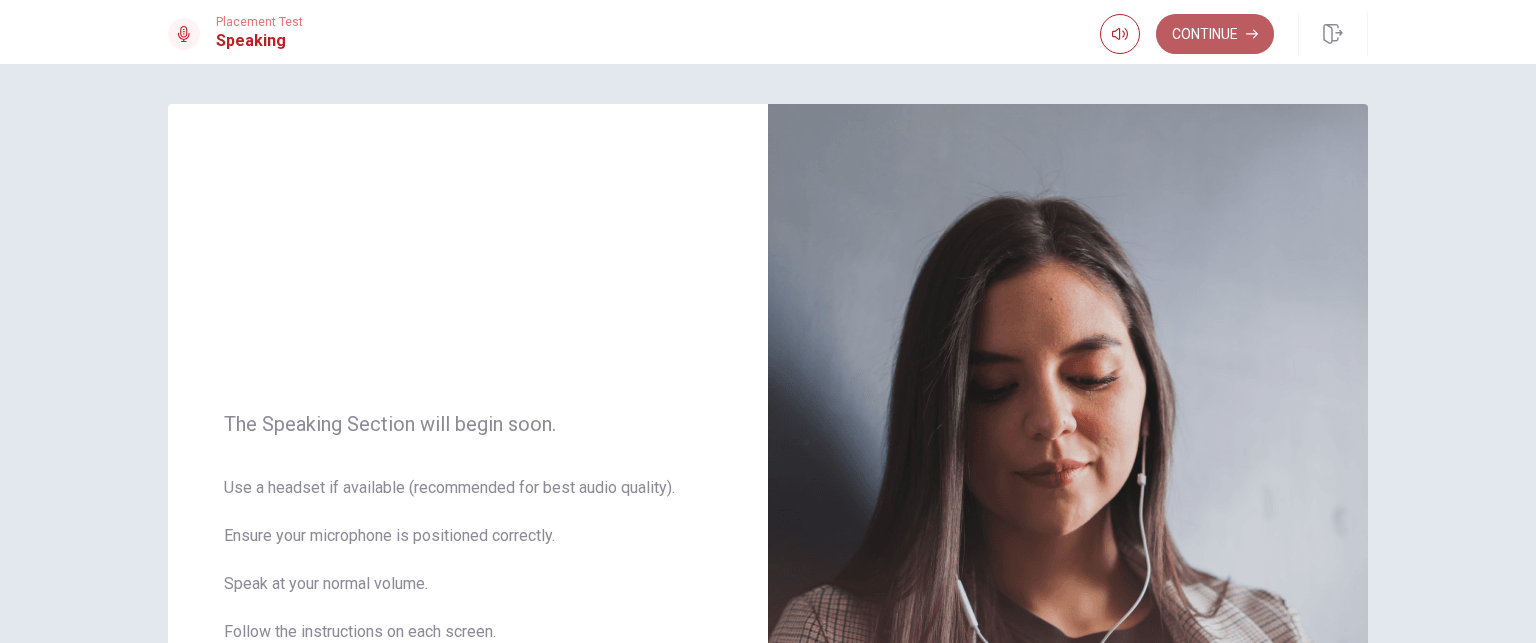 click on "Continue" at bounding box center (1215, 34) 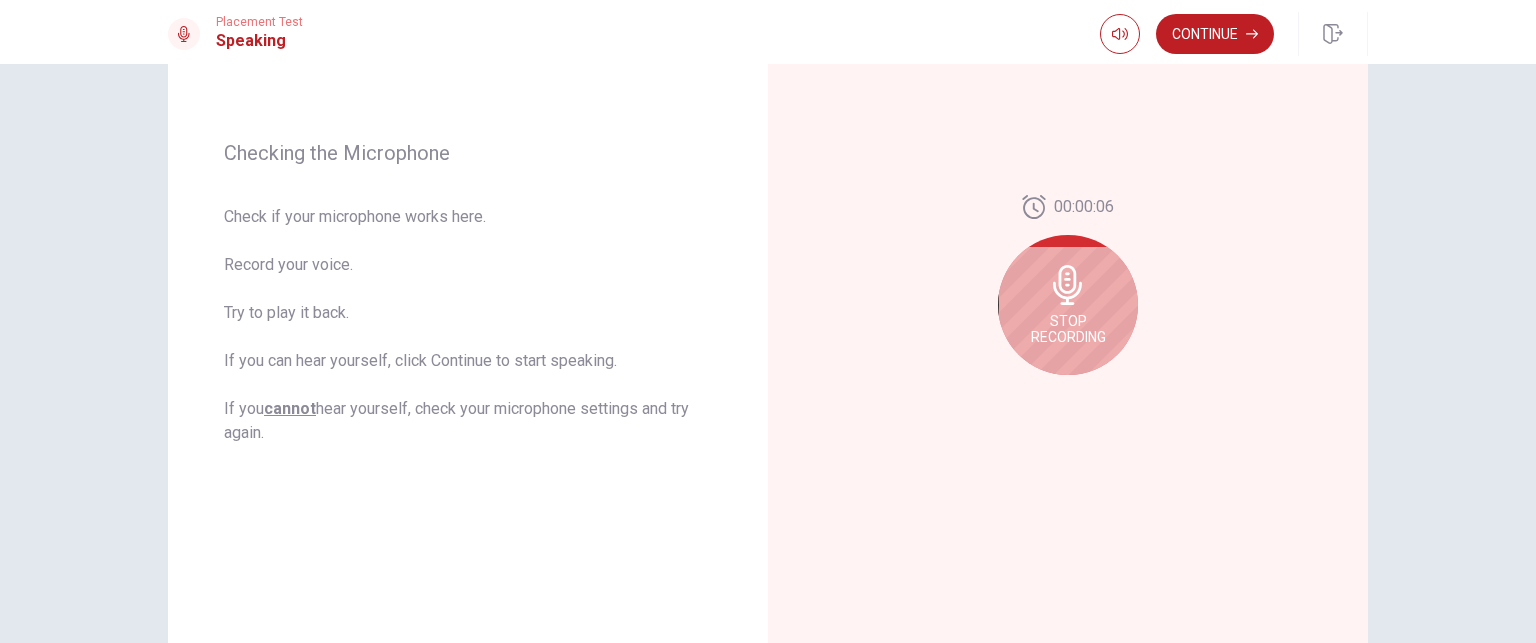 scroll, scrollTop: 244, scrollLeft: 0, axis: vertical 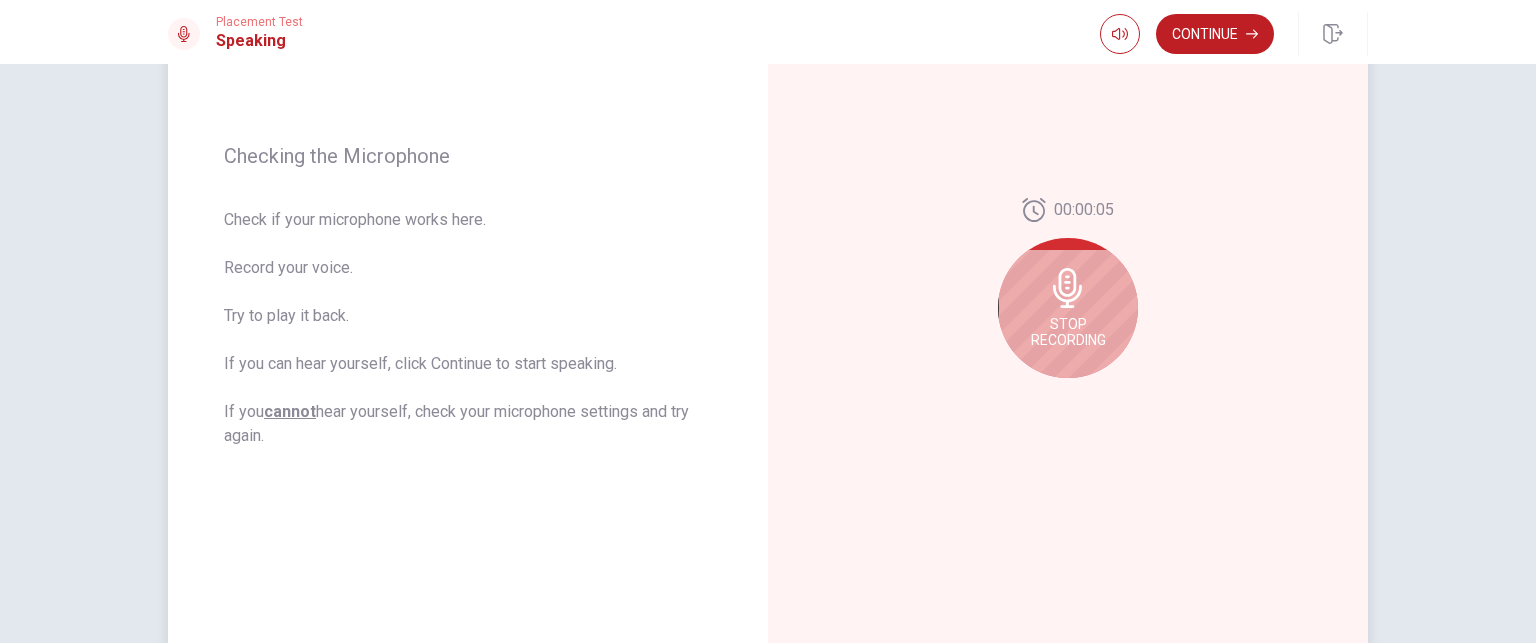 click on "Stop   Recording" at bounding box center [1068, 308] 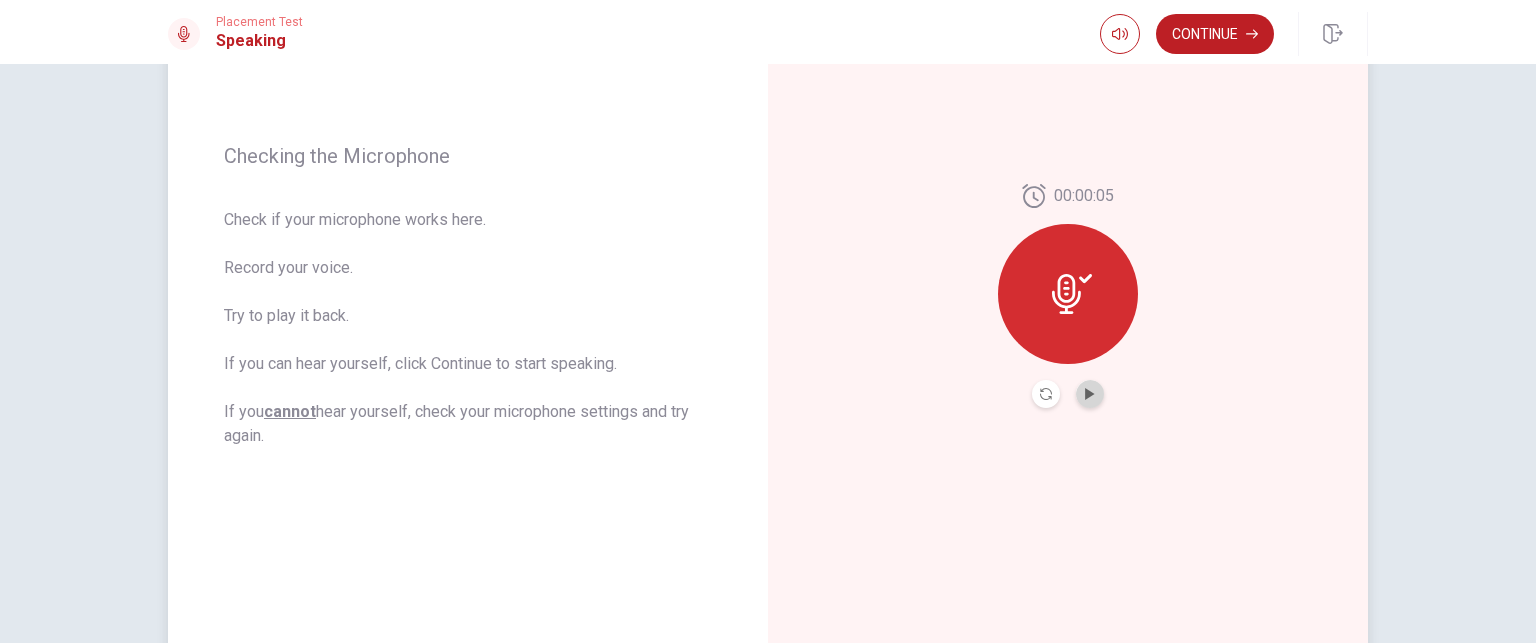 click at bounding box center (1090, 394) 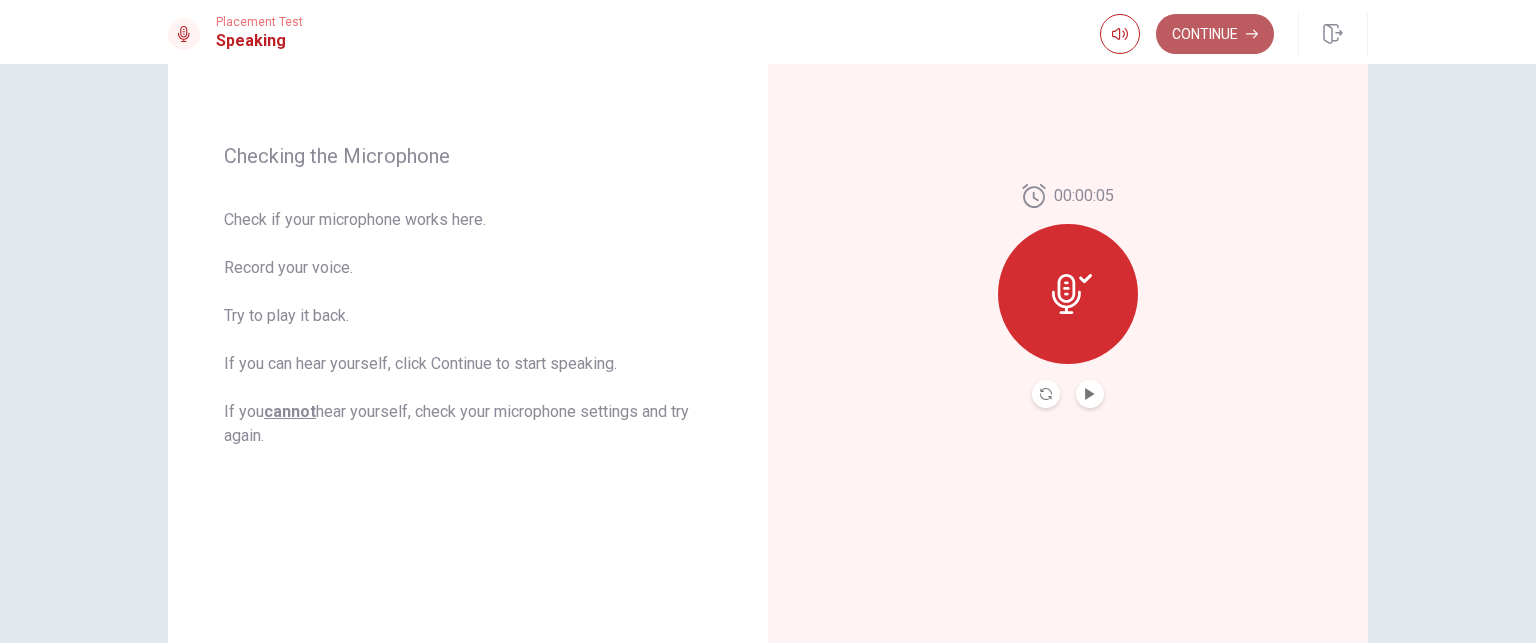 click on "Continue" at bounding box center [1215, 34] 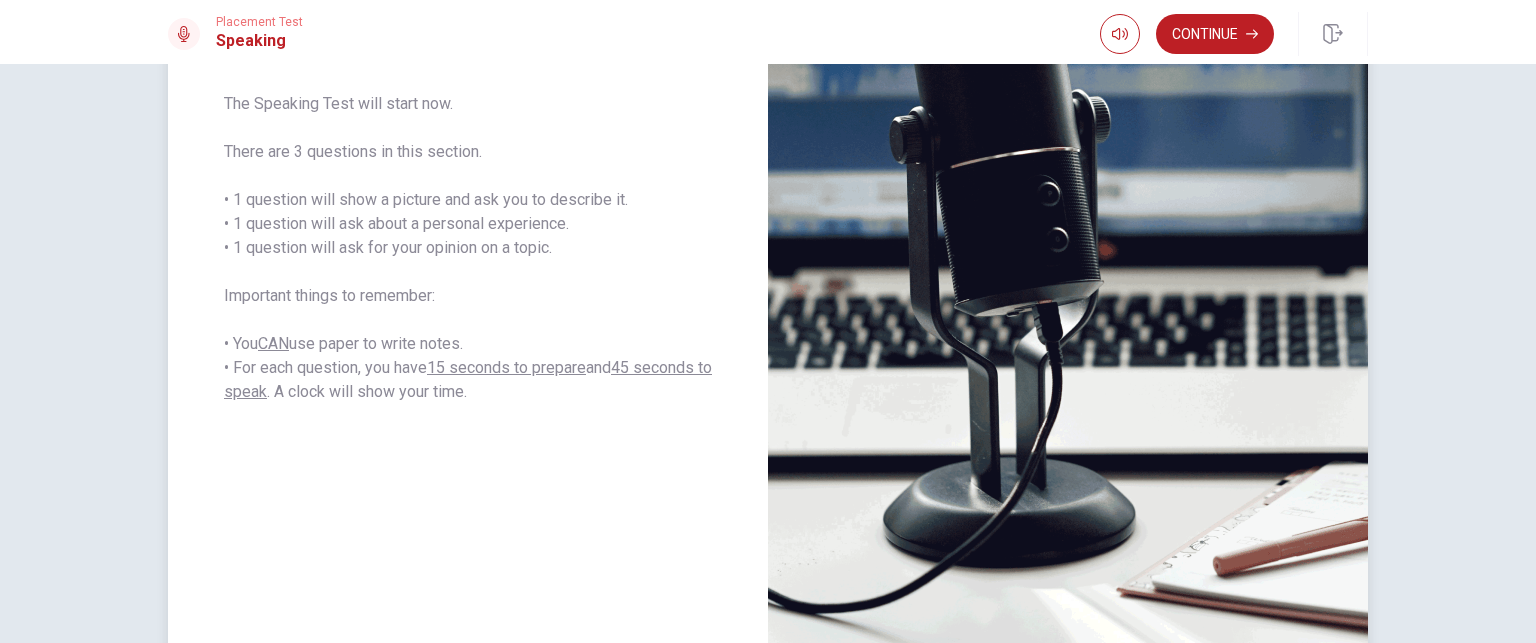 scroll, scrollTop: 326, scrollLeft: 0, axis: vertical 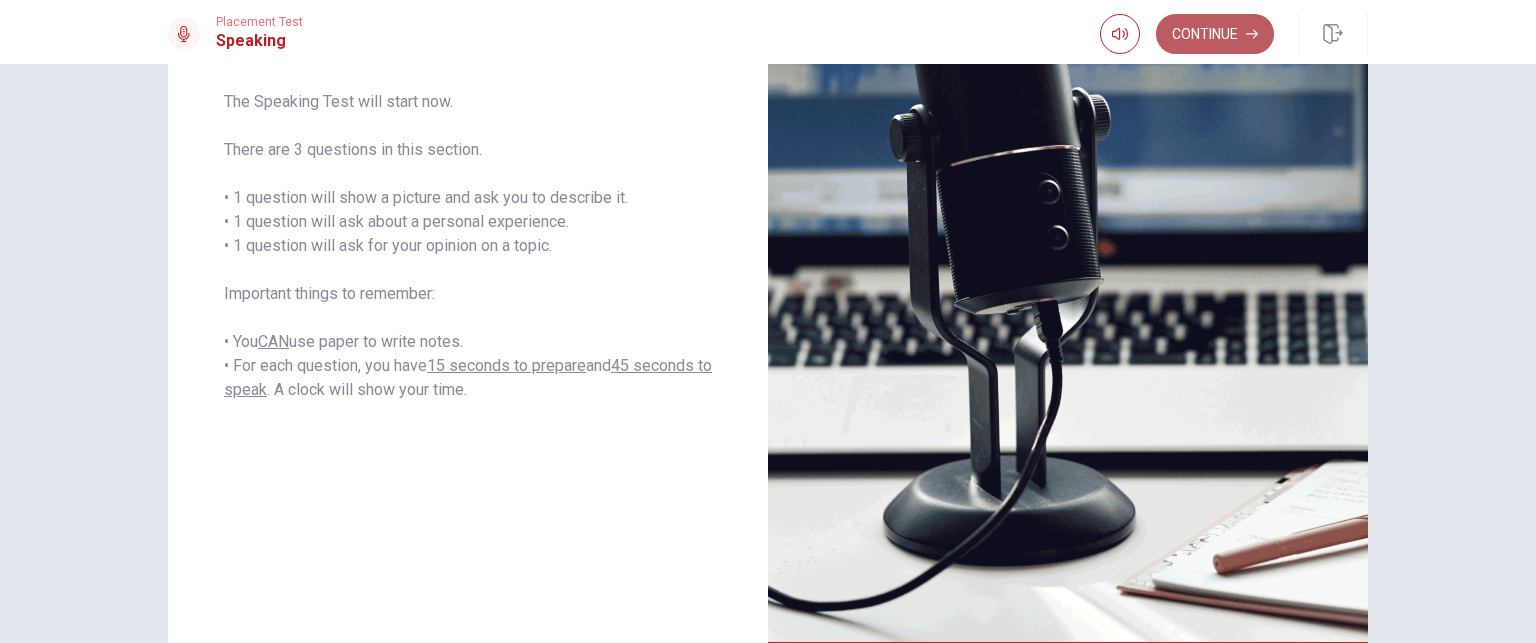 click on "Continue" at bounding box center (1215, 34) 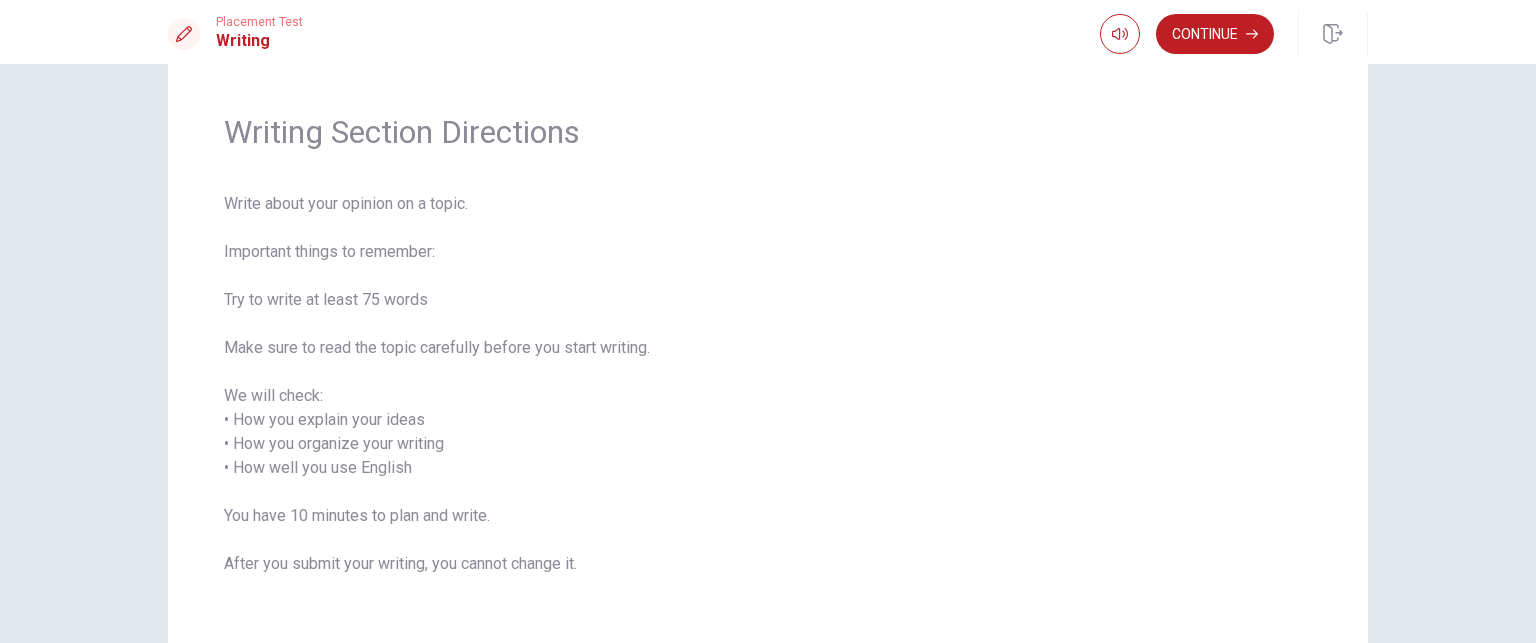 scroll, scrollTop: 144, scrollLeft: 0, axis: vertical 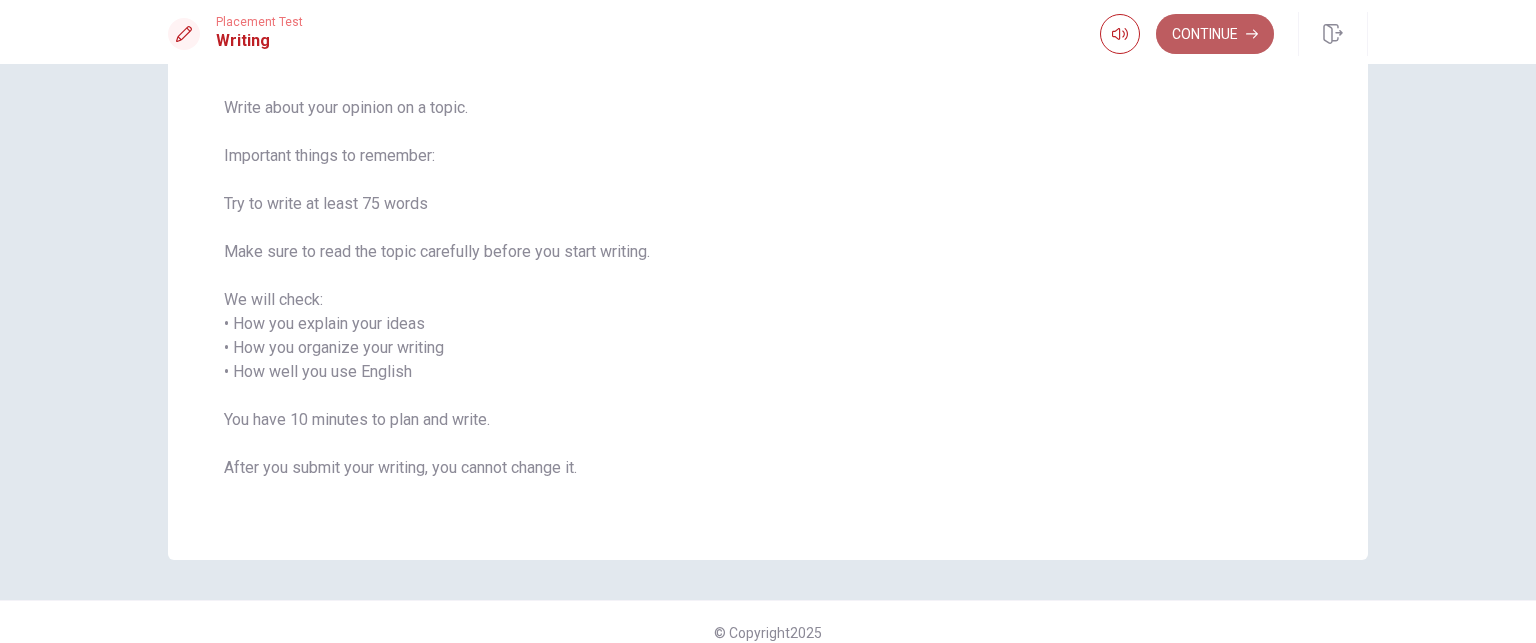 click on "Continue" at bounding box center [1215, 34] 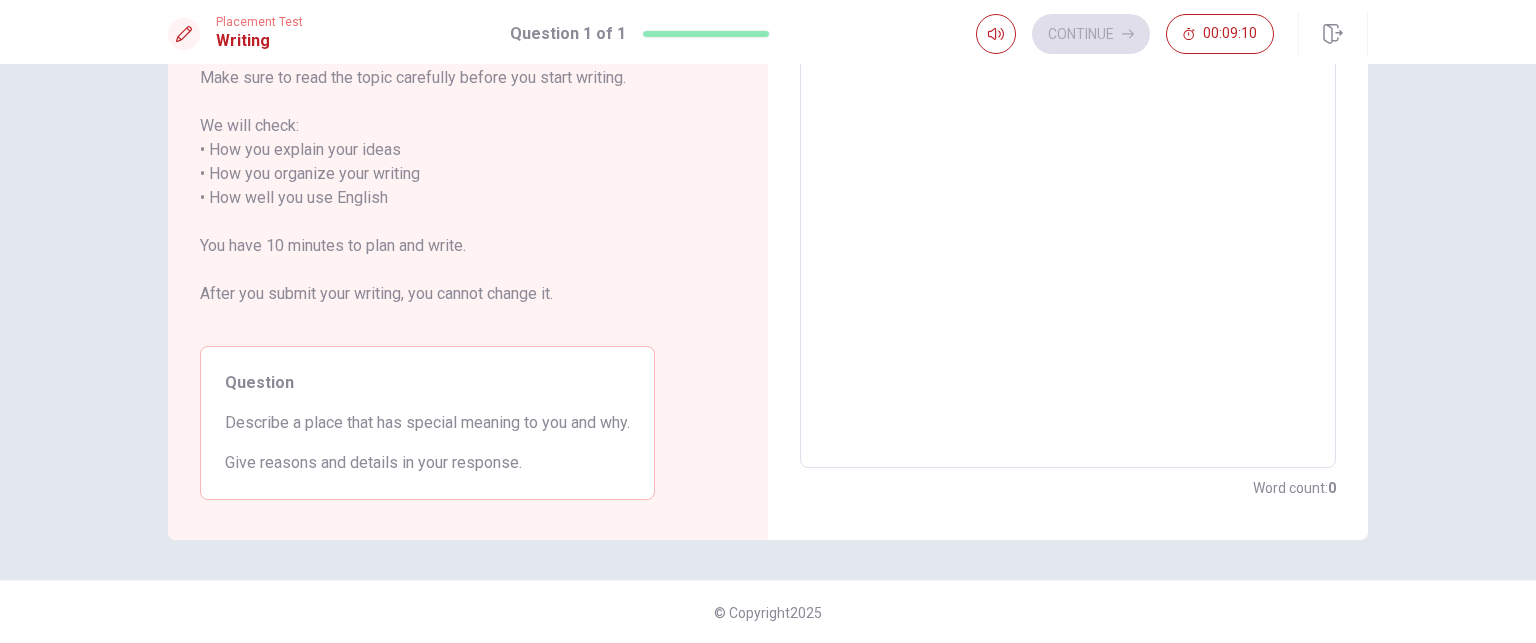 scroll, scrollTop: 0, scrollLeft: 0, axis: both 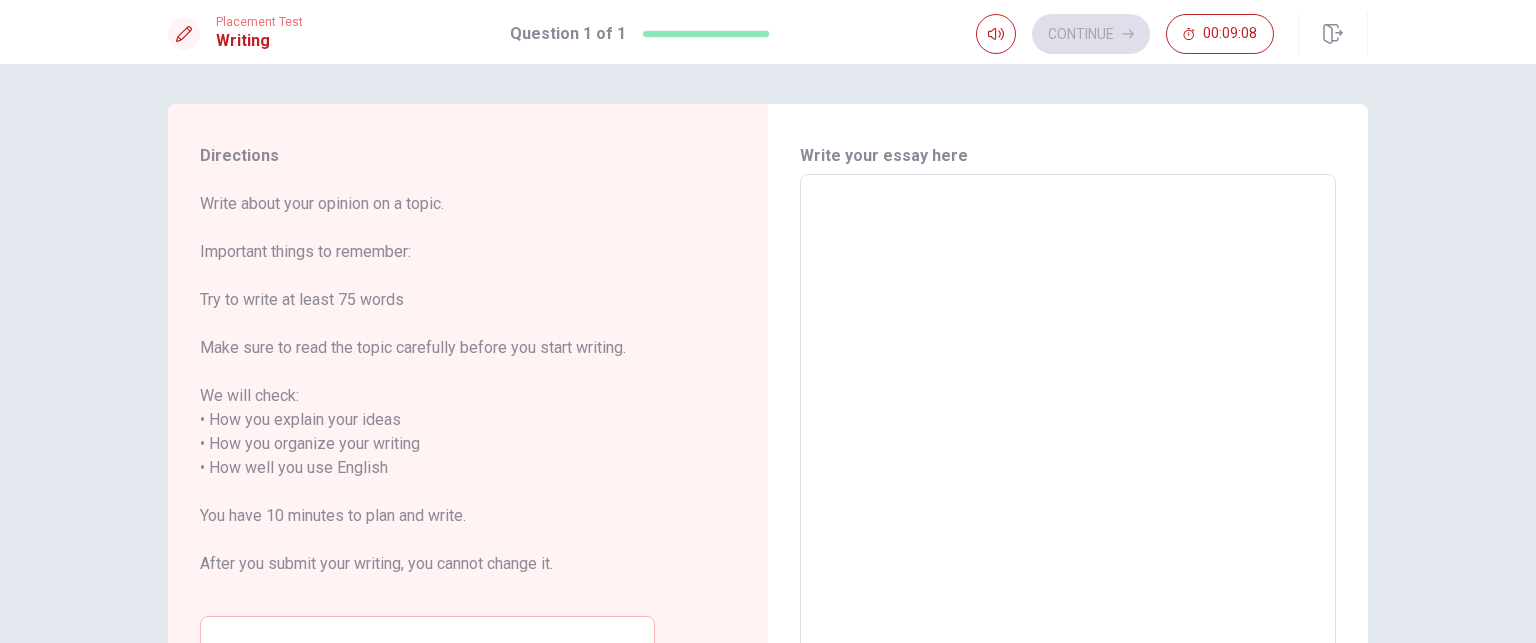 click at bounding box center [1068, 456] 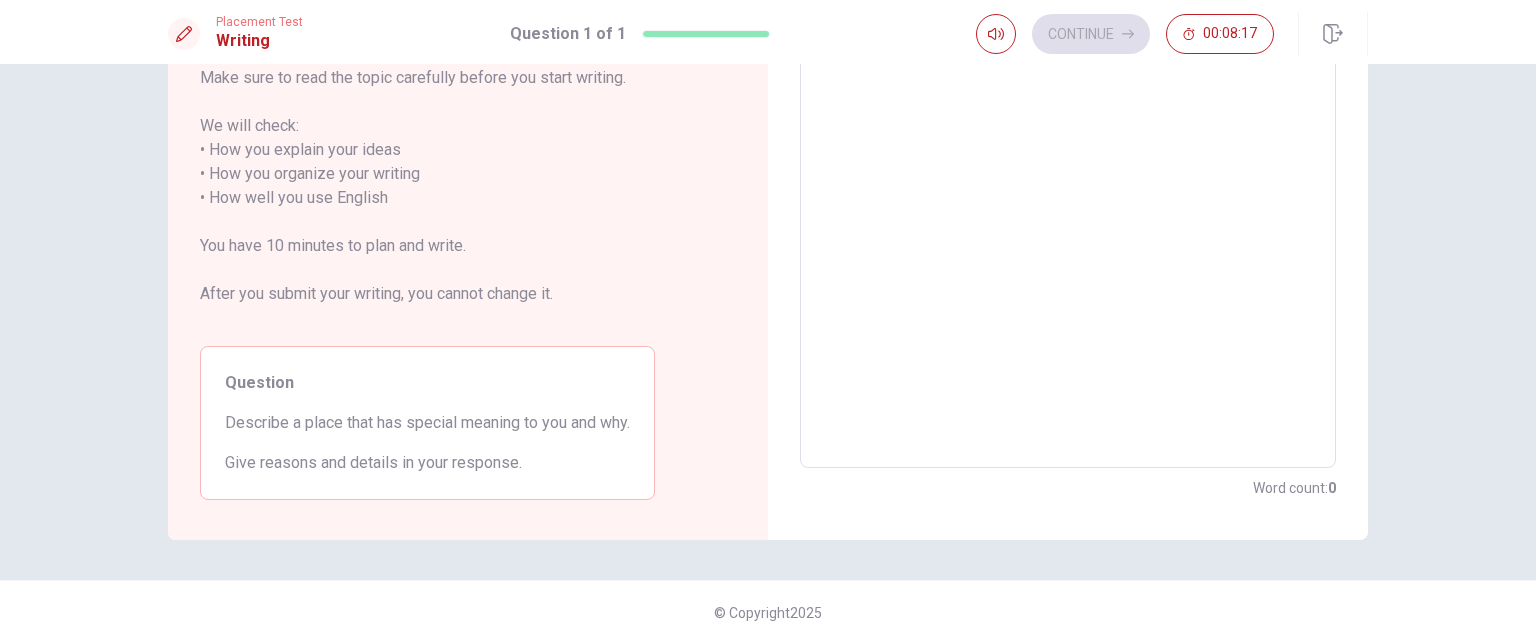 scroll, scrollTop: 0, scrollLeft: 0, axis: both 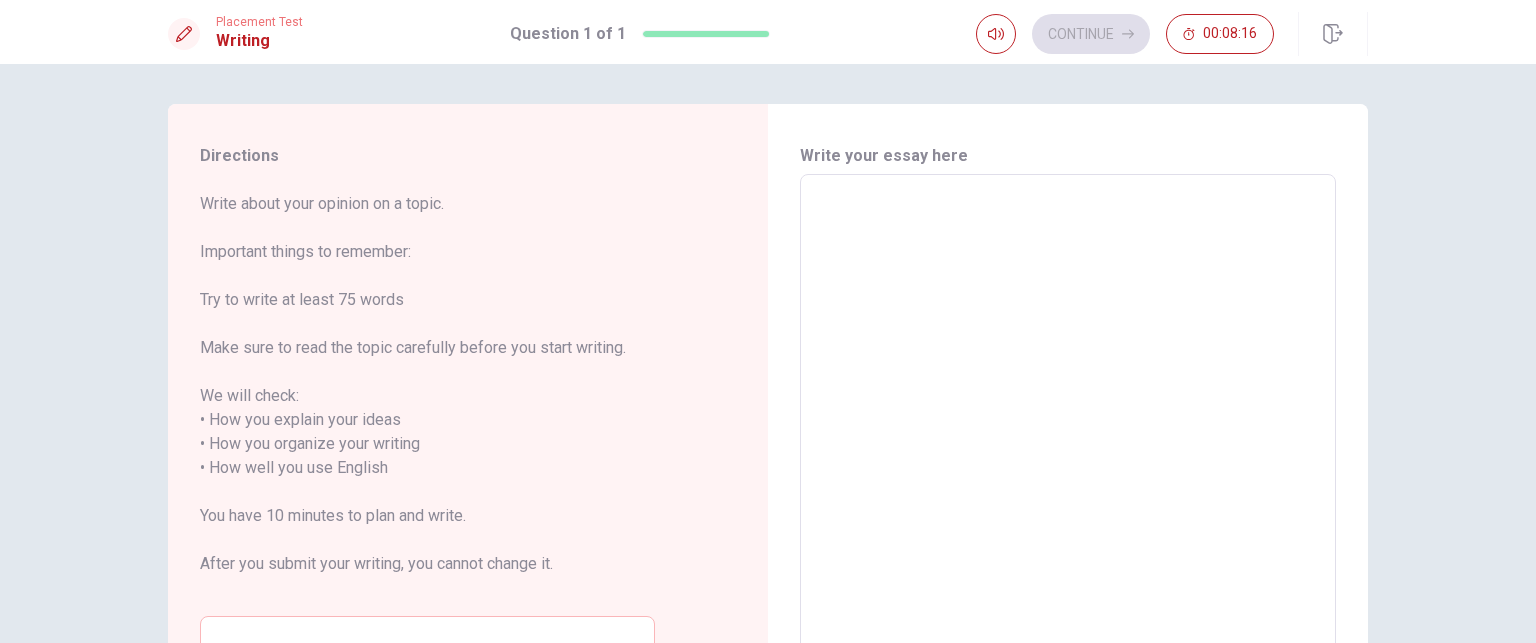type on "m" 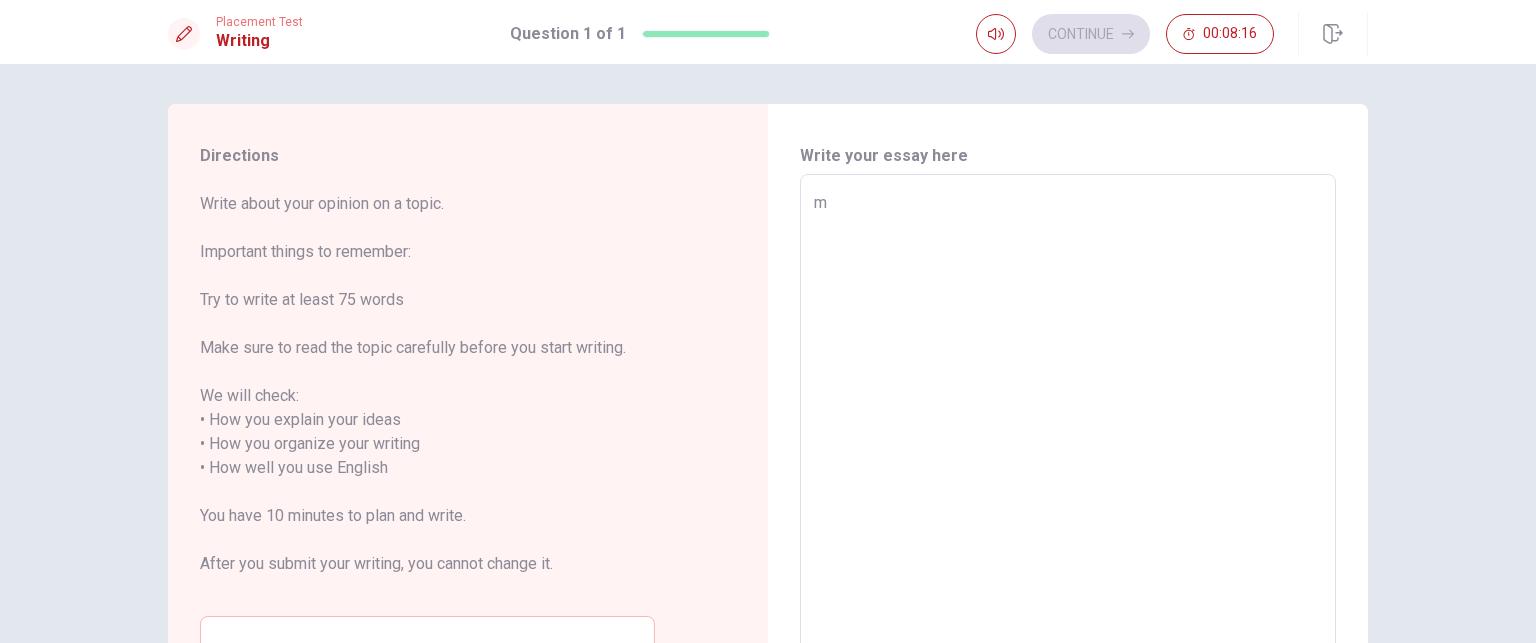 type on "x" 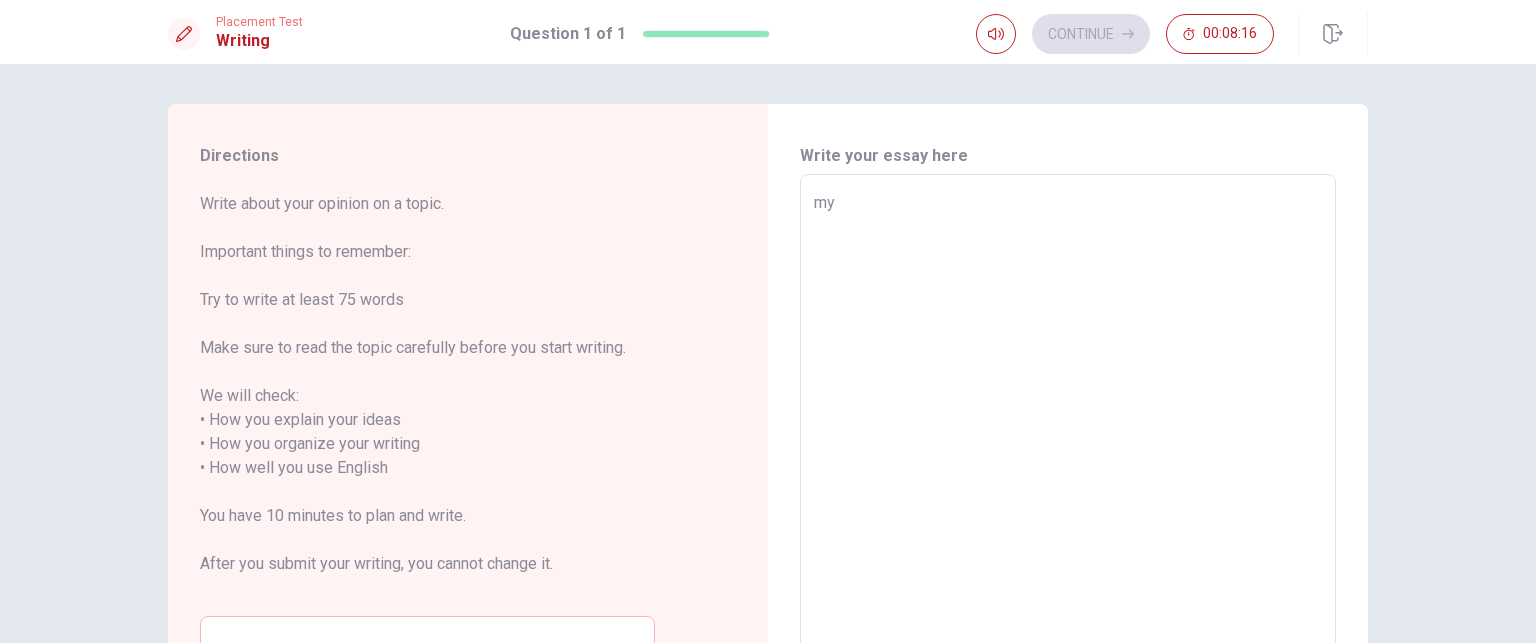 type on "x" 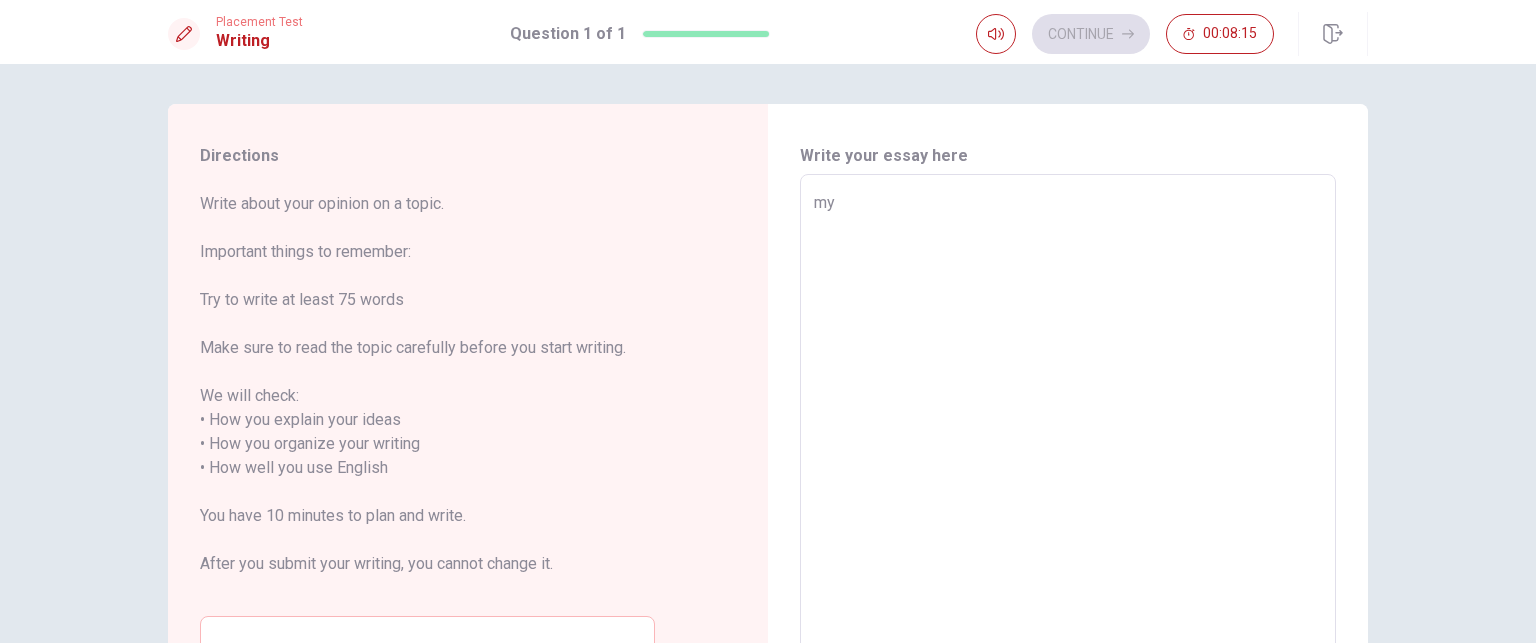 type on "m" 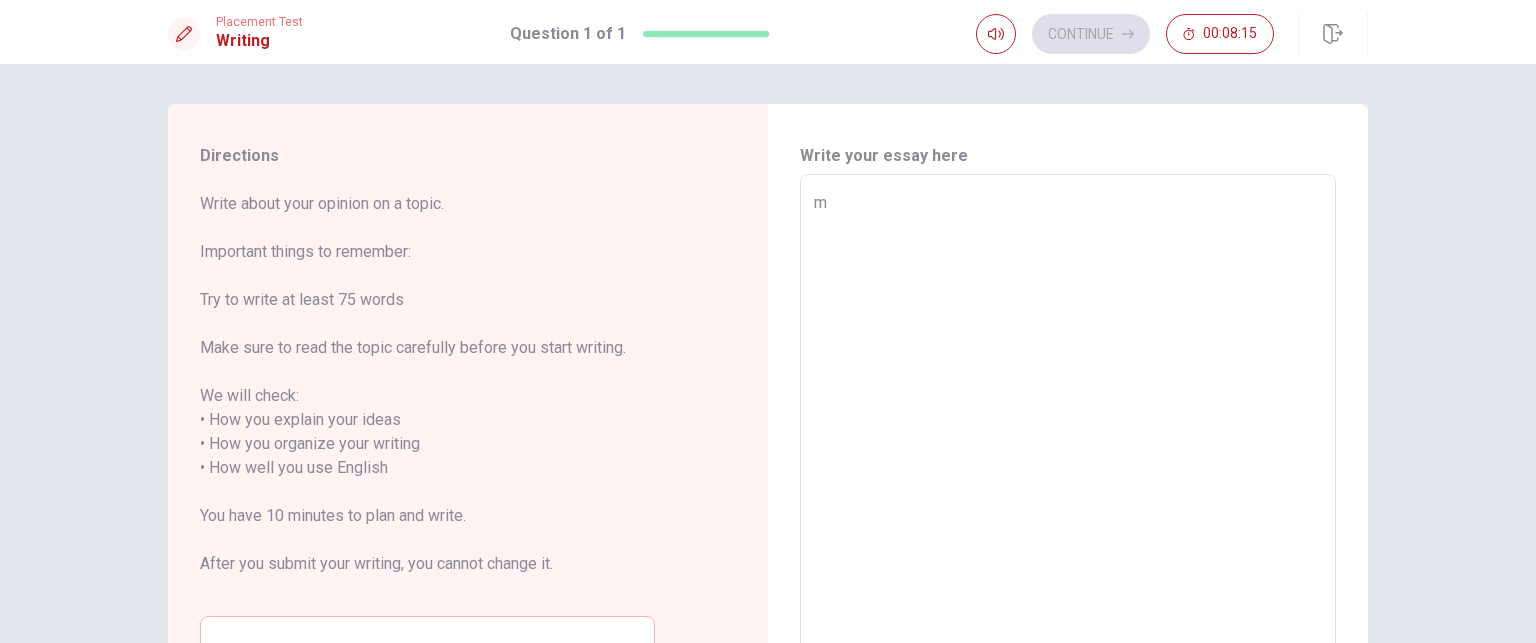 type on "x" 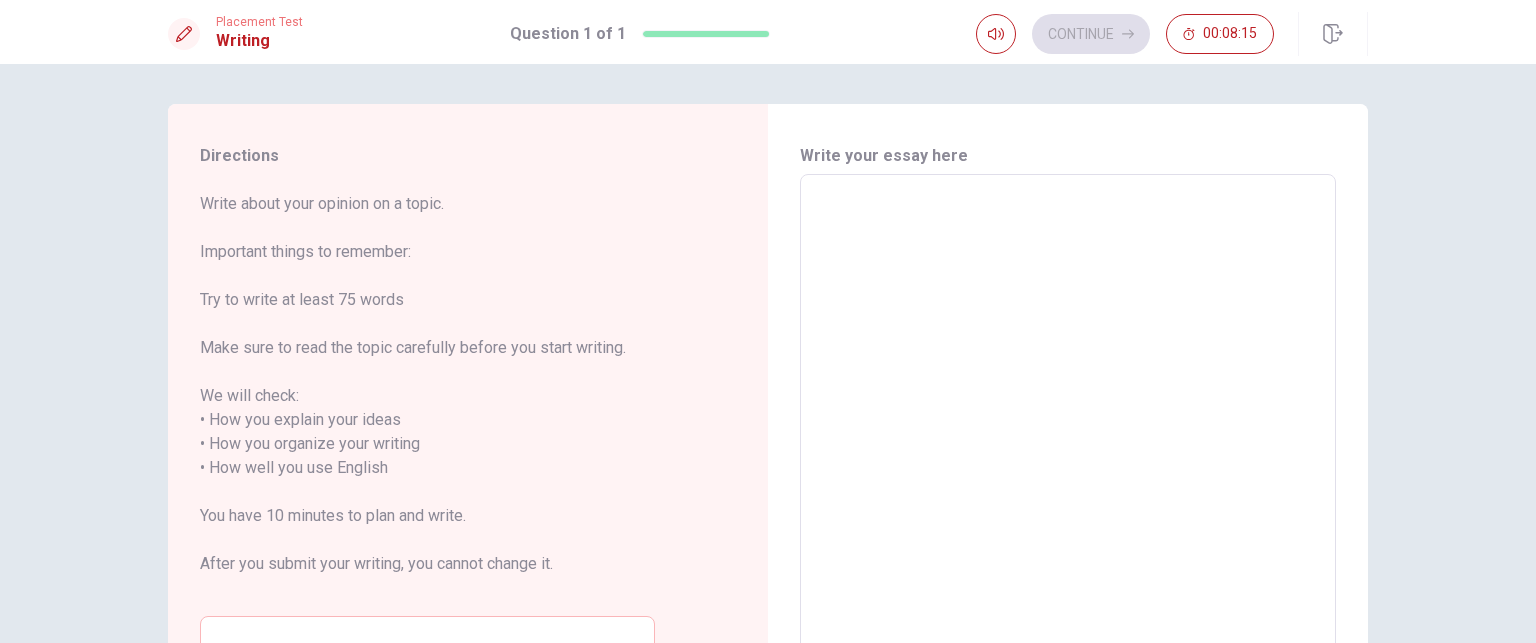 type on "x" 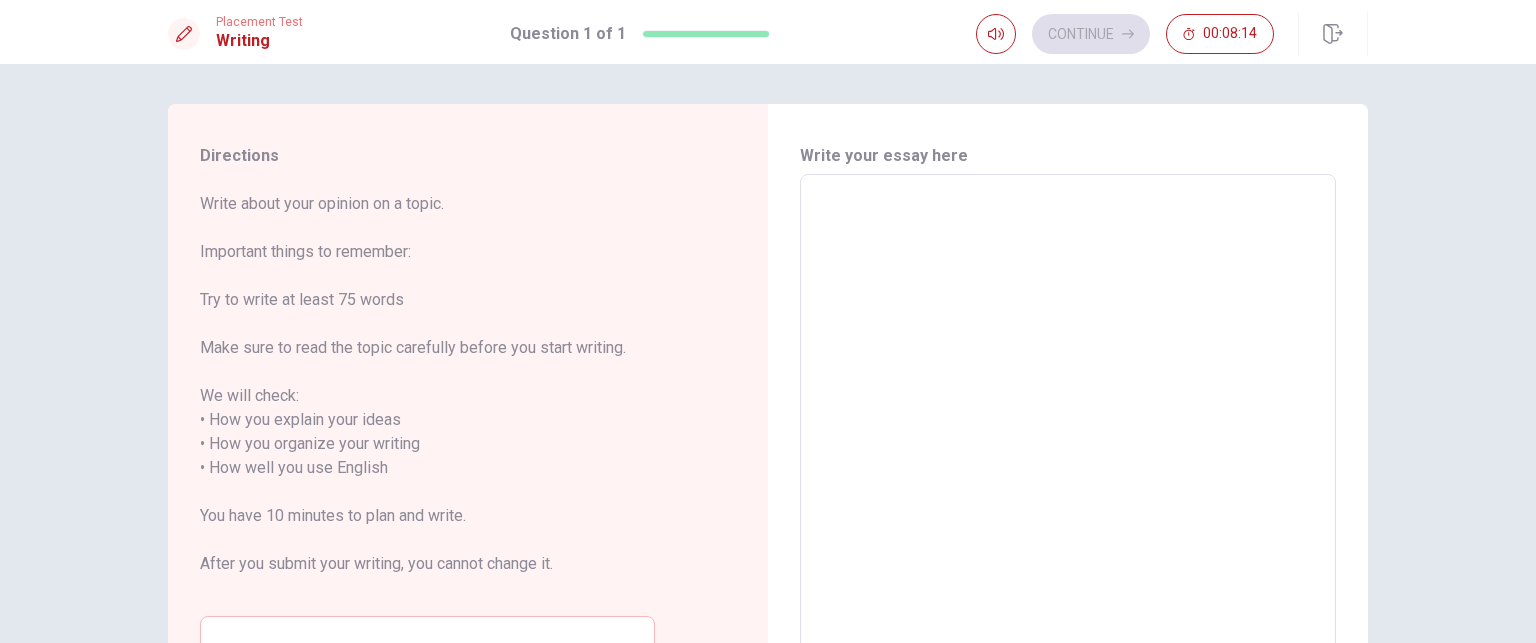 type on "M" 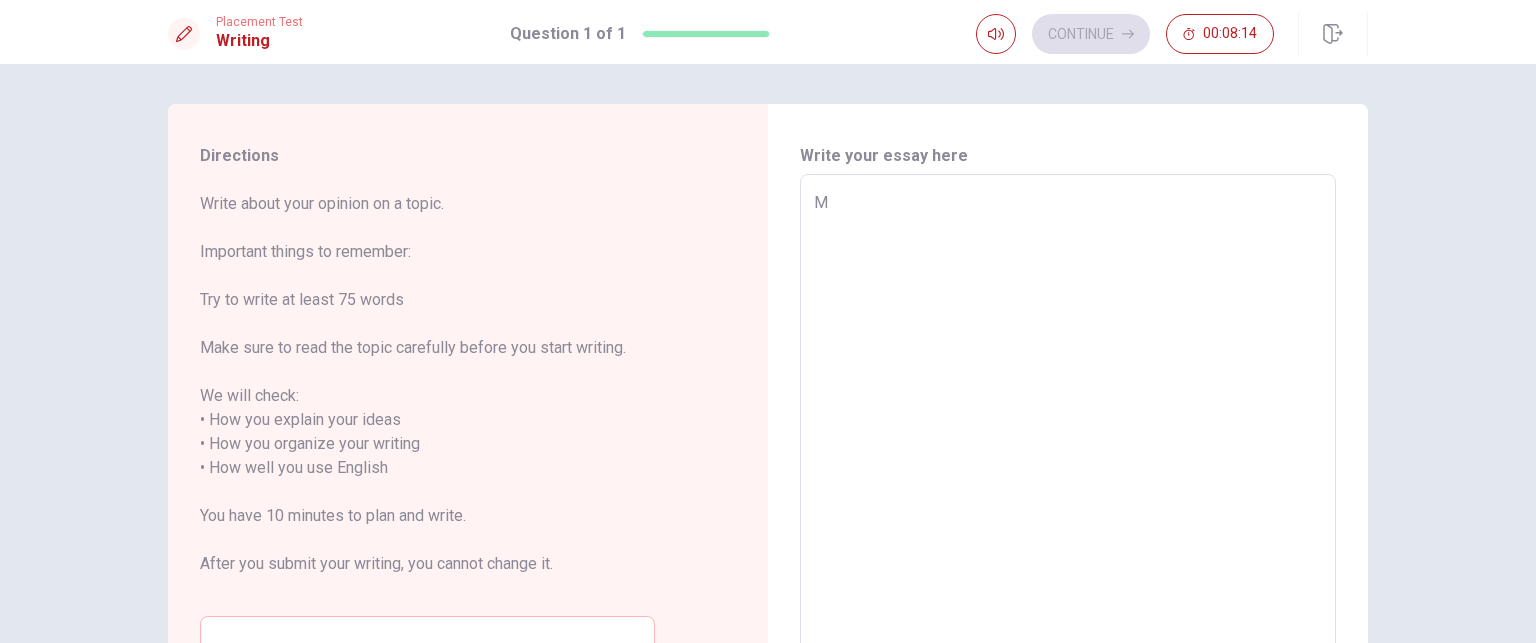 type on "x" 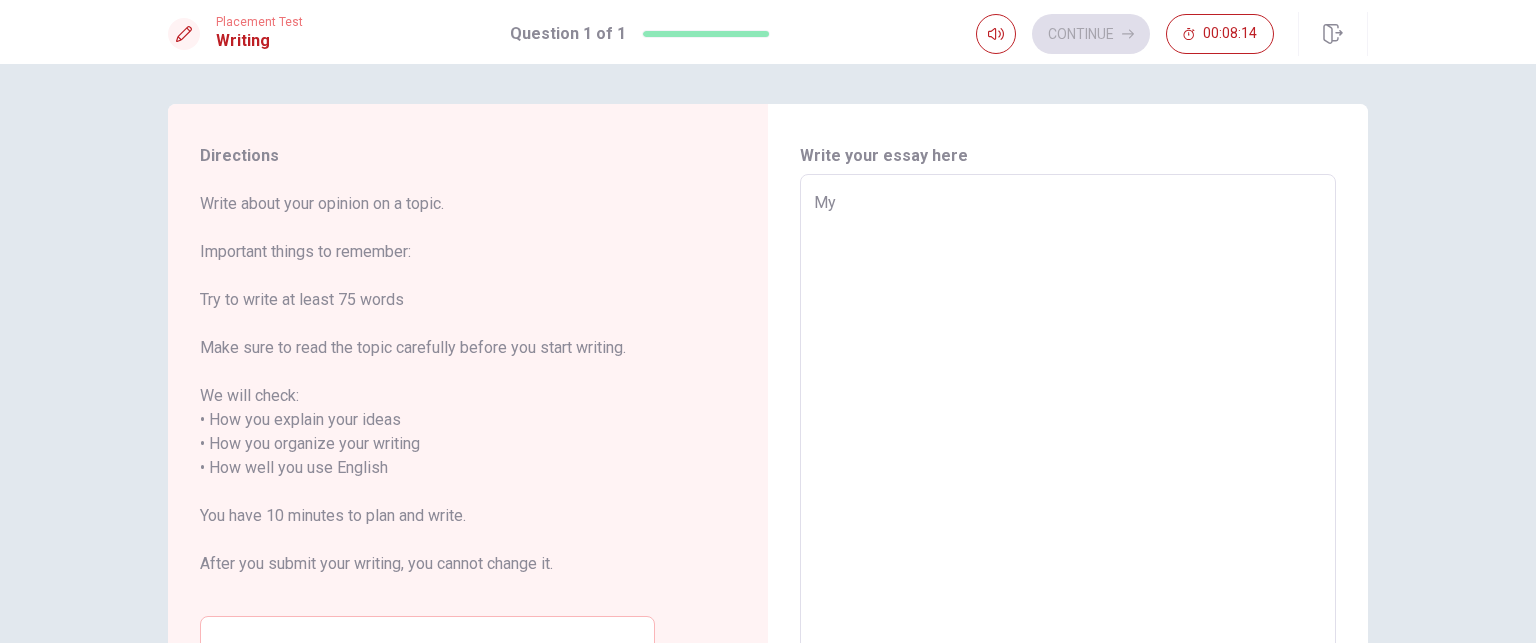 type on "x" 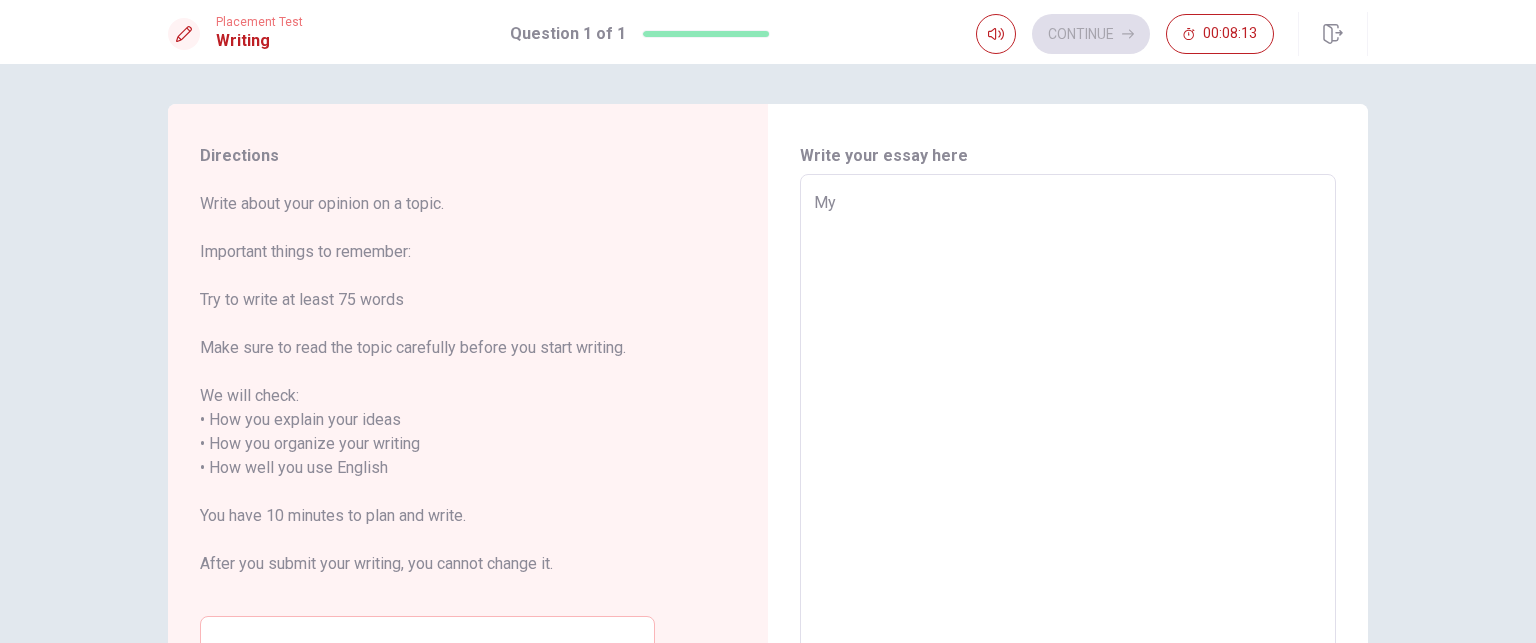 type on "My" 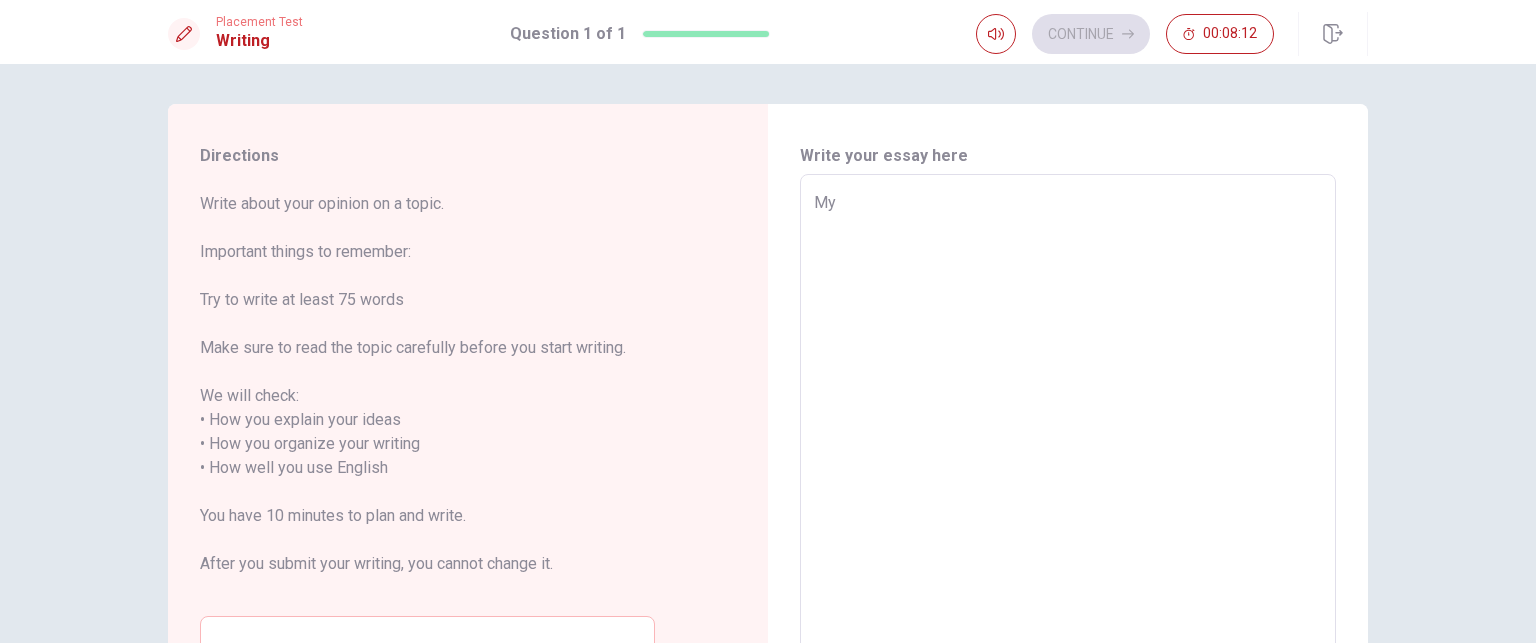 type on "My f" 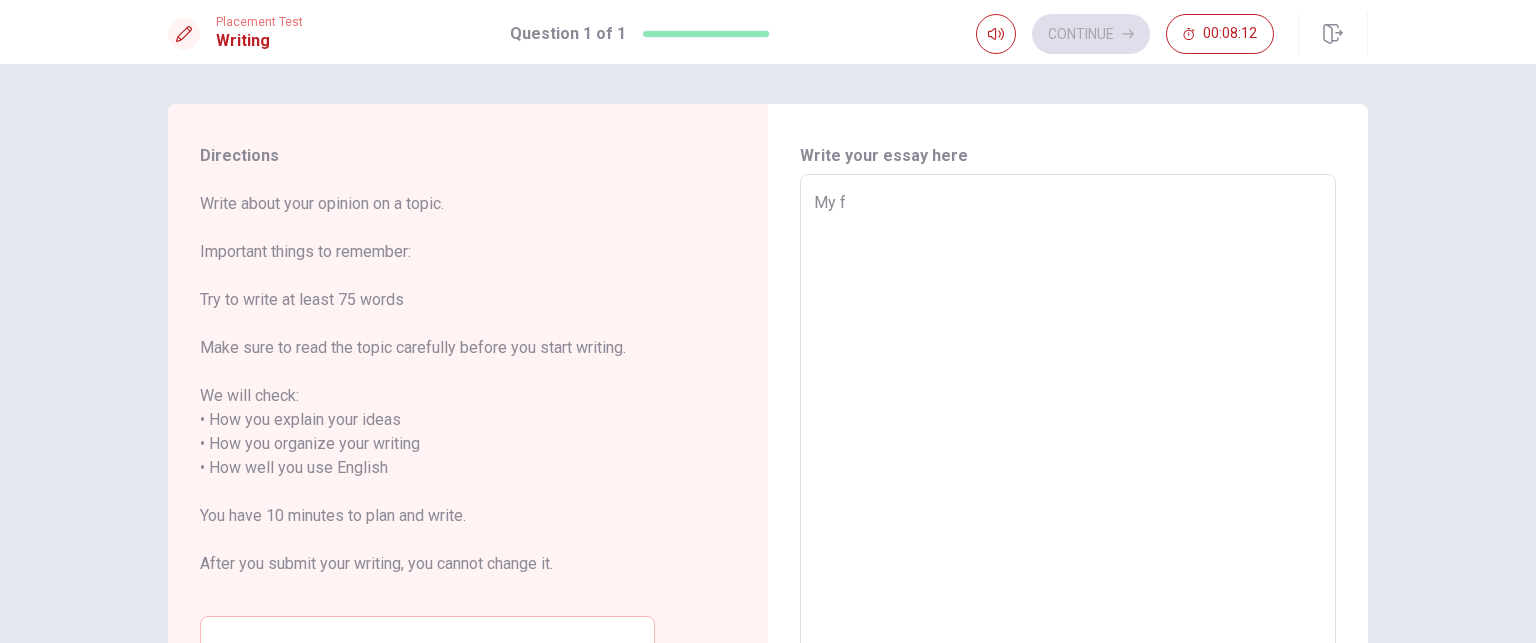 type on "x" 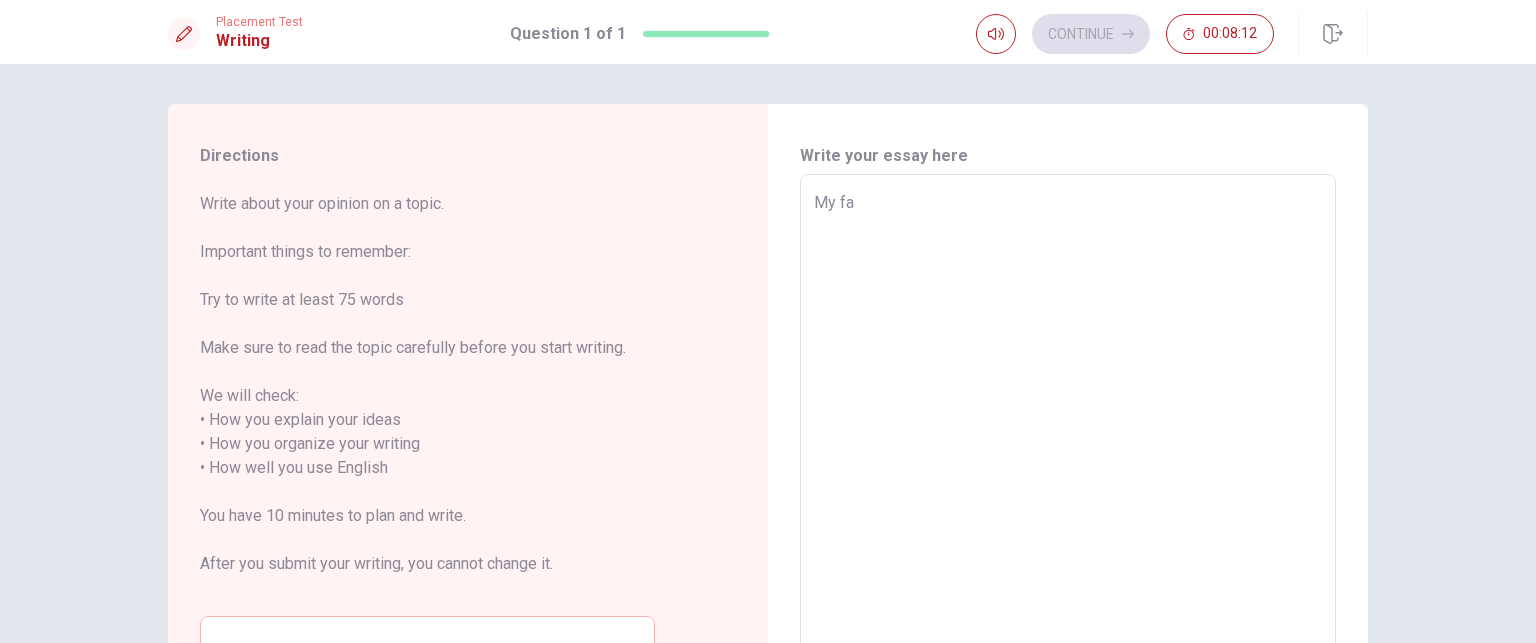 type on "x" 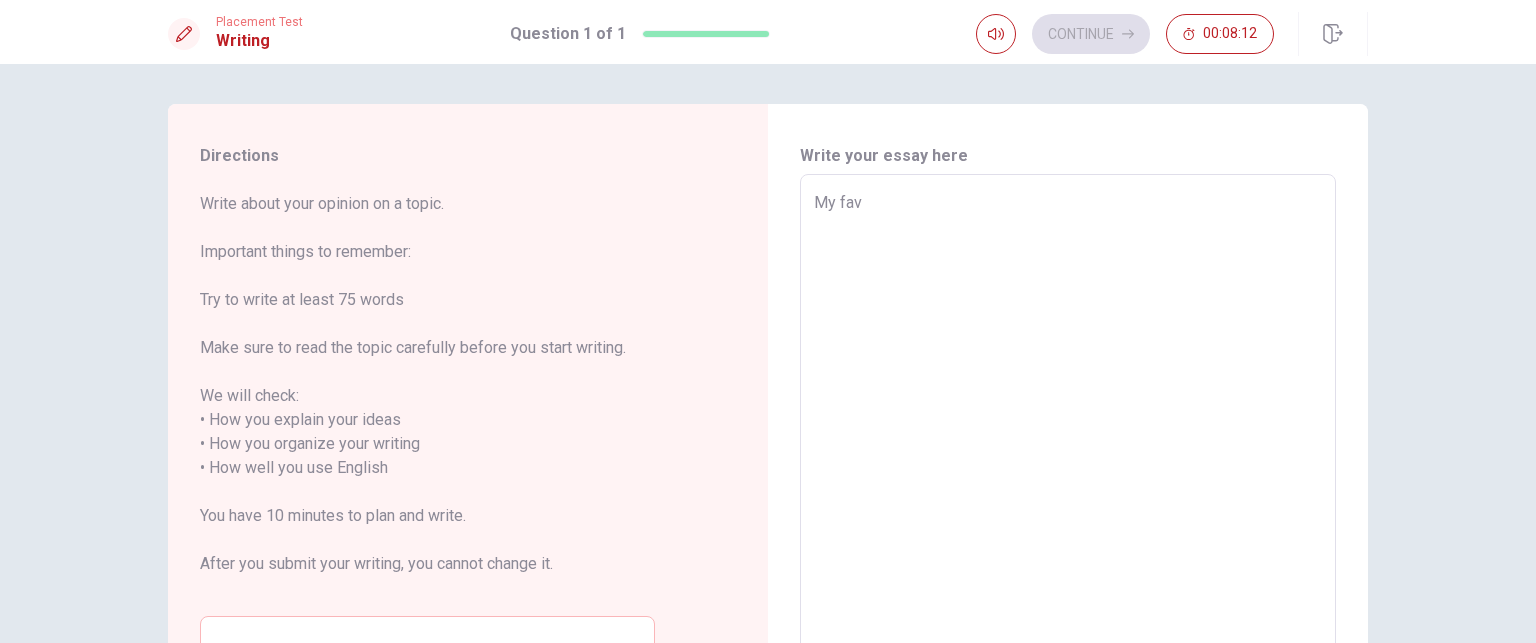type on "x" 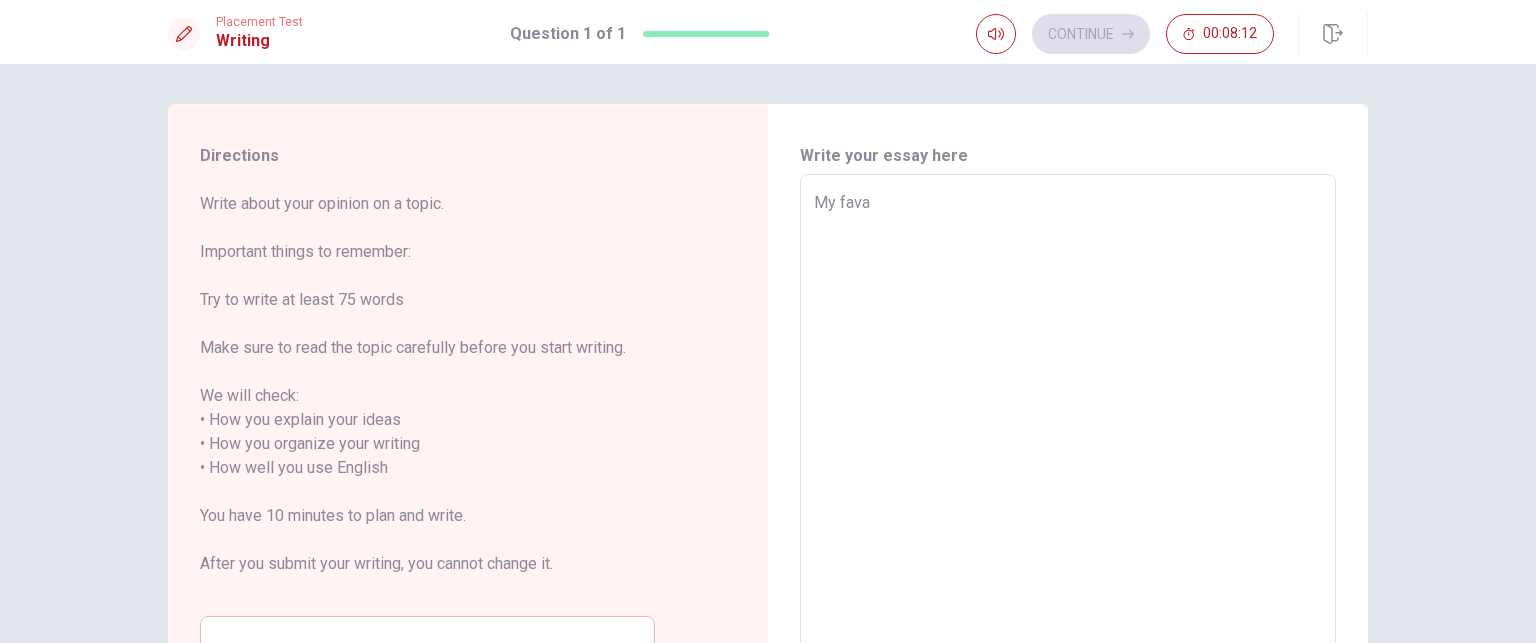 type on "x" 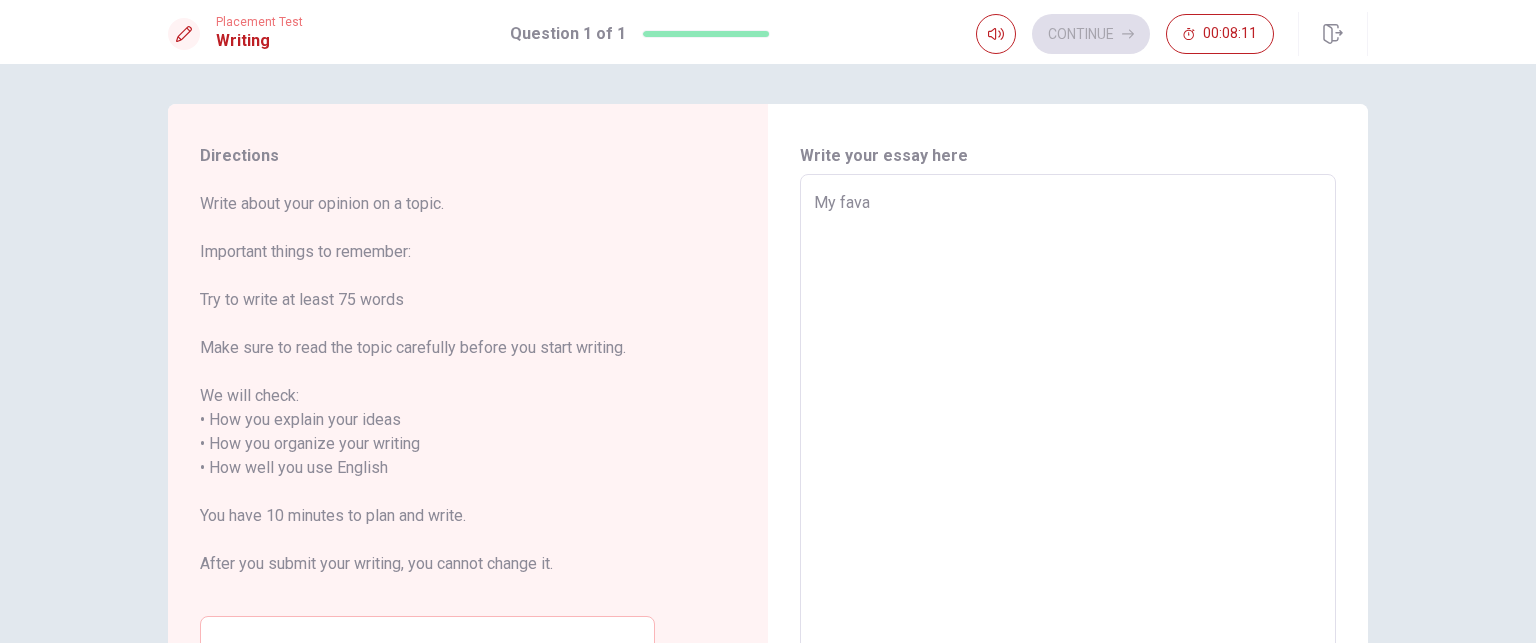 type on "My favar" 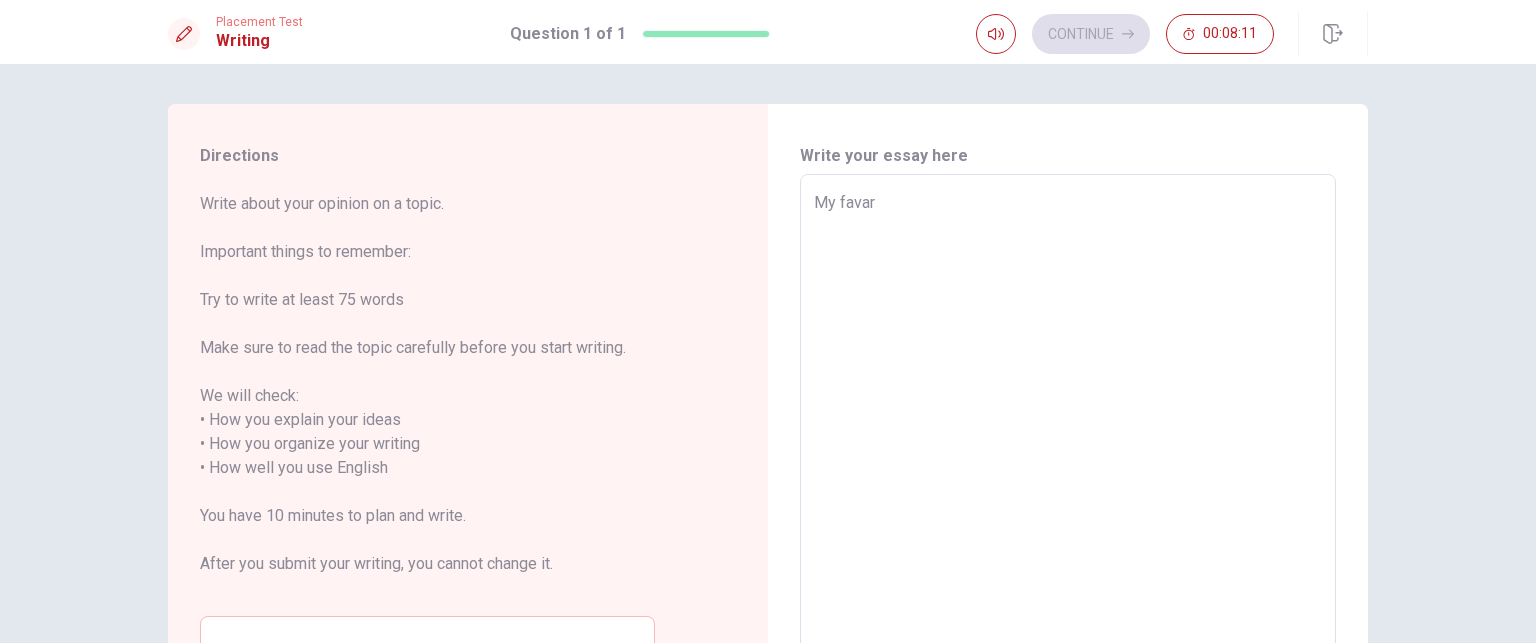 type on "x" 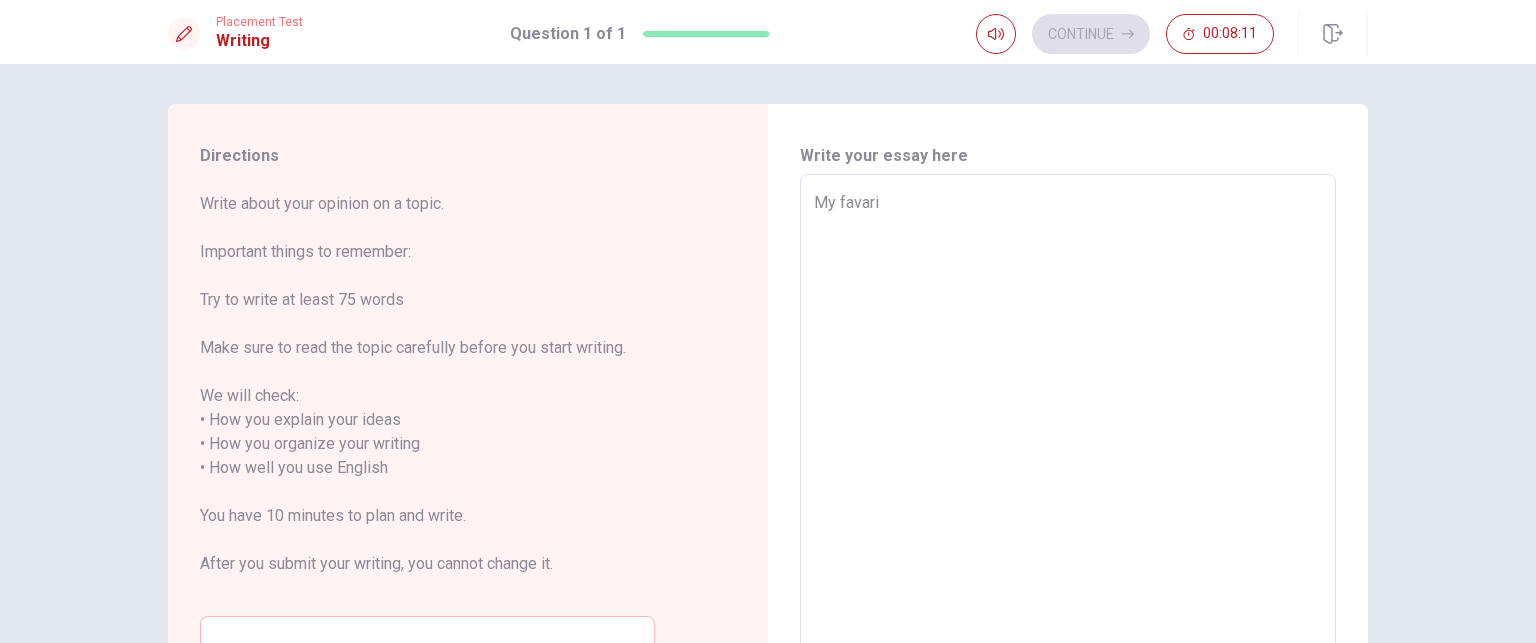 type on "x" 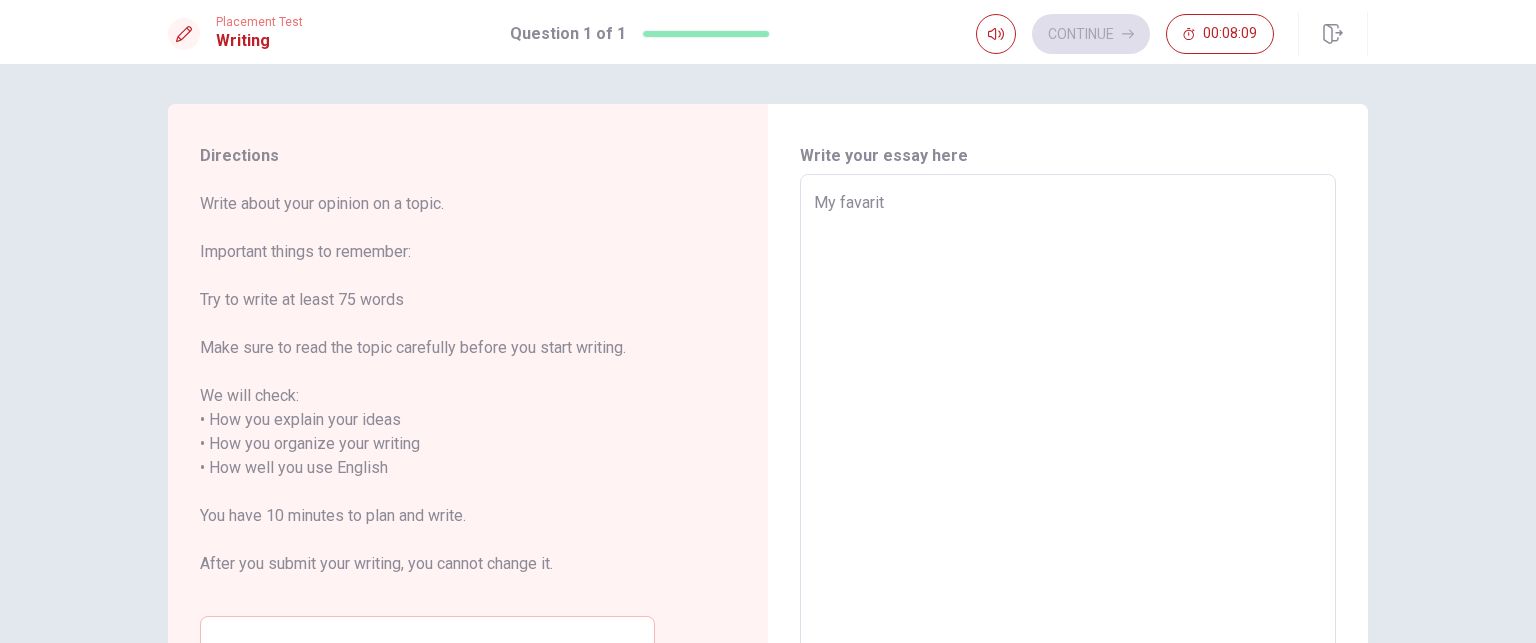 type on "x" 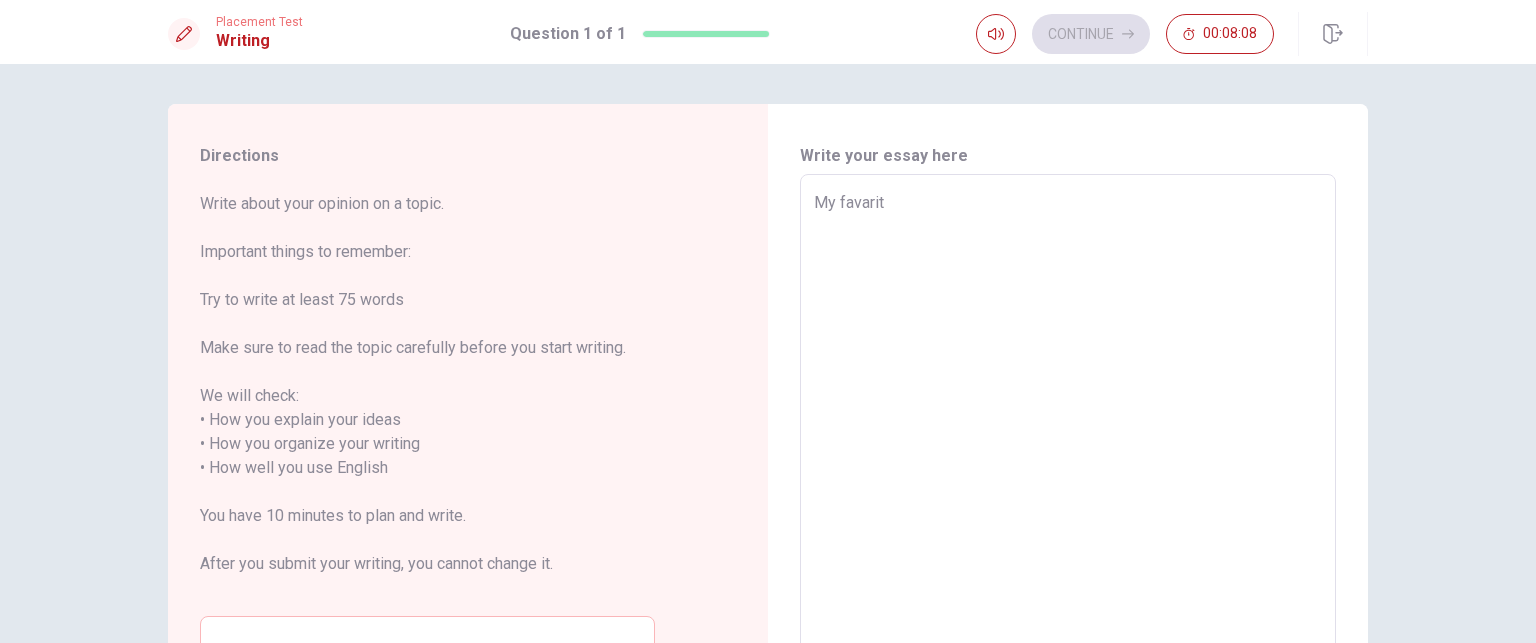 type on "My favarite" 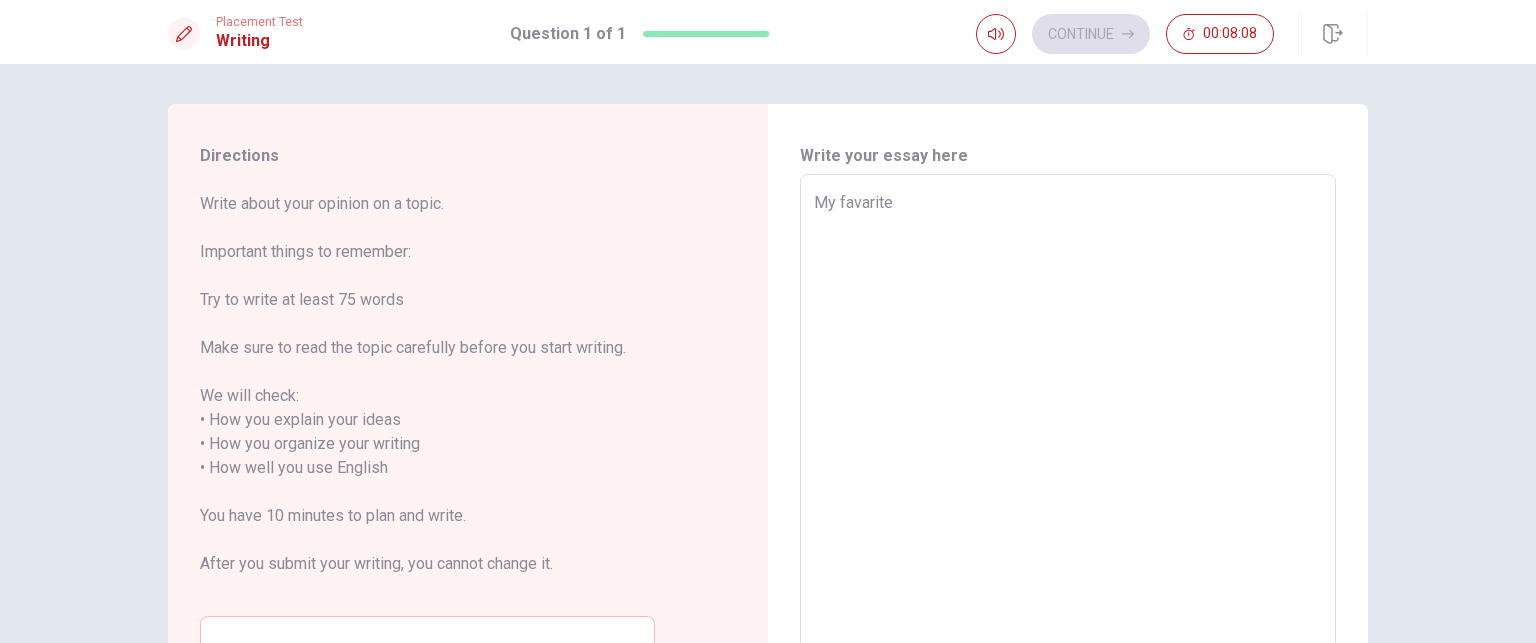 type on "x" 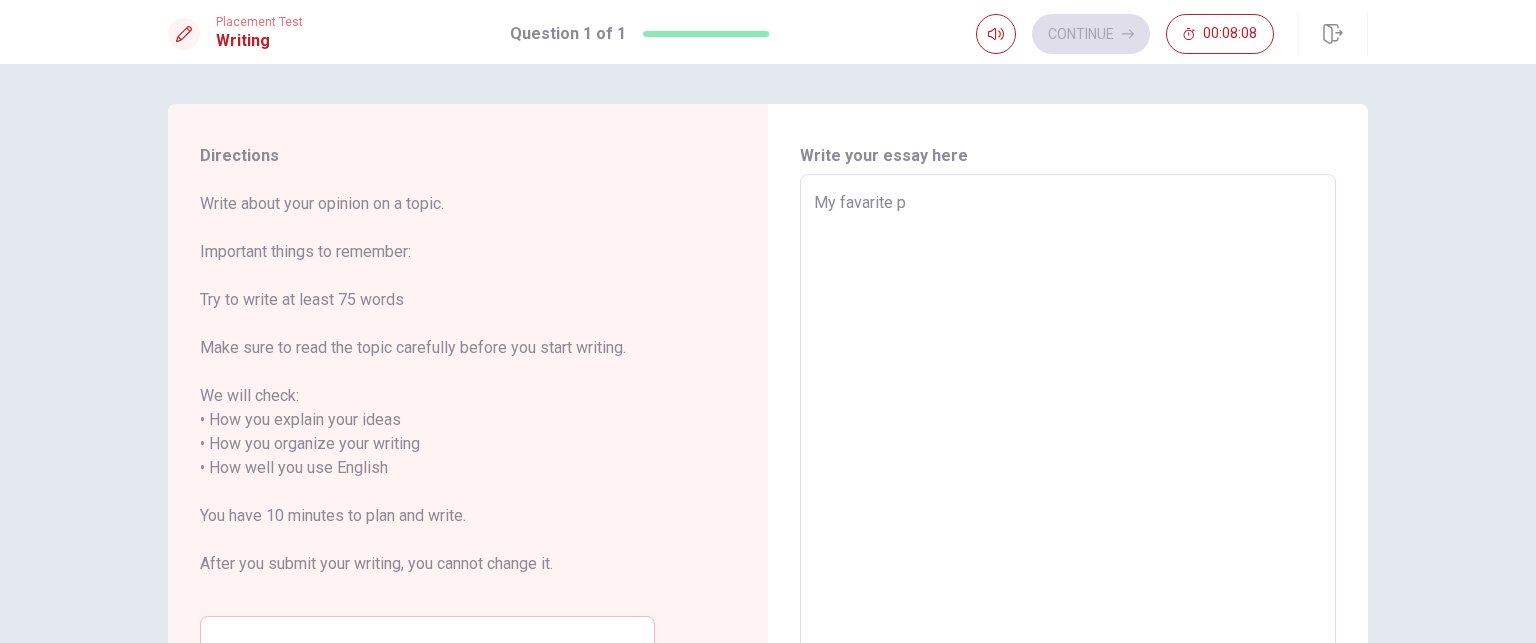 type on "x" 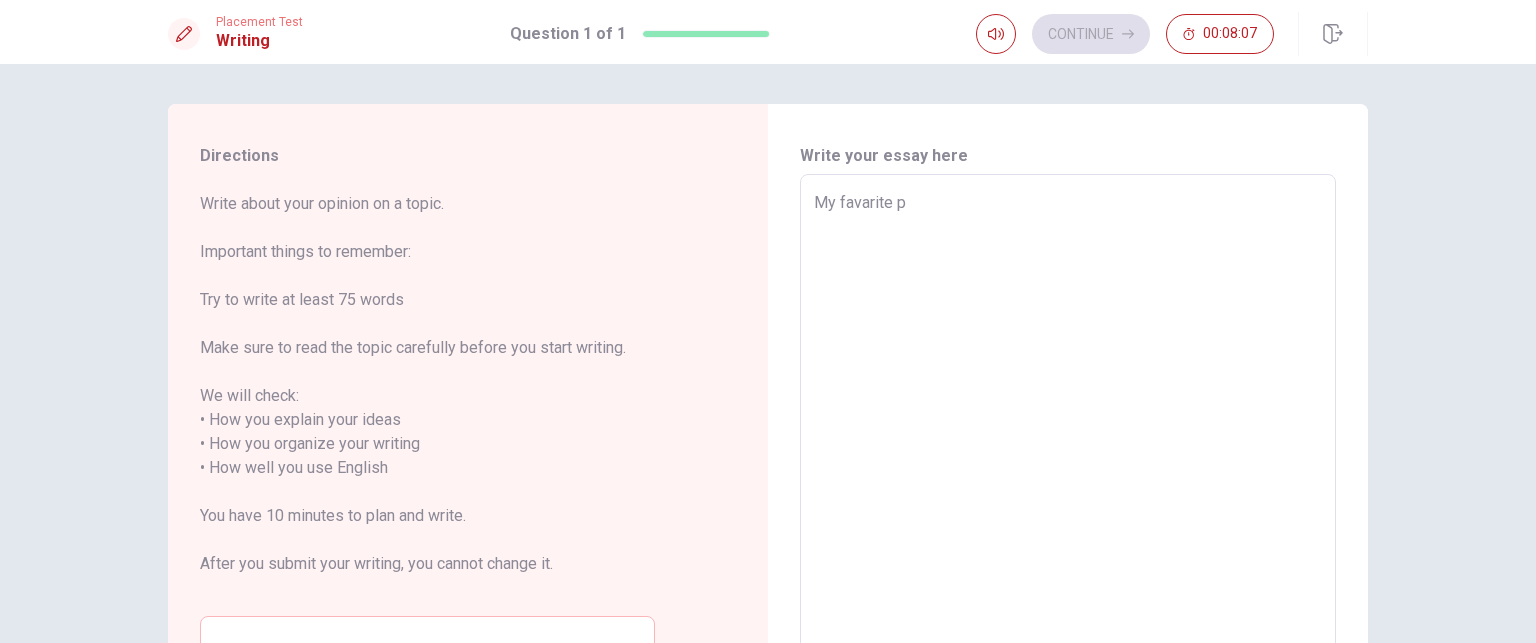 type on "My favarite pl" 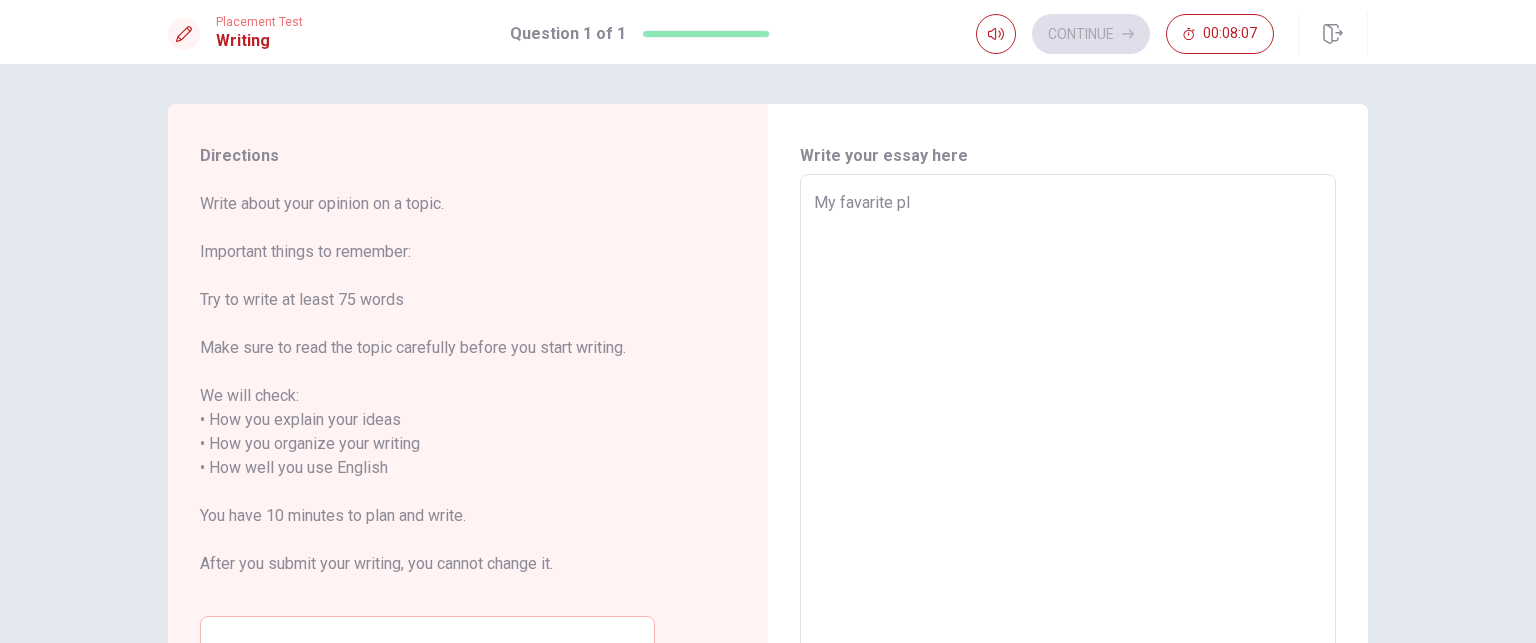 type on "x" 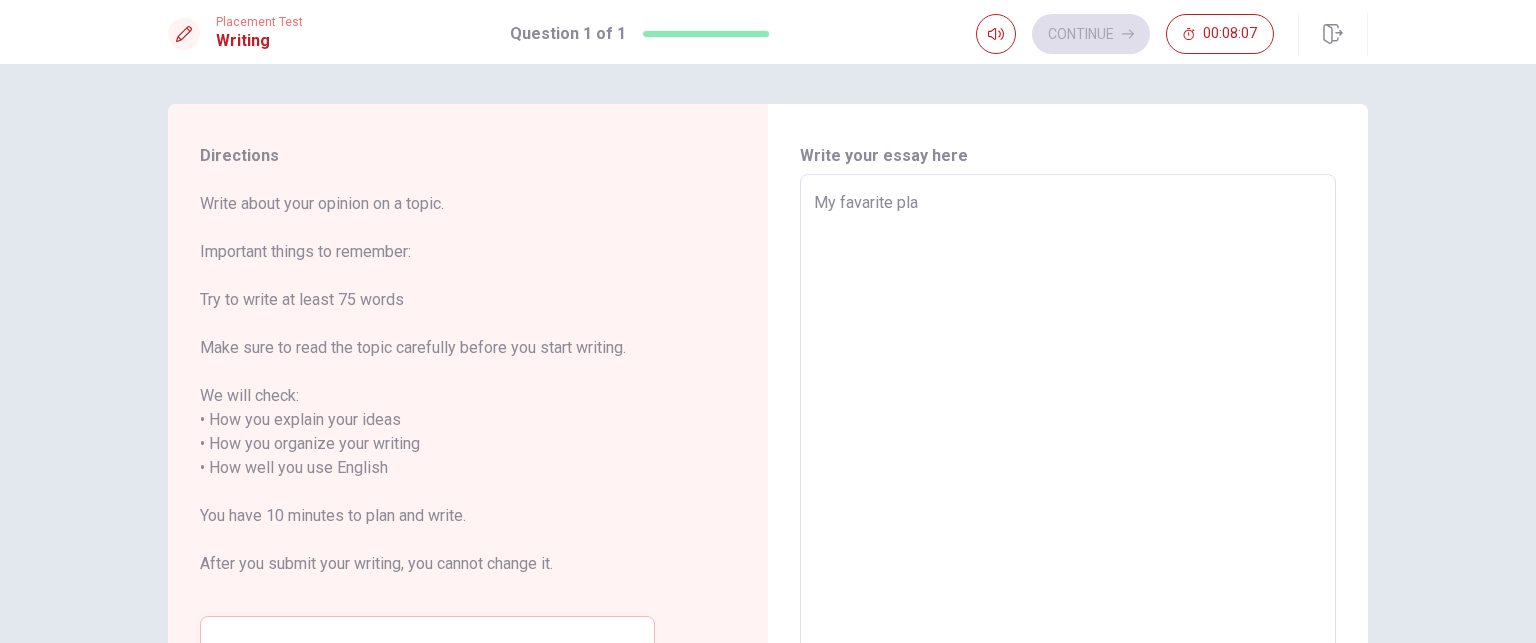 type on "x" 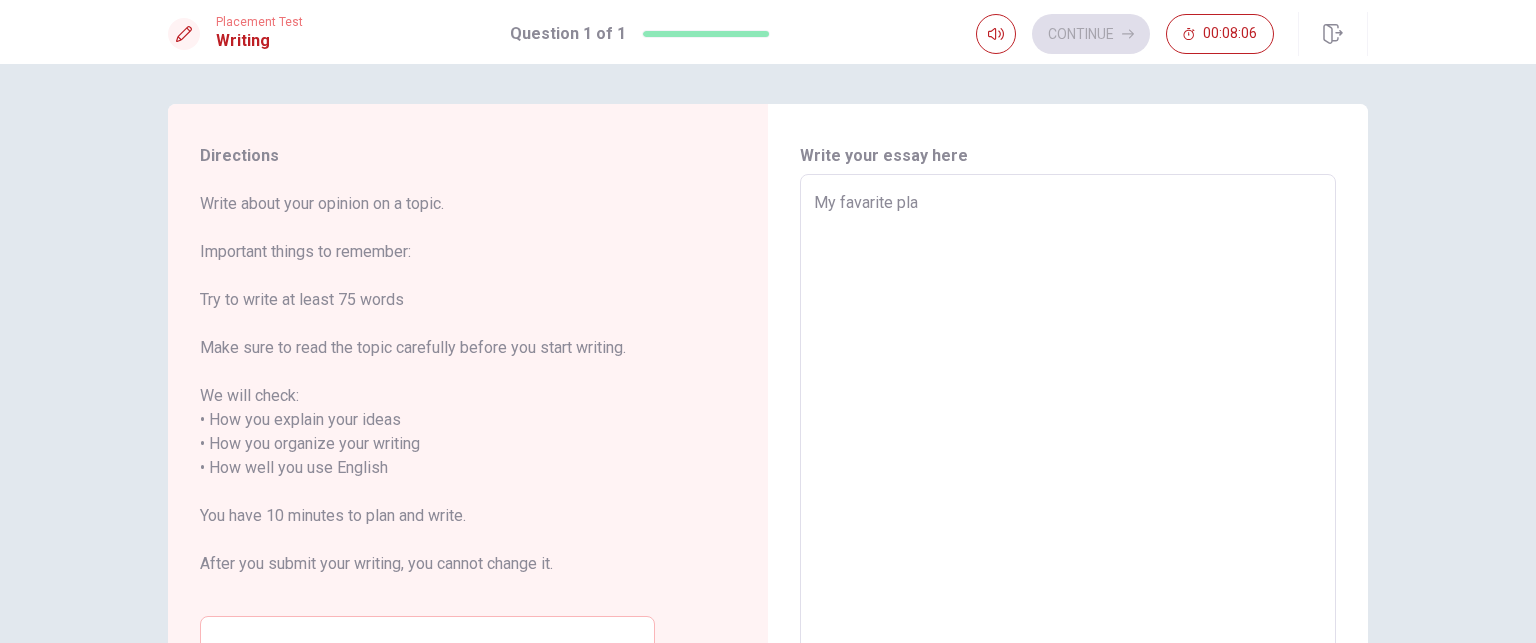 type on "My favarite plac" 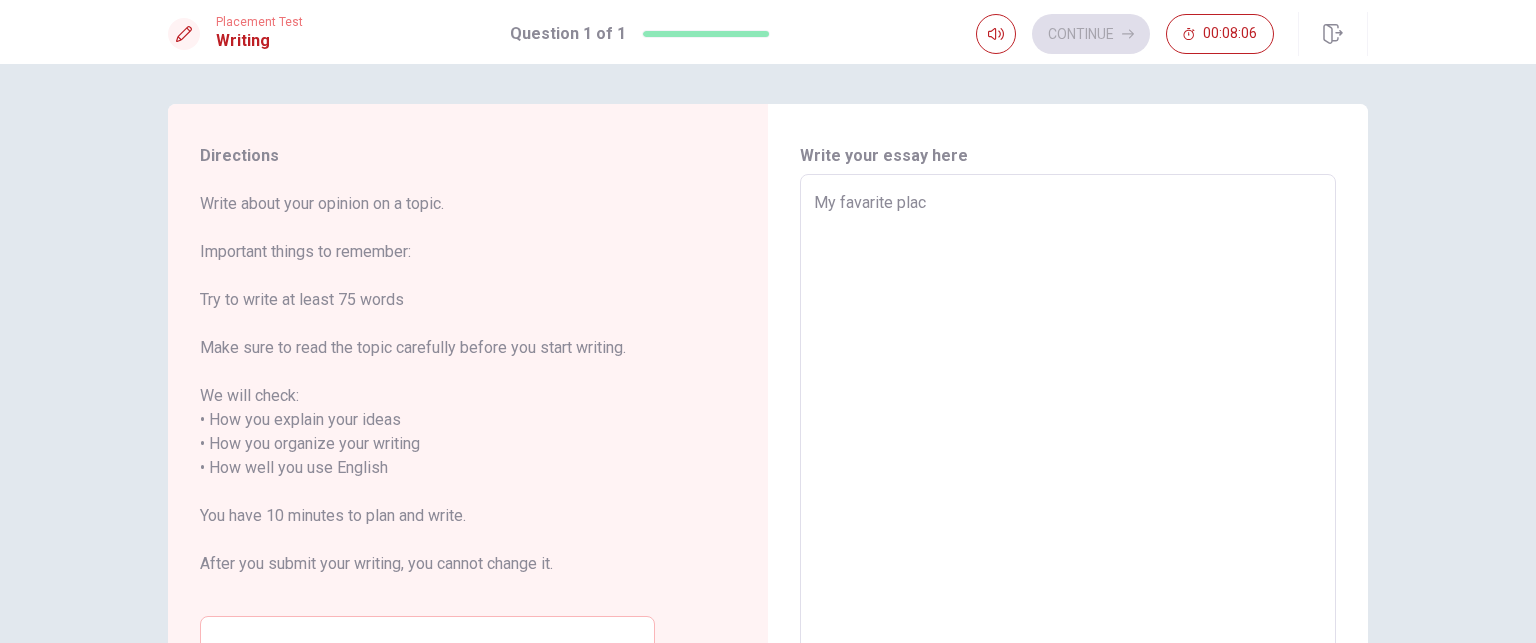 type on "x" 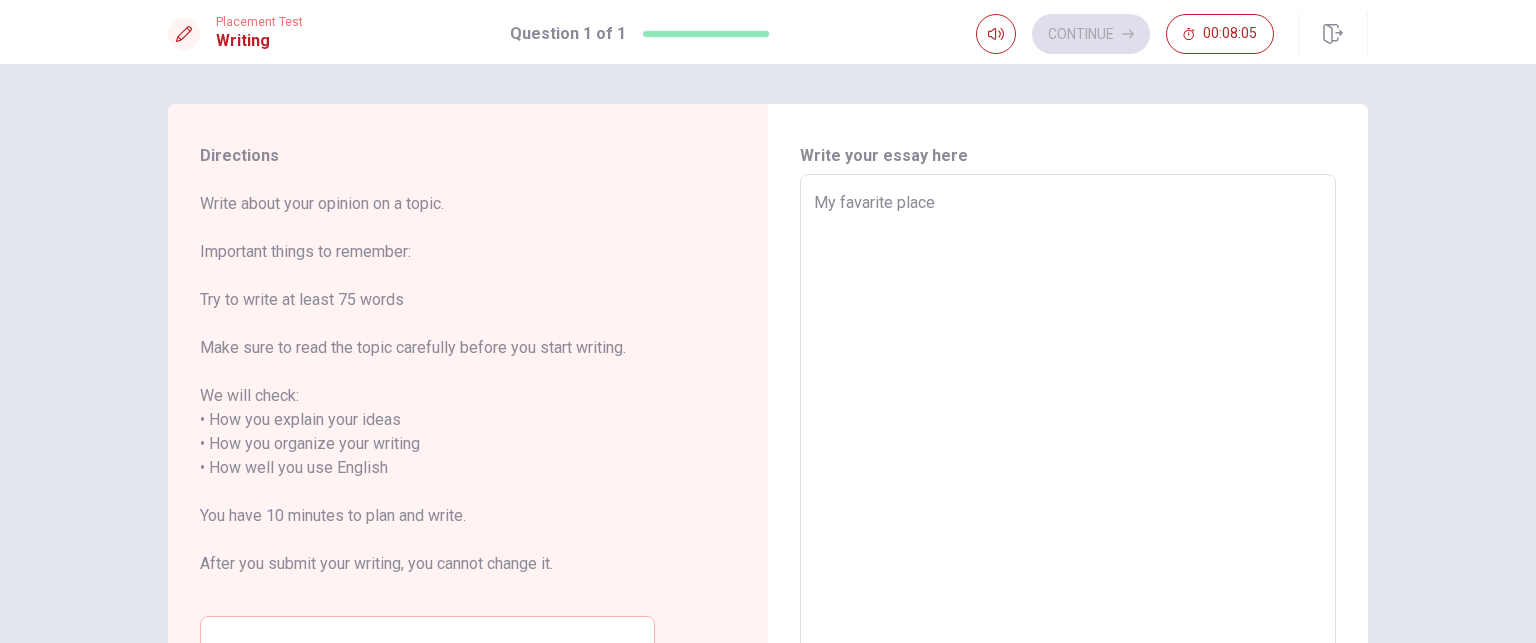 type on "x" 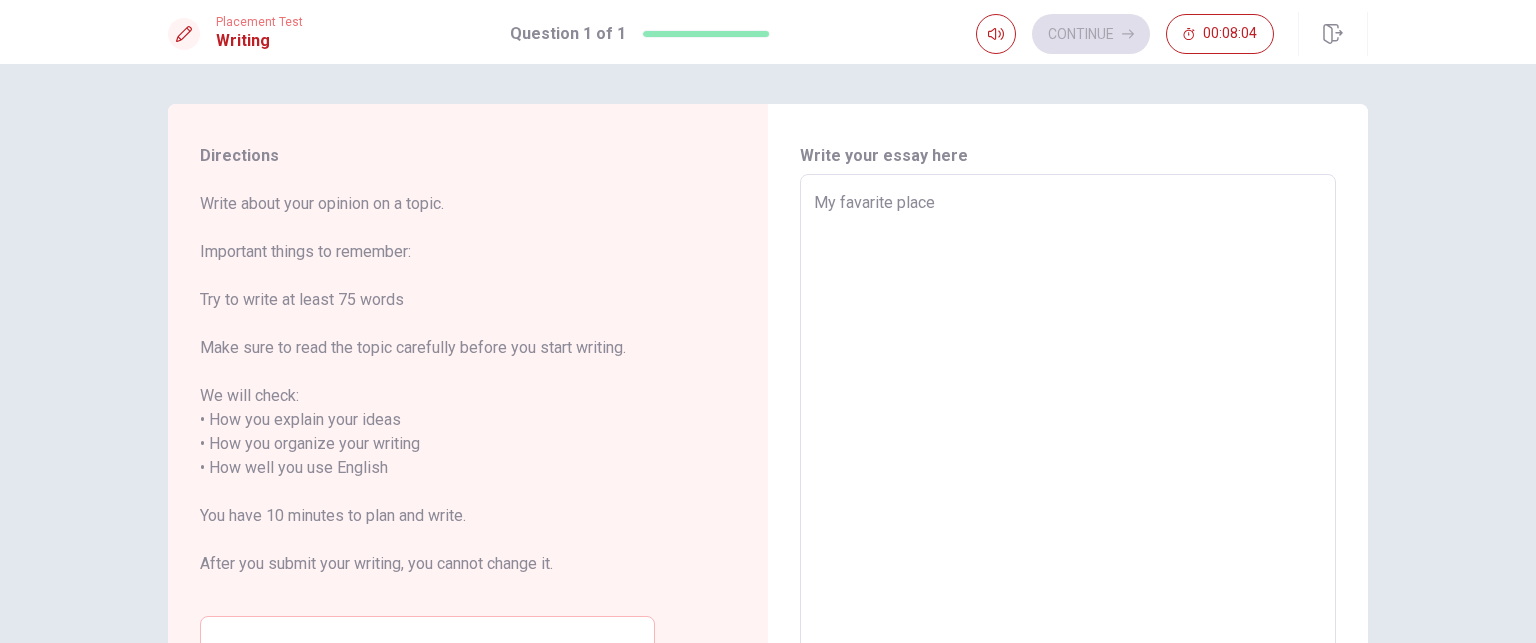 type on "My favarite place" 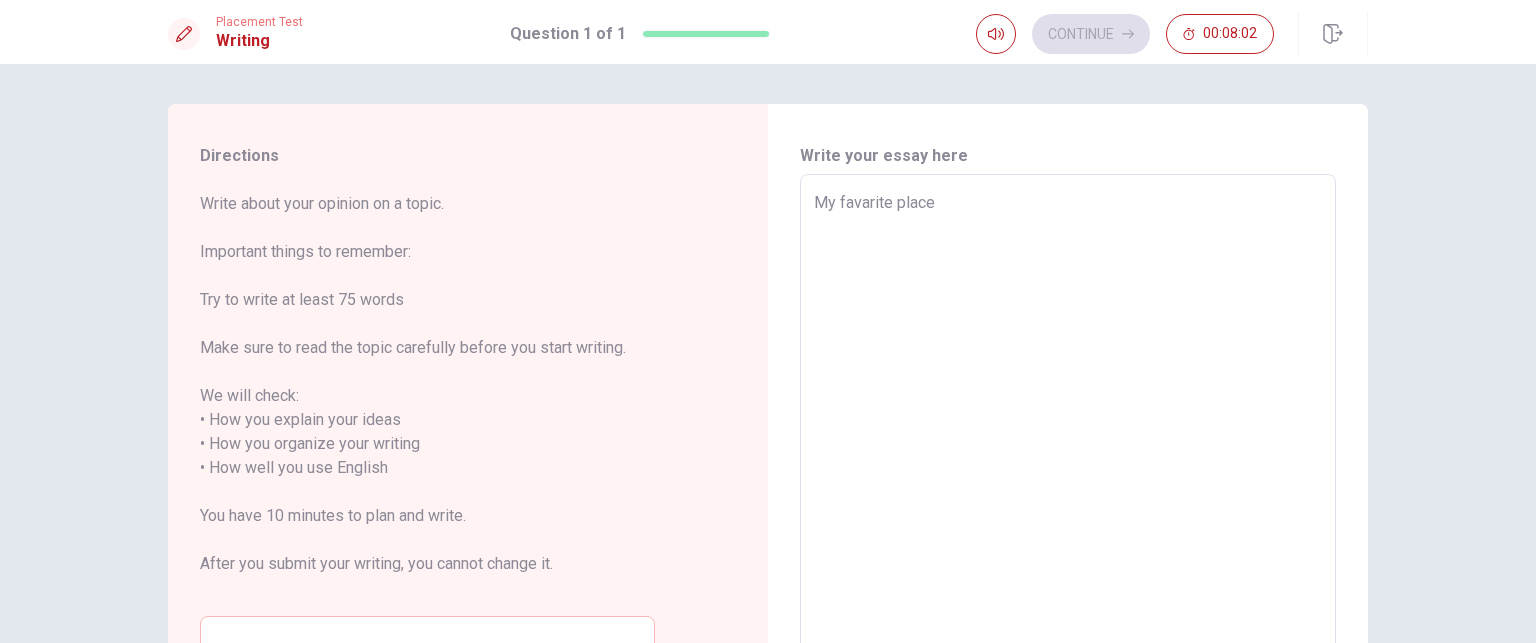 type on "x" 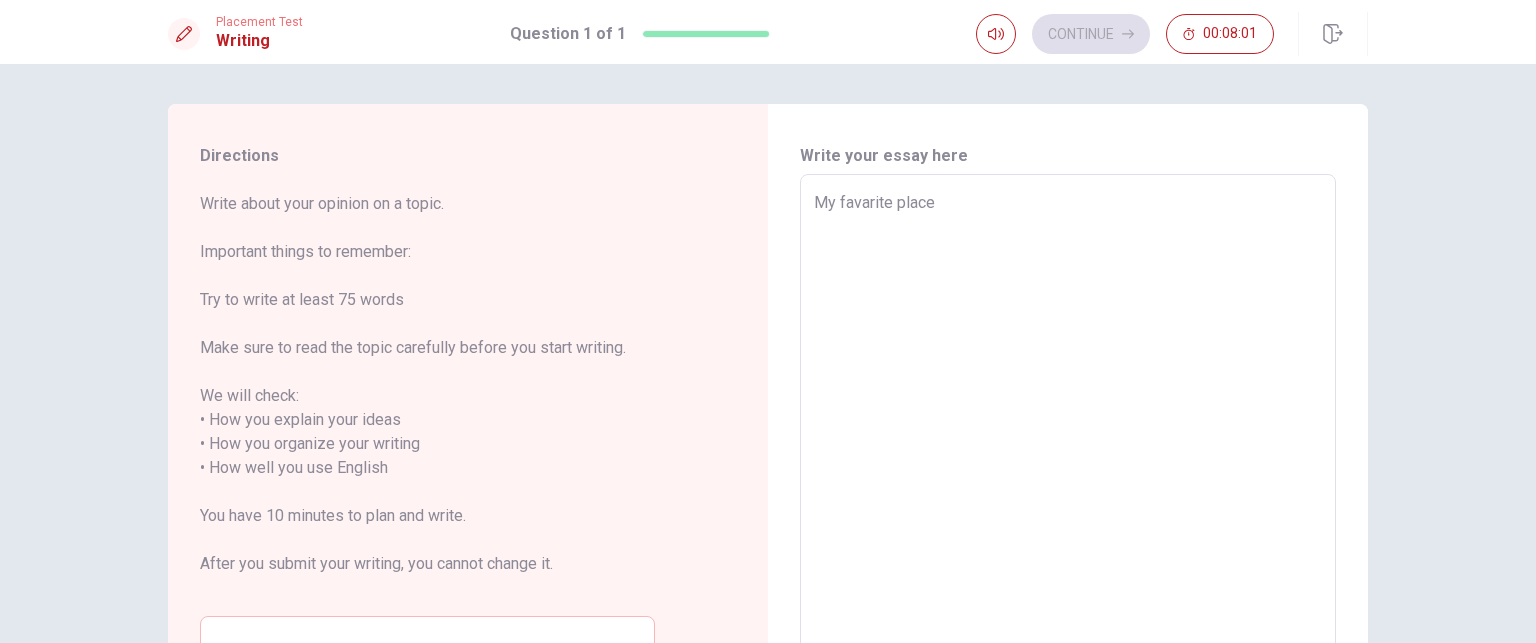 type on "My favarite place i" 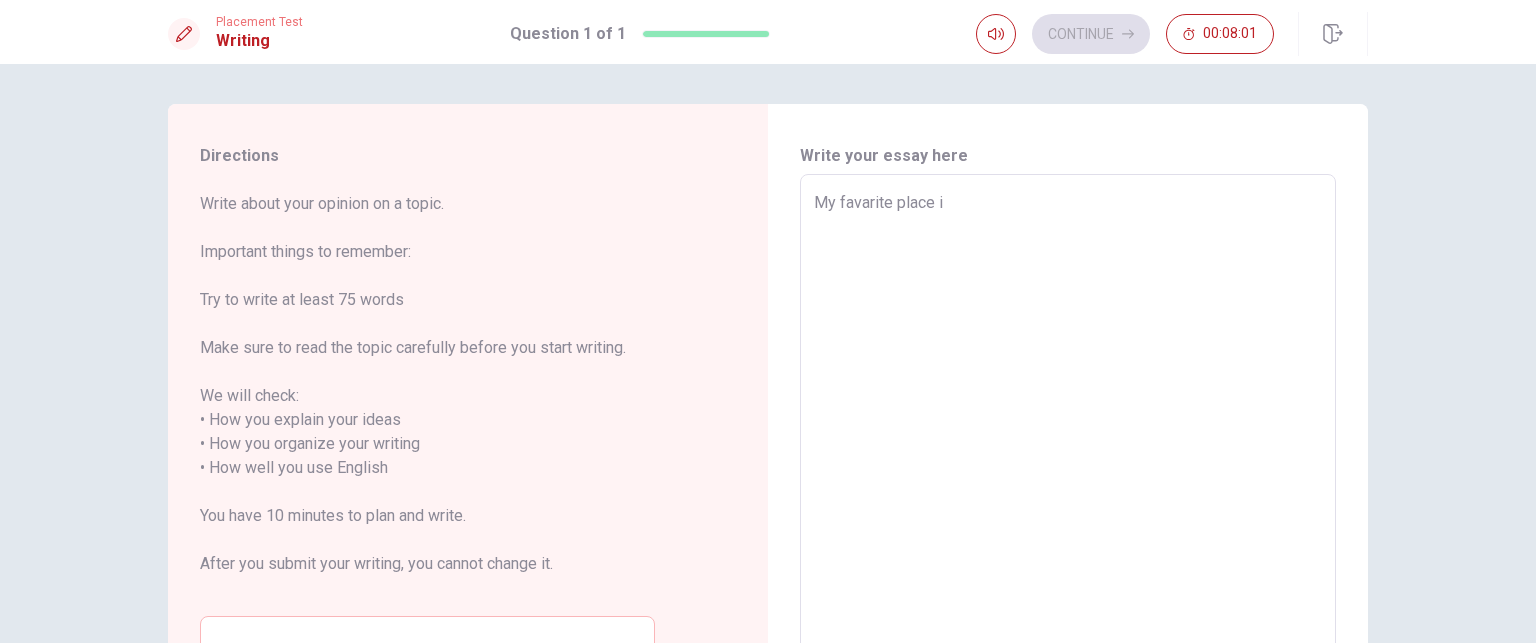 type on "x" 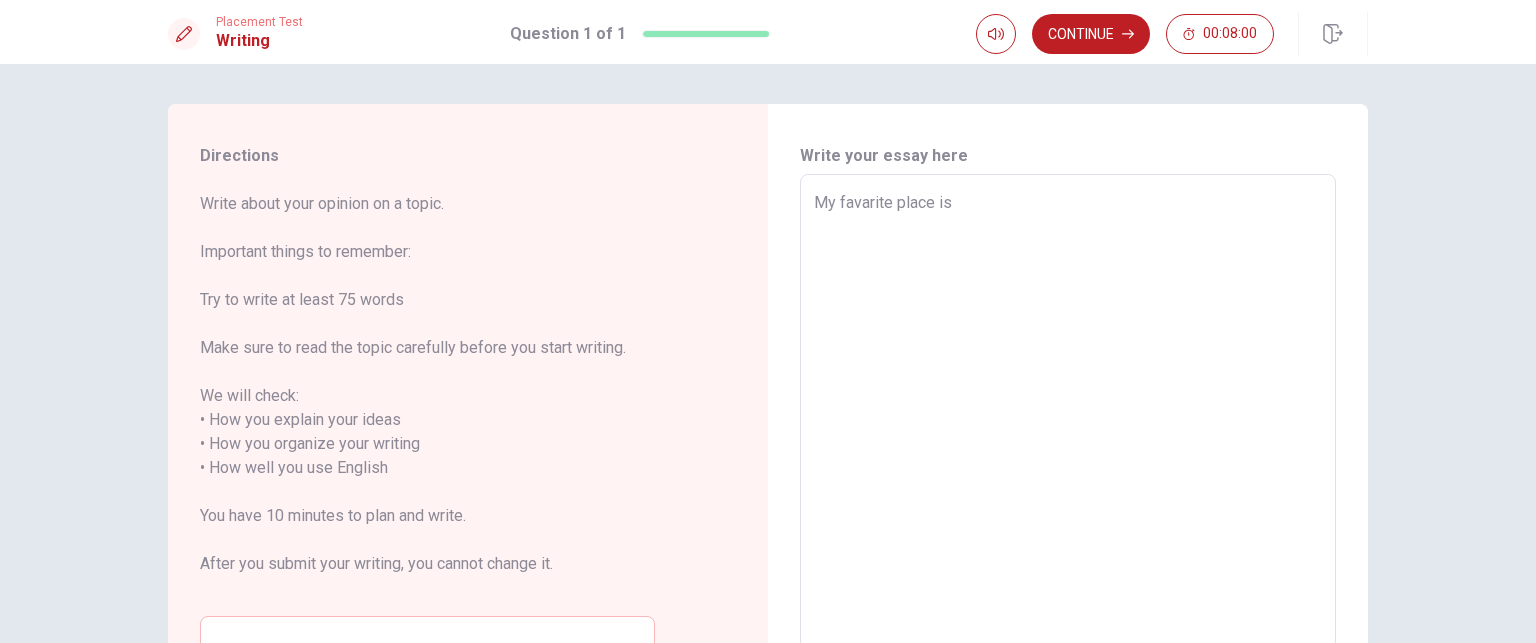 type on "x" 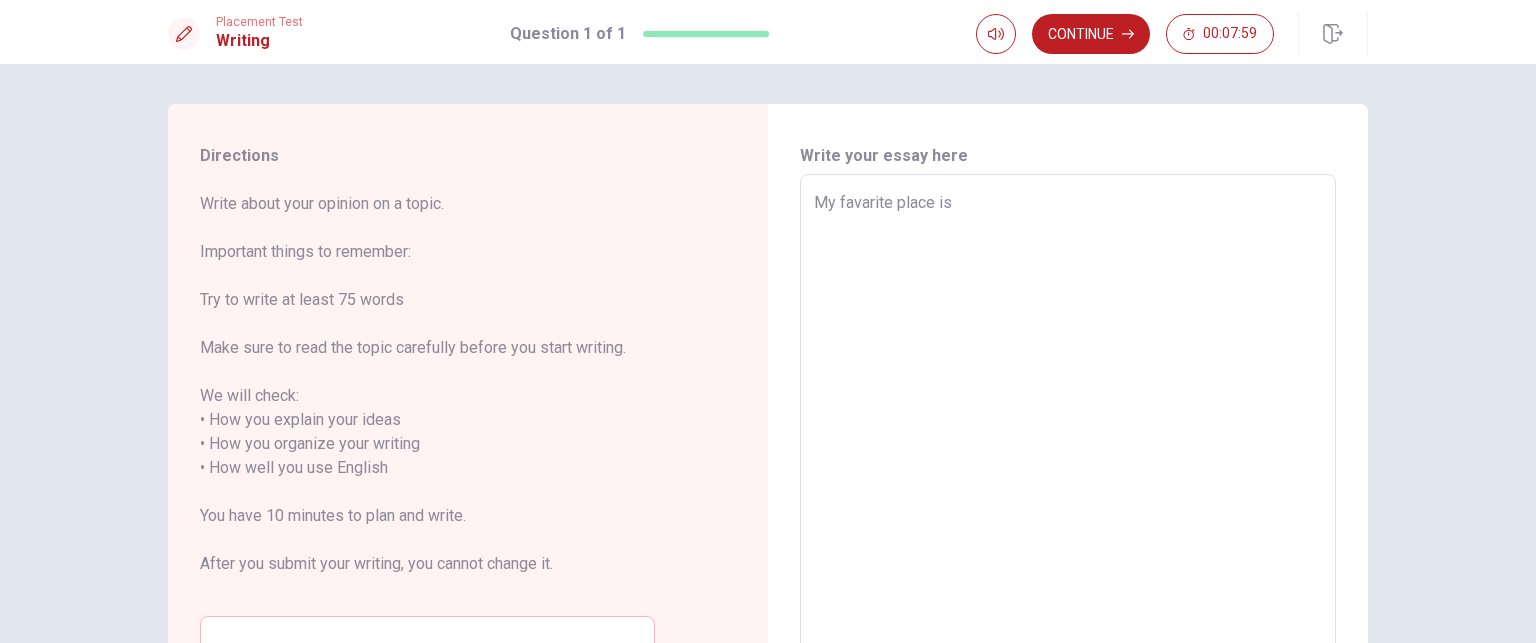 type on "My favarite place is" 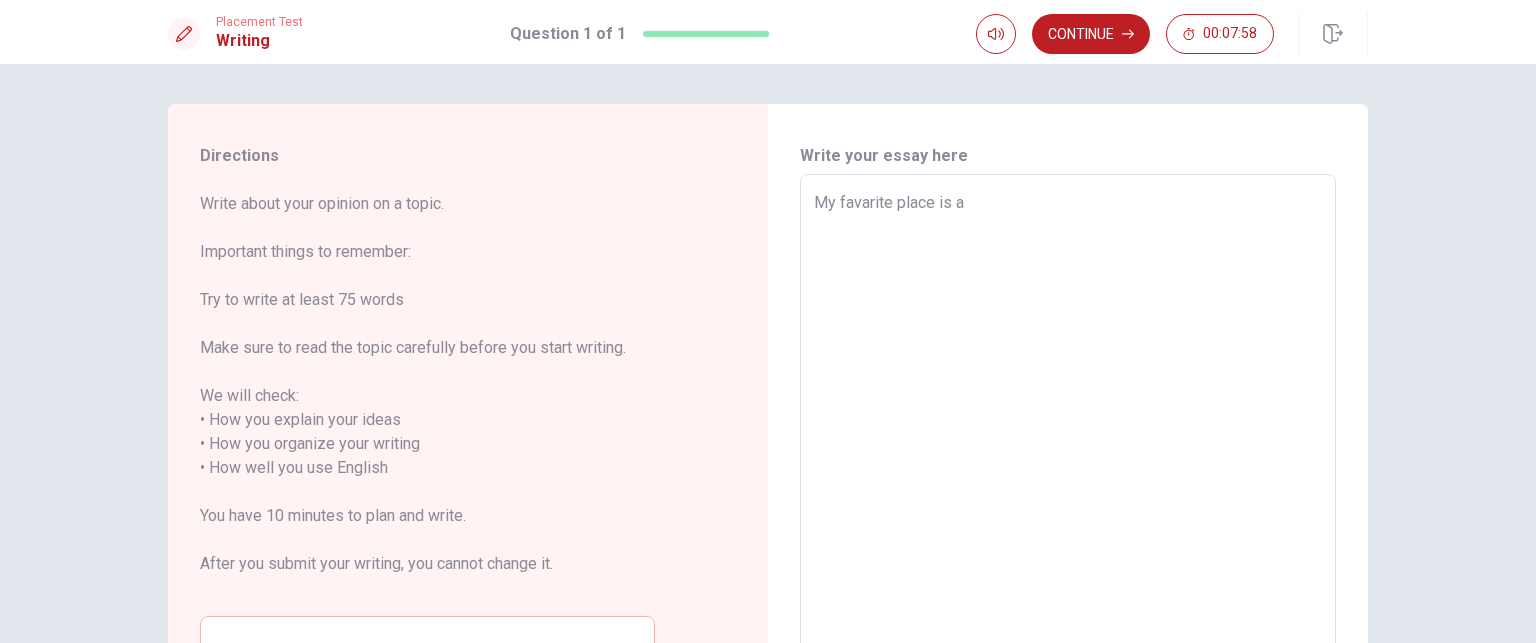 type on "x" 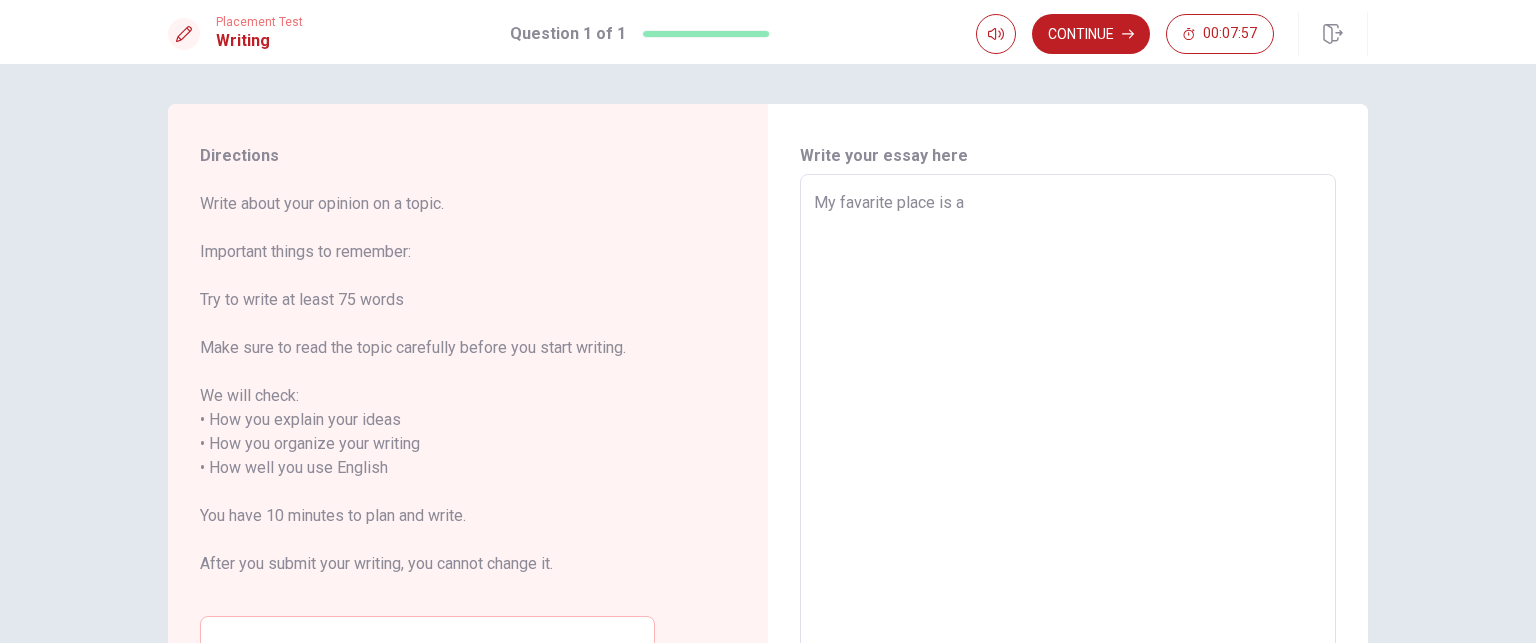 type on "My favarite place is" 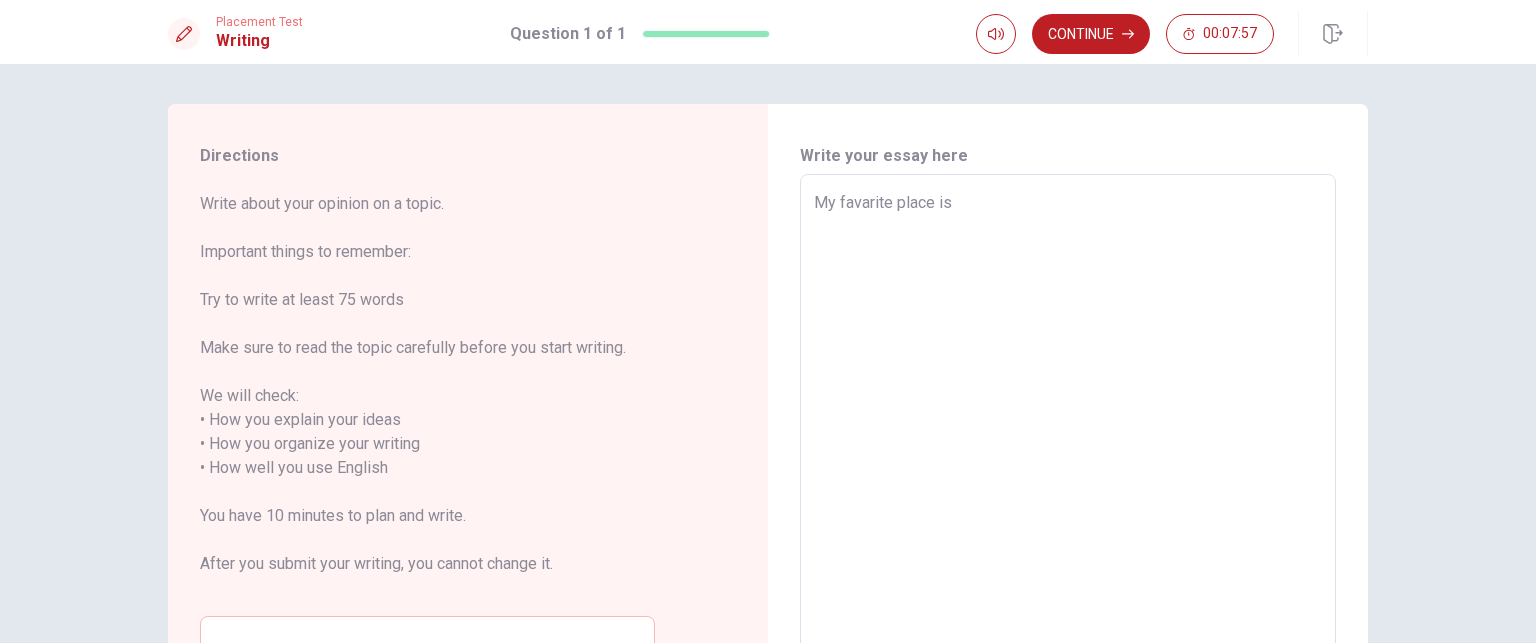 type on "x" 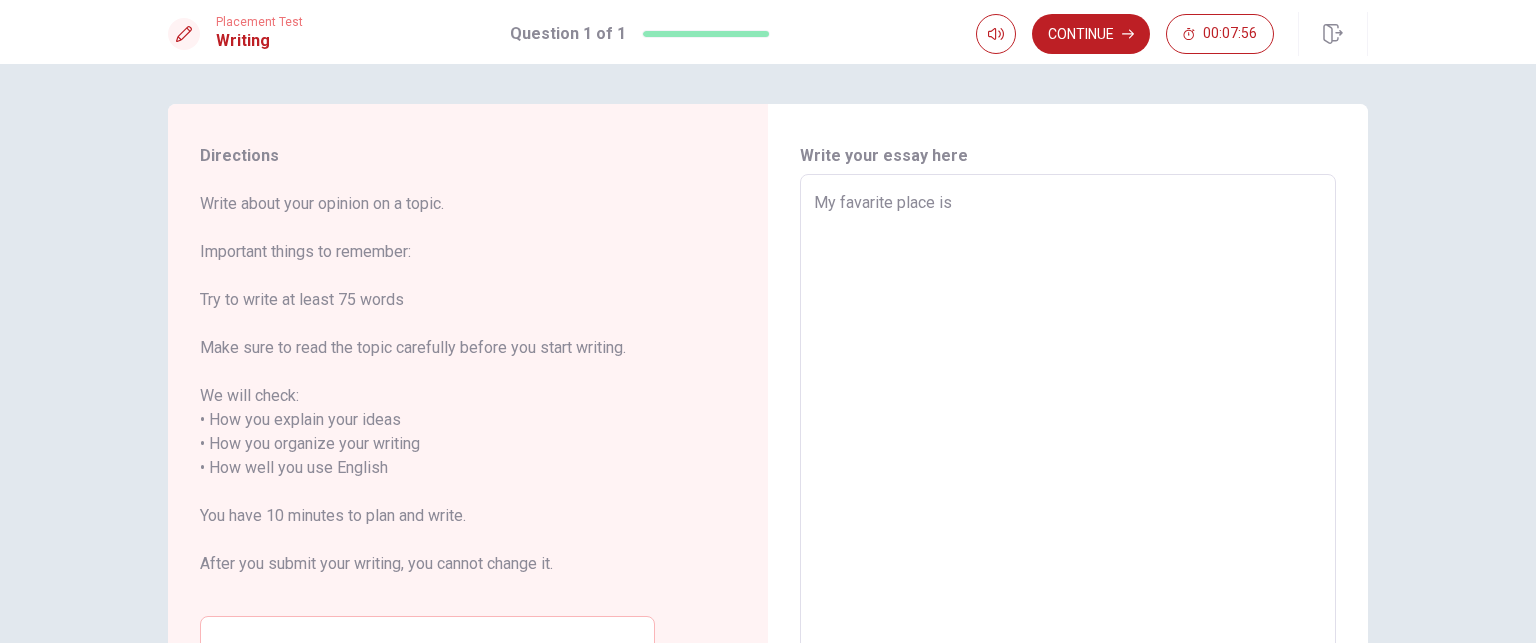 type on "My favarite place is m" 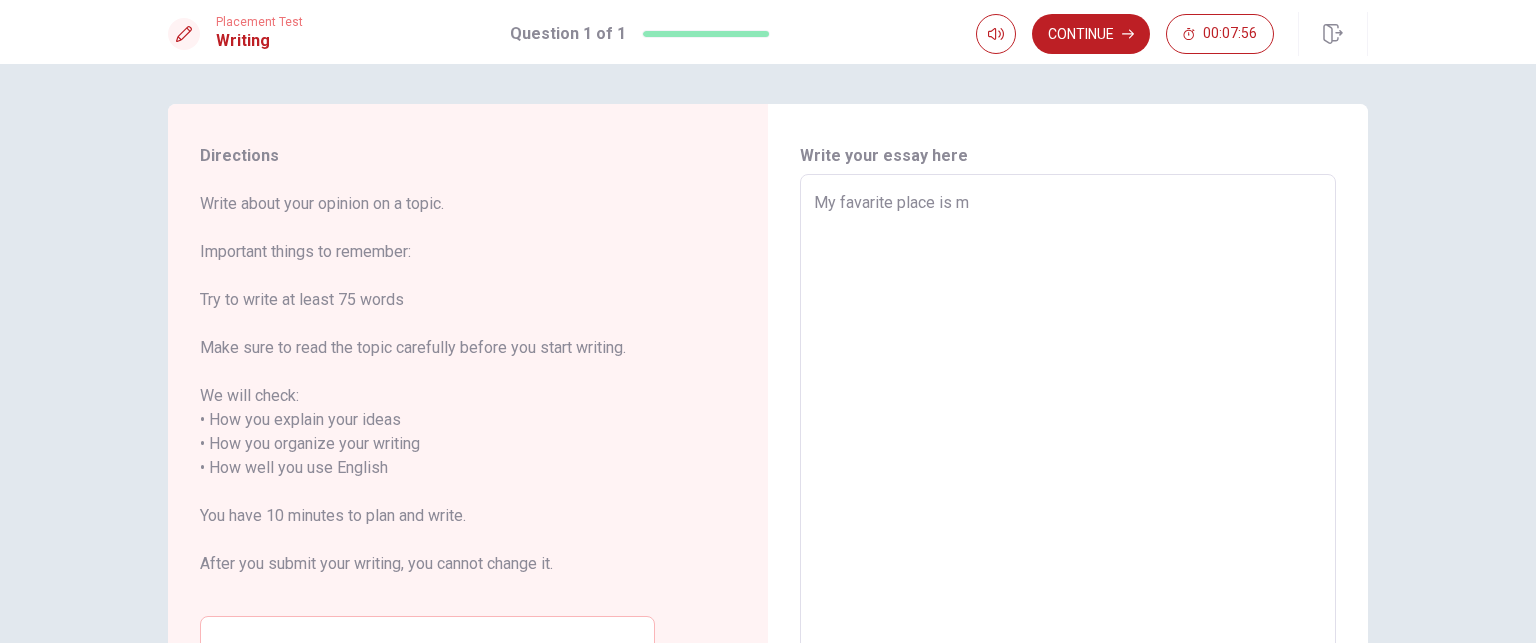 type on "x" 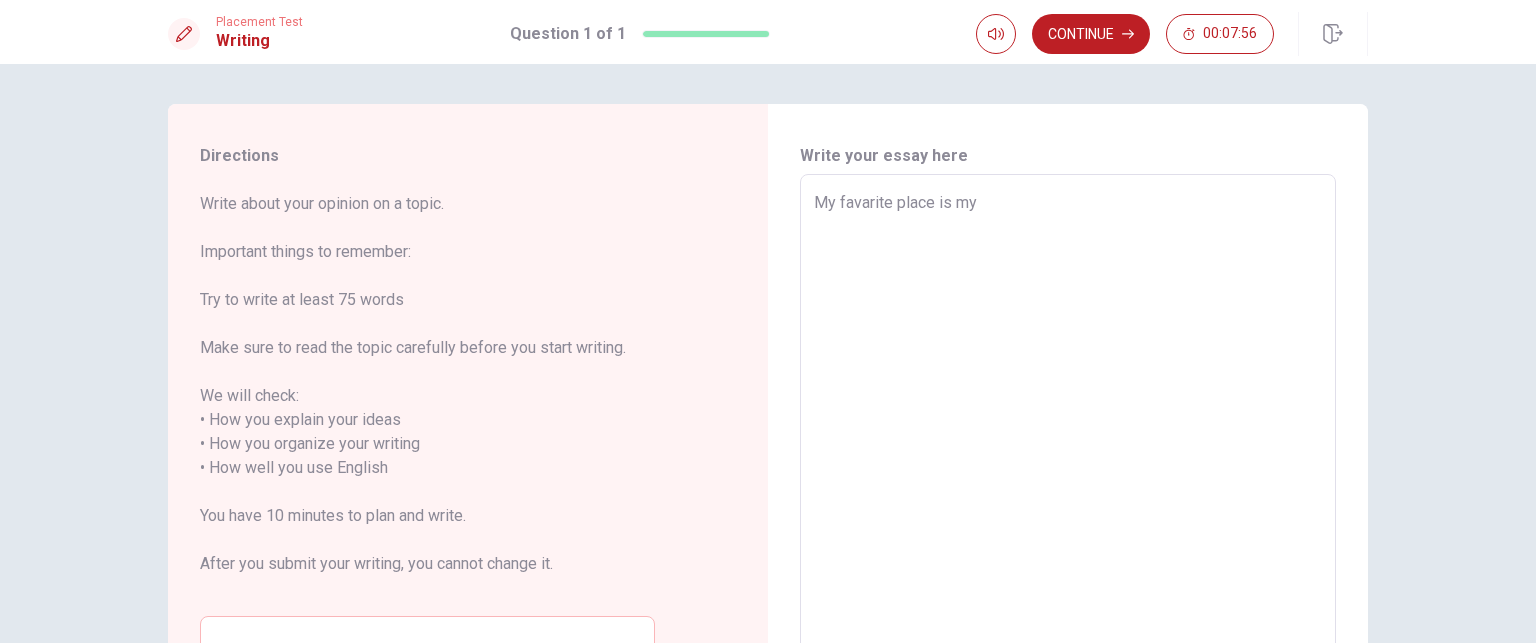 type on "x" 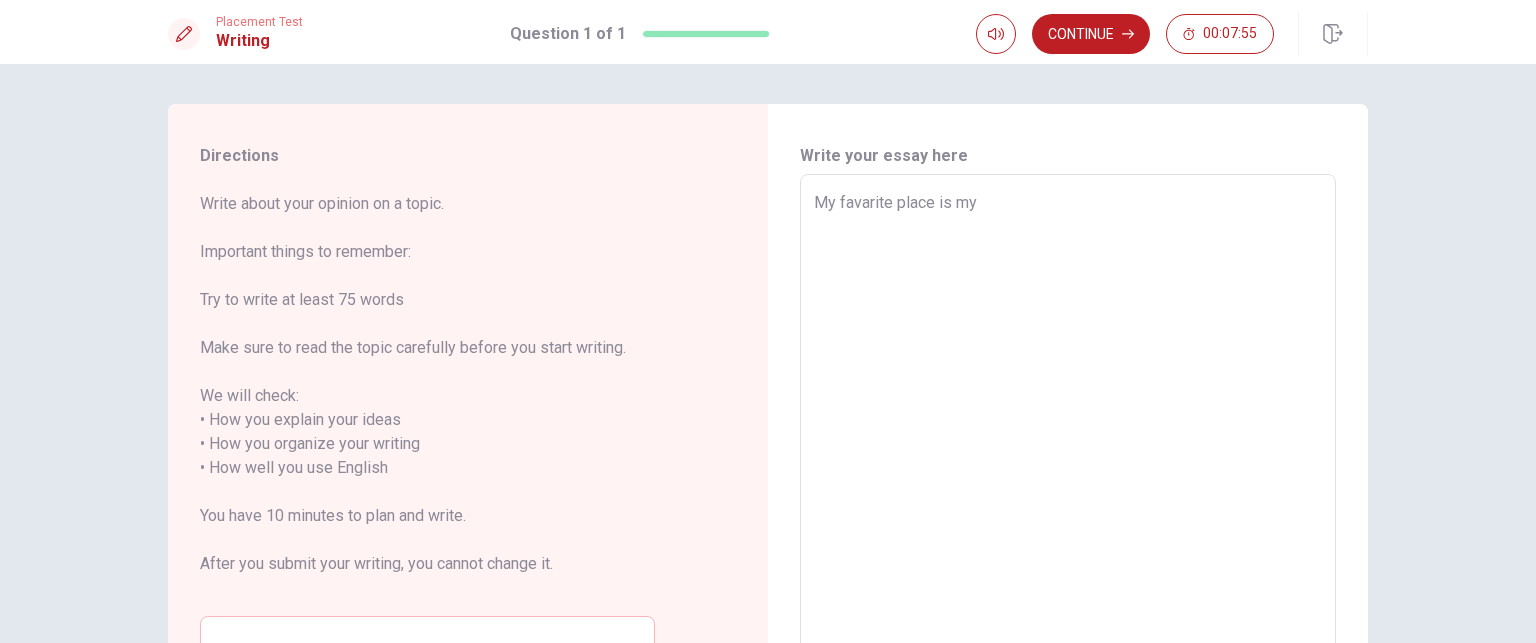 type on "My favarite place is my" 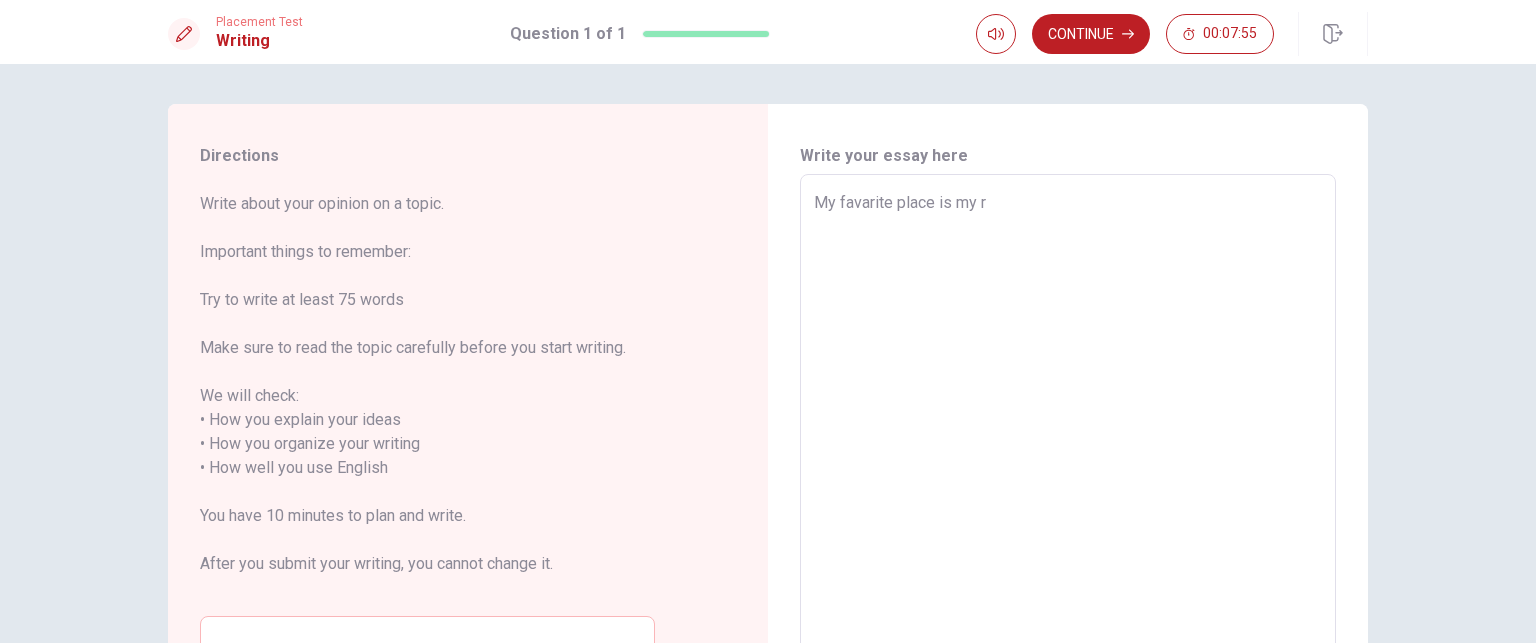 type on "x" 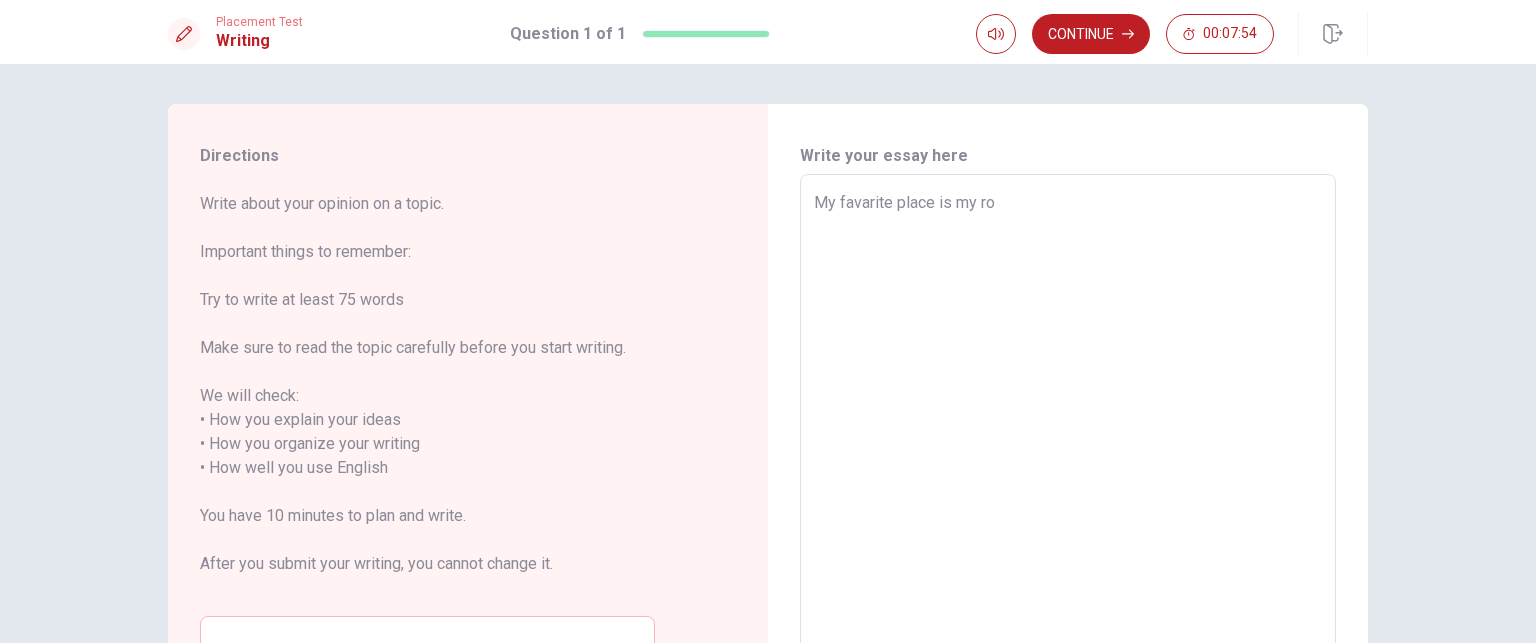 type on "x" 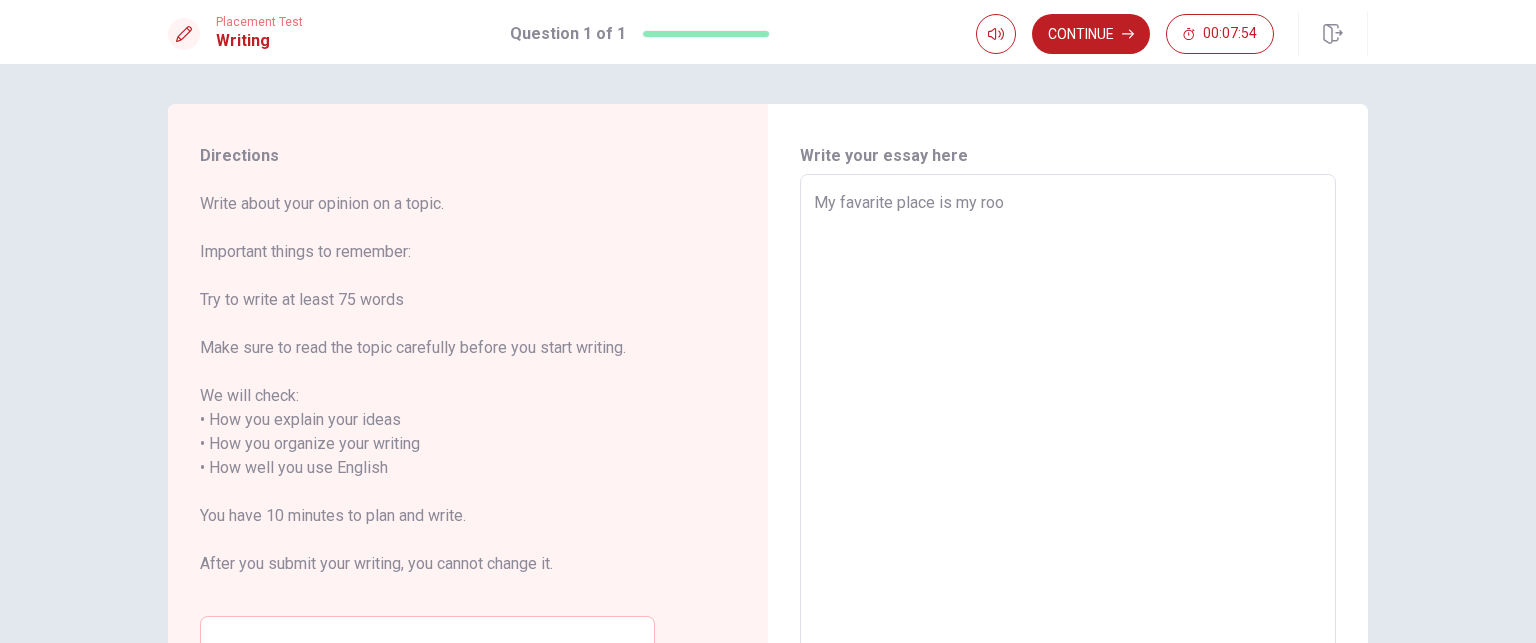 type on "x" 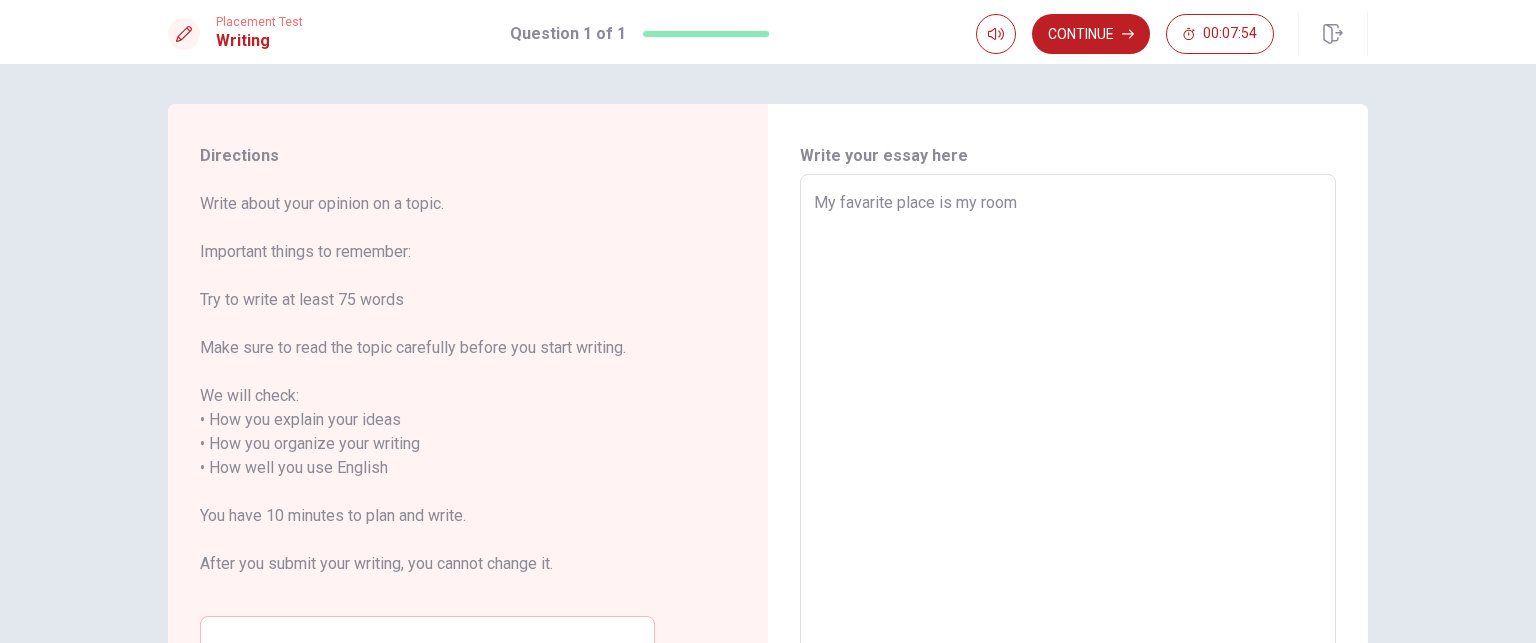 type on "x" 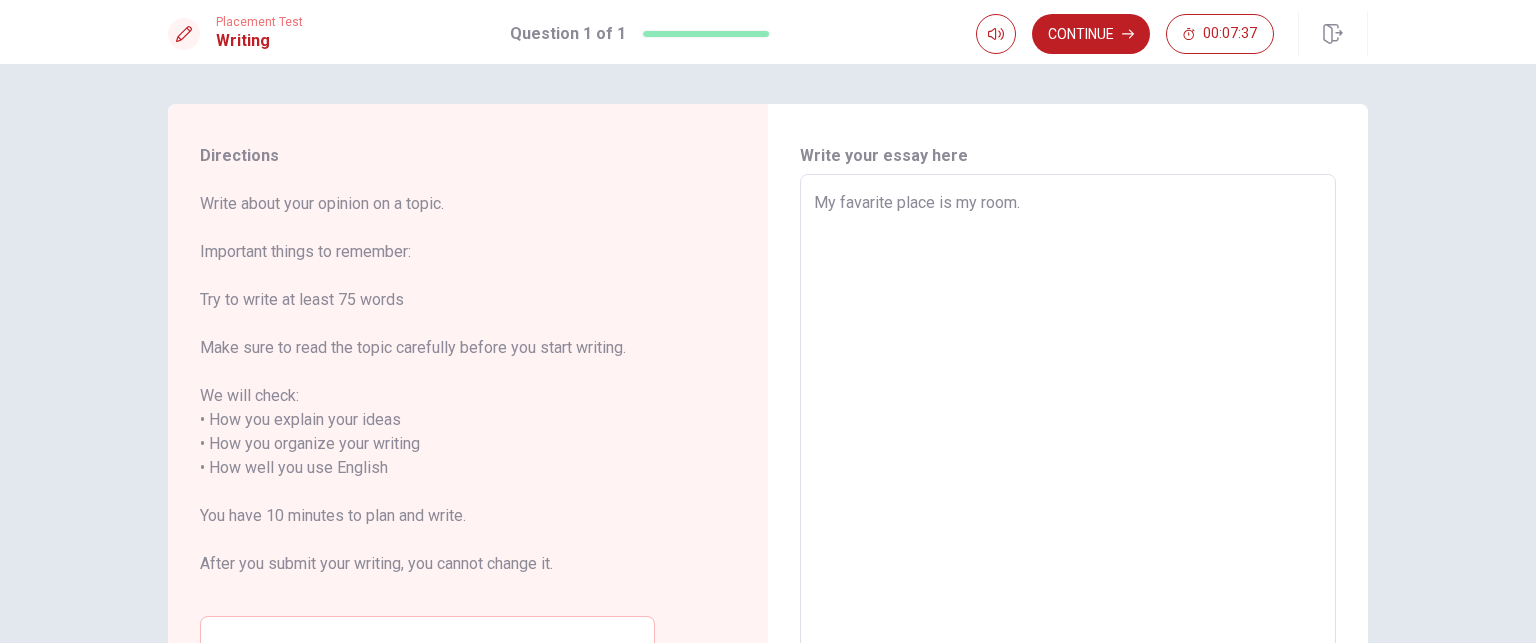 type on "x" 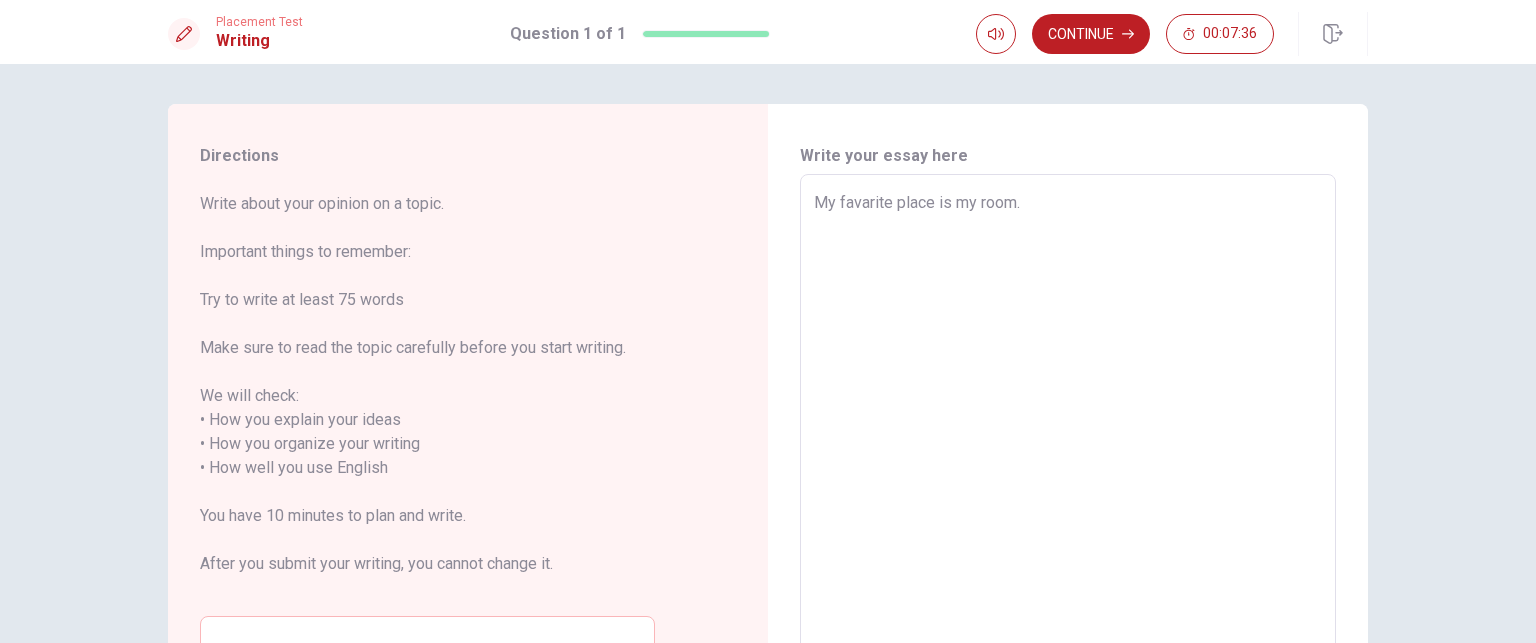 type on "My favarite place is my room." 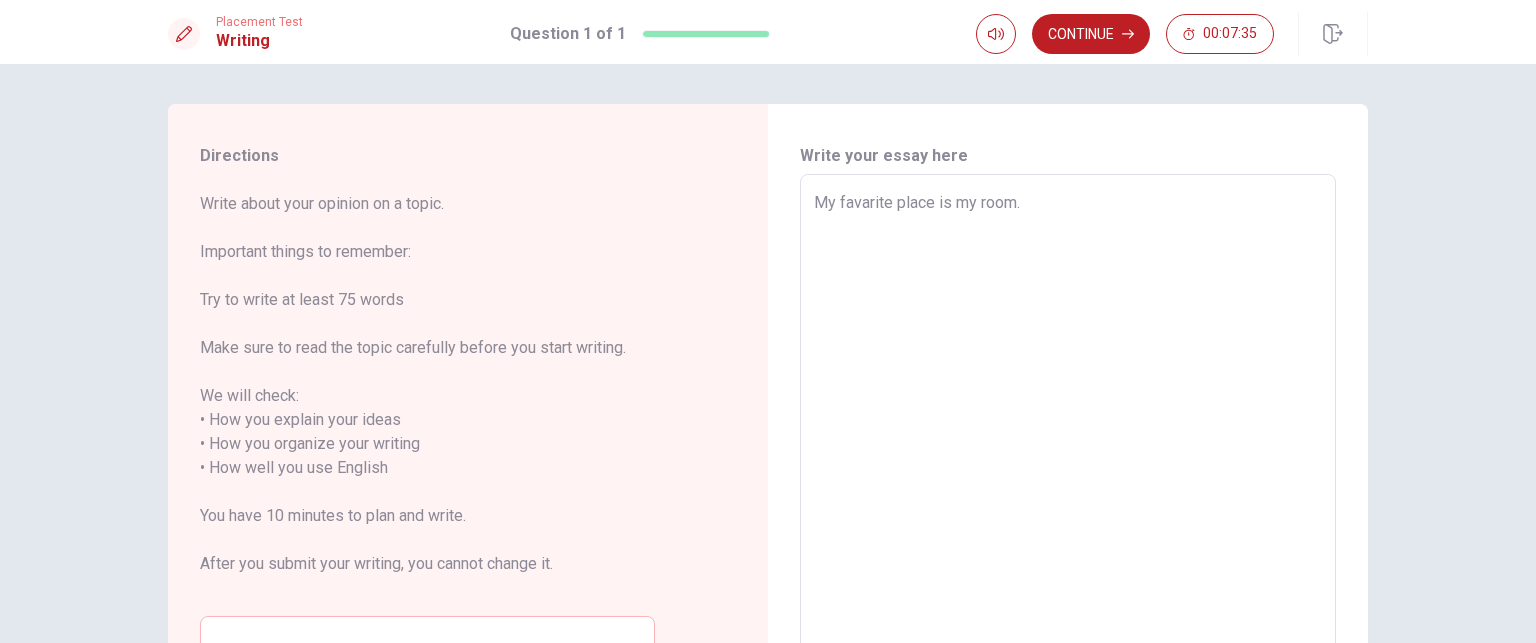 type on "My favarite place is my room.
b" 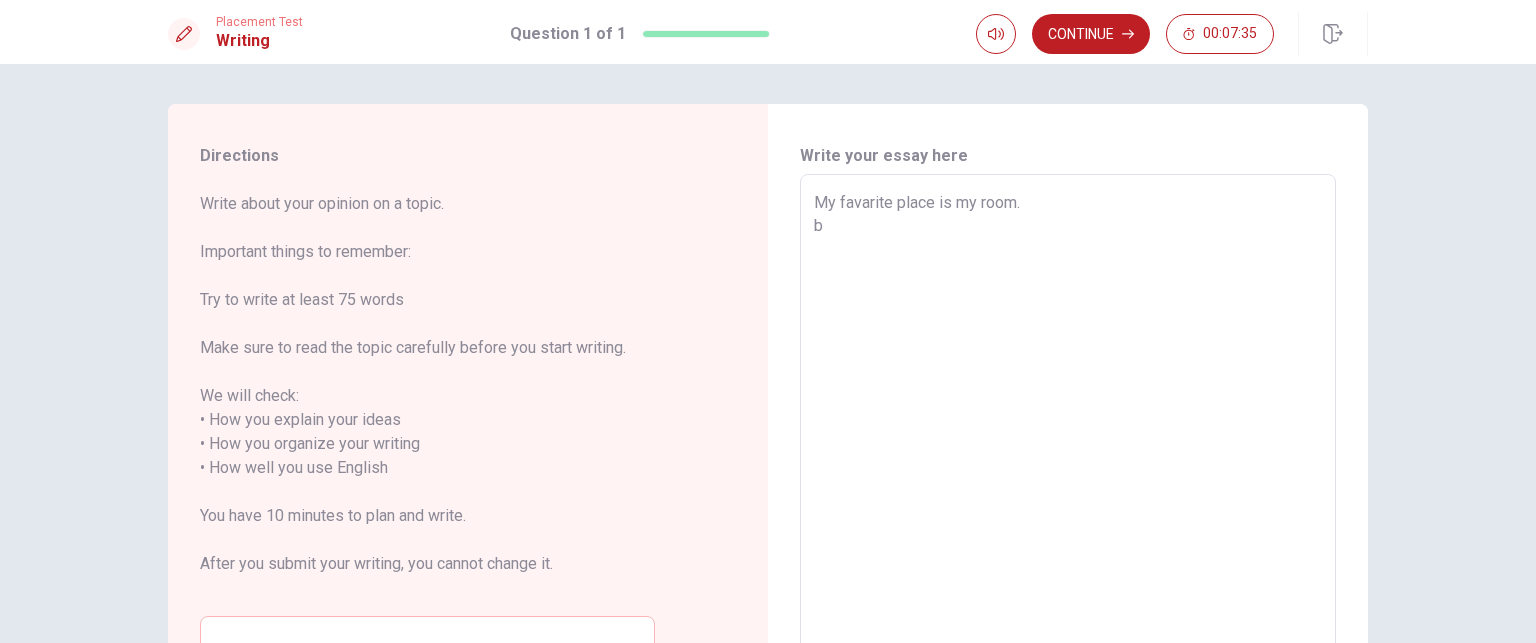 type on "x" 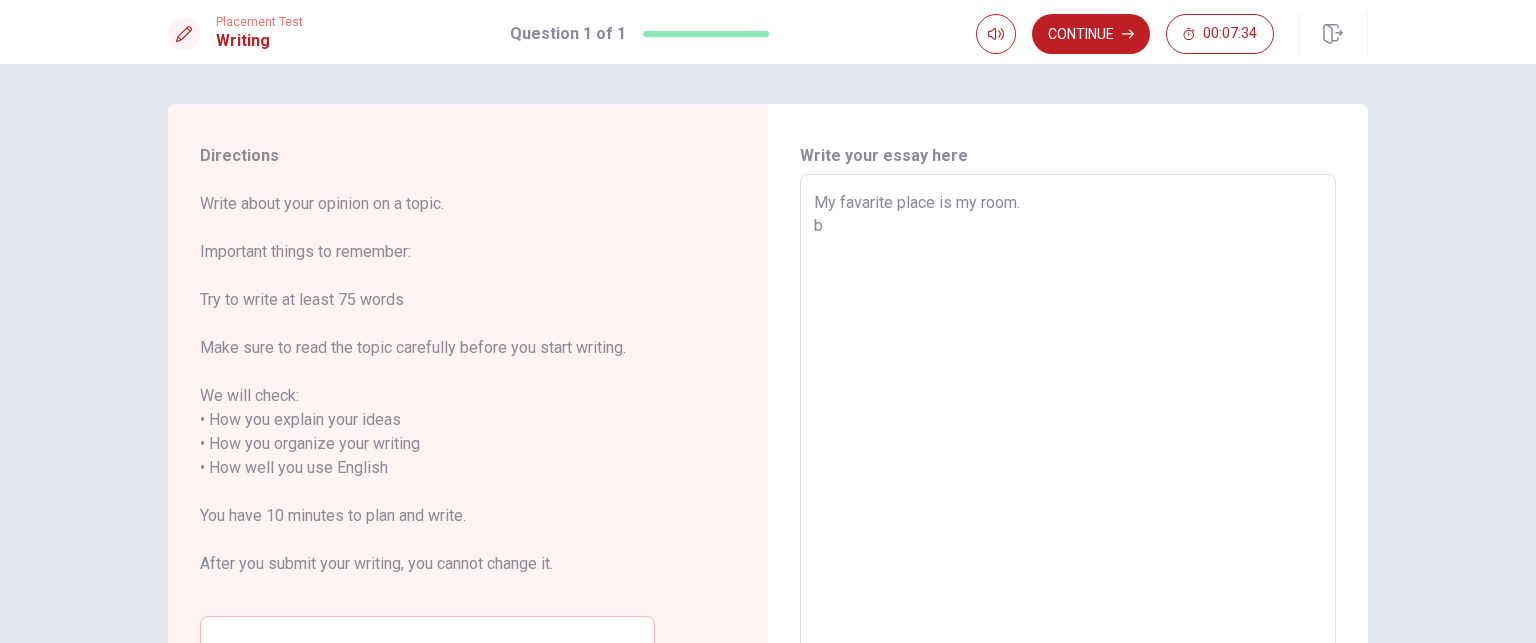 type on "My favarite place is my room." 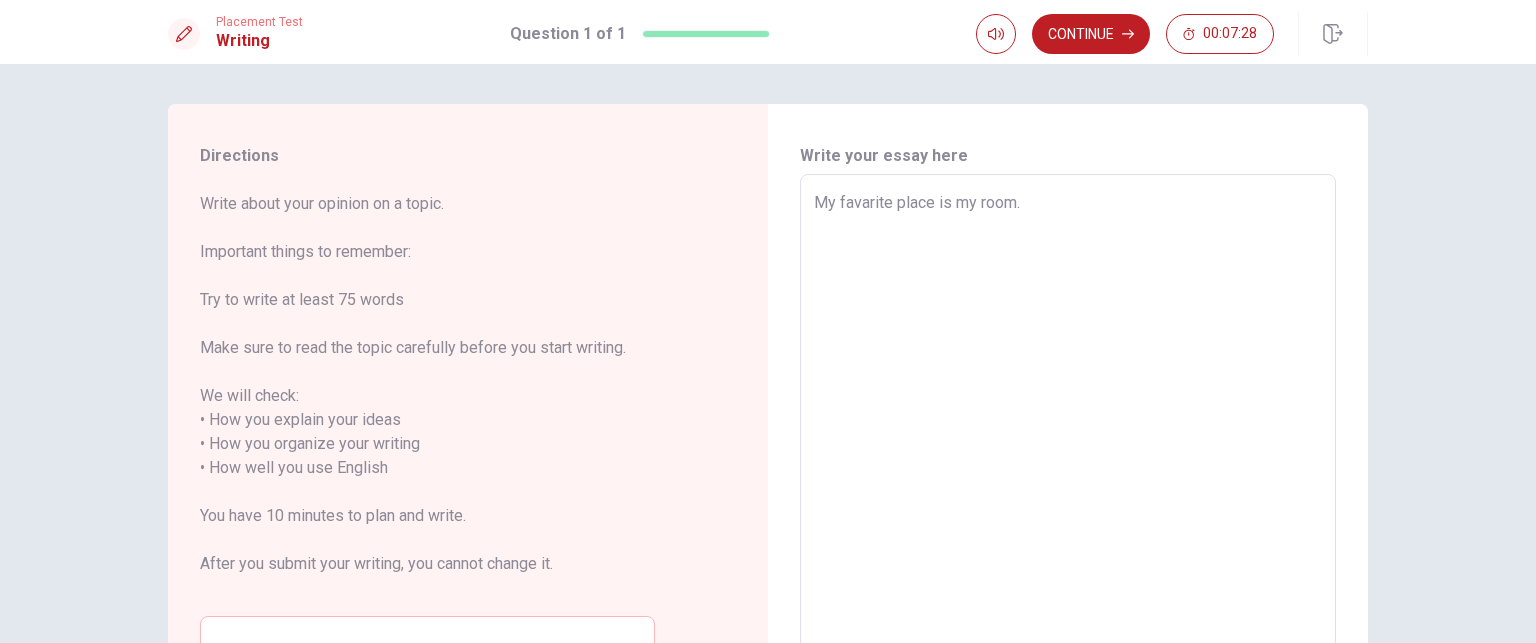 type on "x" 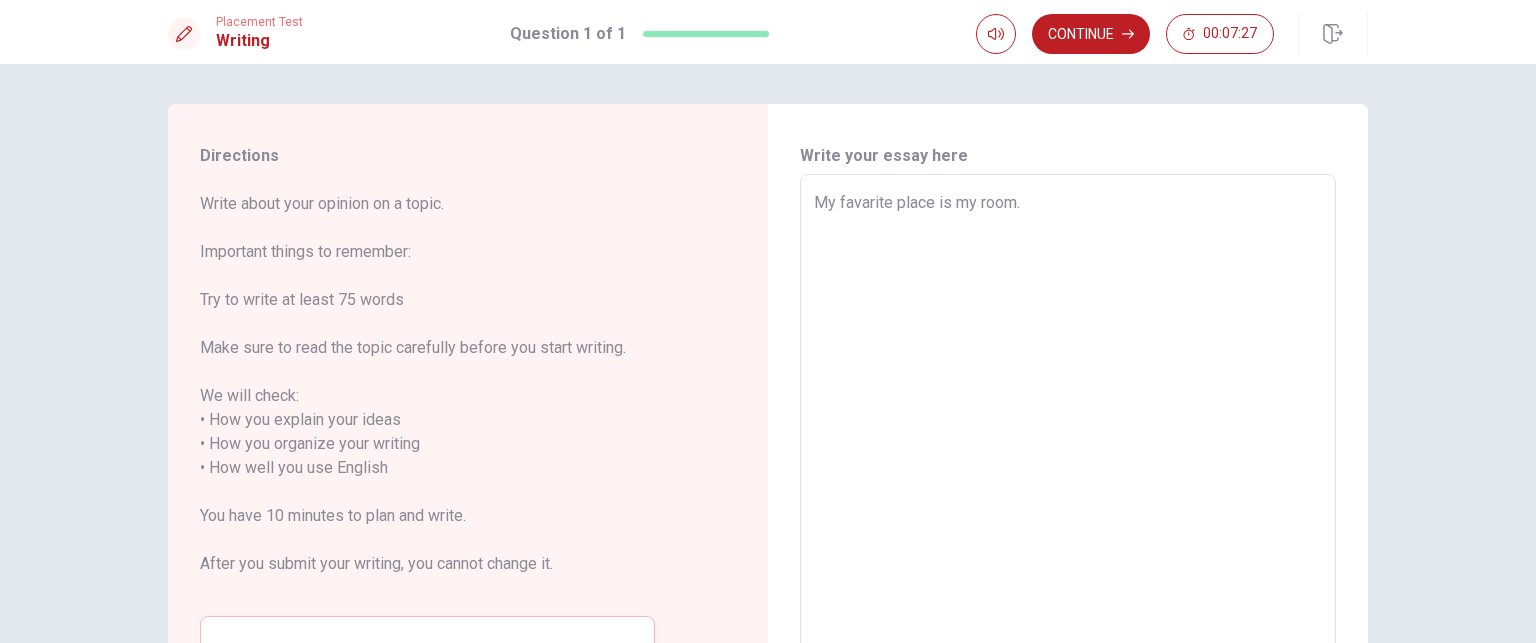 type on "My favarite place is my room.
I" 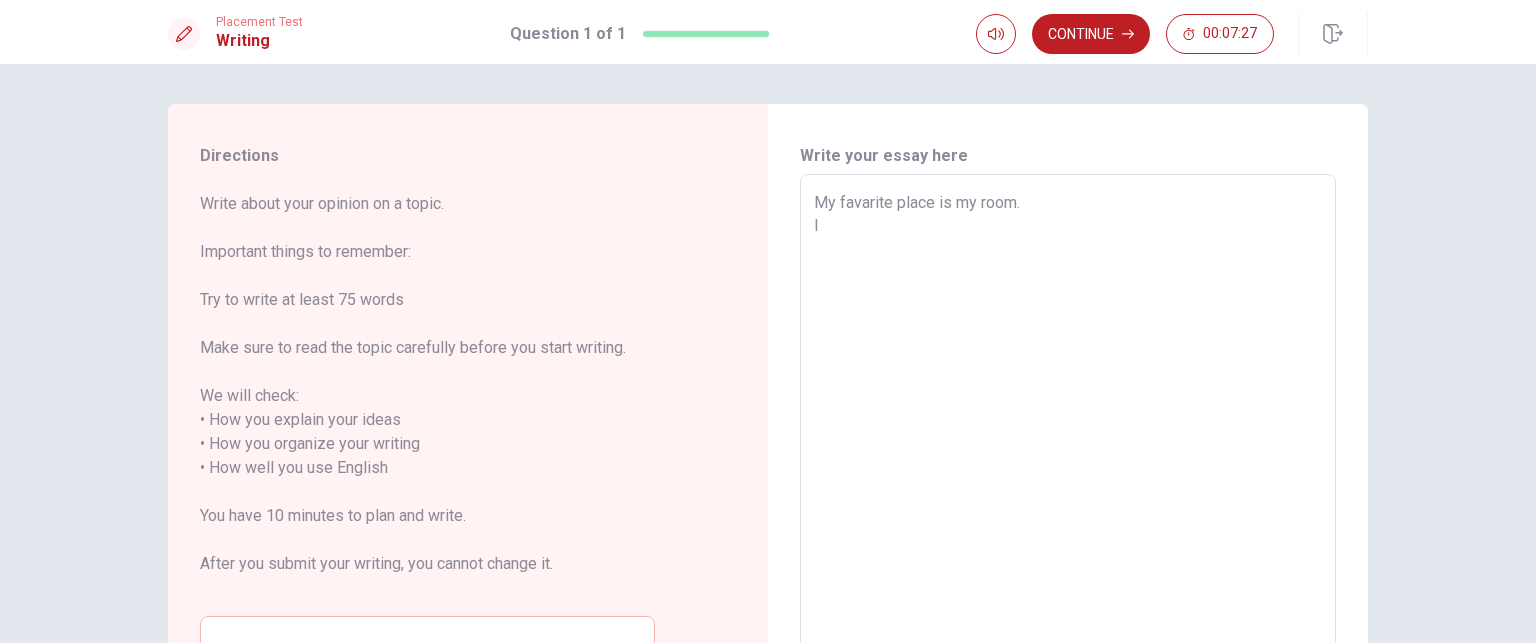 type on "x" 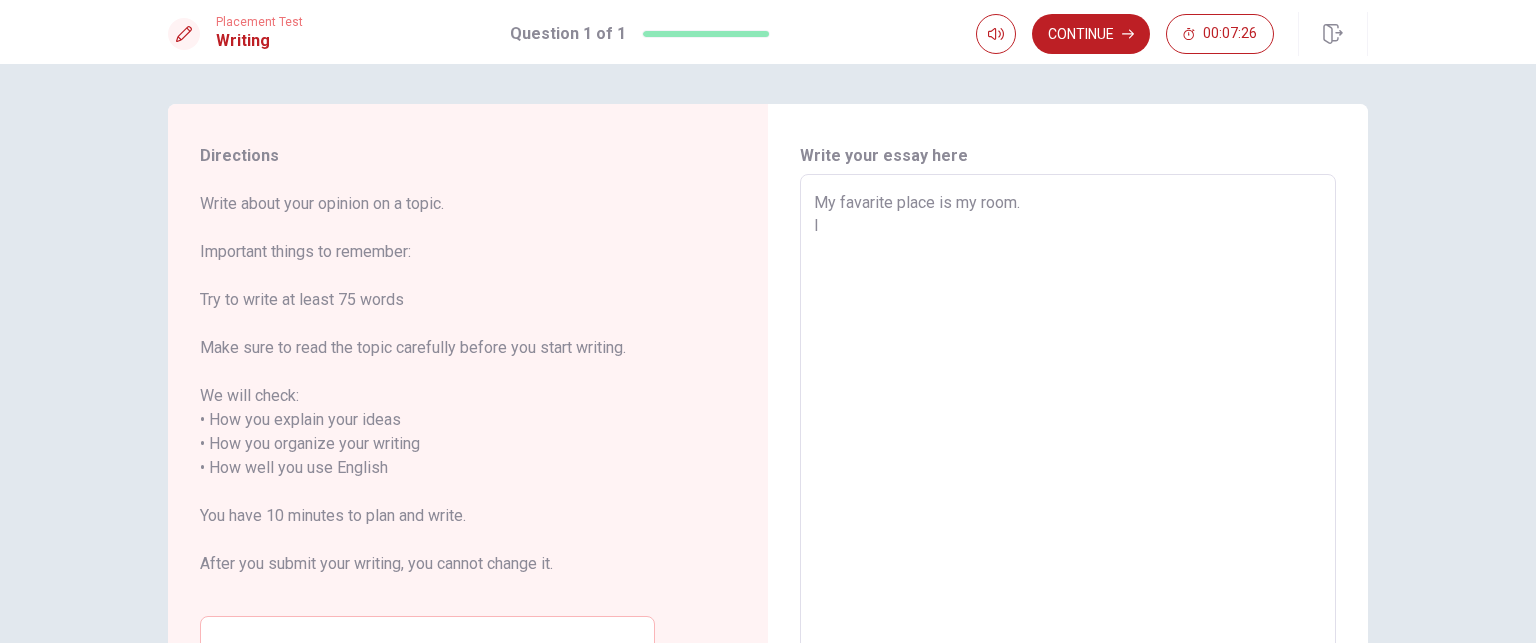 type on "My favarite place is my room." 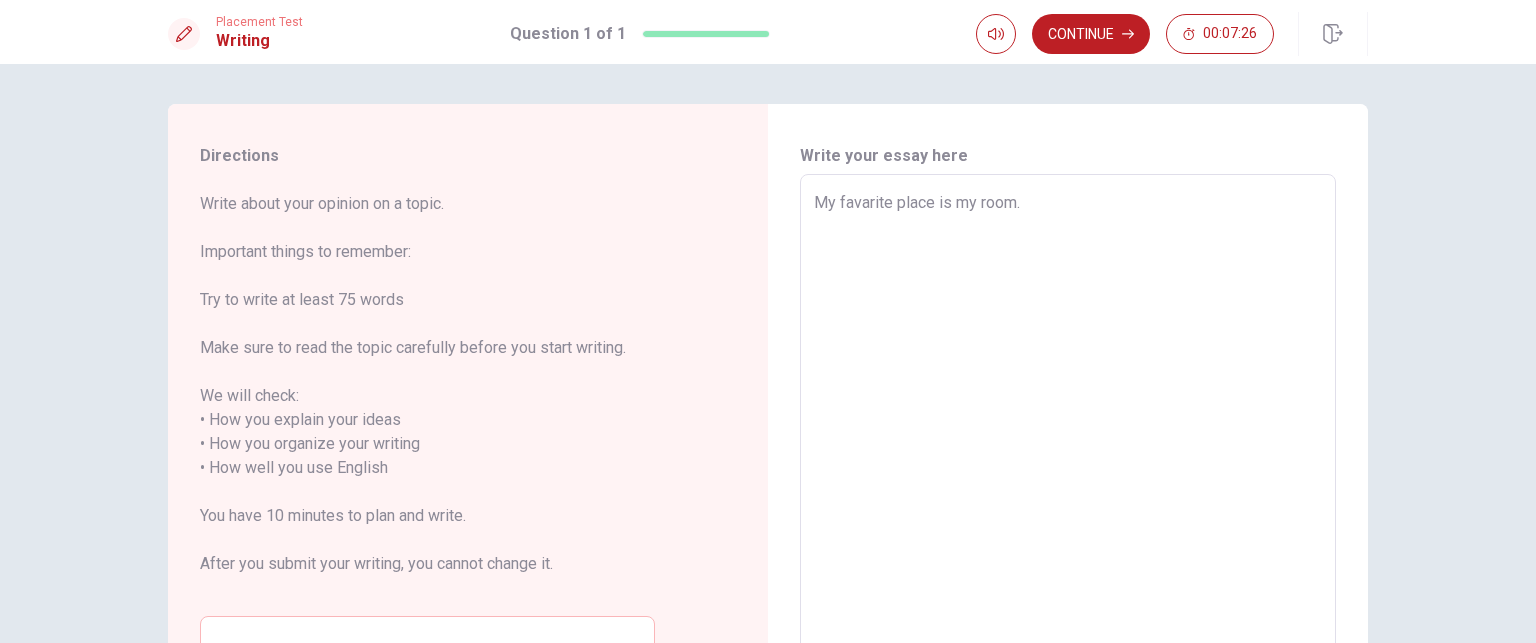 type on "x" 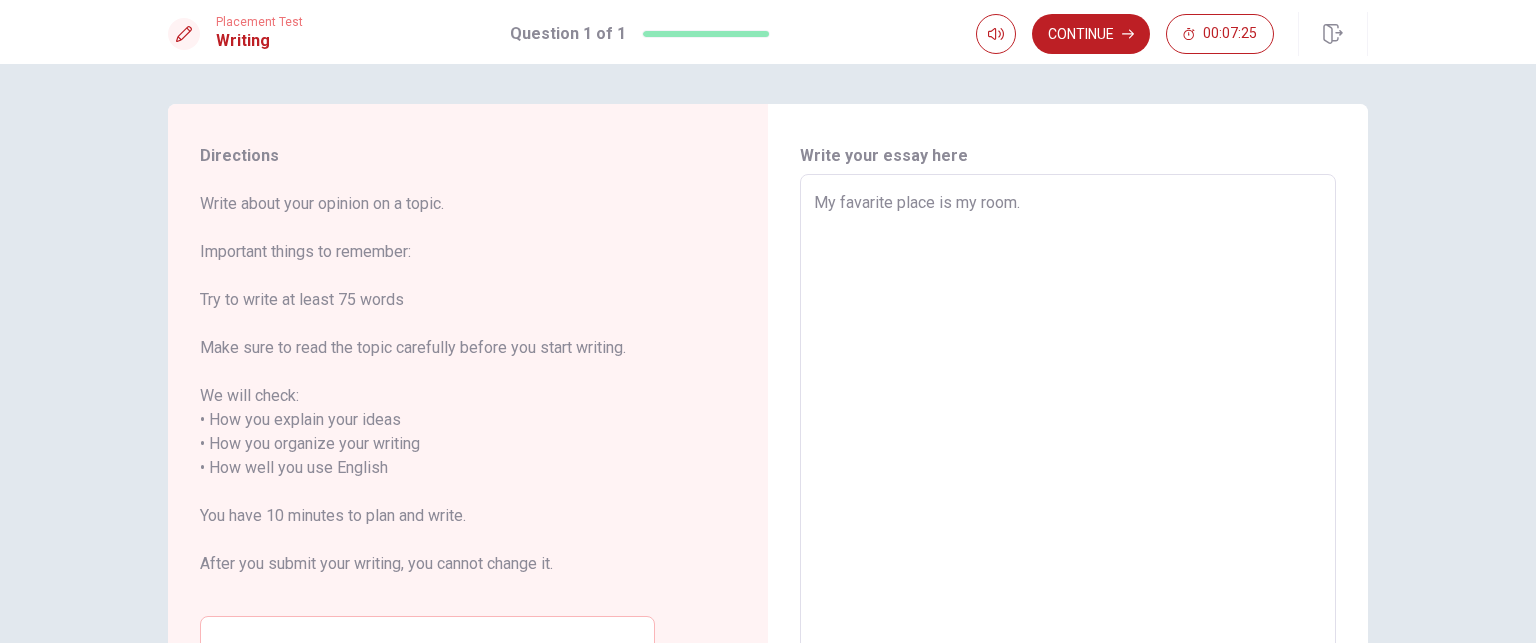 type on "x" 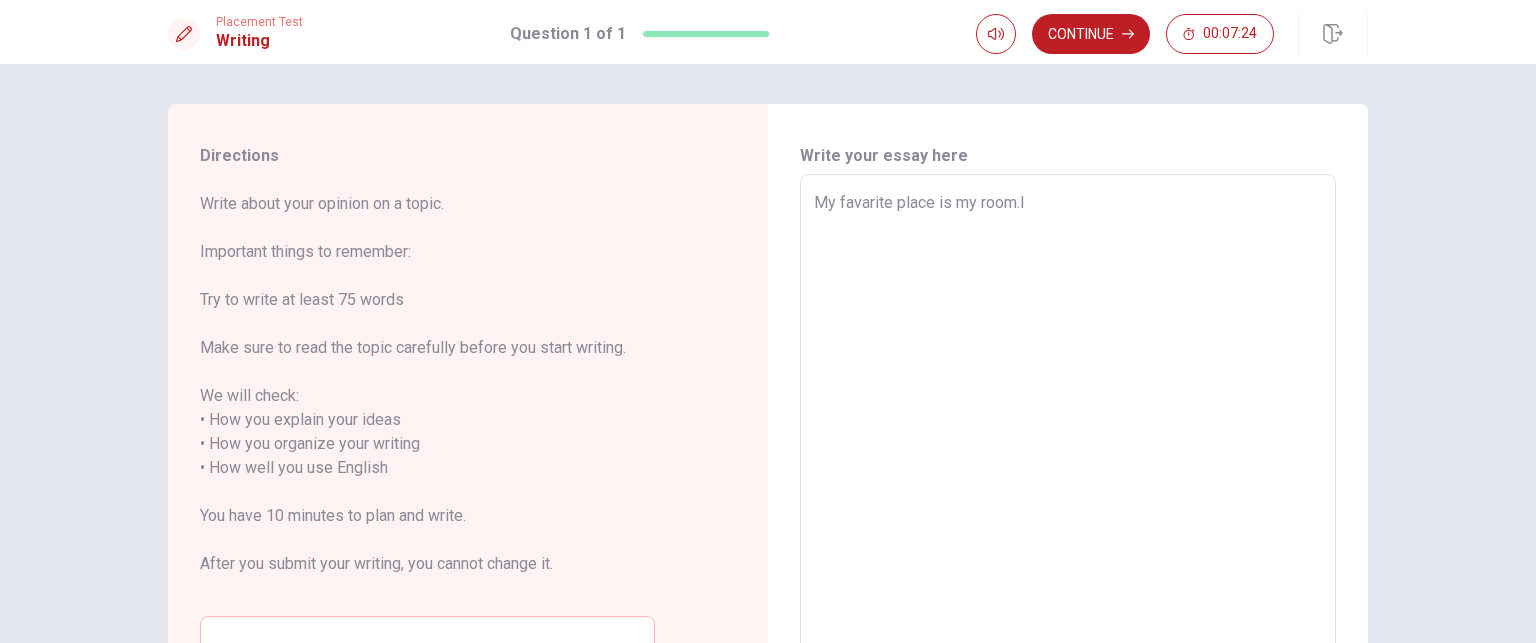 type on "x" 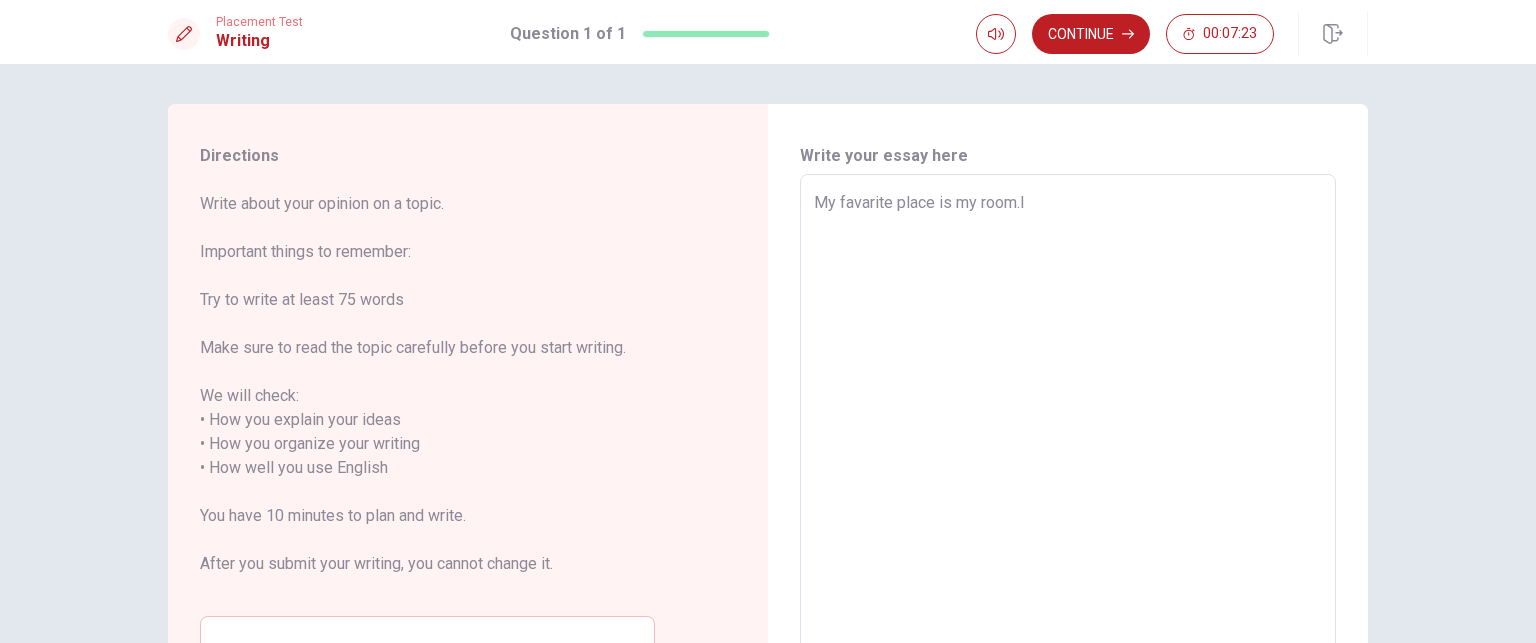 type on "My favarite place is my room.I" 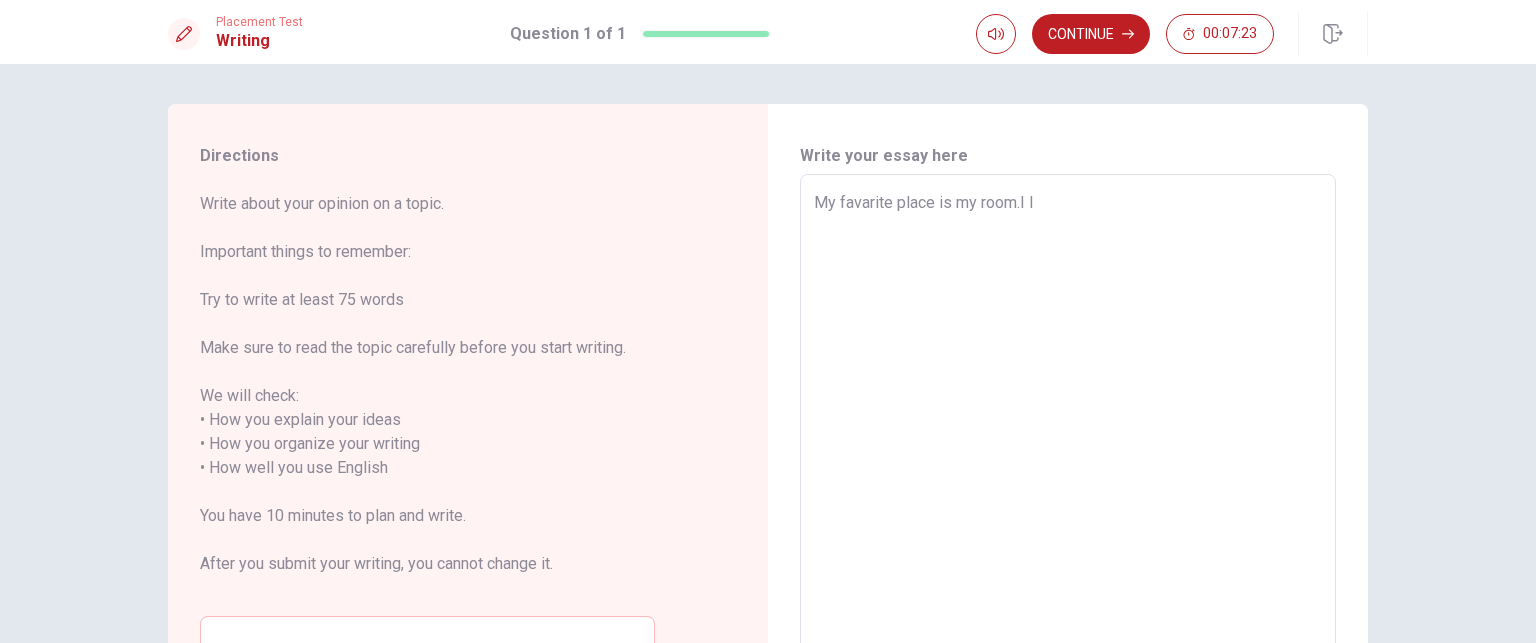 type on "x" 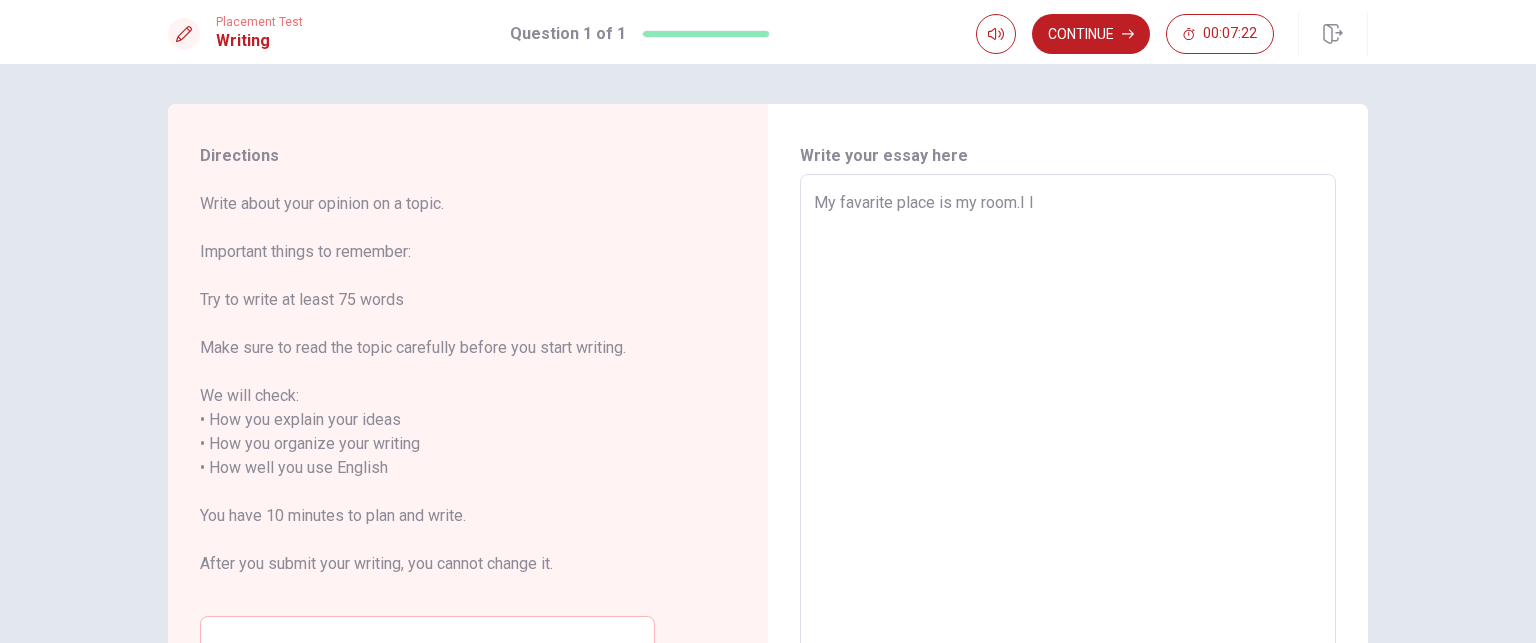 type on "My favarite place is my room.I li" 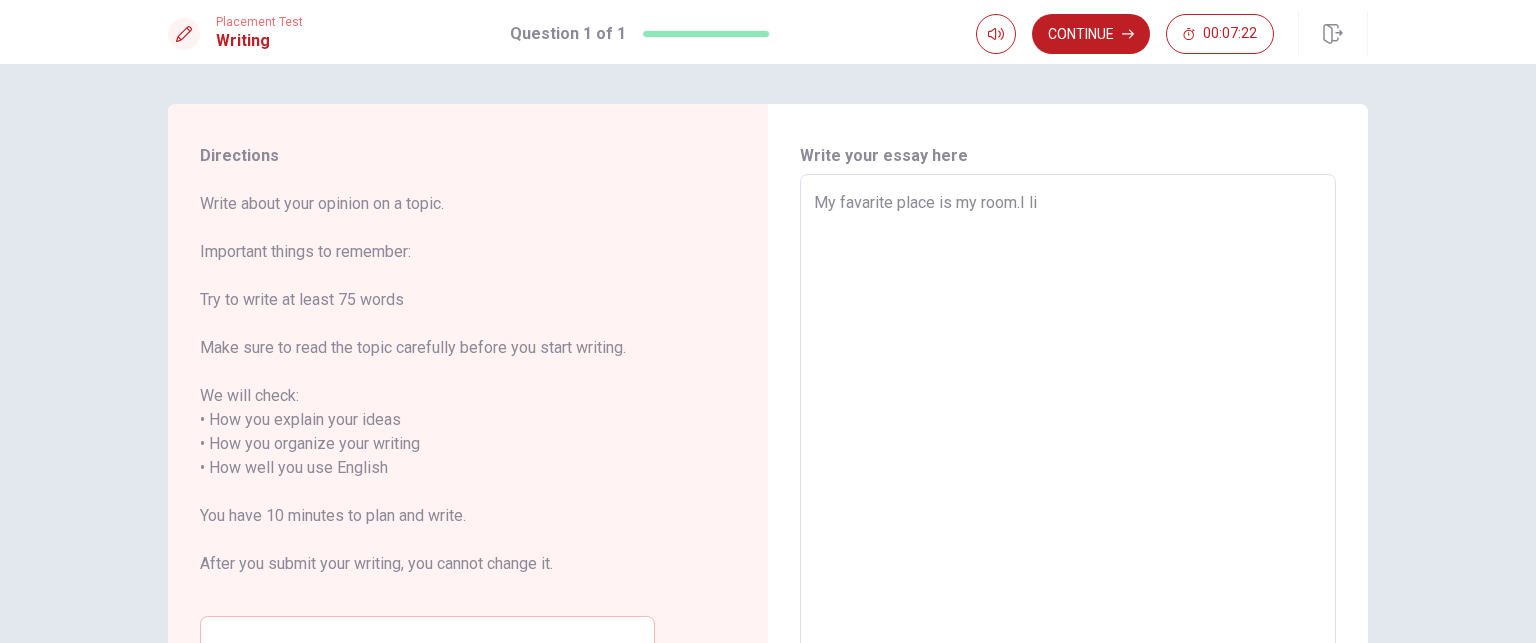 type on "x" 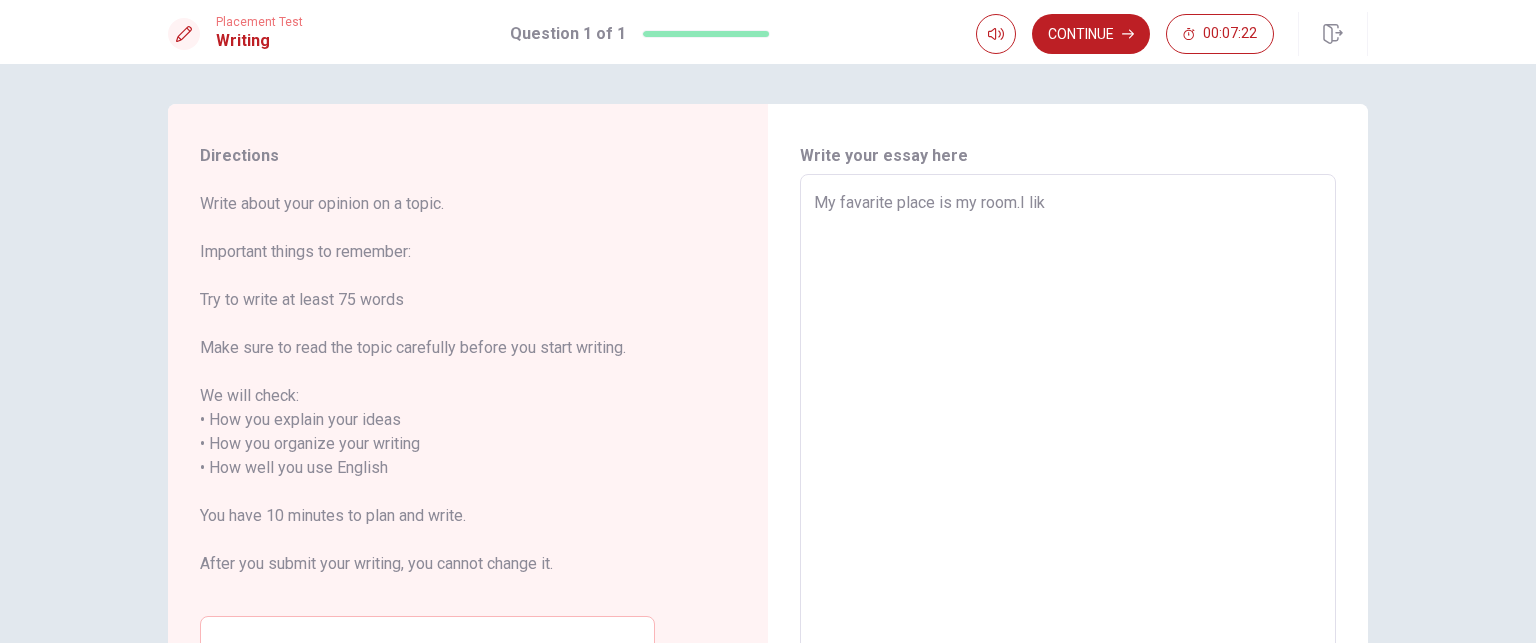 type on "x" 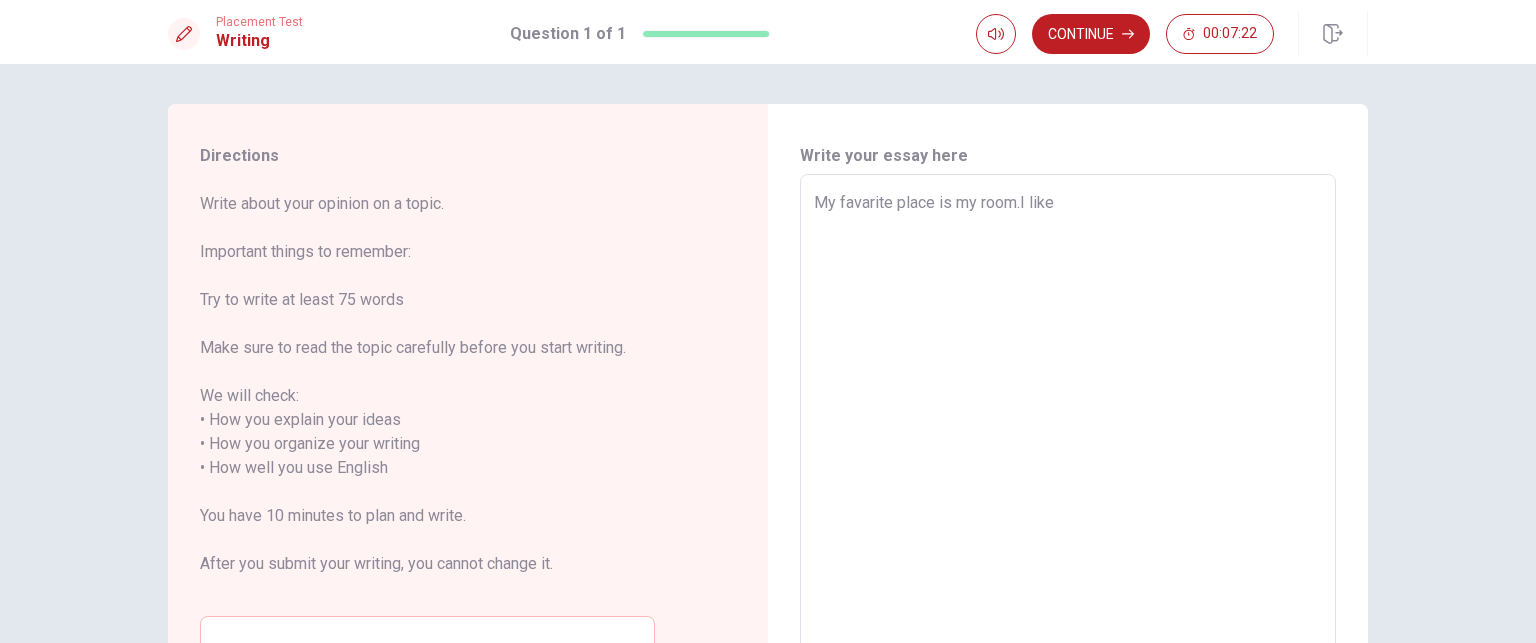 type on "My favarite place is my room.I like" 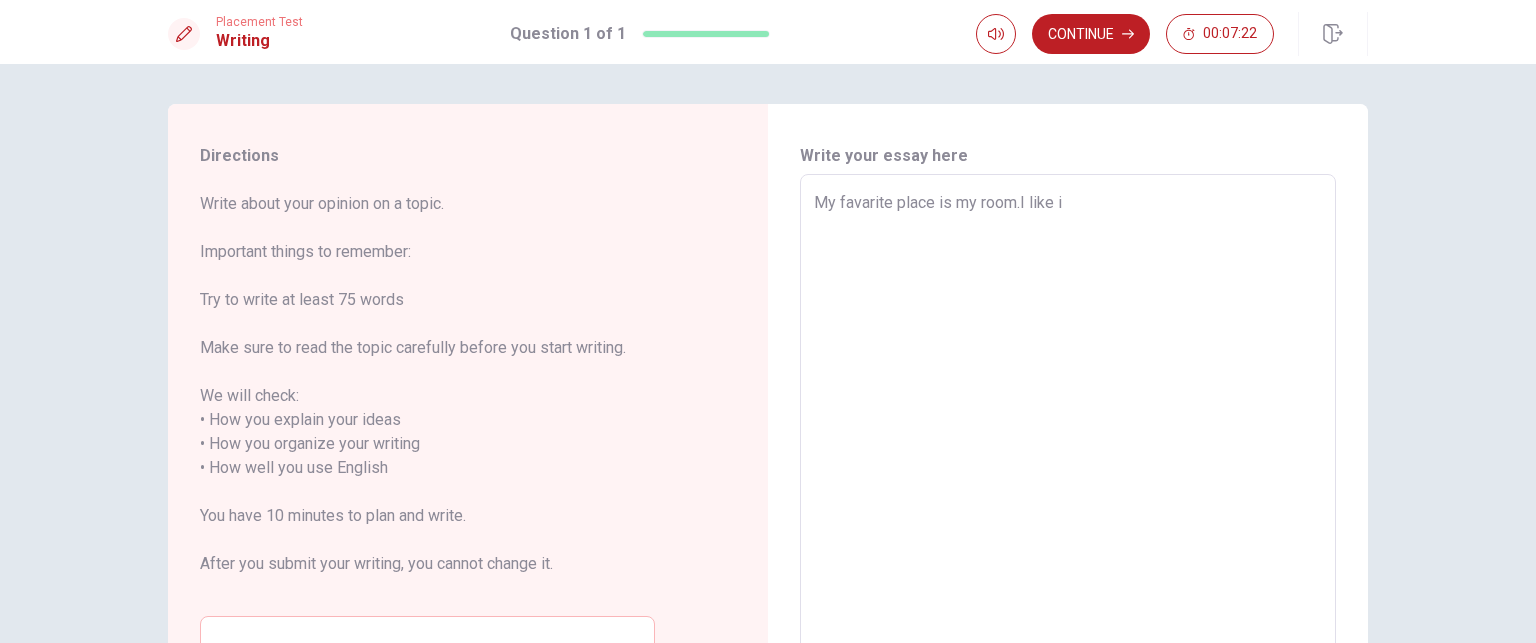 type on "x" 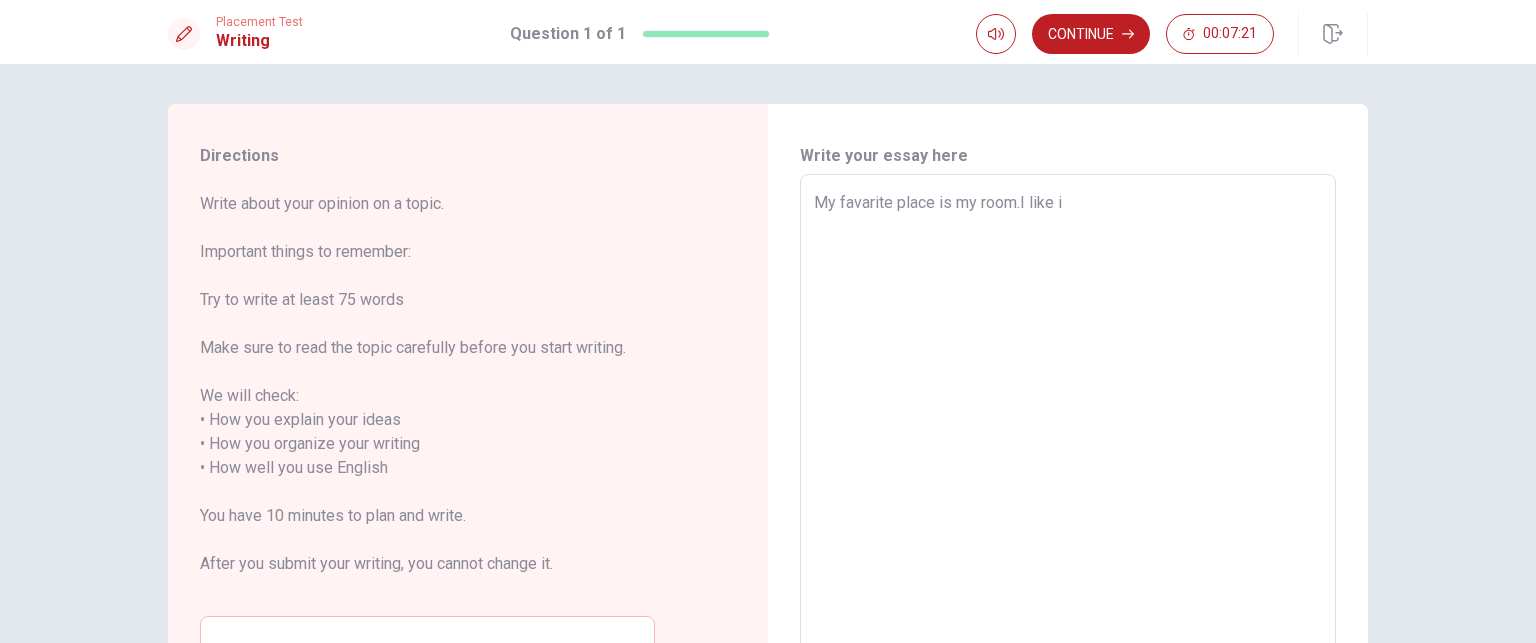 type on "My favarite place is my room.I like it" 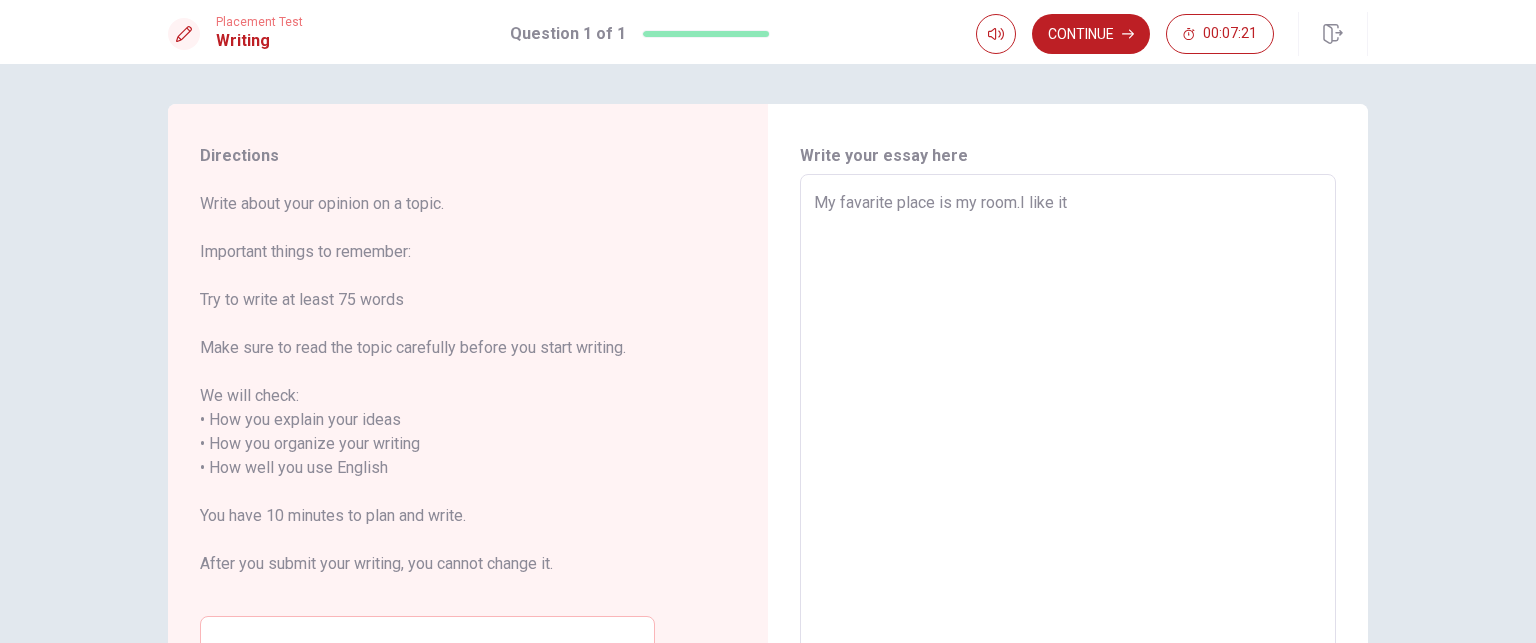 type on "x" 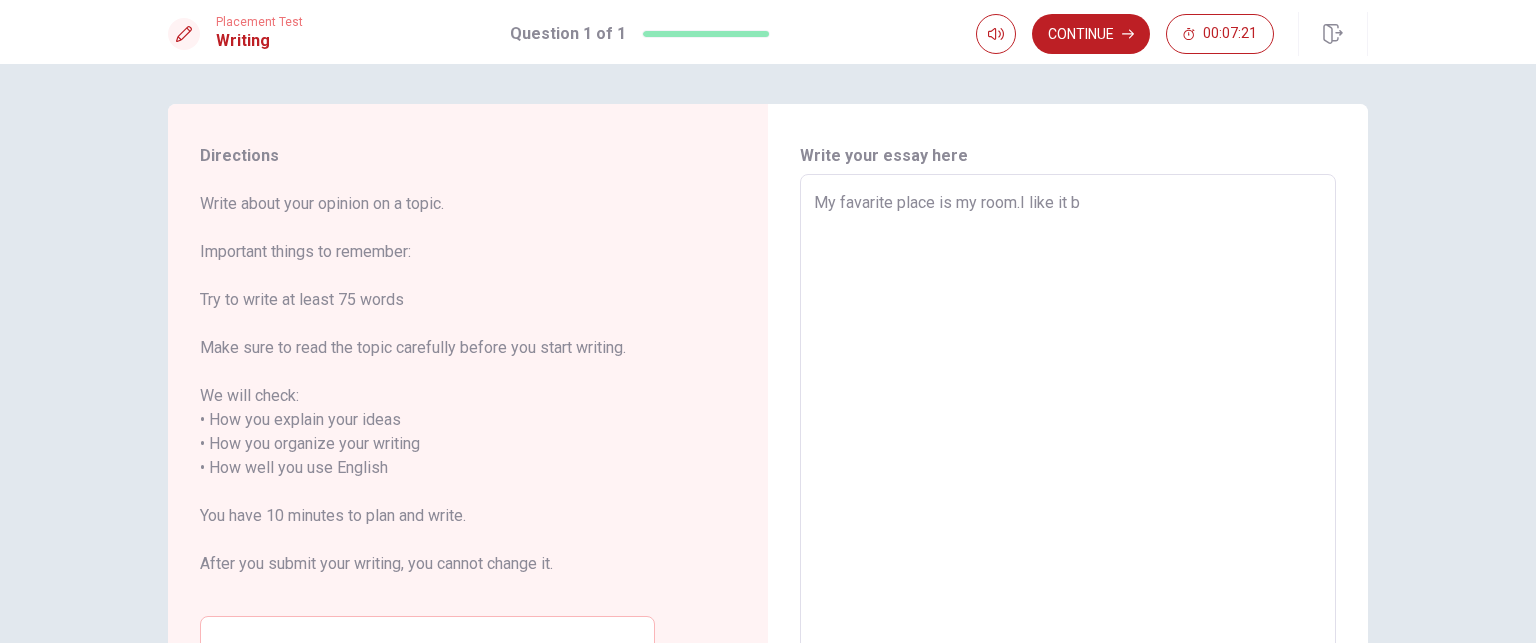 type on "x" 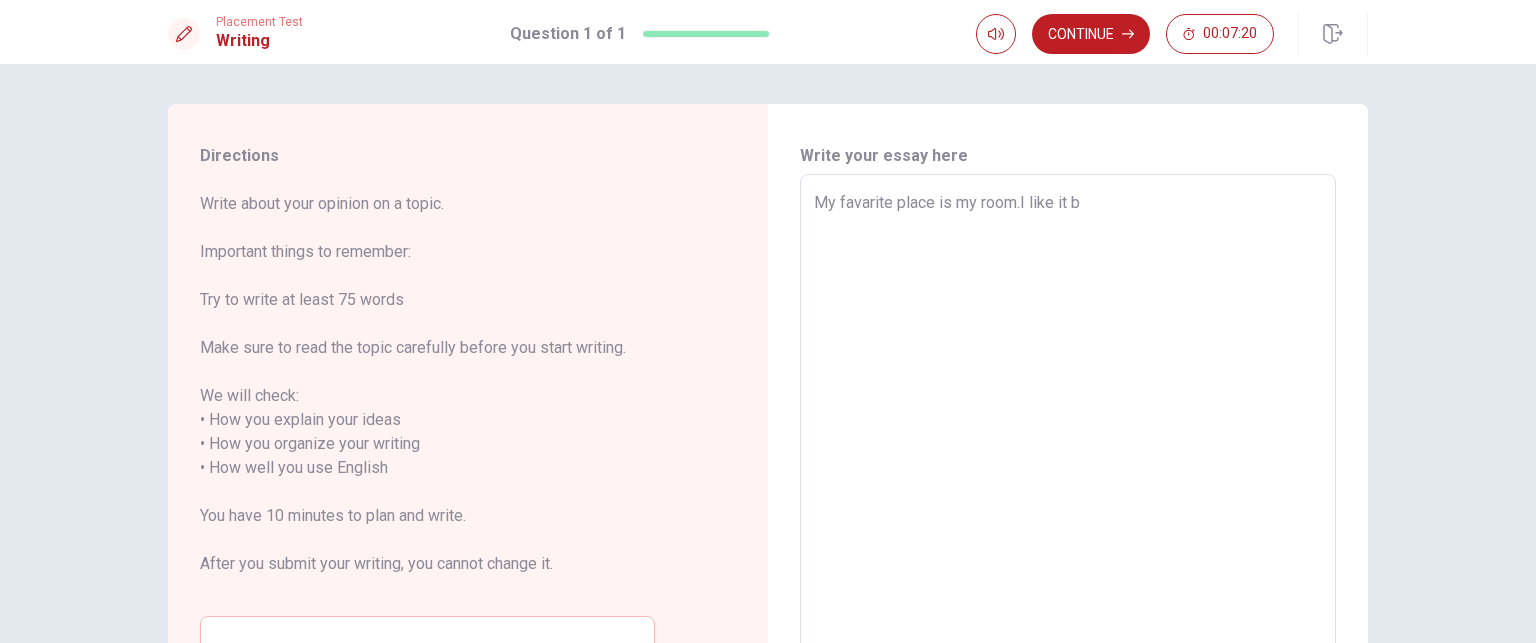 type on "My favarite place is my room.I like it be" 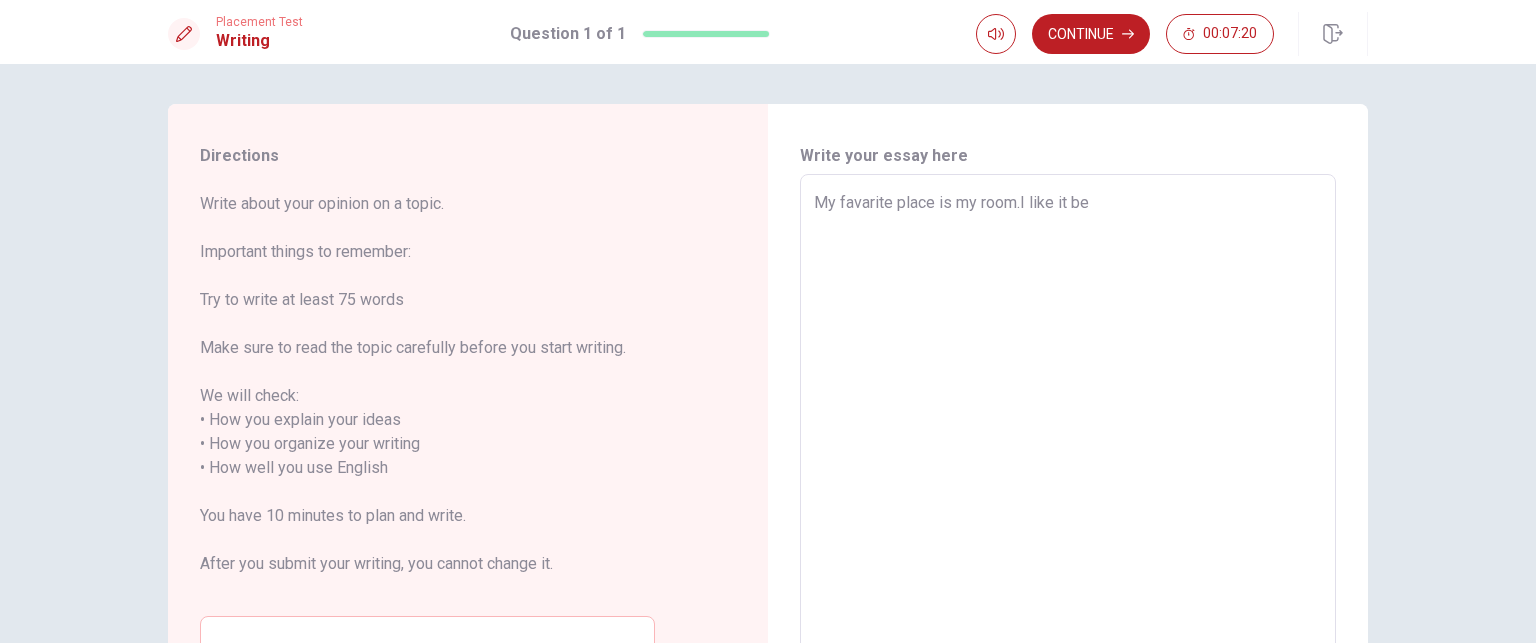 type on "x" 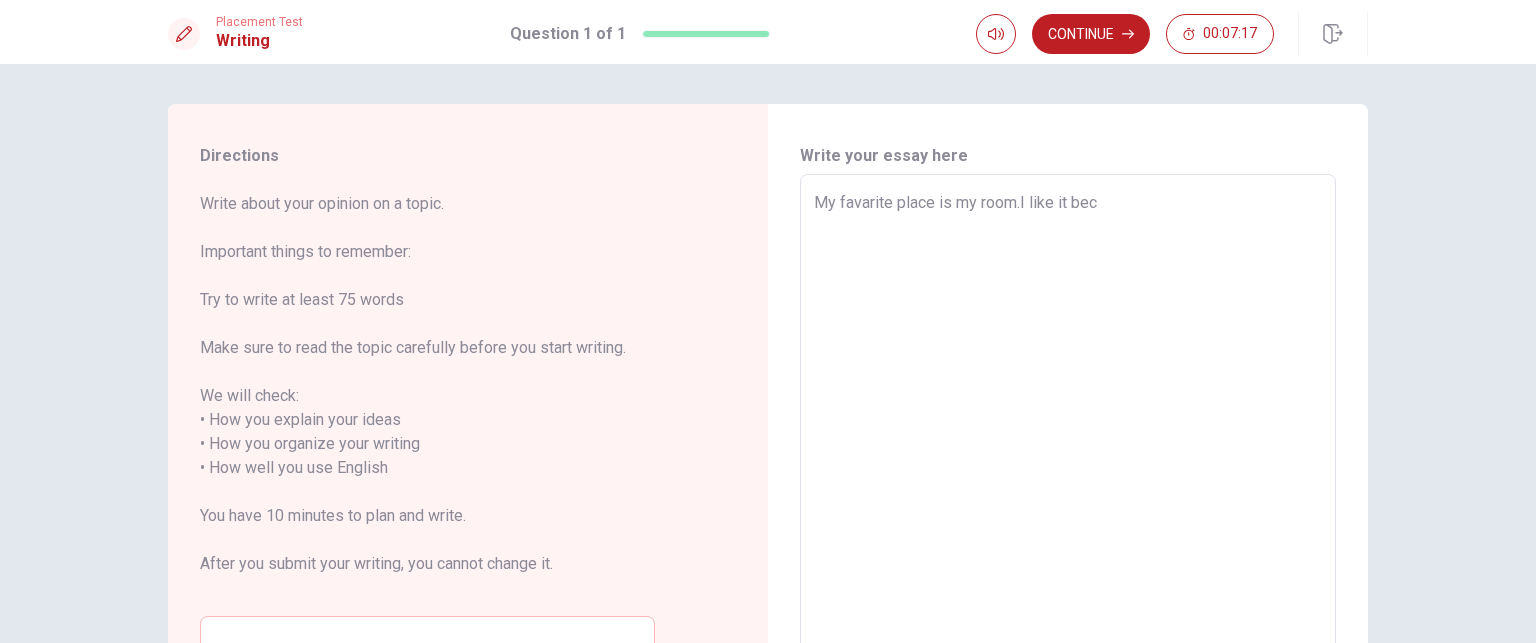 type on "x" 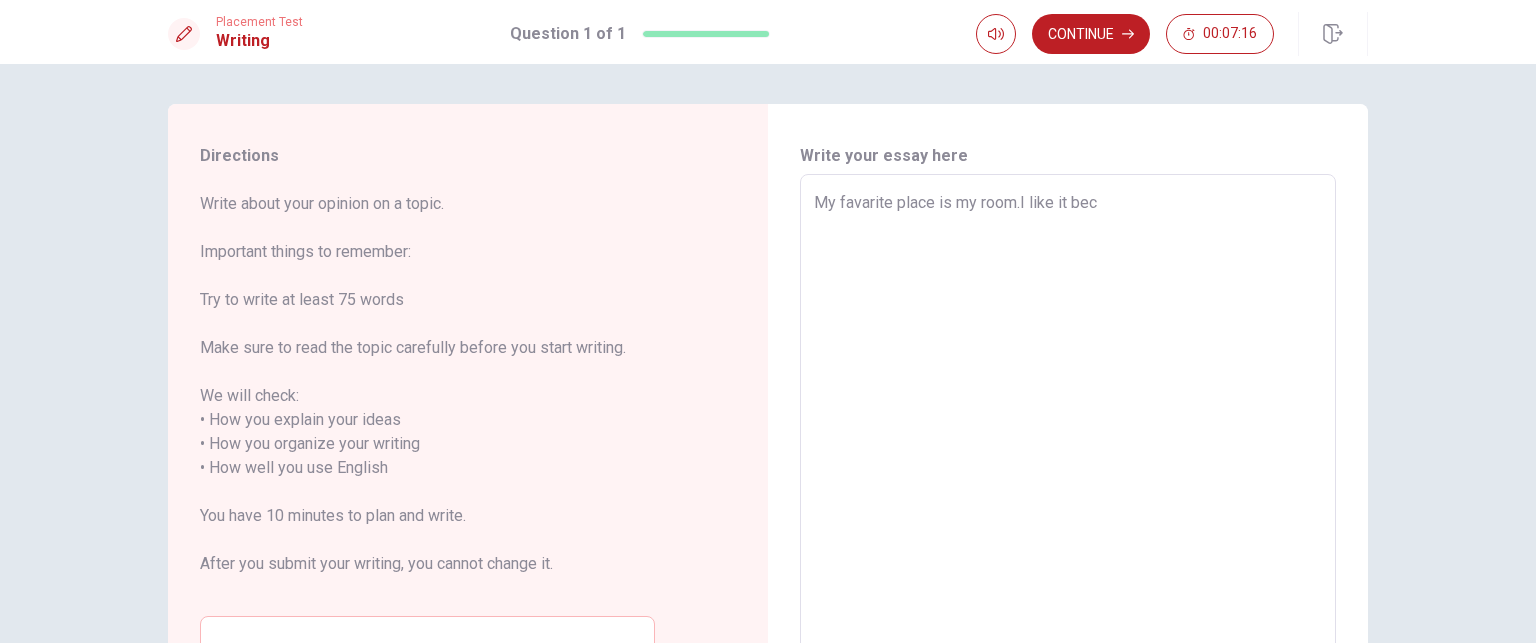 type on "My favarite place is my room.I like it beca" 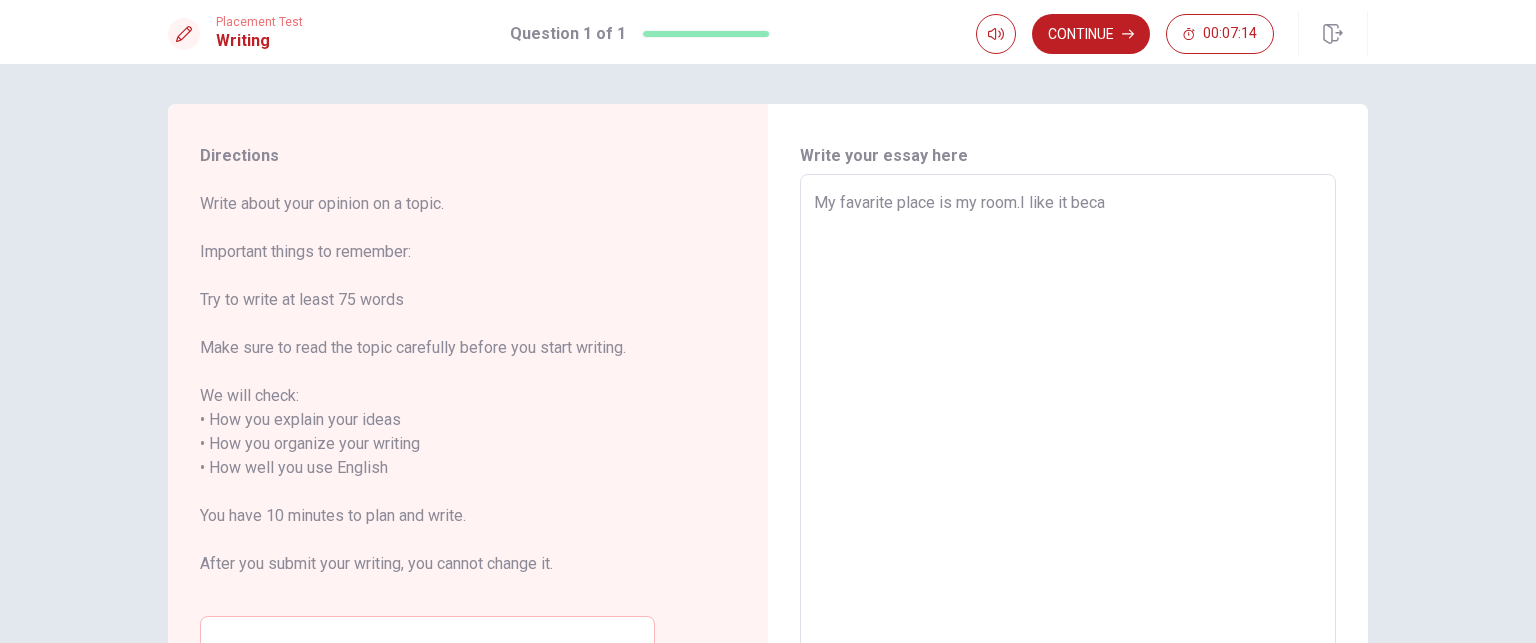 type on "x" 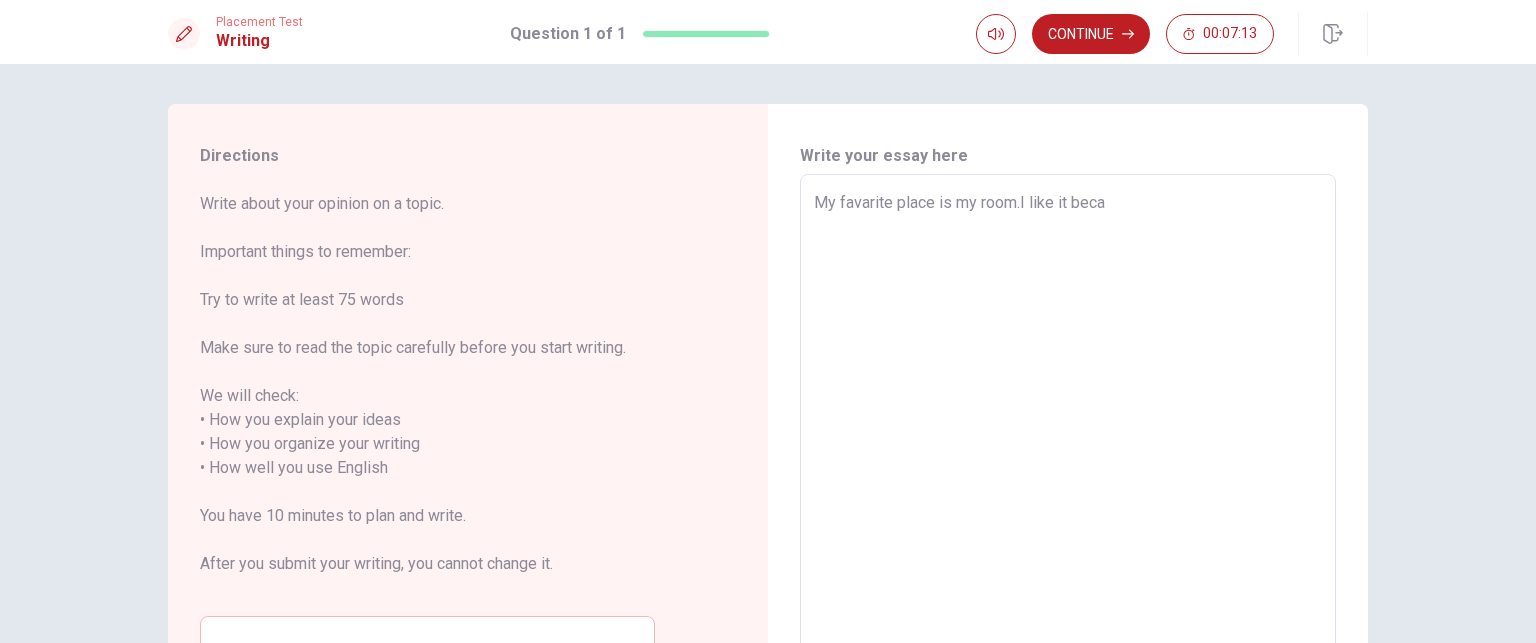 type on "My favarite place is my room.I like it becau" 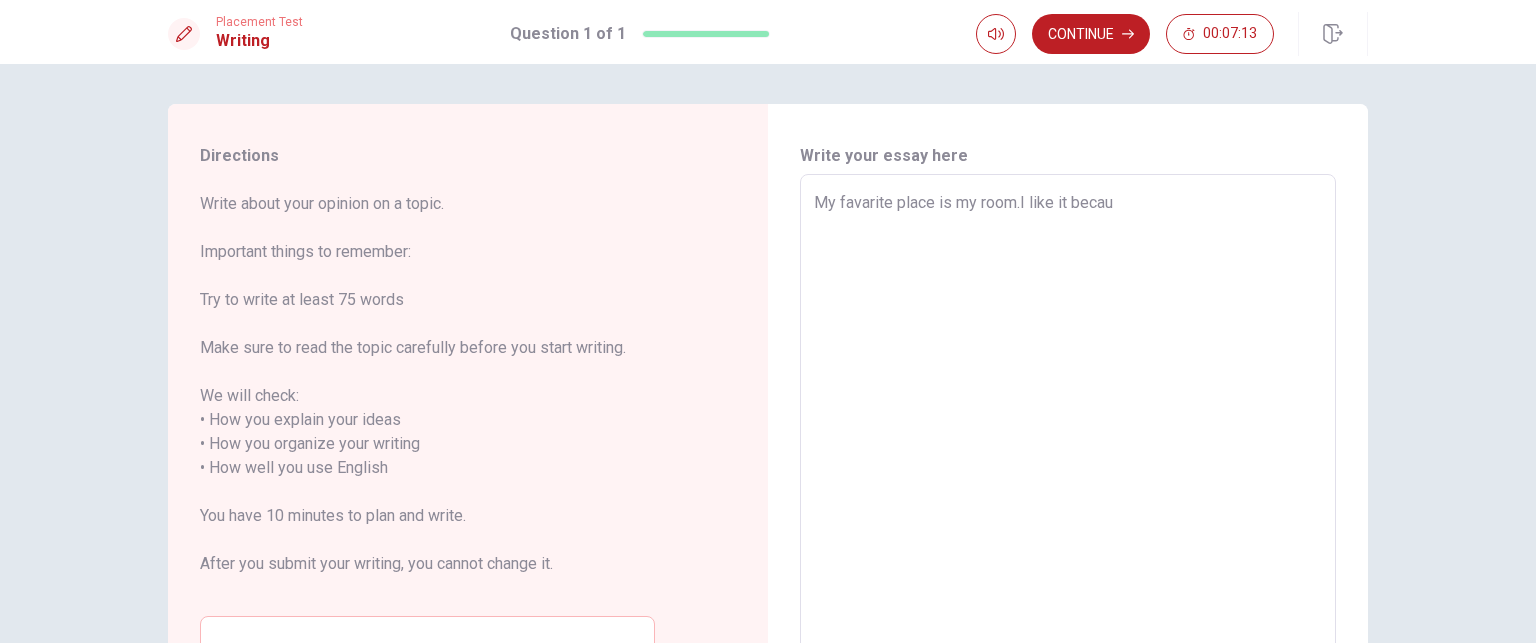 type on "x" 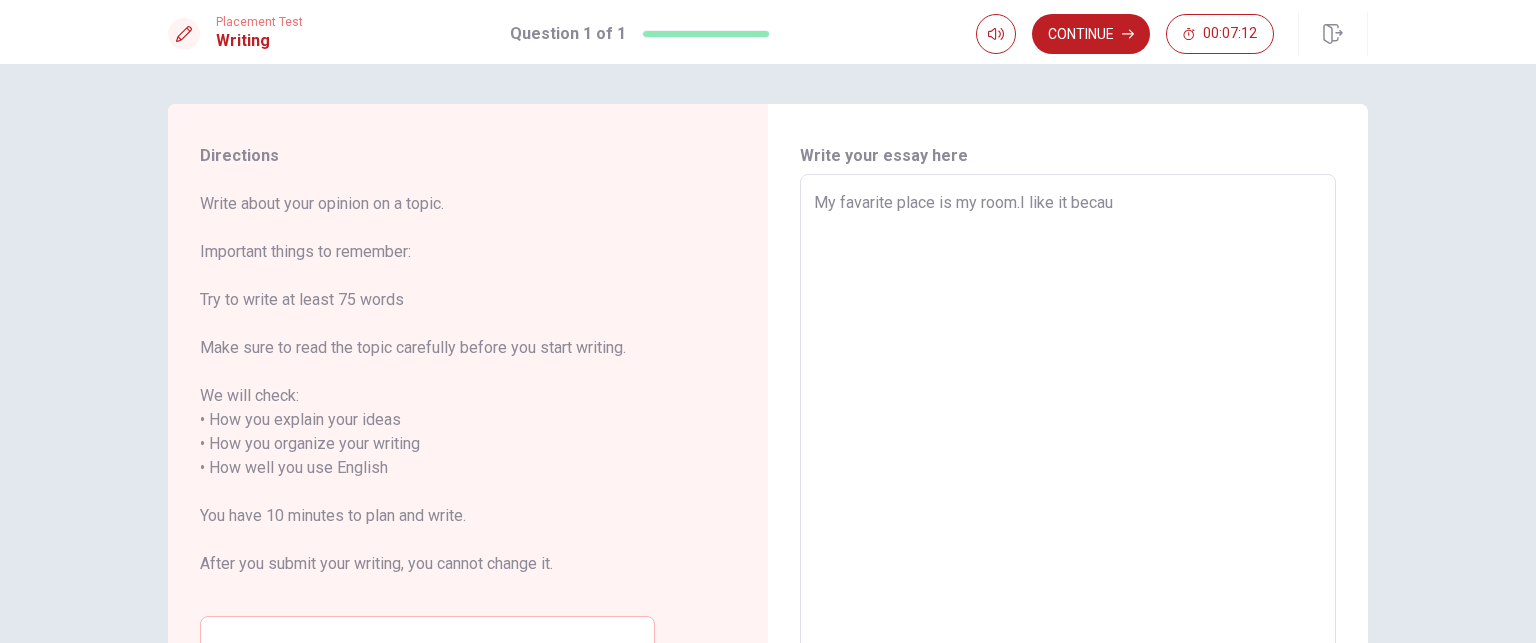type on "My favarite place is my room.I like it becaus" 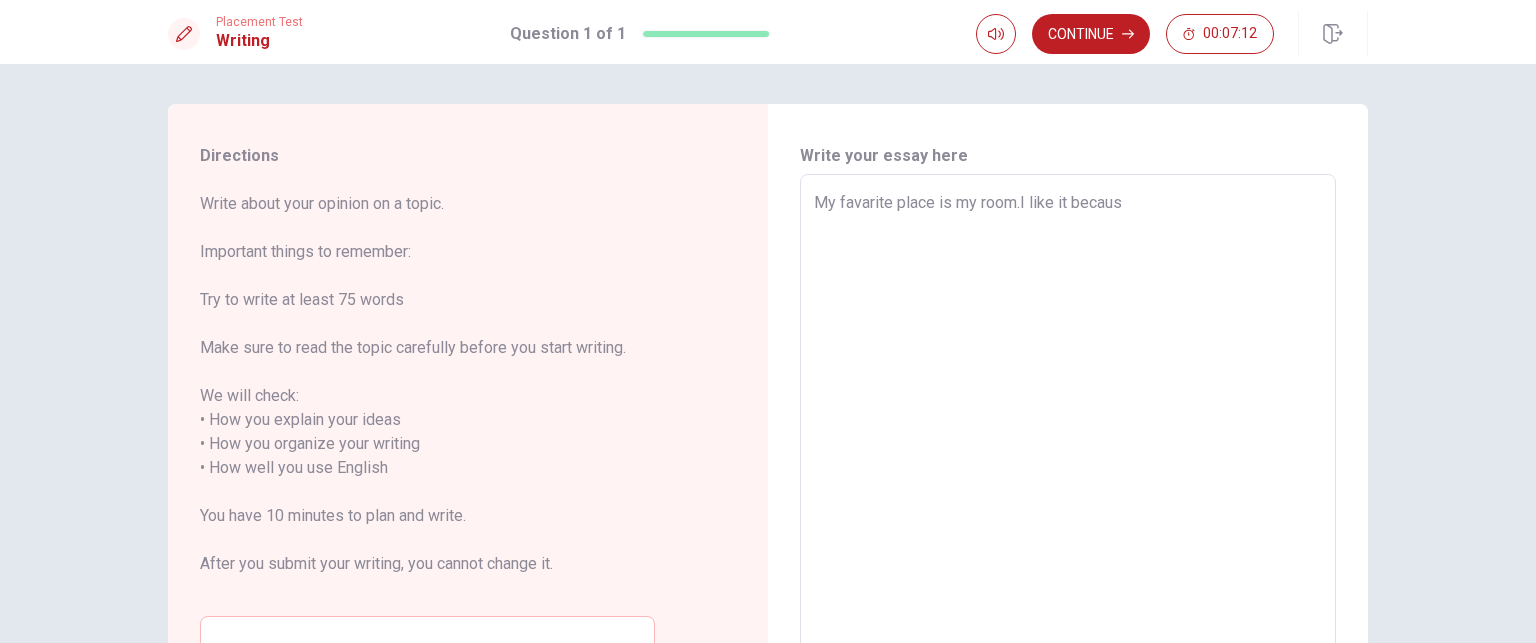 type on "x" 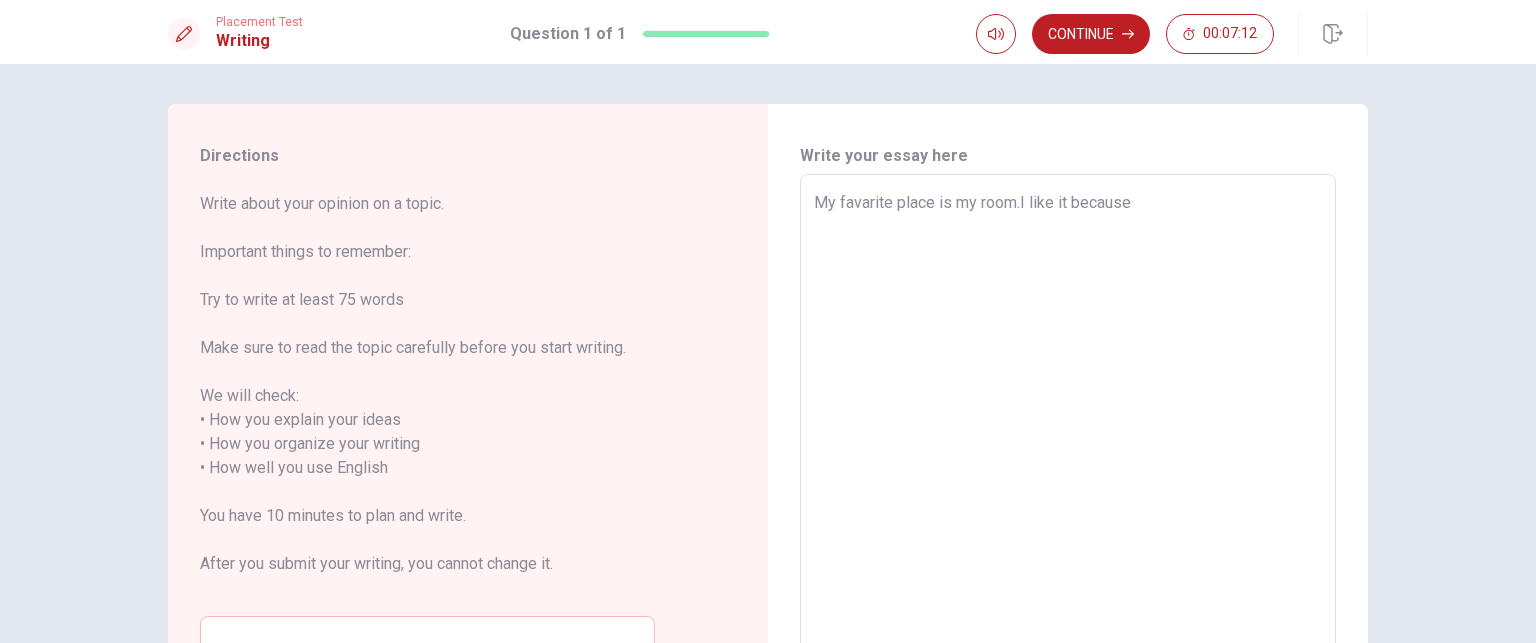 type on "x" 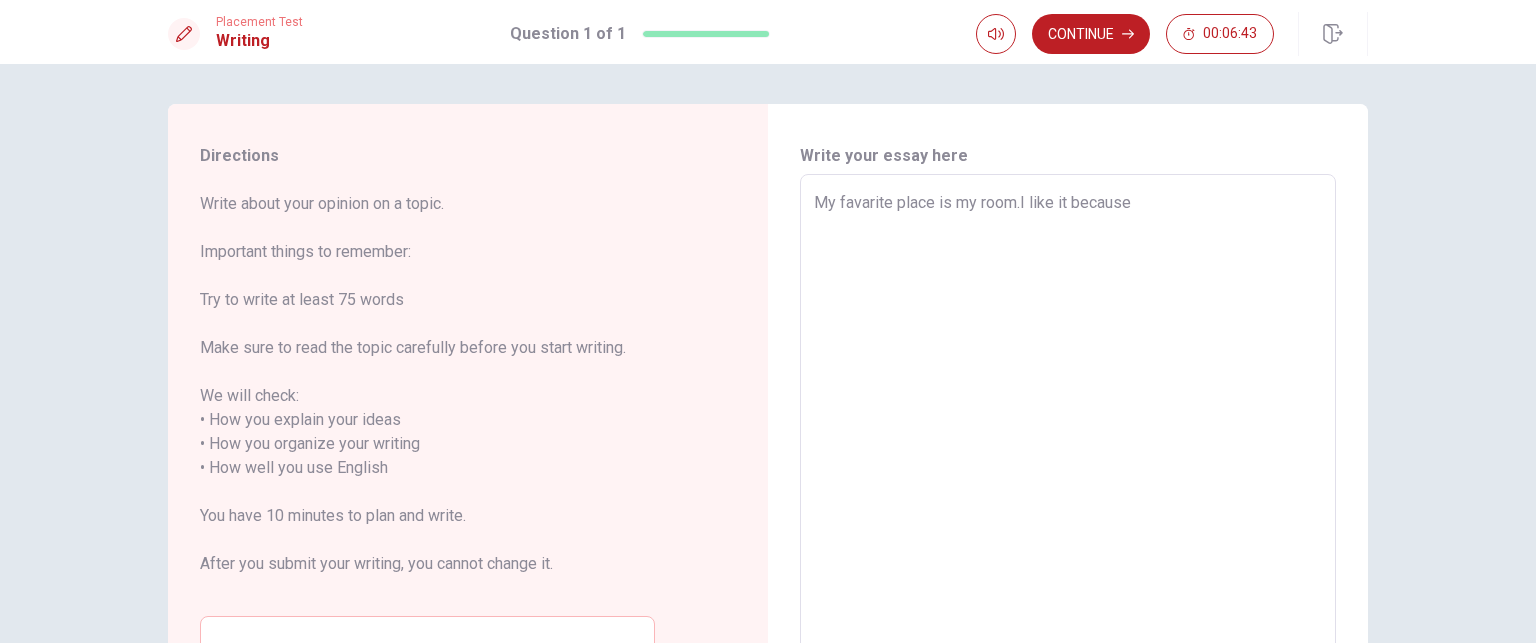 type on "x" 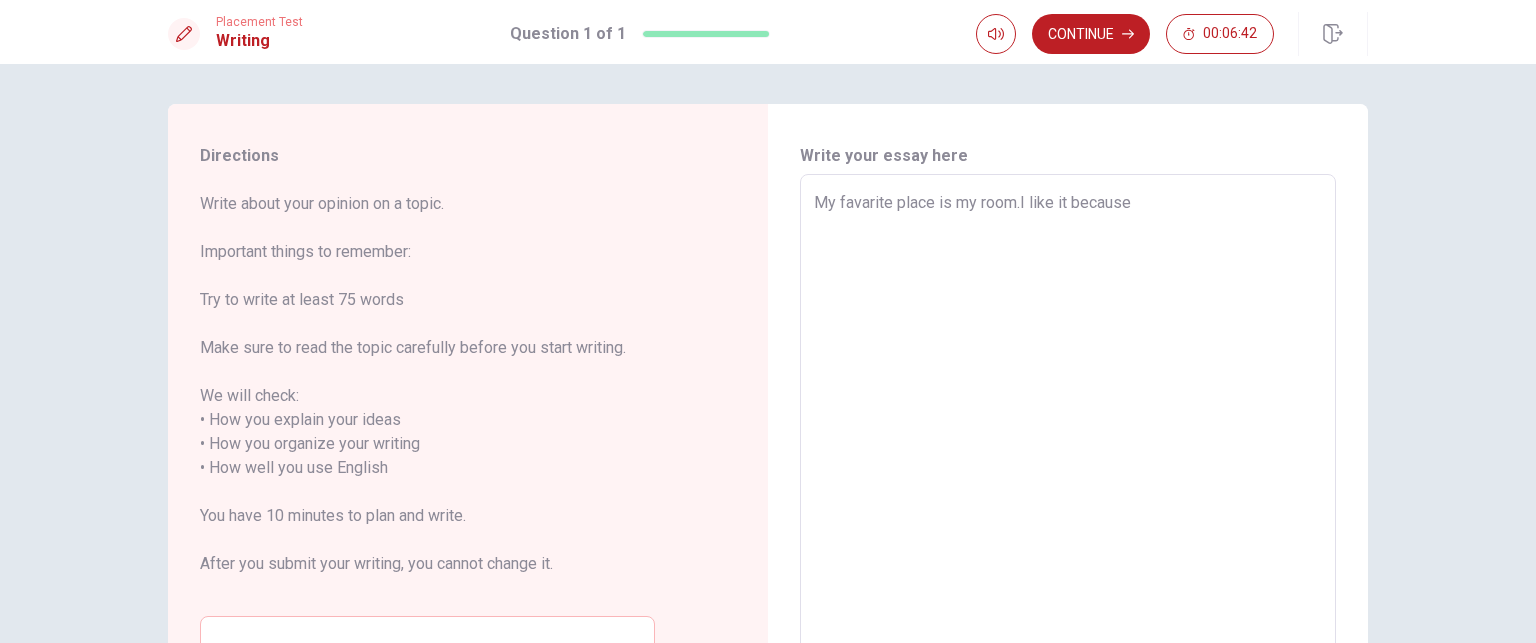 type on "My favarite place is my room.I like it because I" 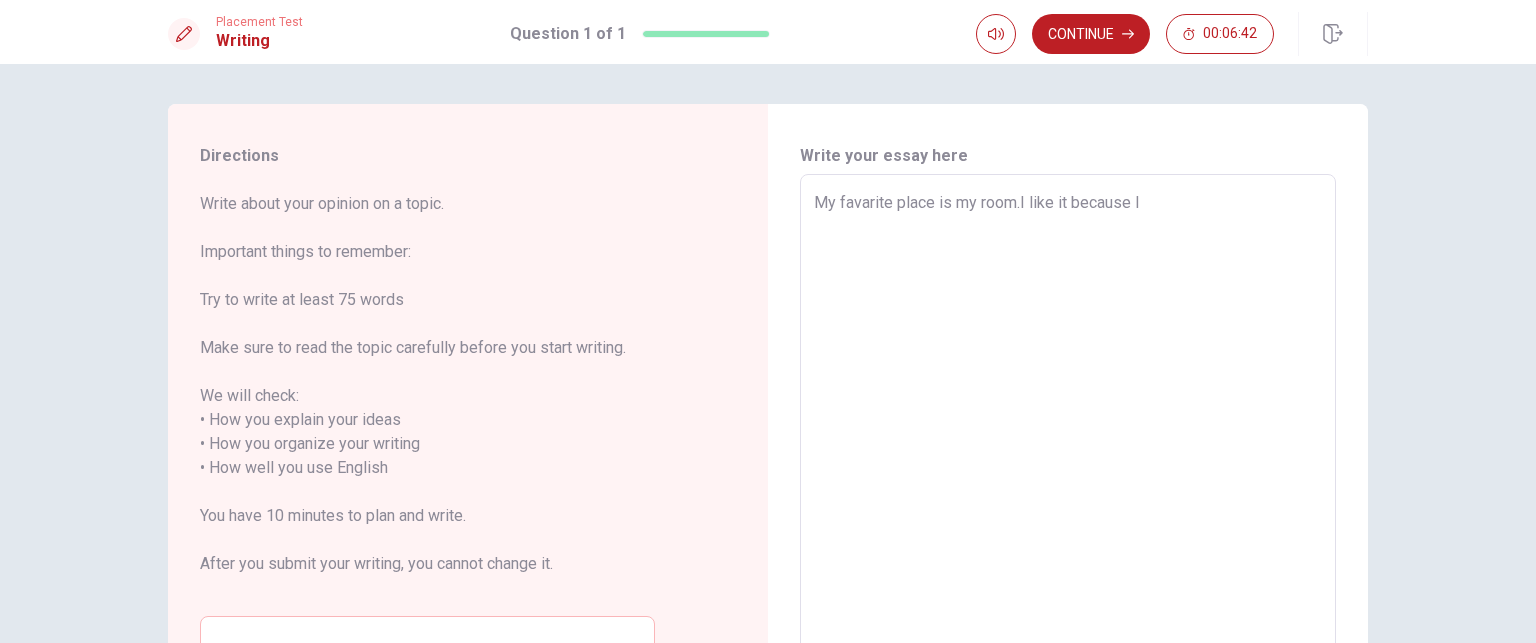 type on "x" 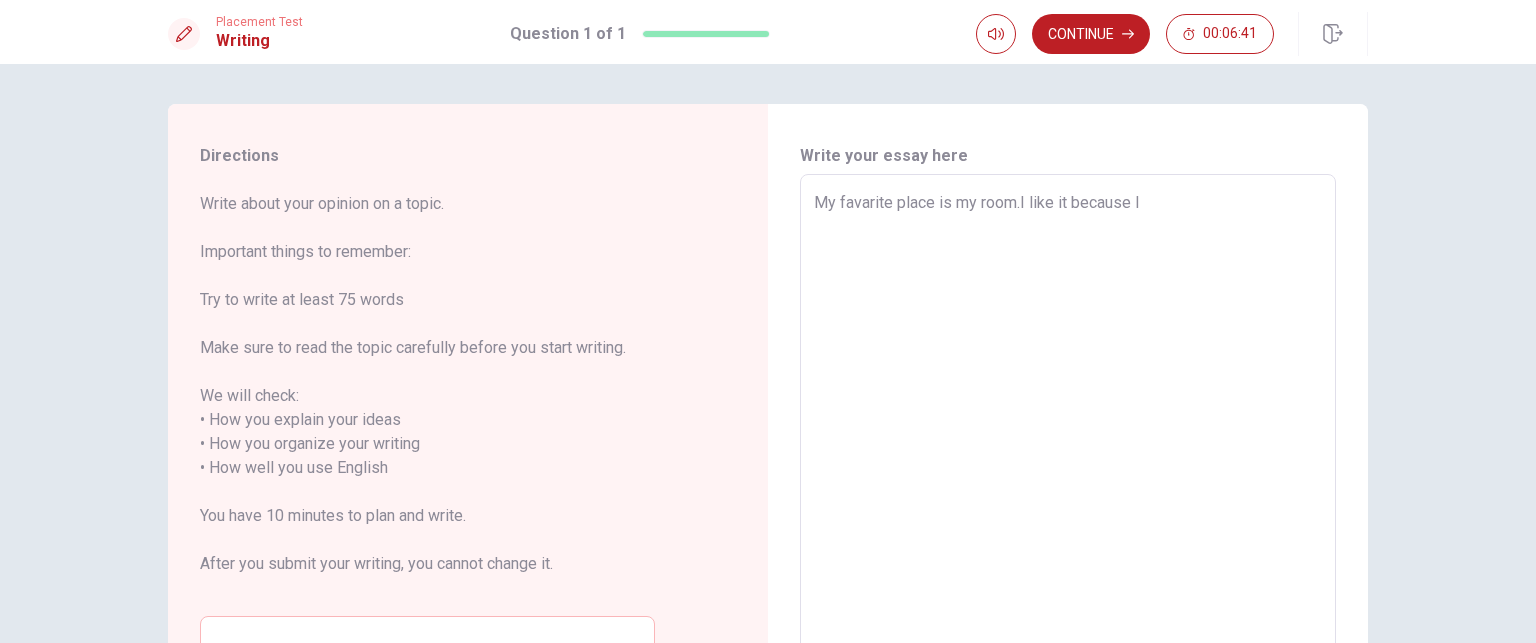 type on "My favarite place is my room.I like it because I" 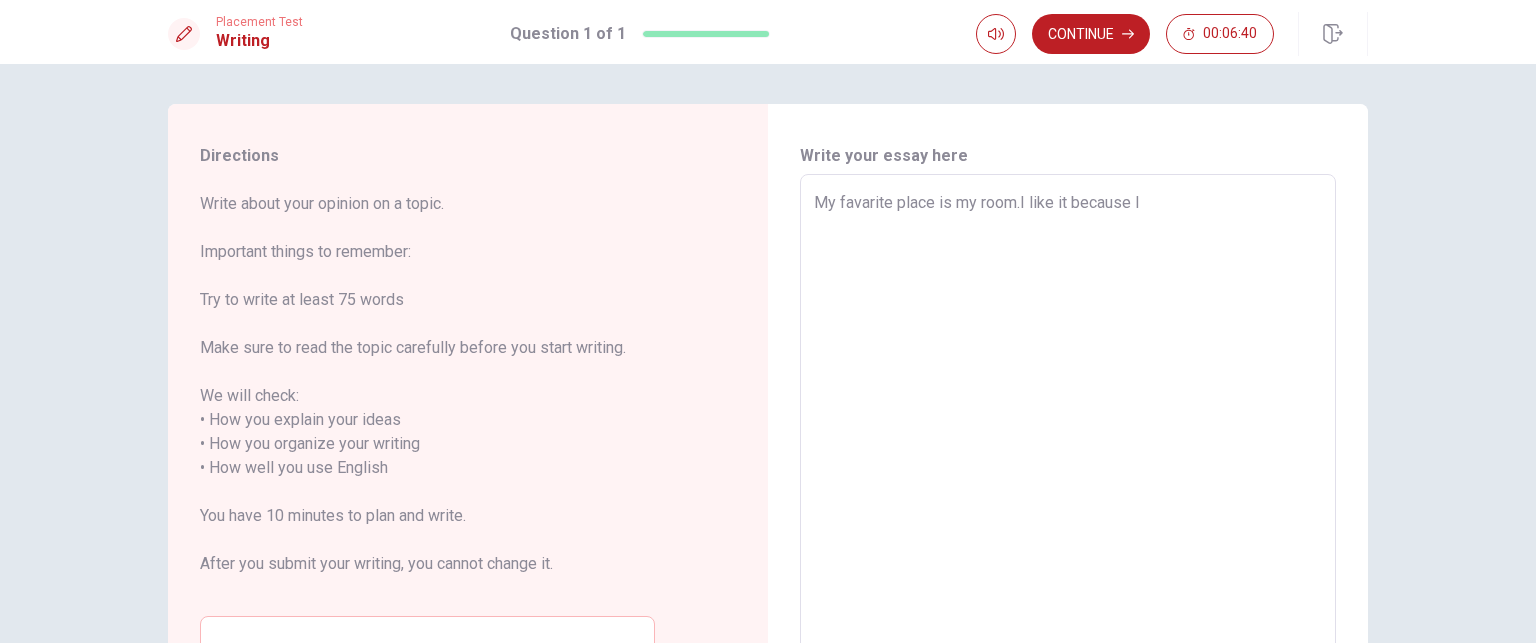 type on "My favarite place is my room.I like it because I c" 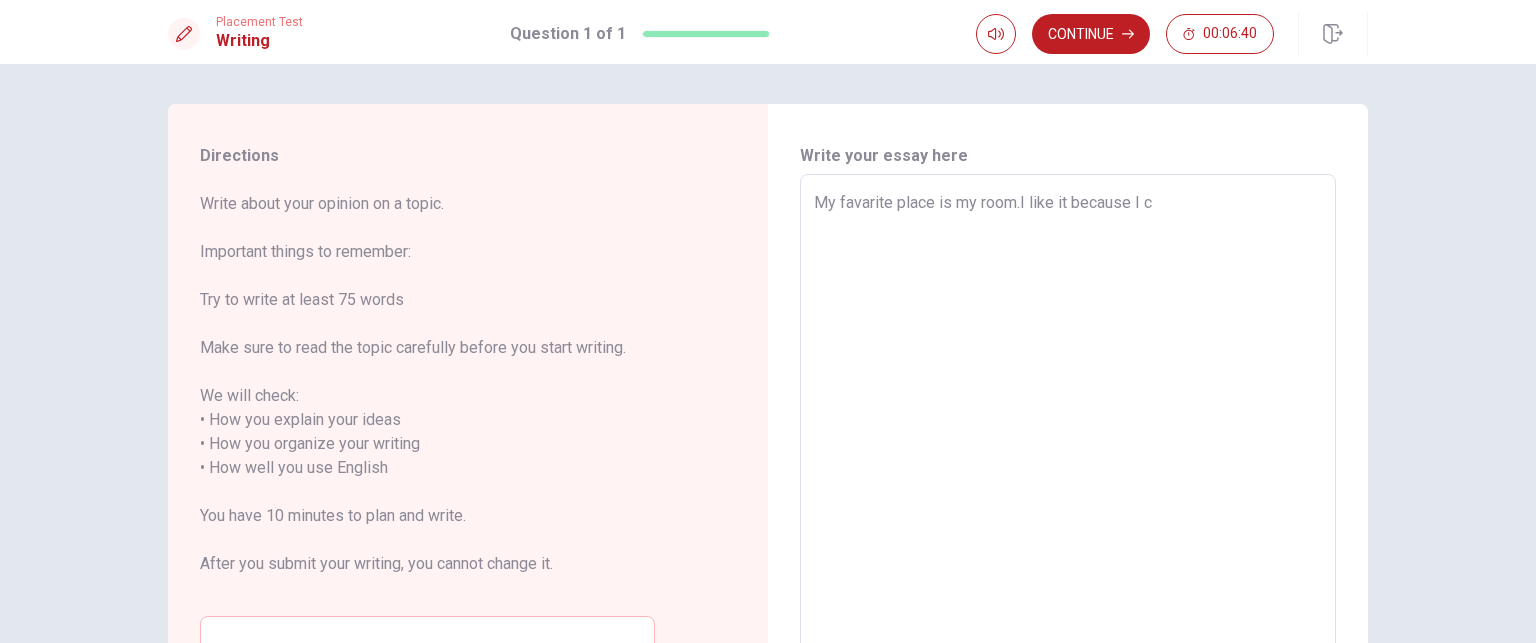 type on "x" 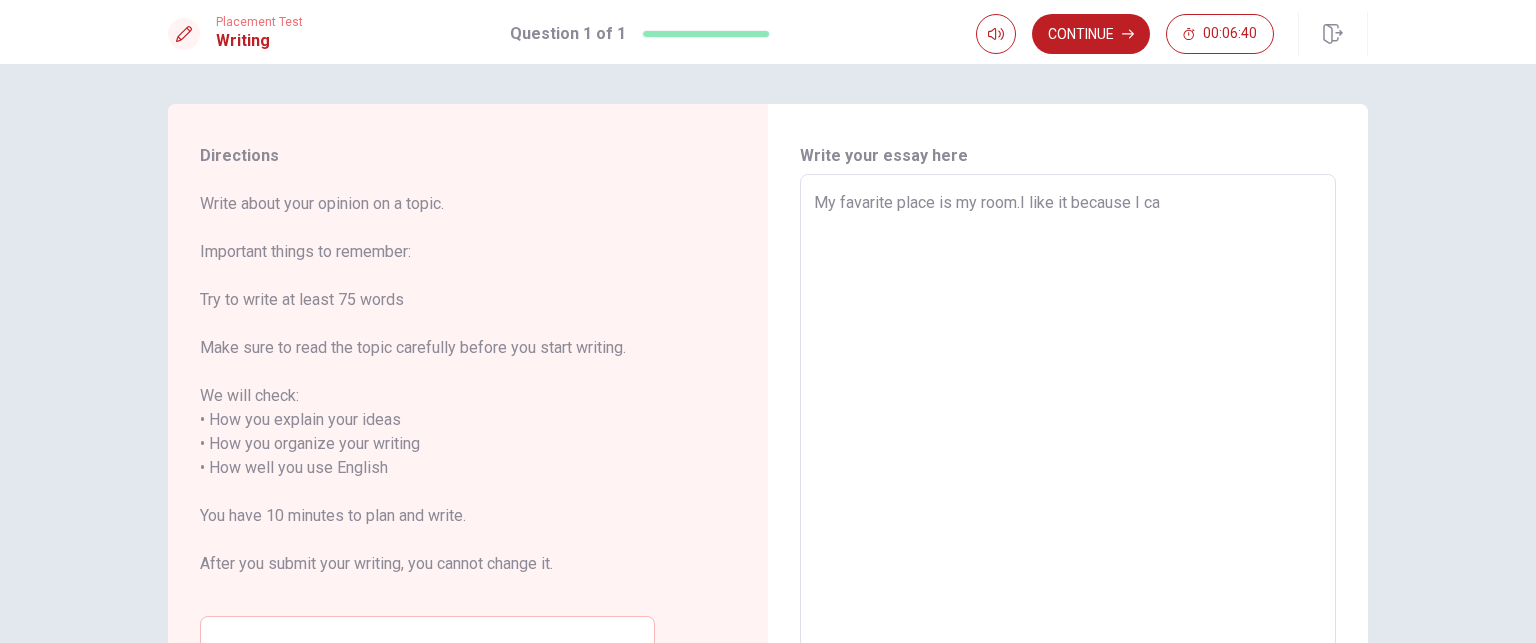 type on "x" 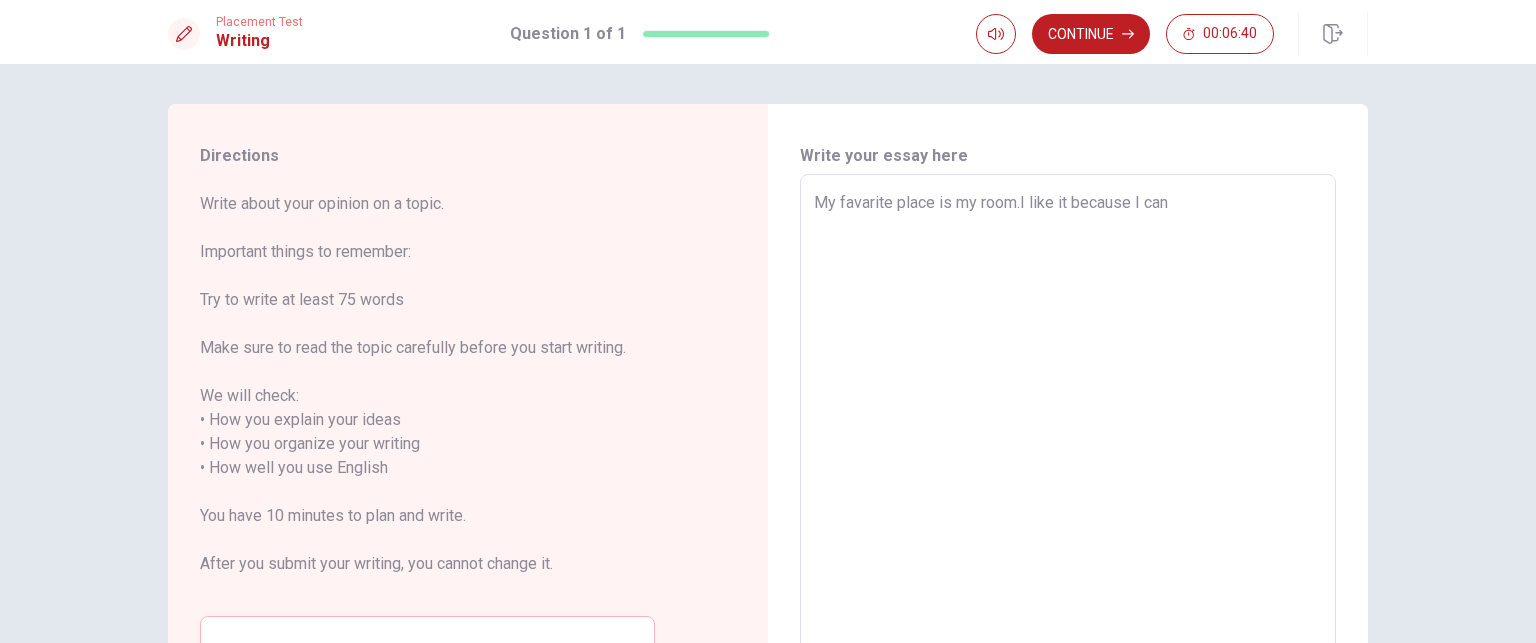 type on "x" 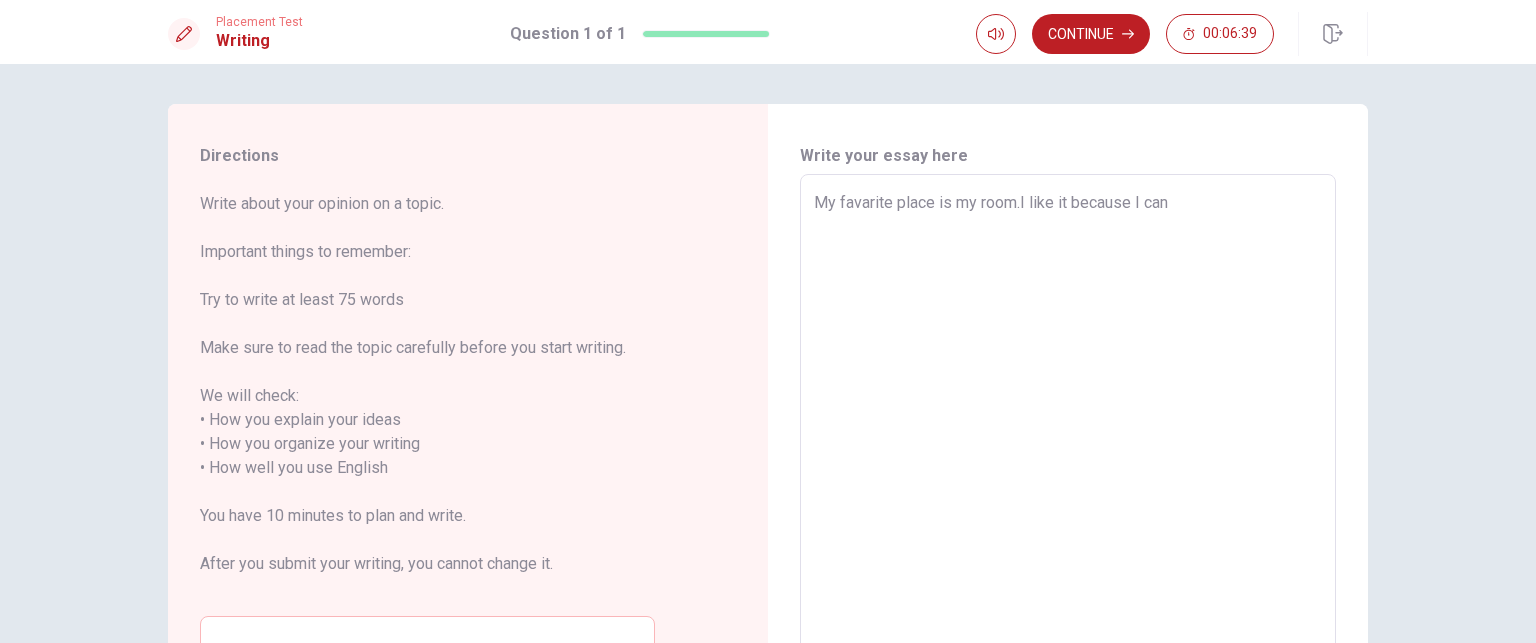 type on "x" 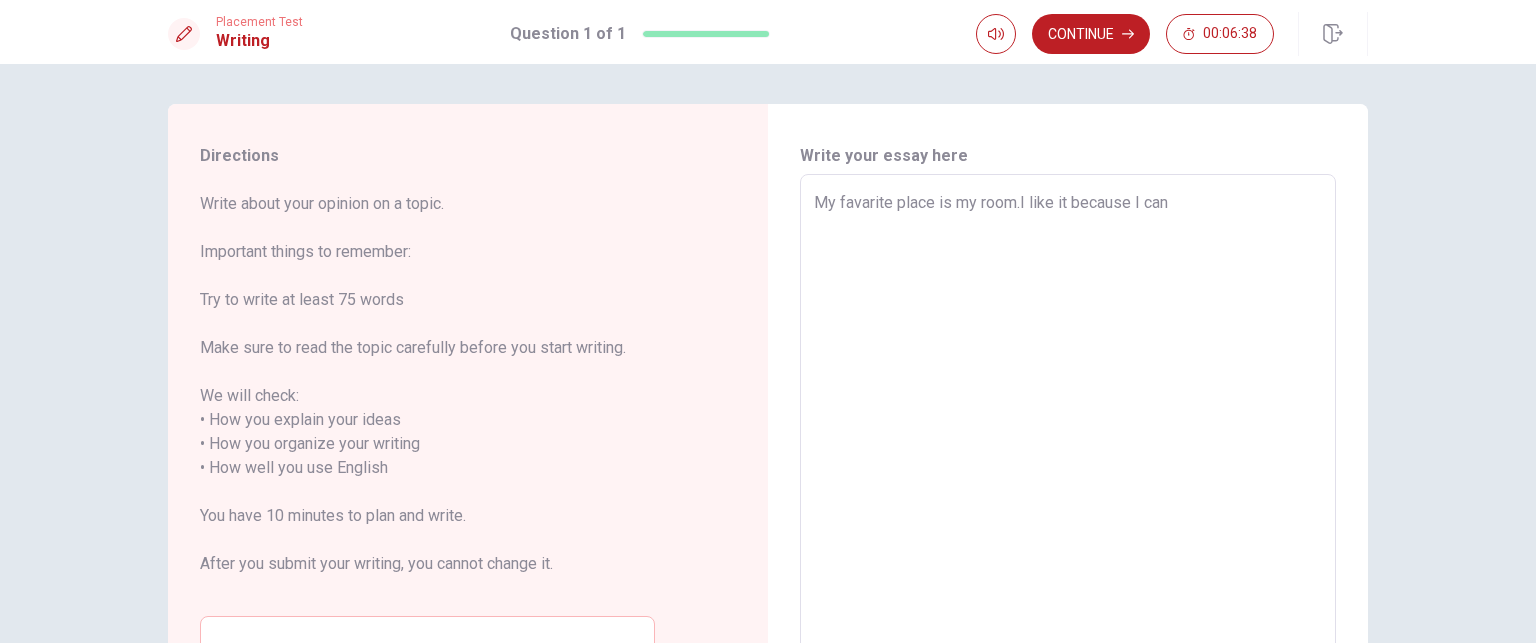 type on "My favarite place is my room.I like it because I can d" 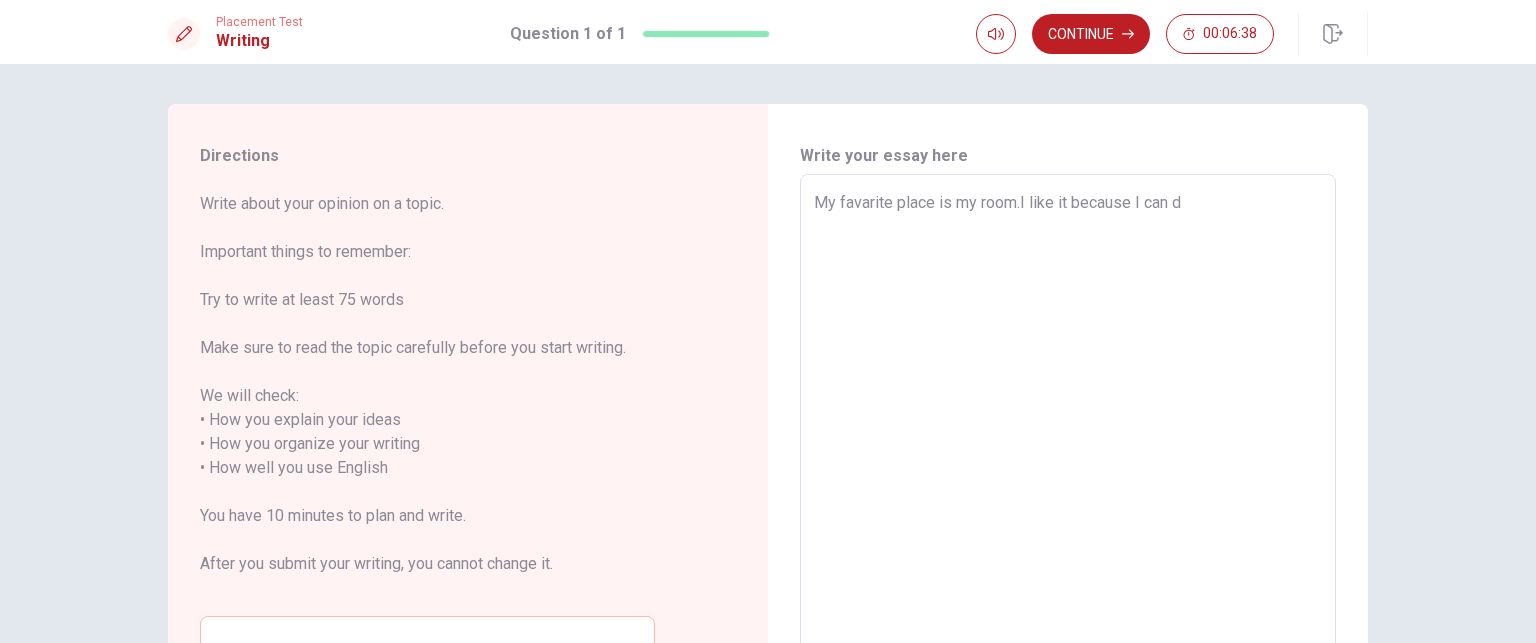 type on "x" 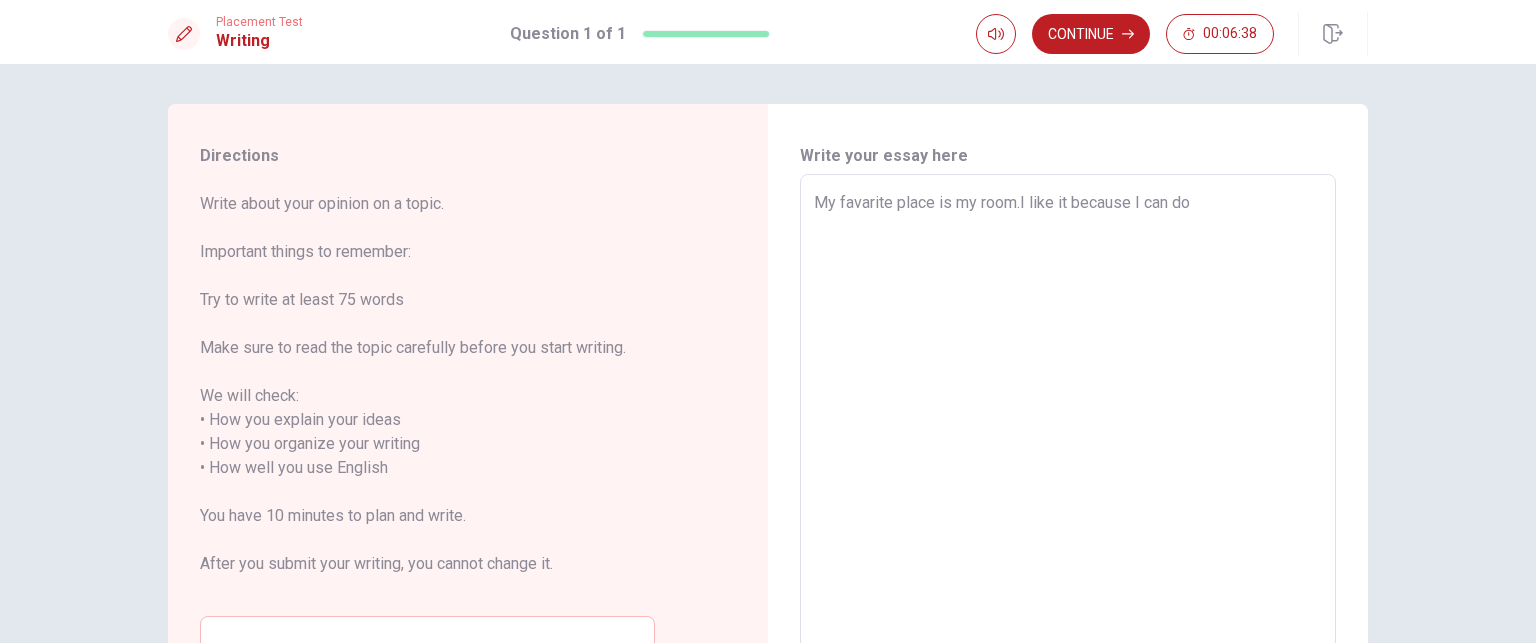 type on "x" 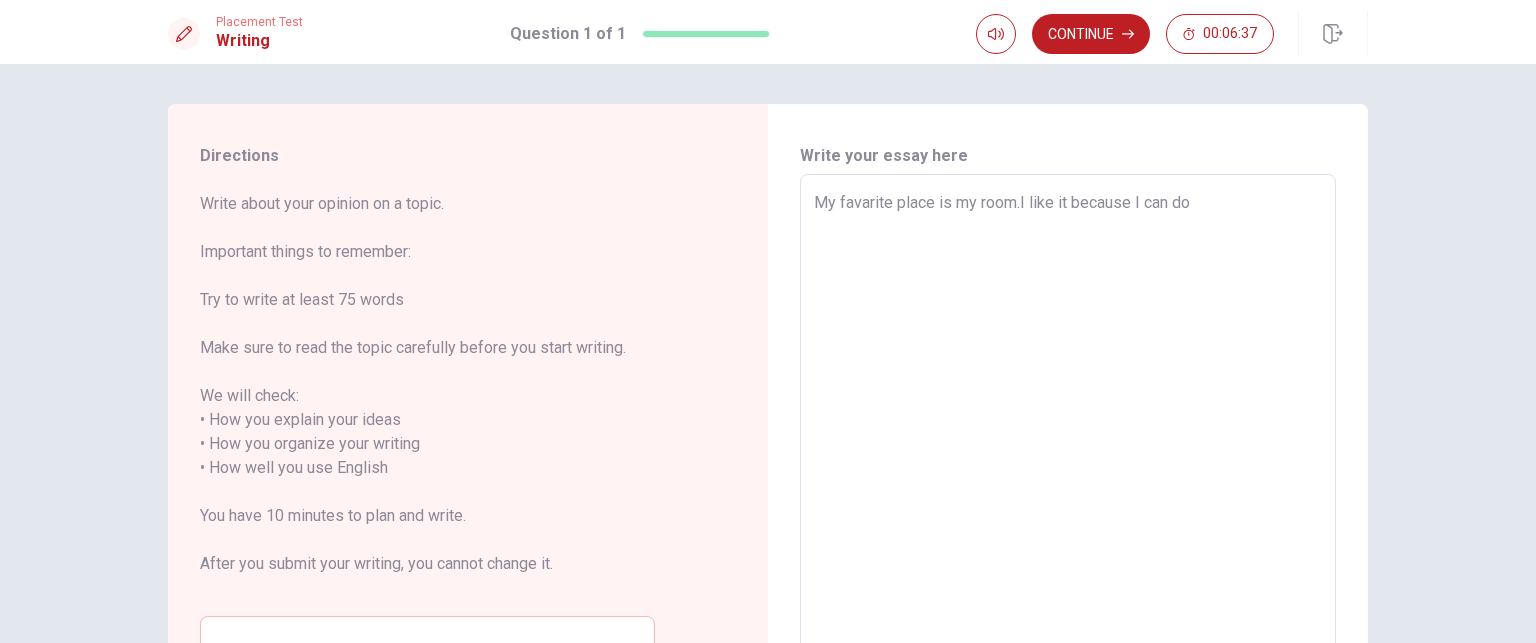 type on "My favarite place is my room.I like it because I can do a" 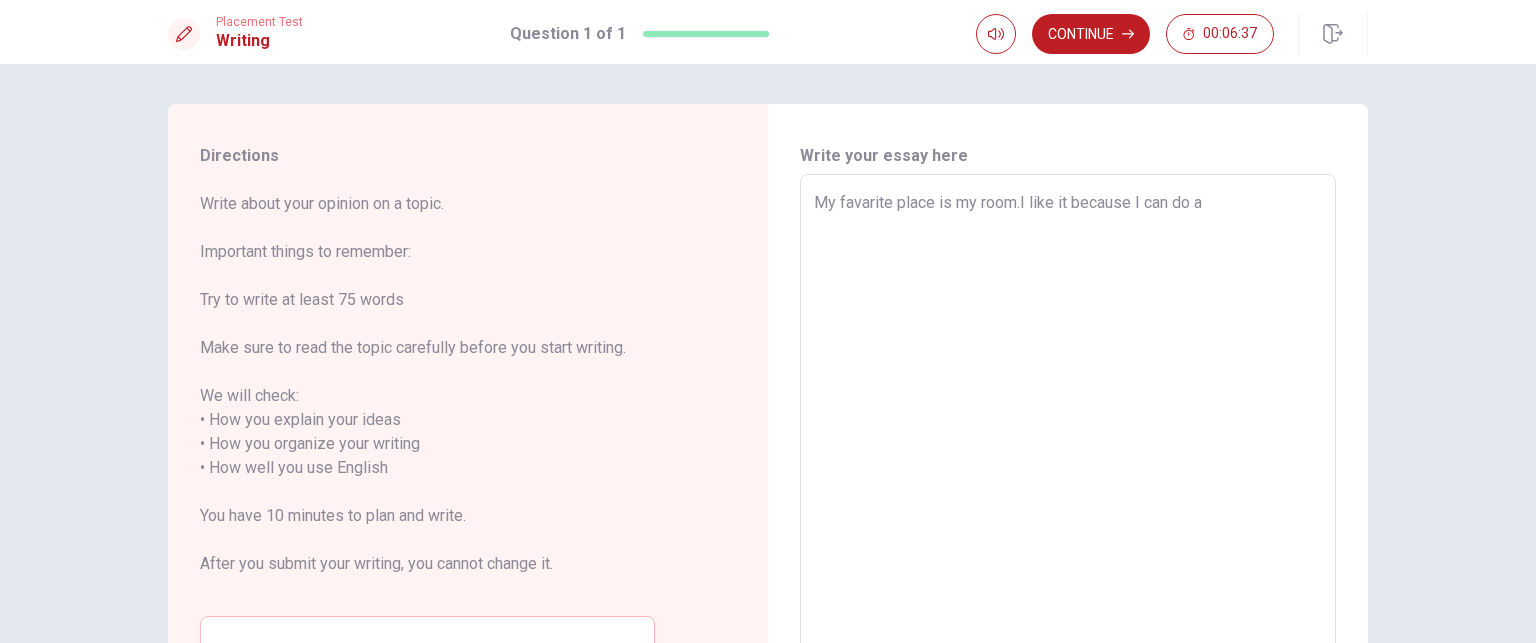type on "x" 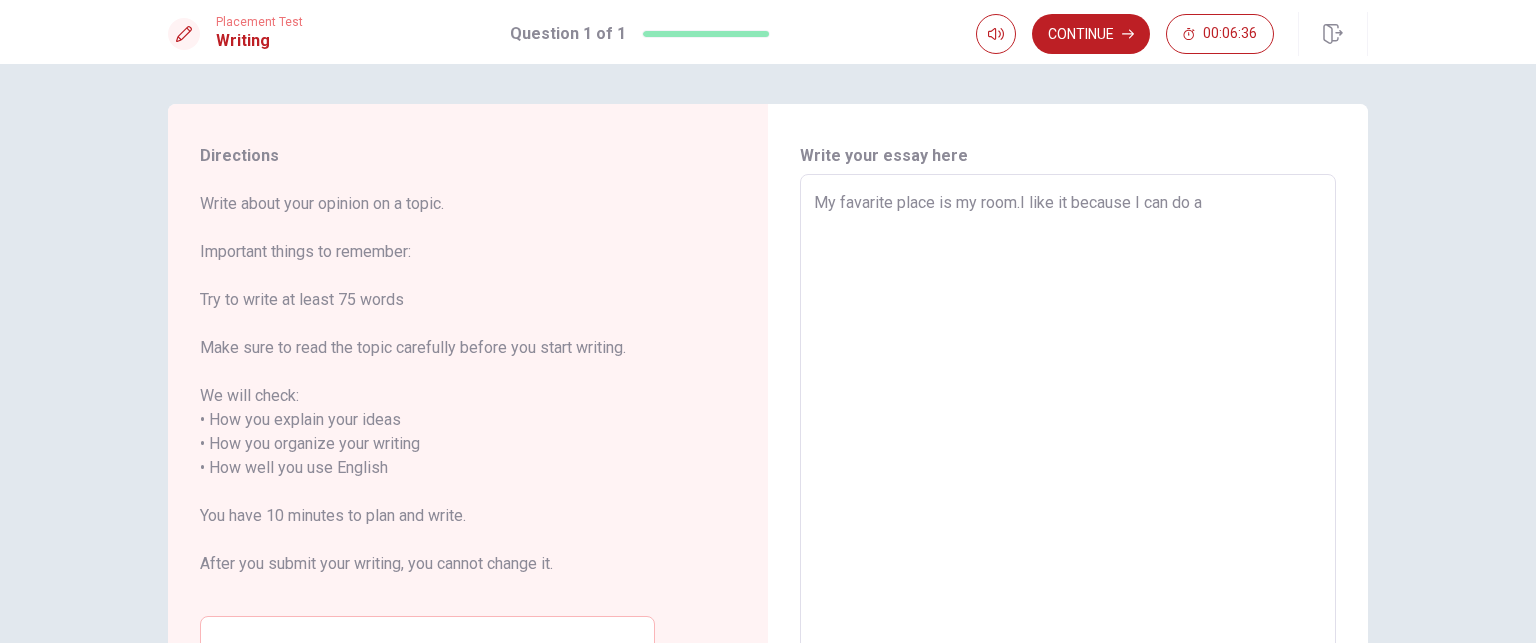 type on "My favarite place is my room.I like it because I can do an" 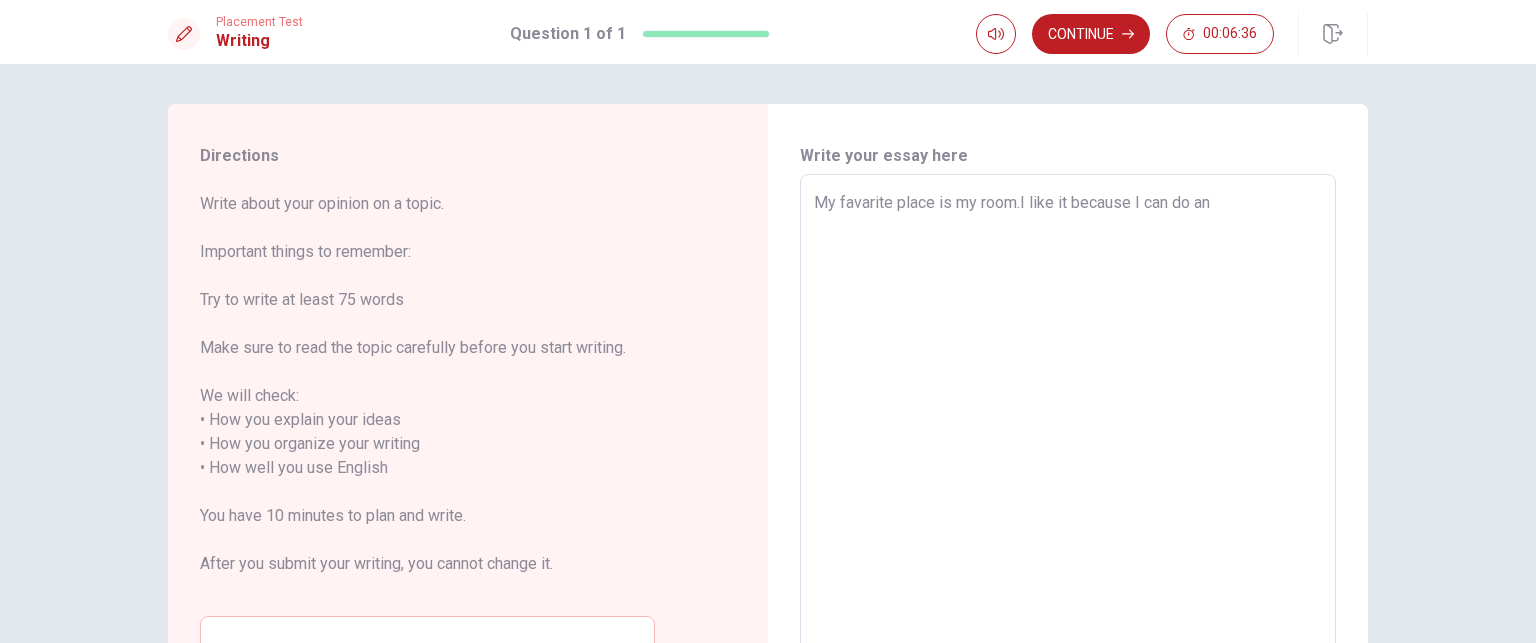 type on "x" 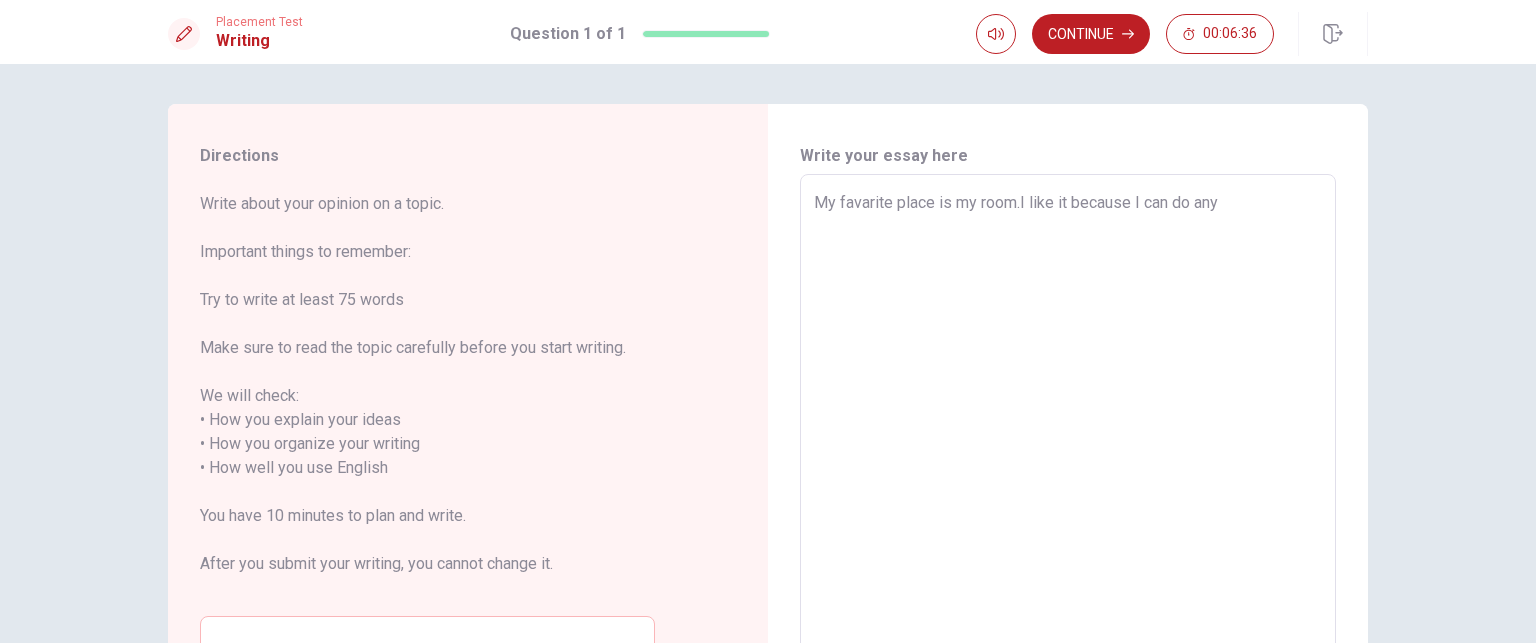 type on "x" 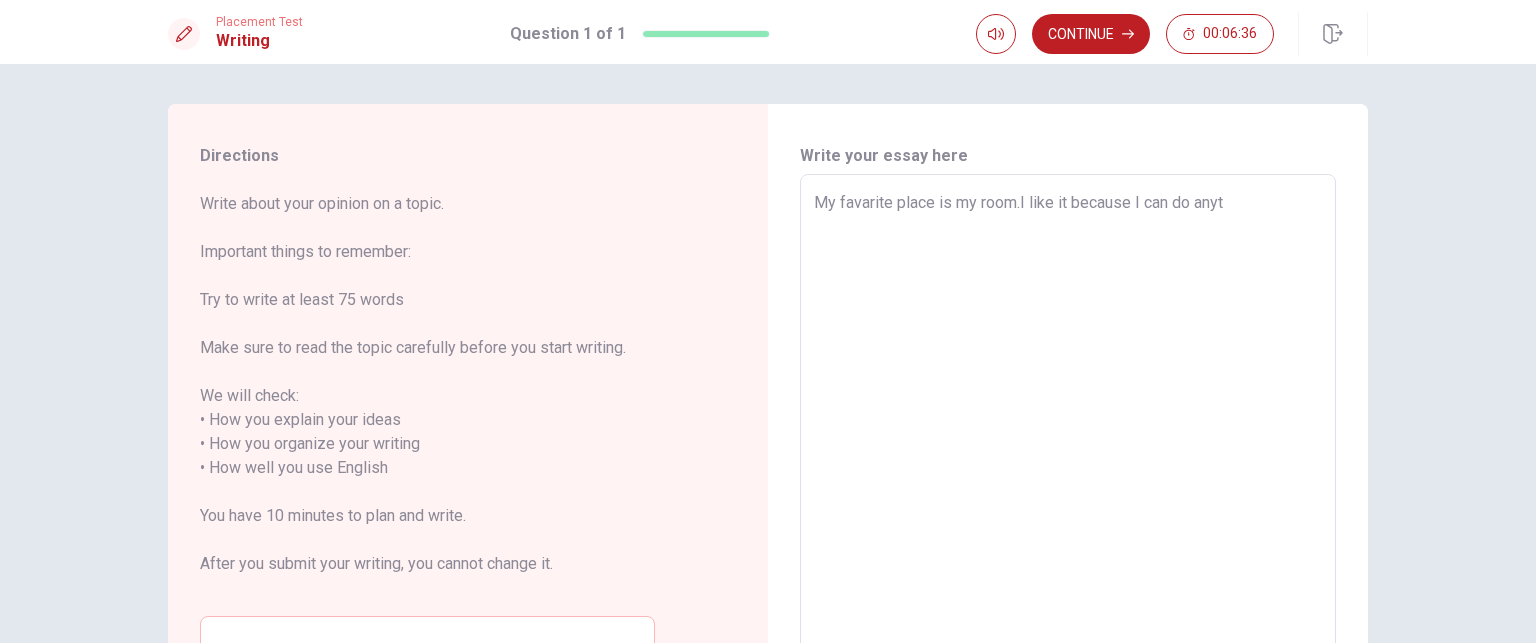type on "x" 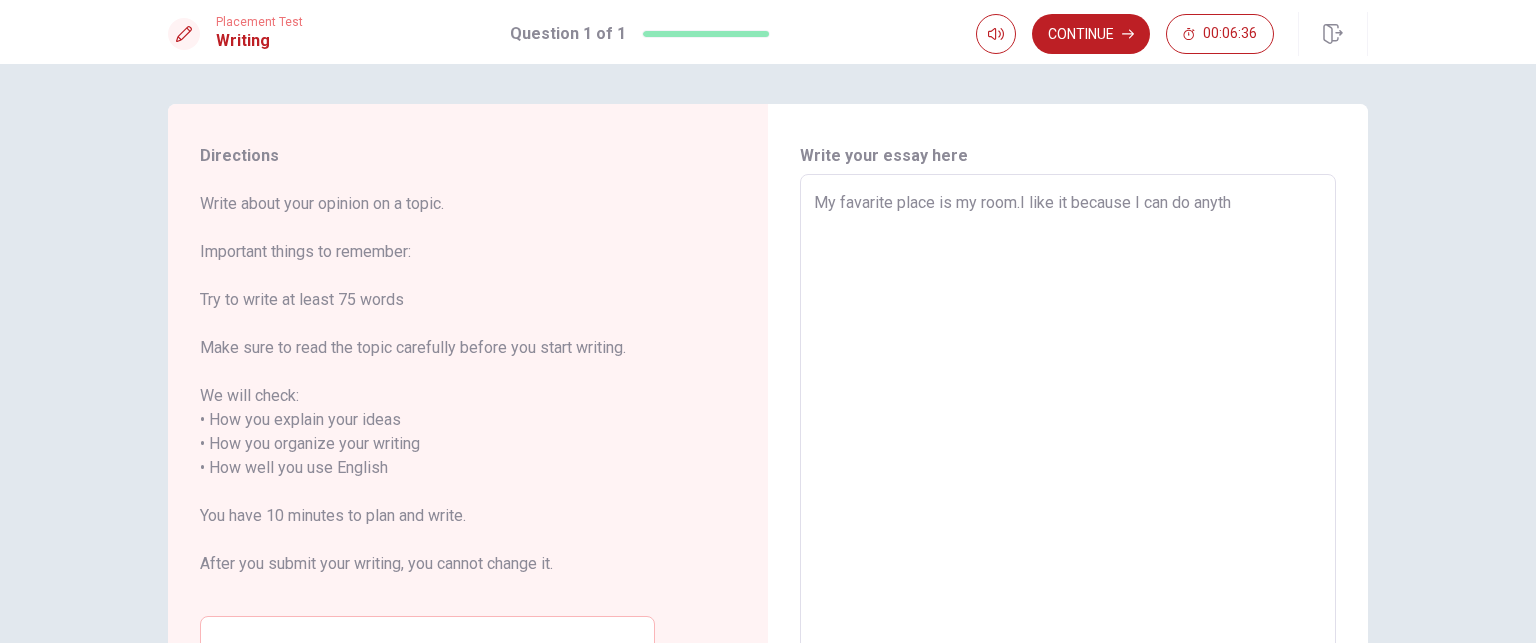 type on "x" 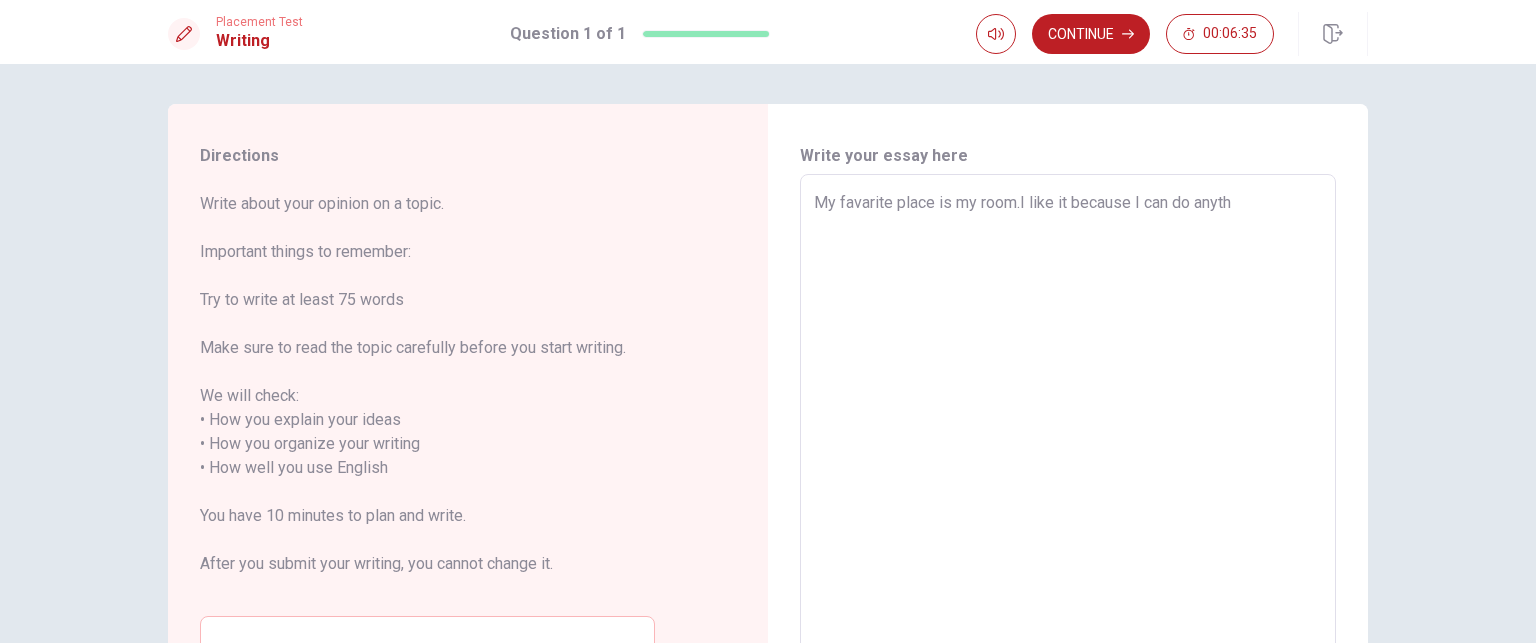 type on "My favarite place is my room.I like it because I can do anyt" 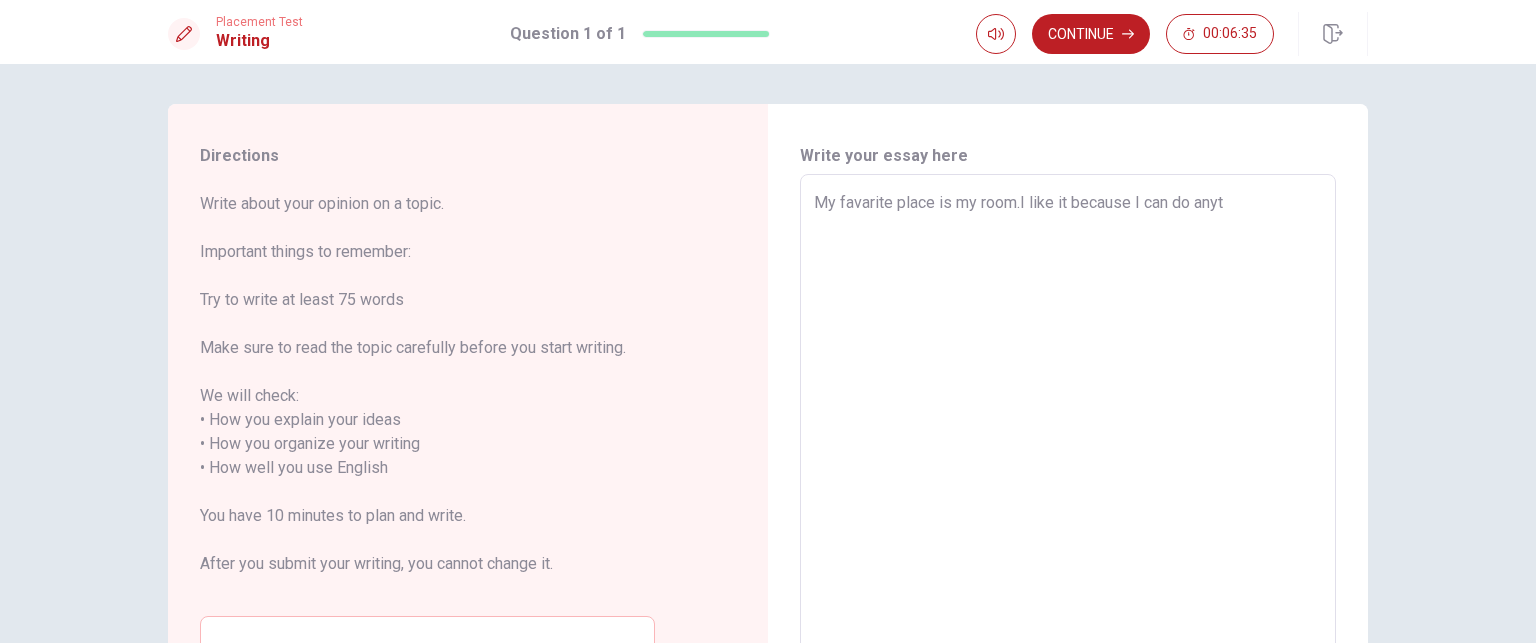 type on "x" 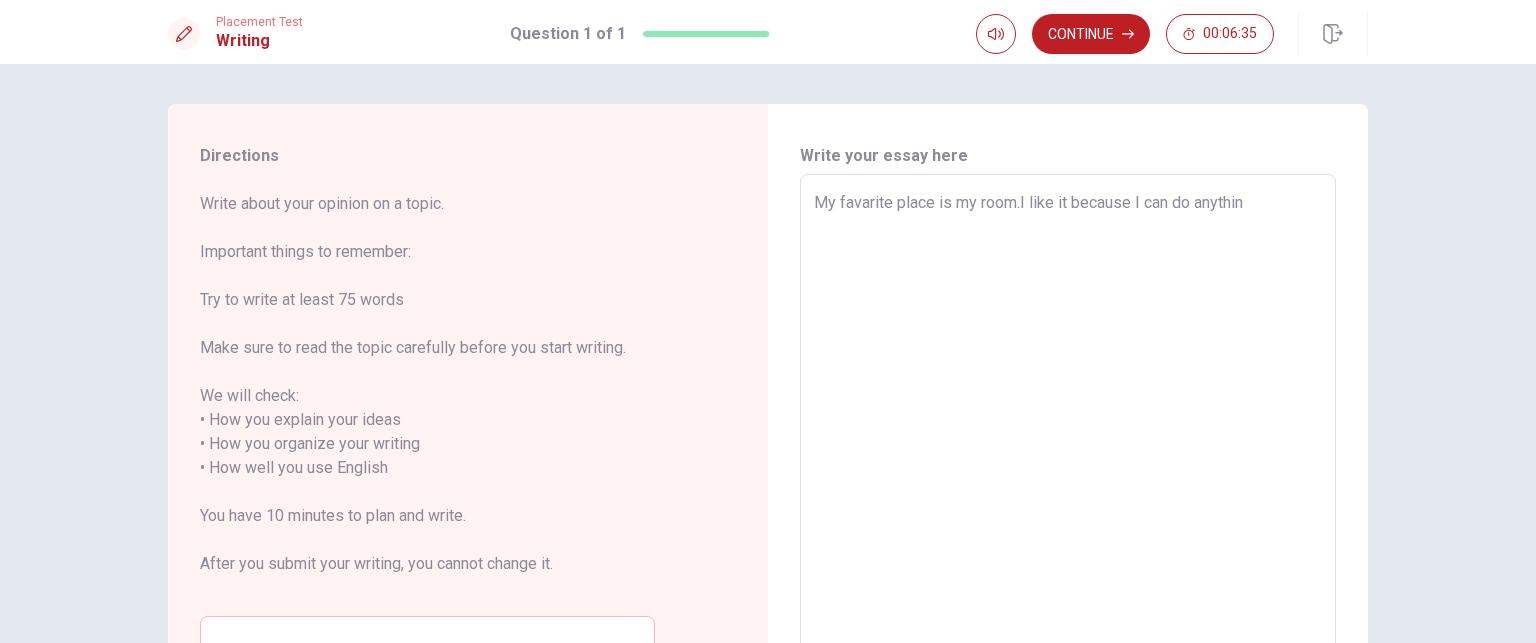 type on "x" 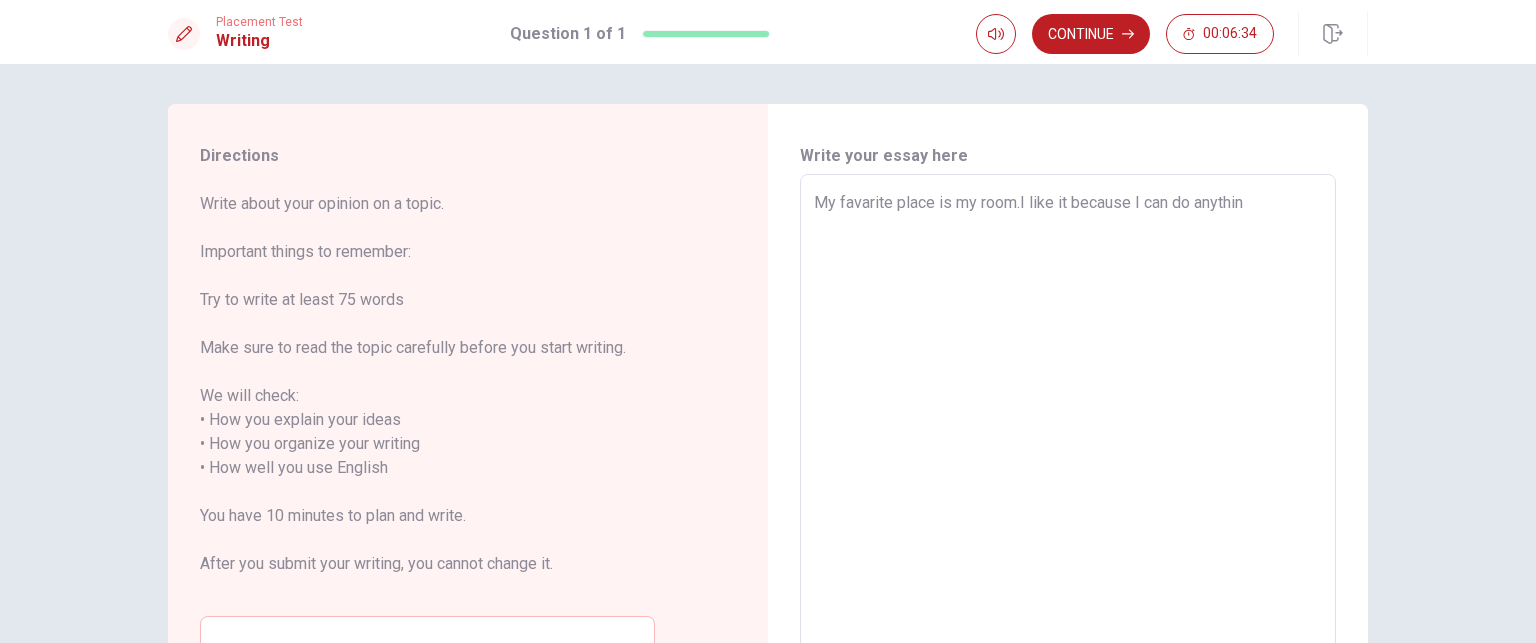type on "My favarite place is my room.I like it because I can do anything" 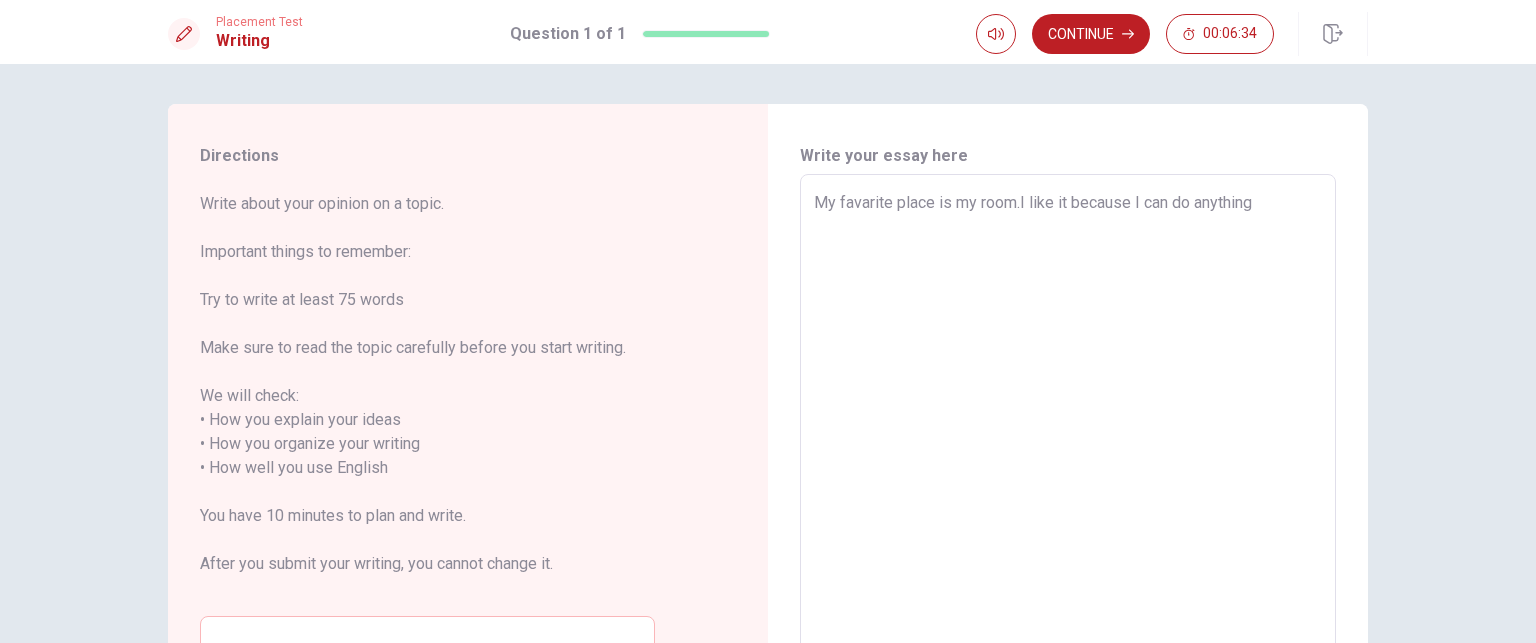 type on "x" 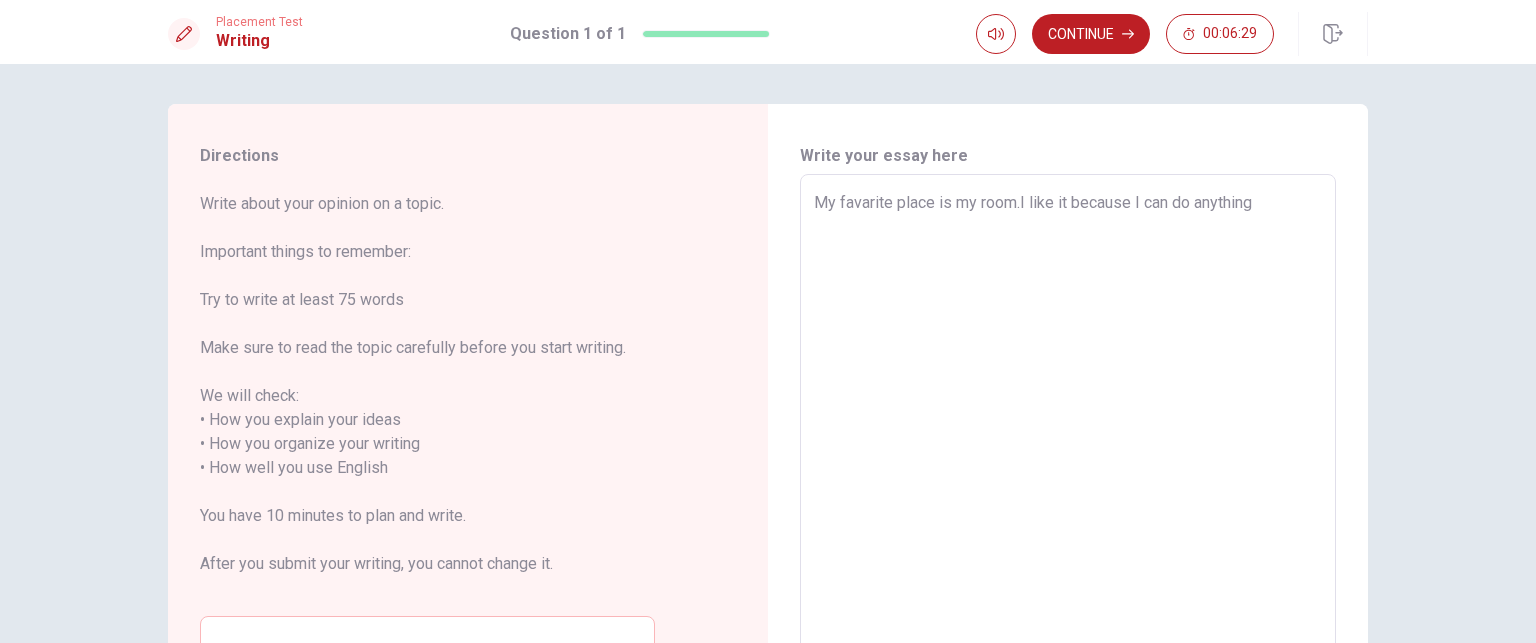 type on "x" 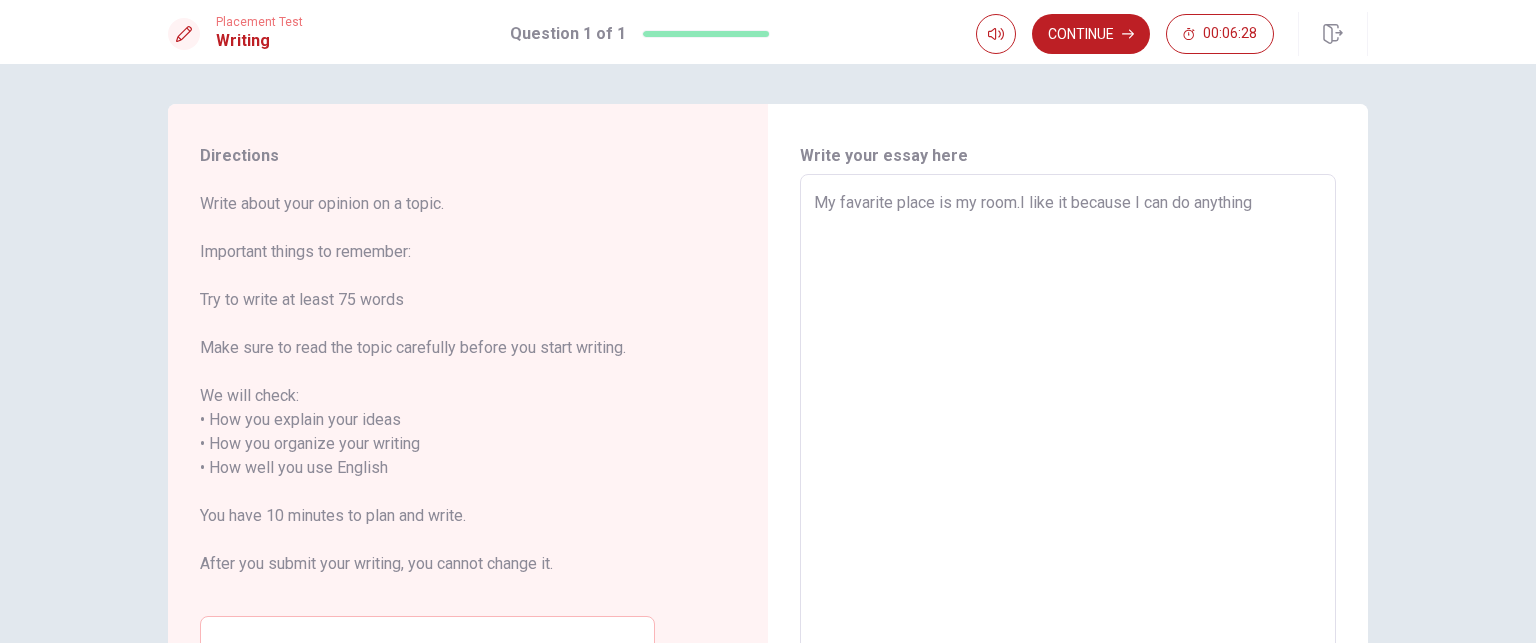 type on "My favarite place is my room.I like it because I can do anything" 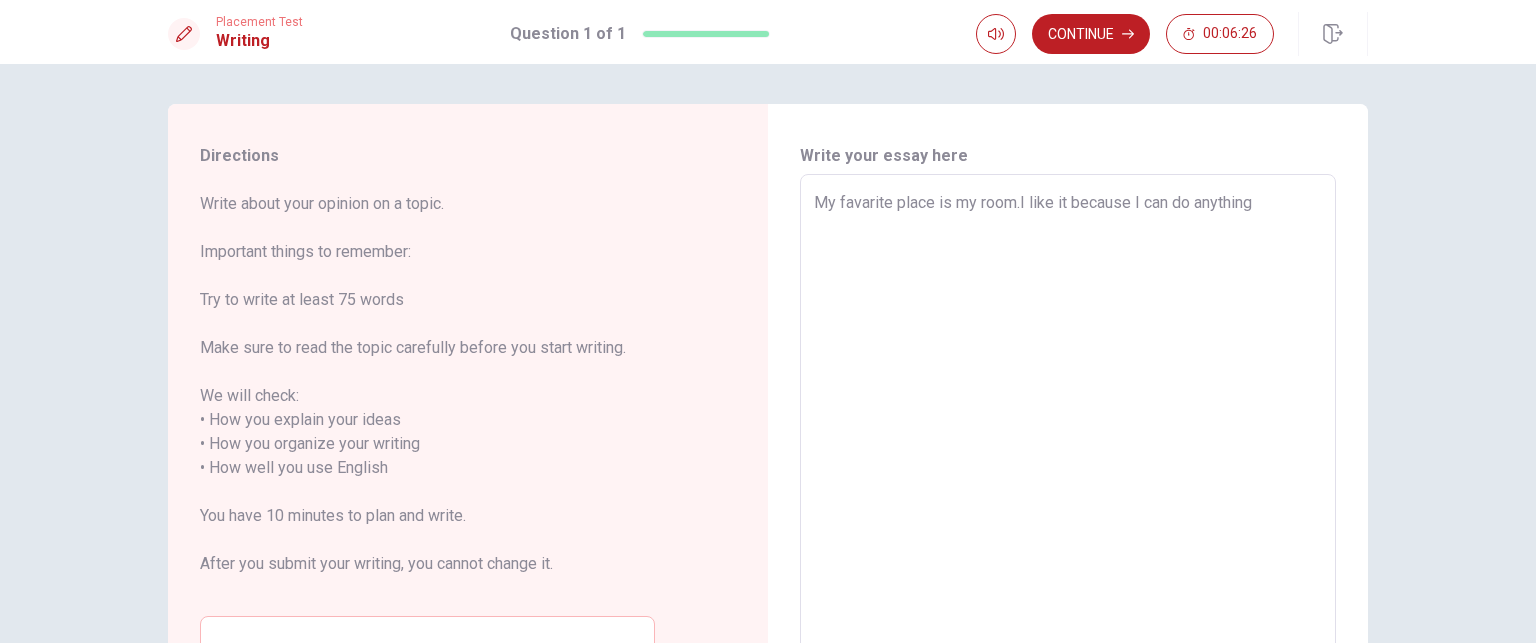 type on "x" 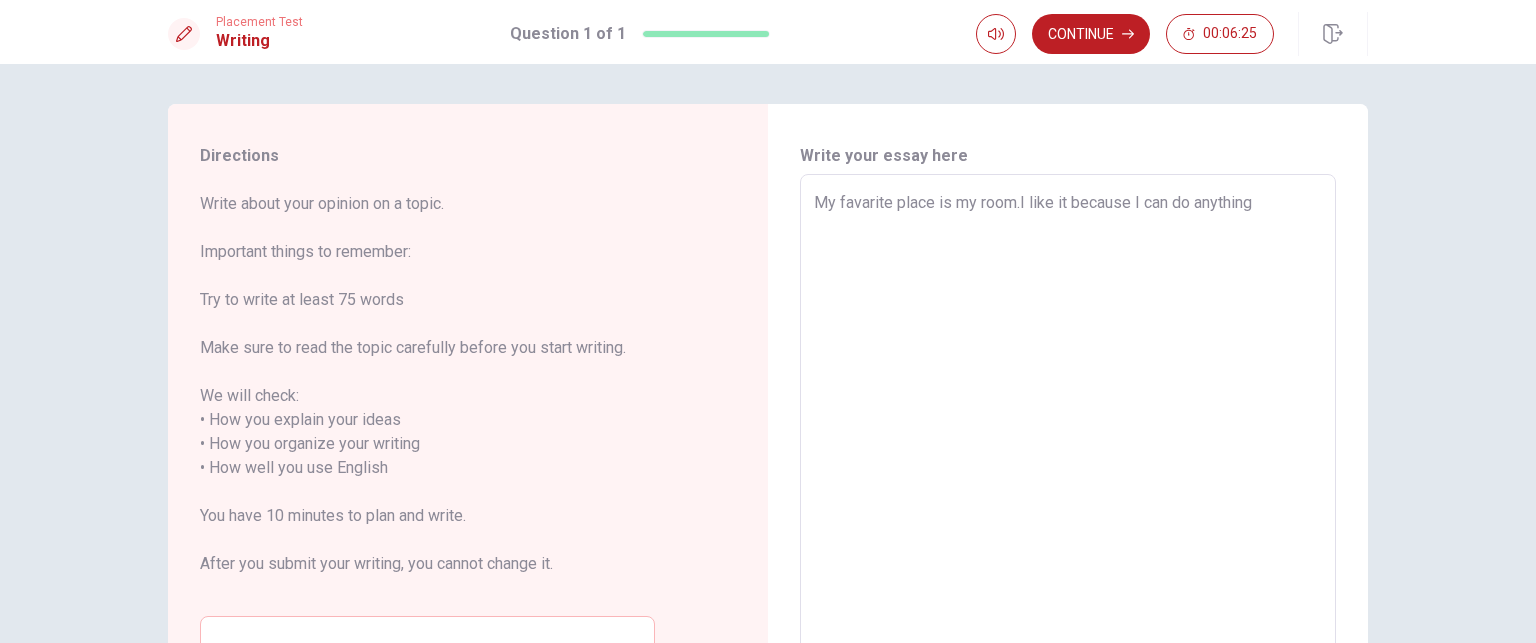 type on "My favarite place is my room.I like it because I can do anything," 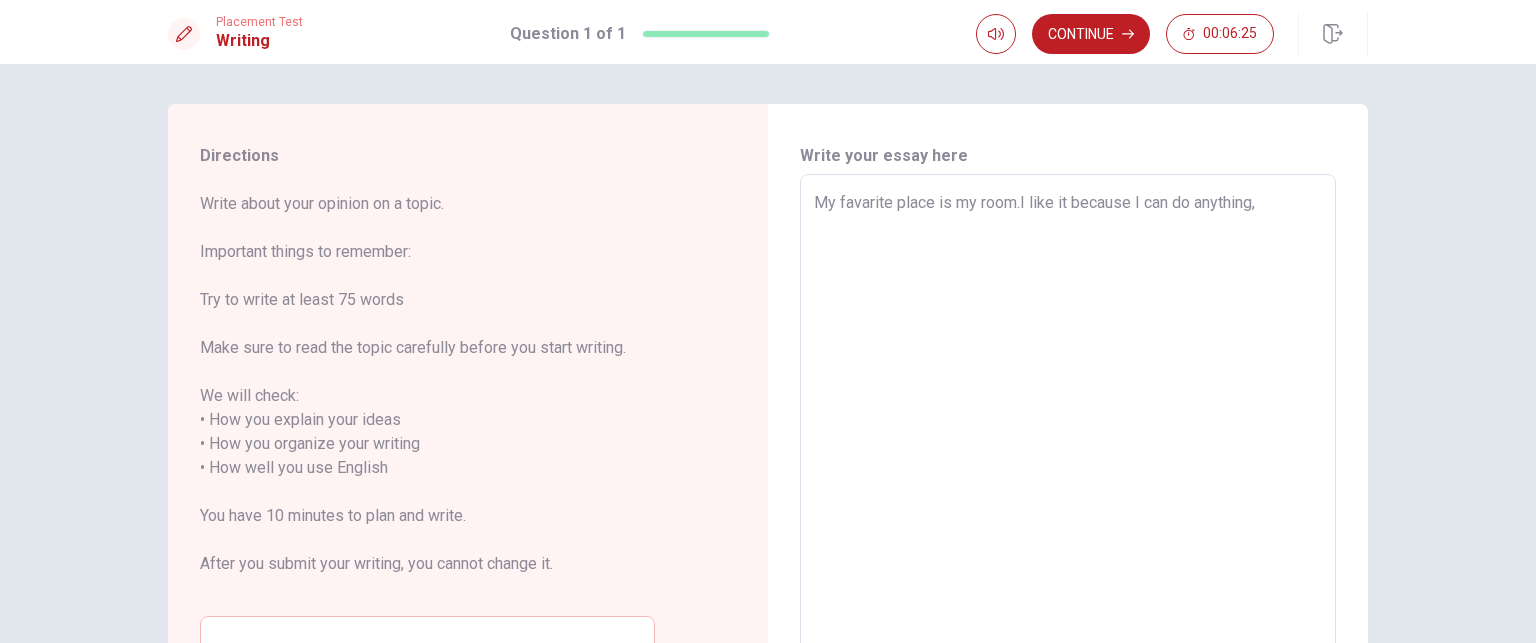 type on "x" 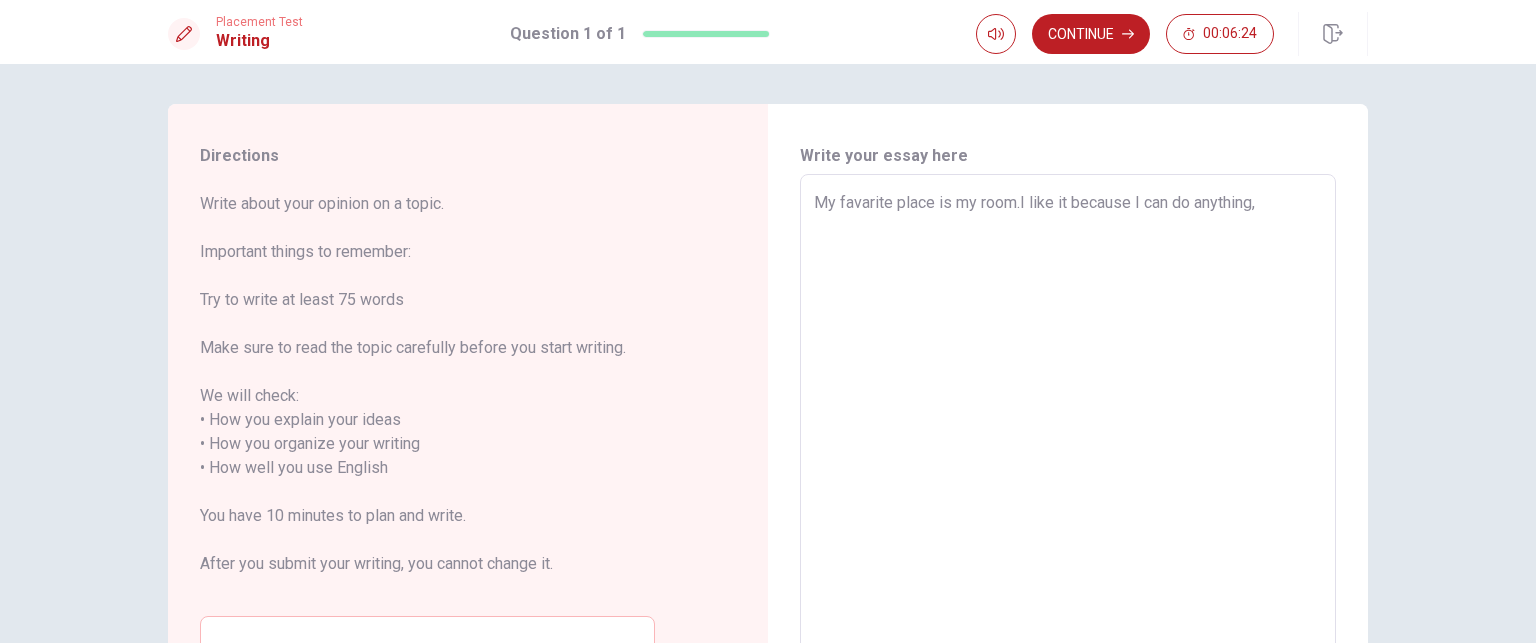 type on "x" 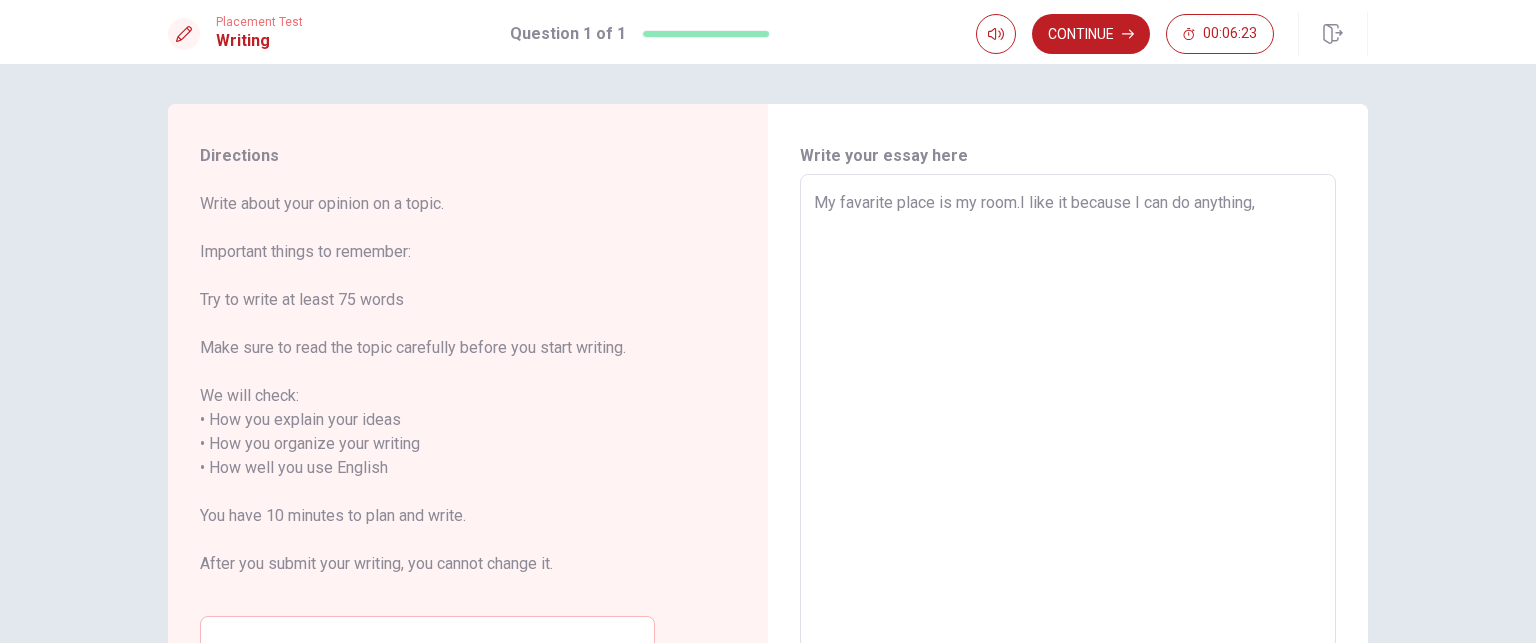 type on "My favarite place is my room.I like it because I can do anything, f" 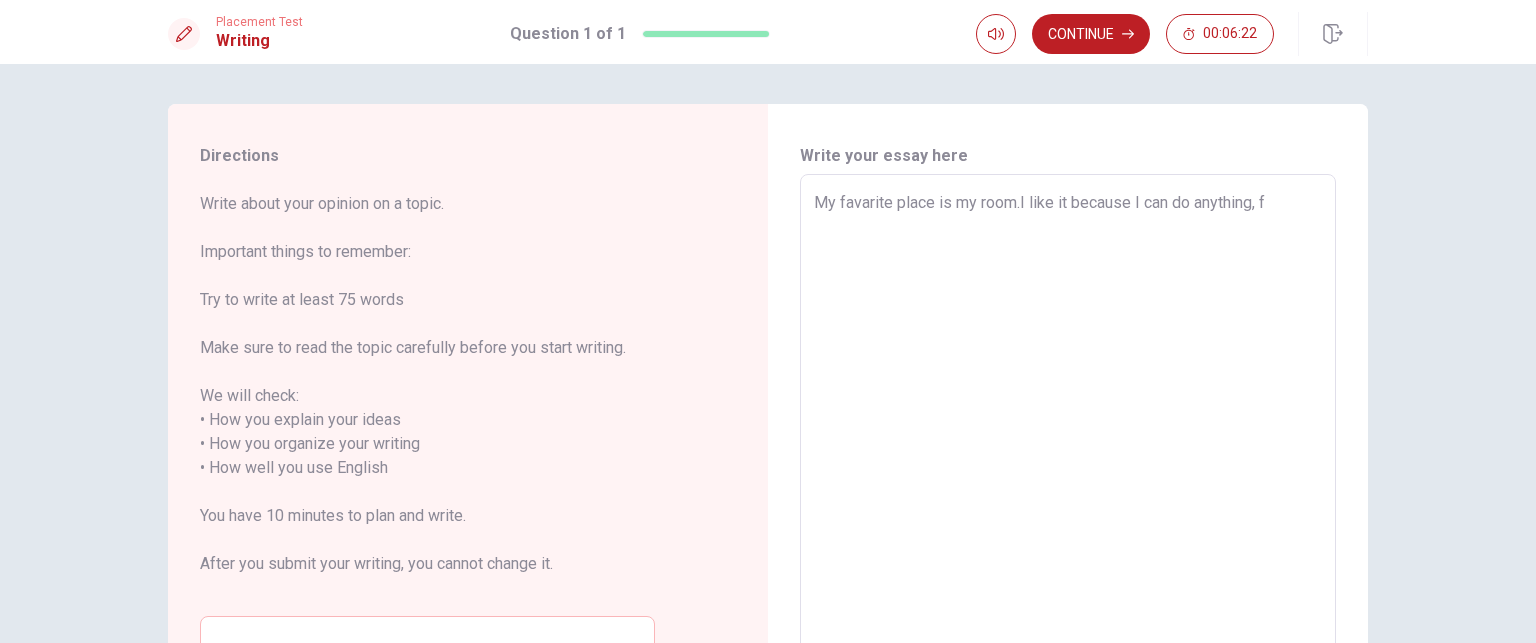 type on "x" 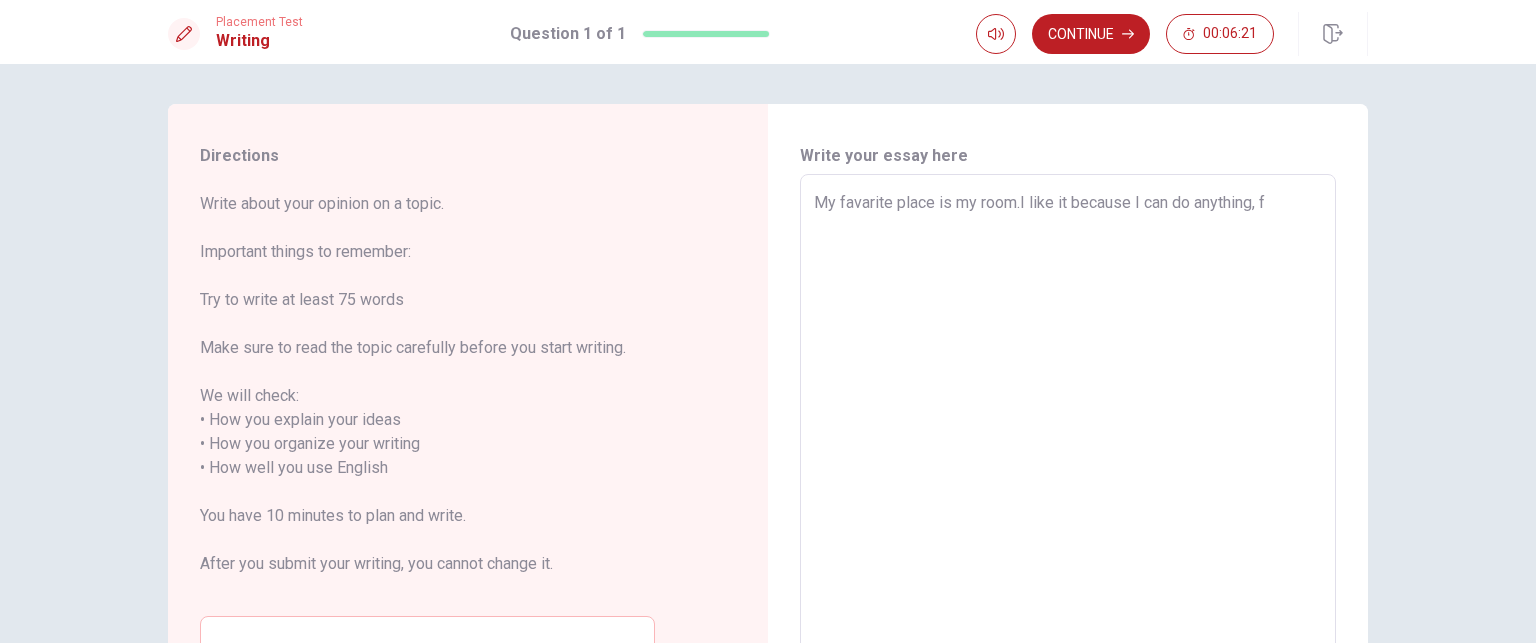 type on "My favarite place is my room.I like it because I can do anything, fo" 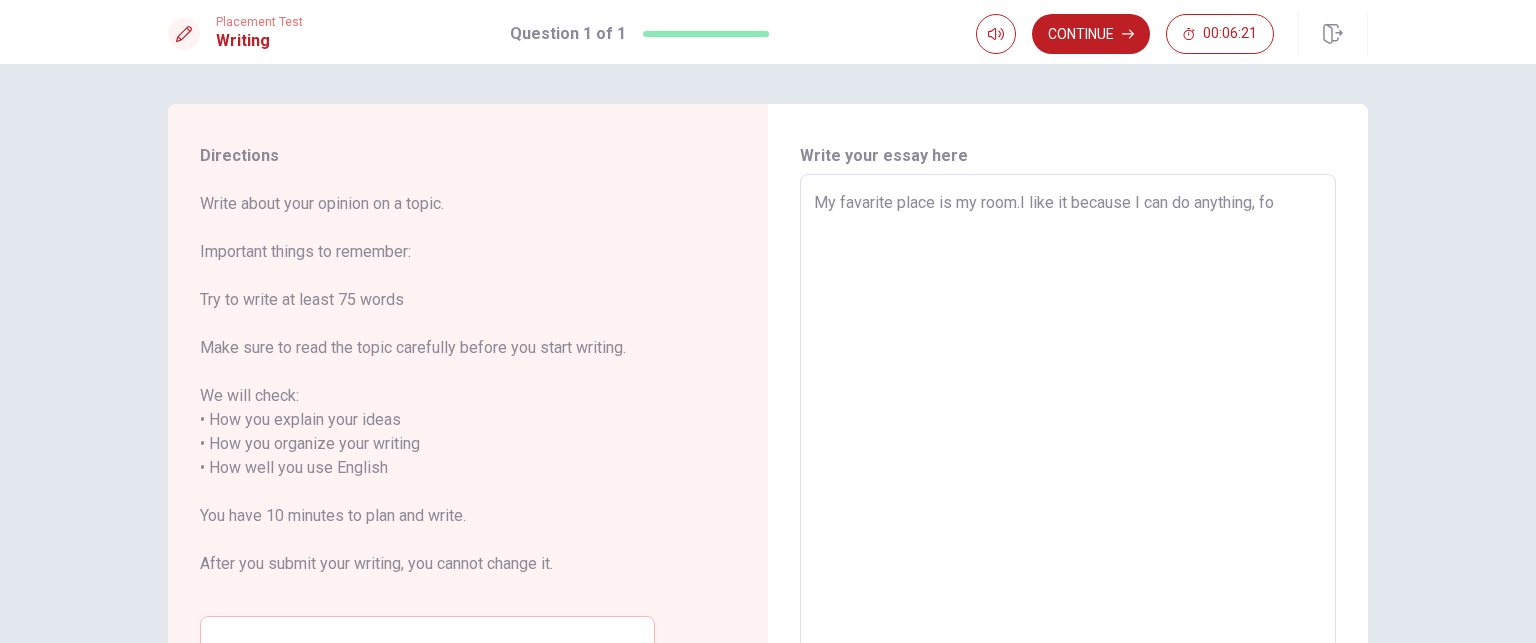 type on "x" 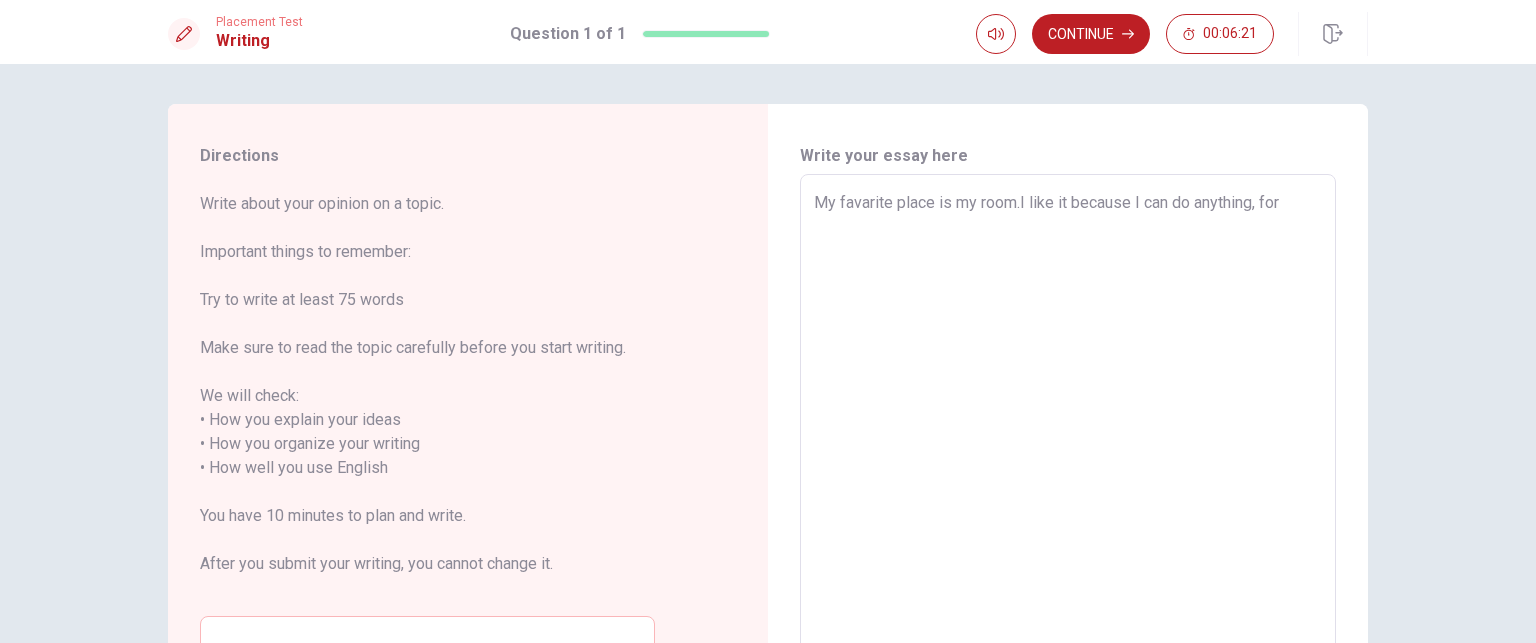 type on "x" 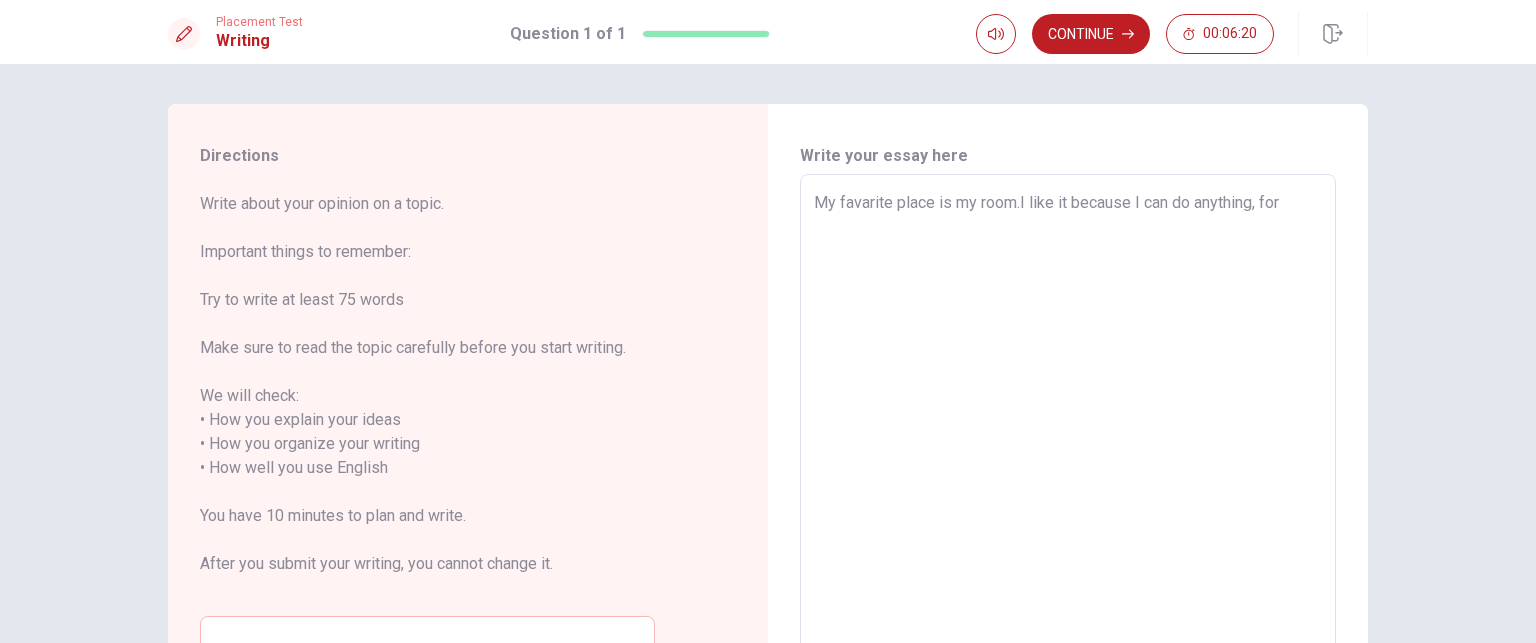 type on "My favarite place is my room.I like it because I can do anything, for" 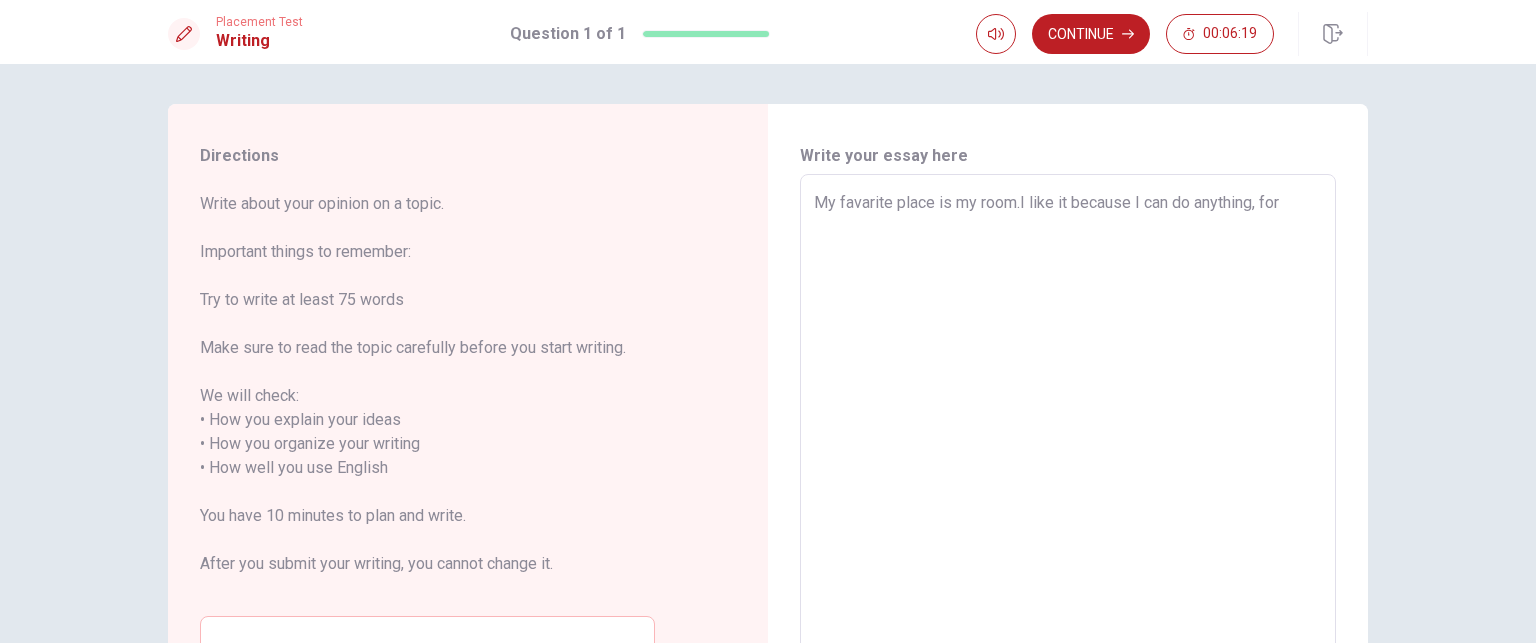 type on "My favarite place is my room.I like it because I can do anything, for e" 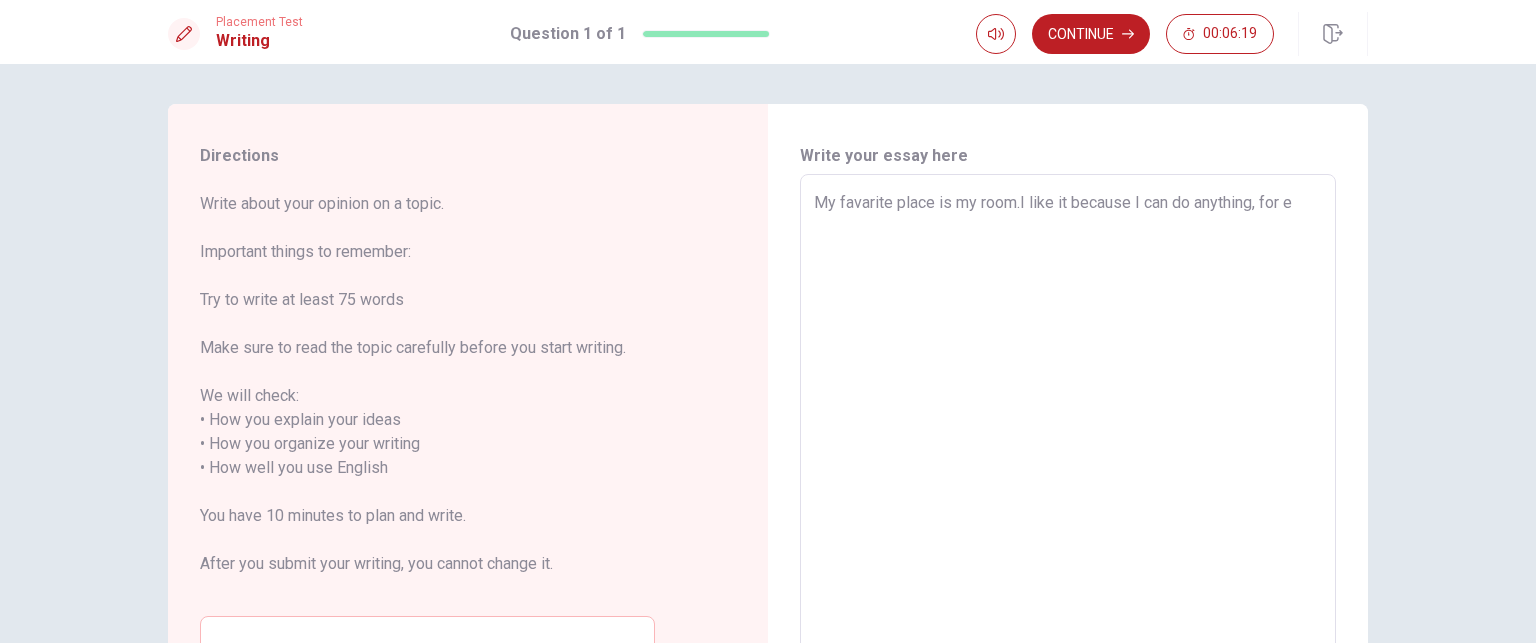 type on "x" 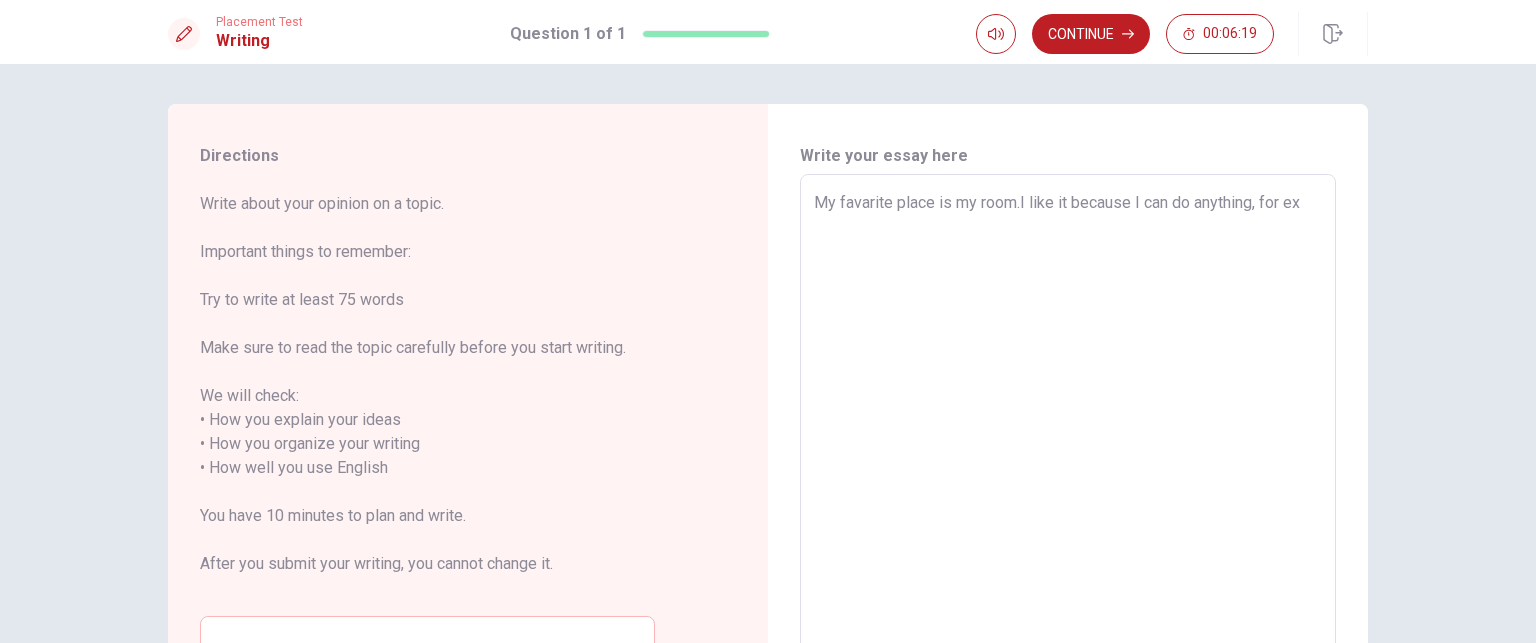type on "x" 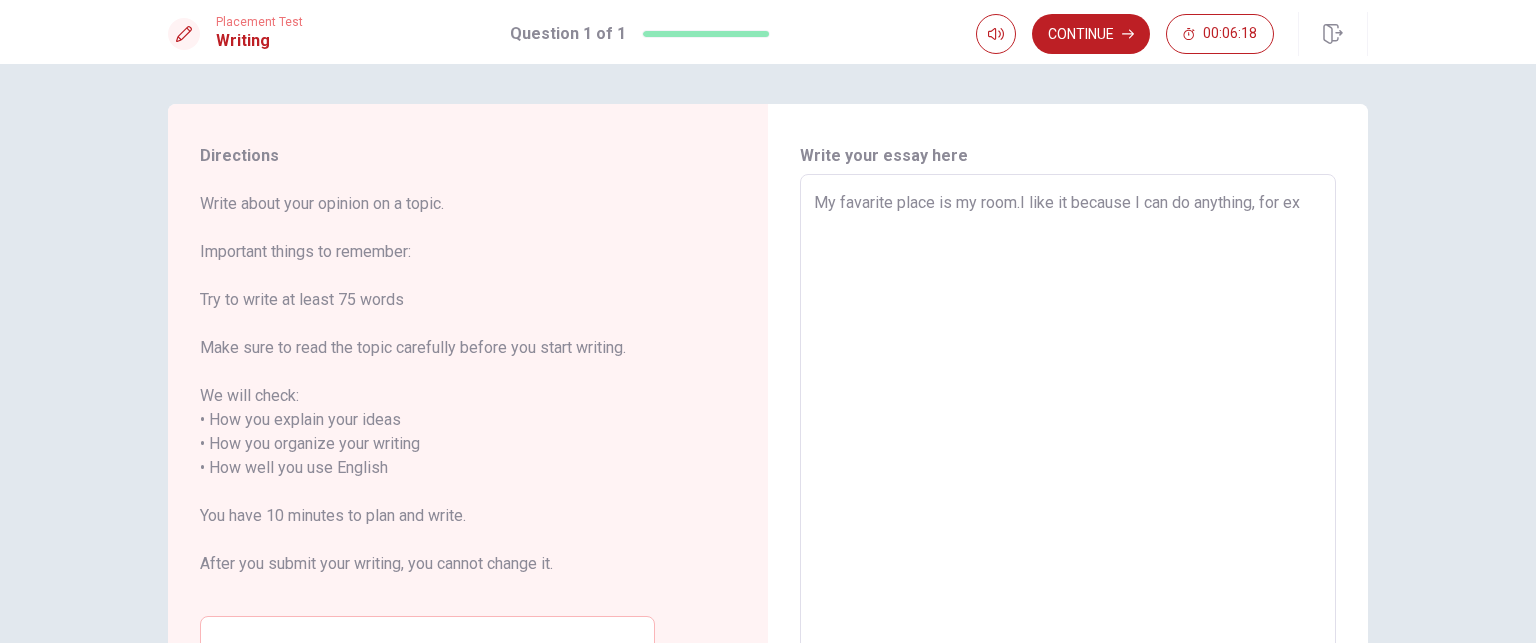 type on "My favarite place is my room.I like it because I can do anything, for exa" 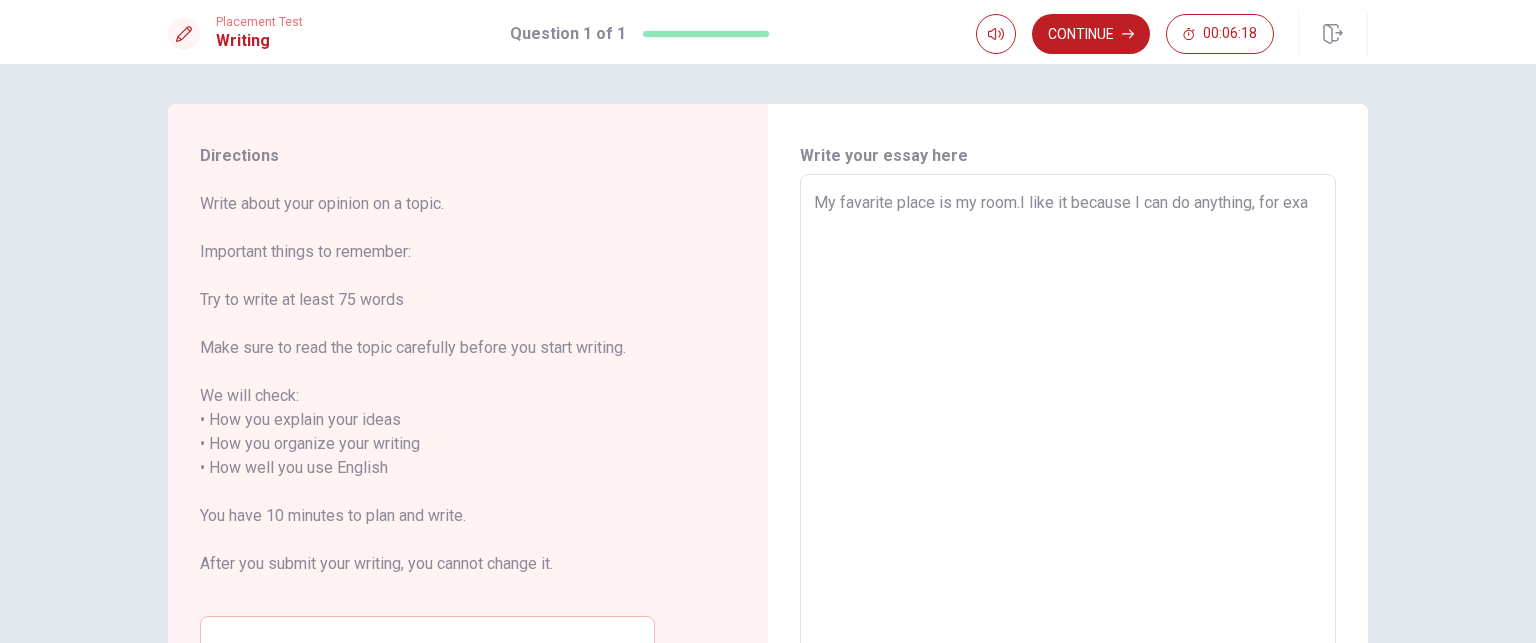 type on "x" 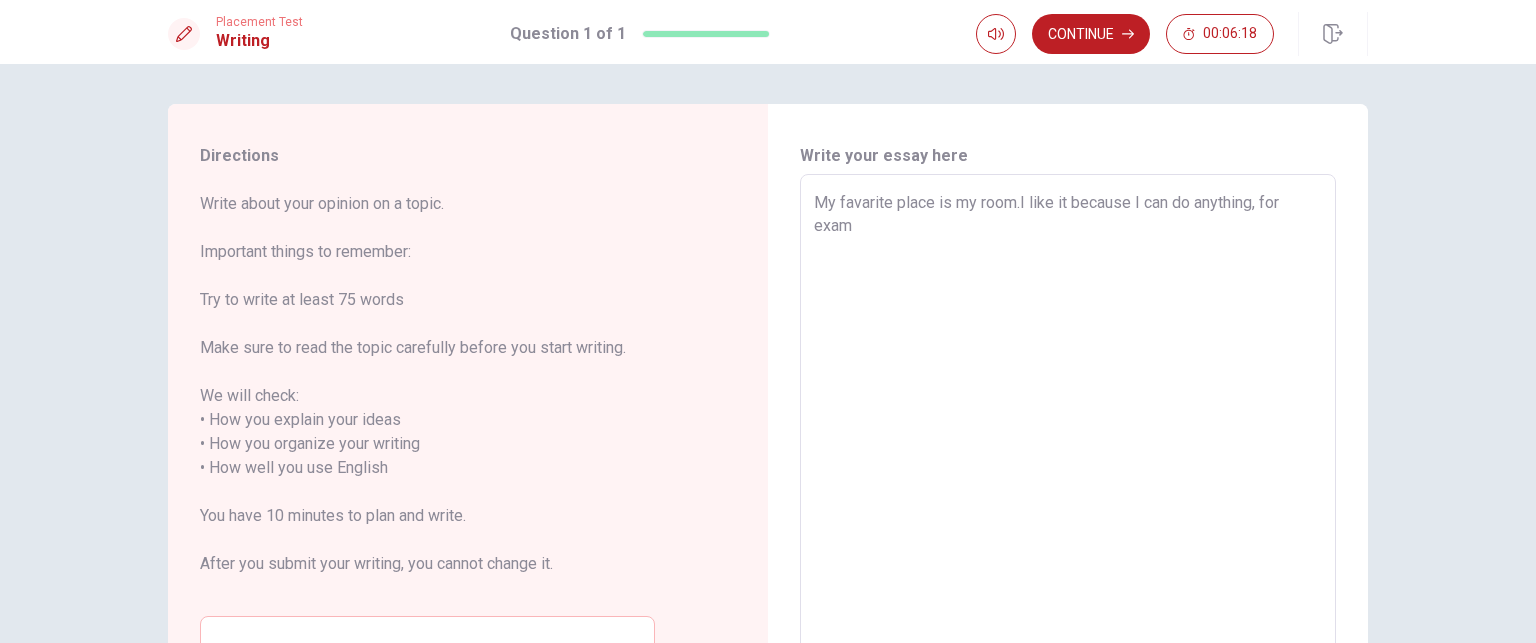 type on "x" 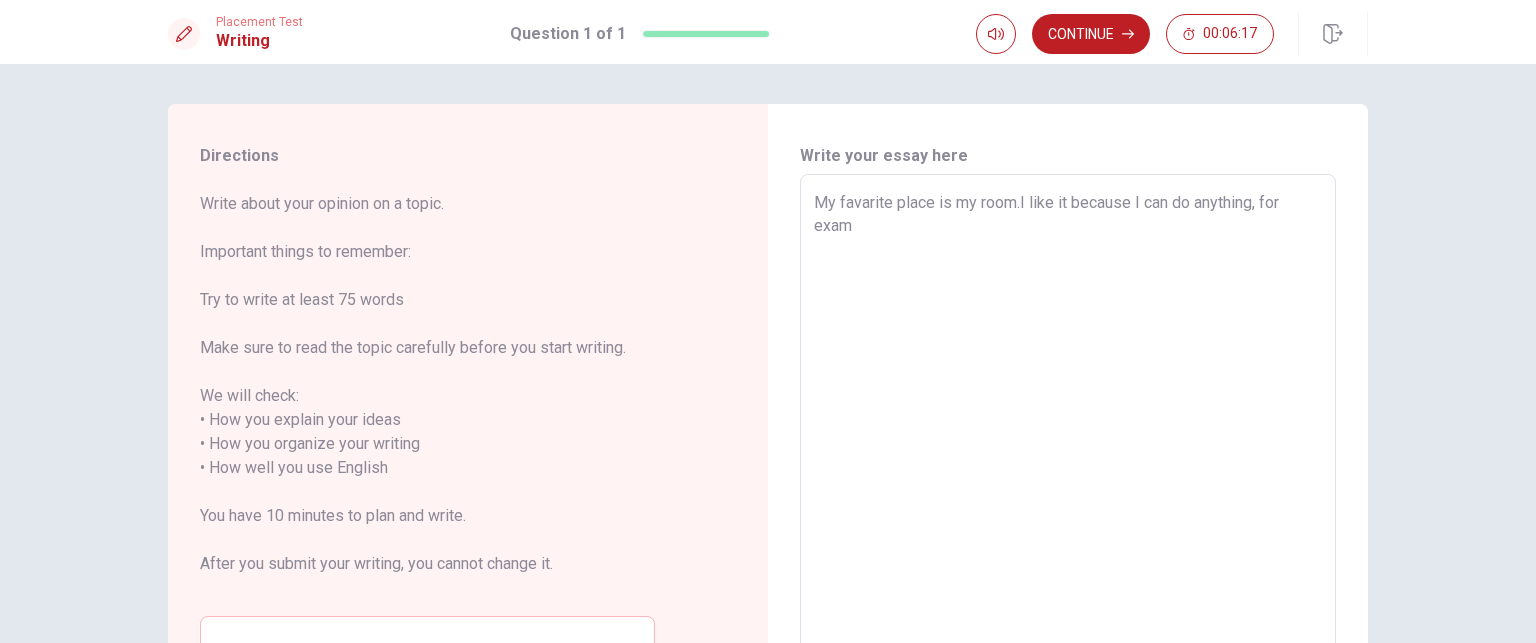 type on "My favarite place is my room.I like it because I can do anything, for examp" 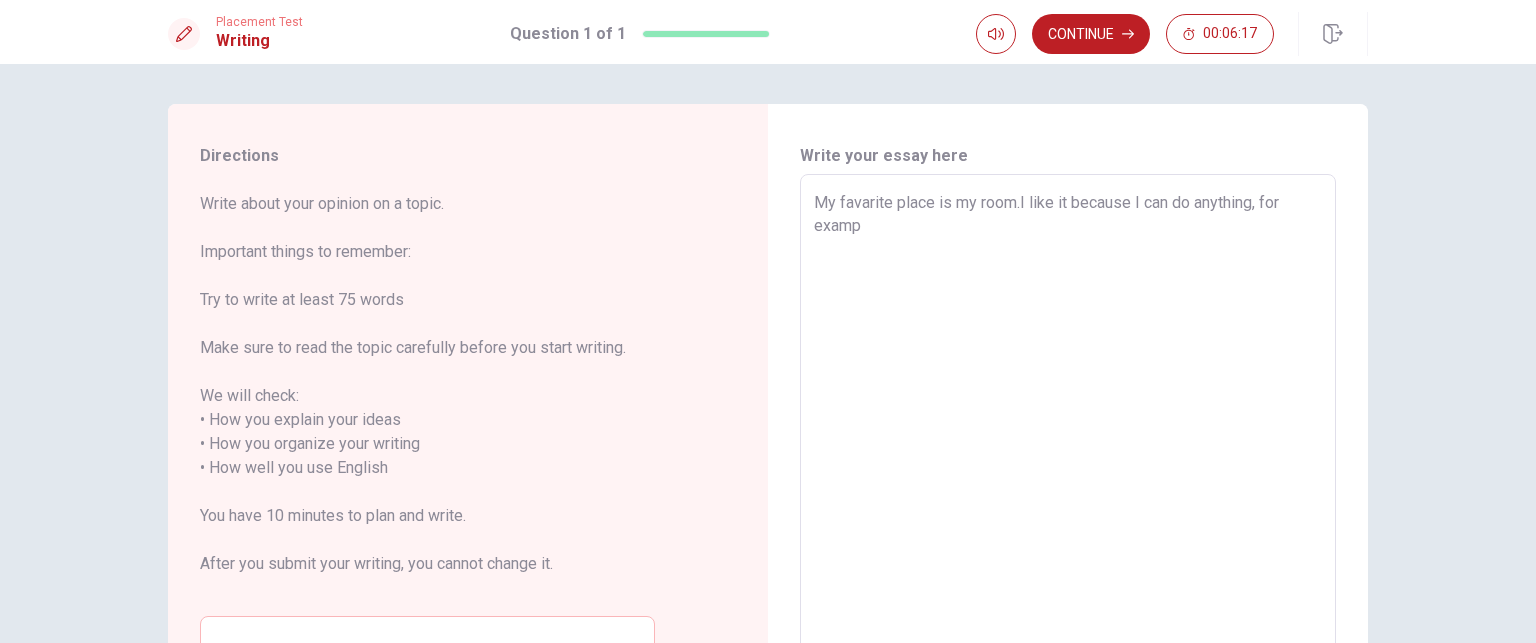 type on "x" 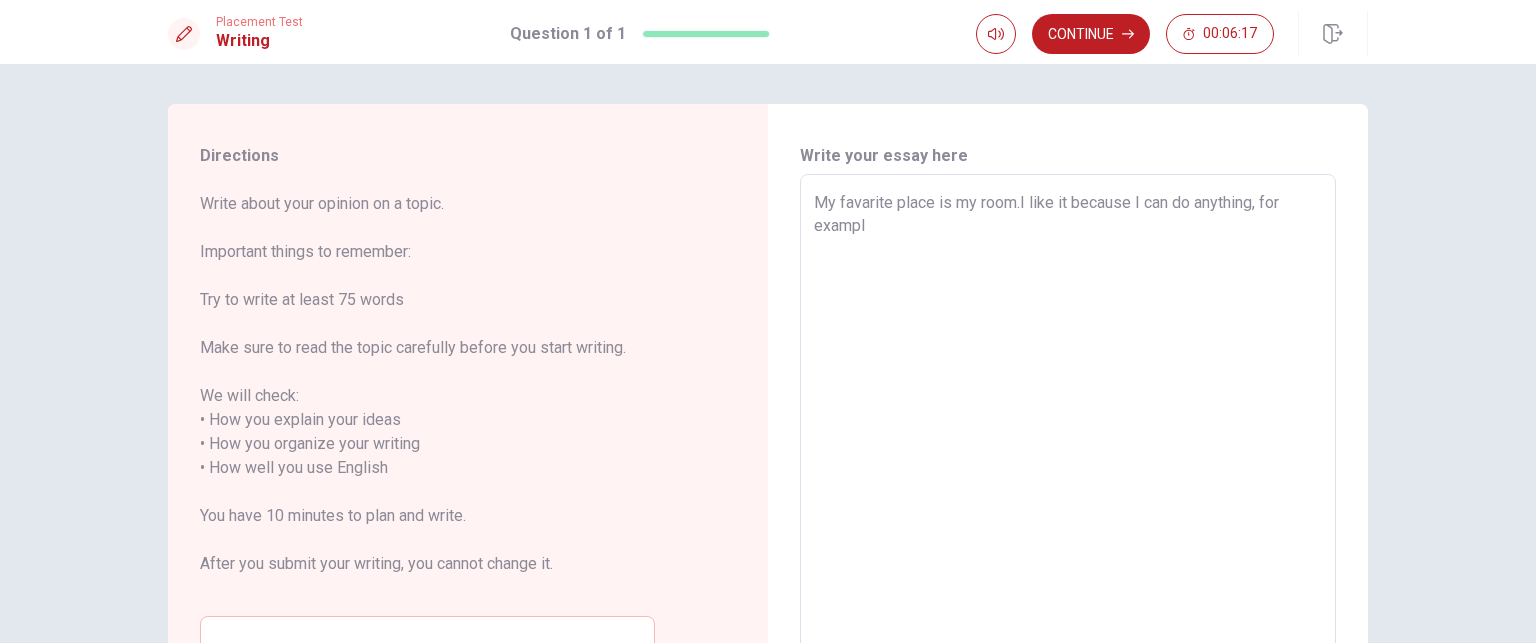type on "x" 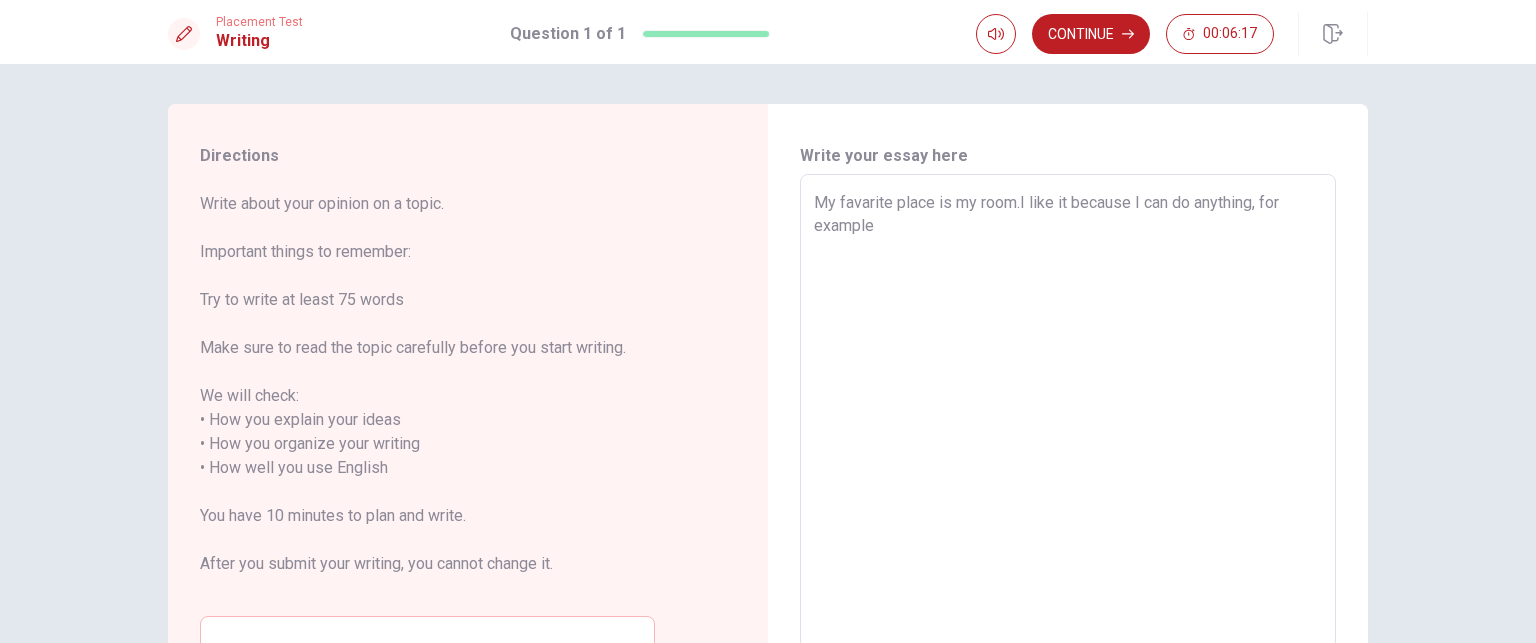 type on "x" 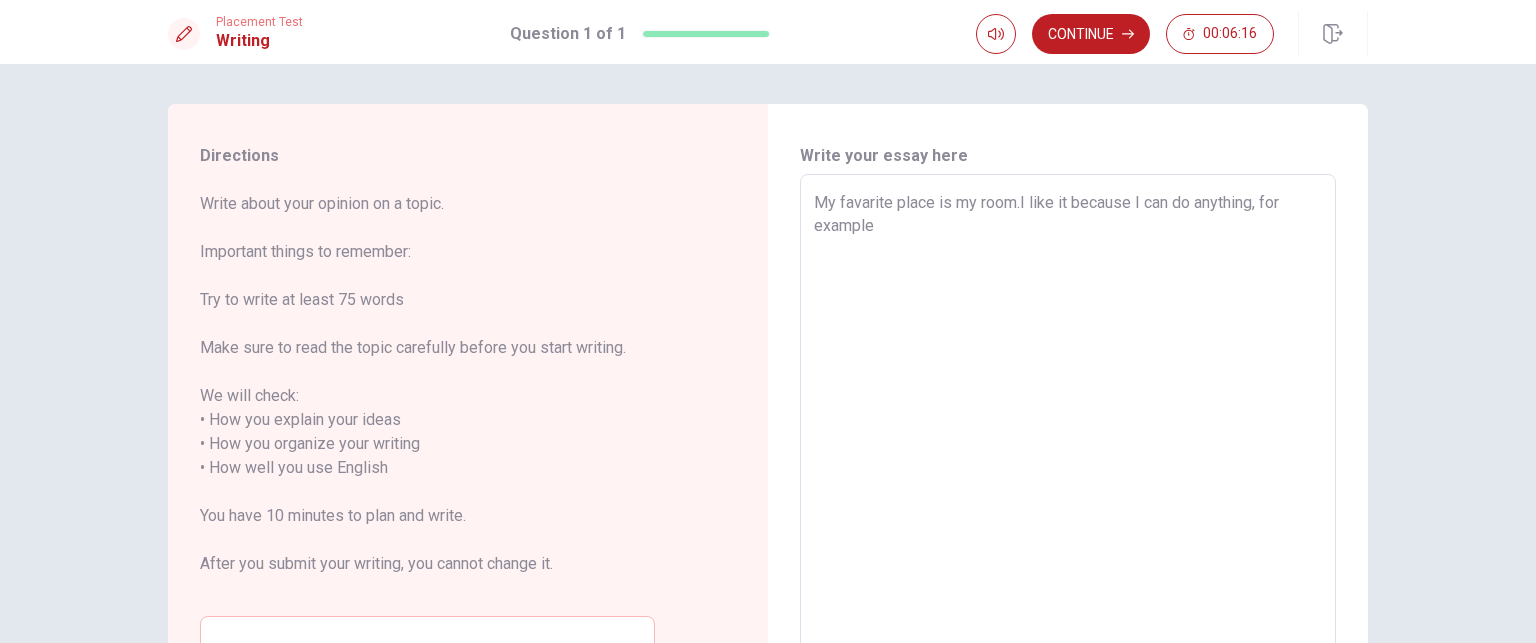 type on "My favarite place is my room.I like it because I can do anything, for example" 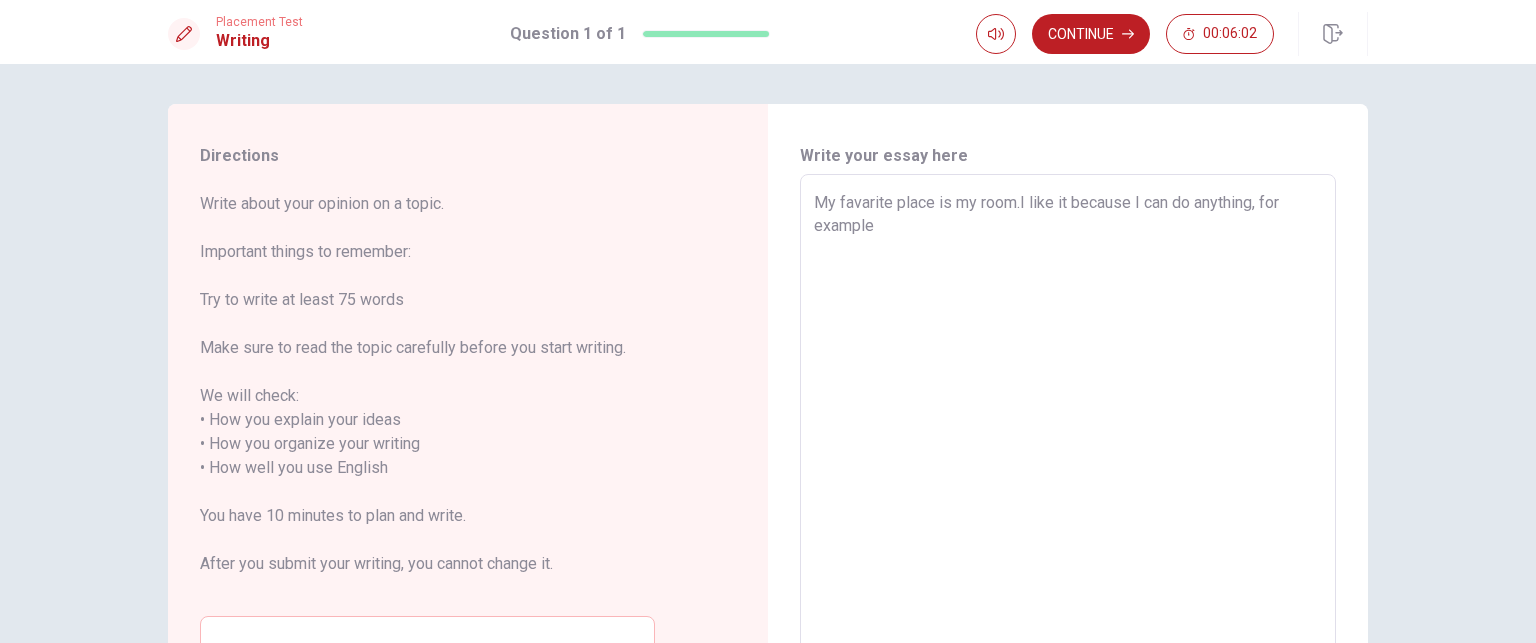 type on "x" 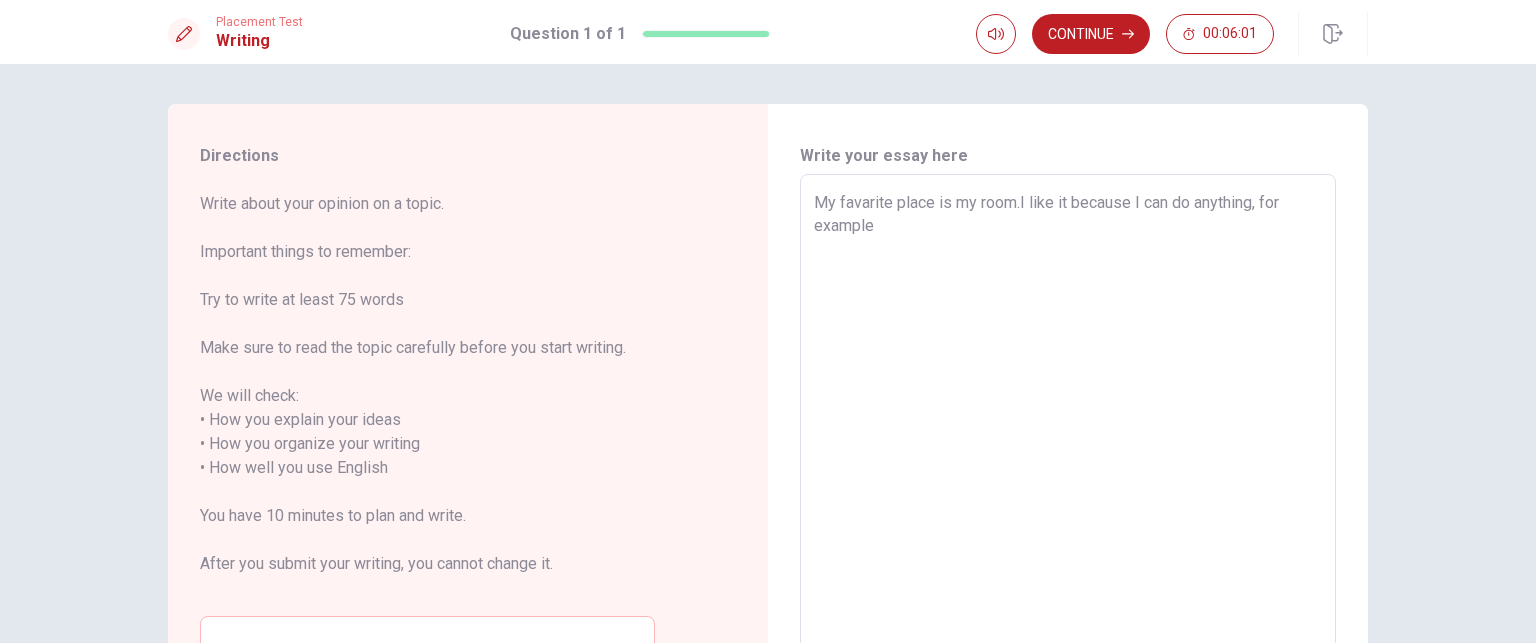 type on "My favarite place is my room.I like it because I can do anything, for example s" 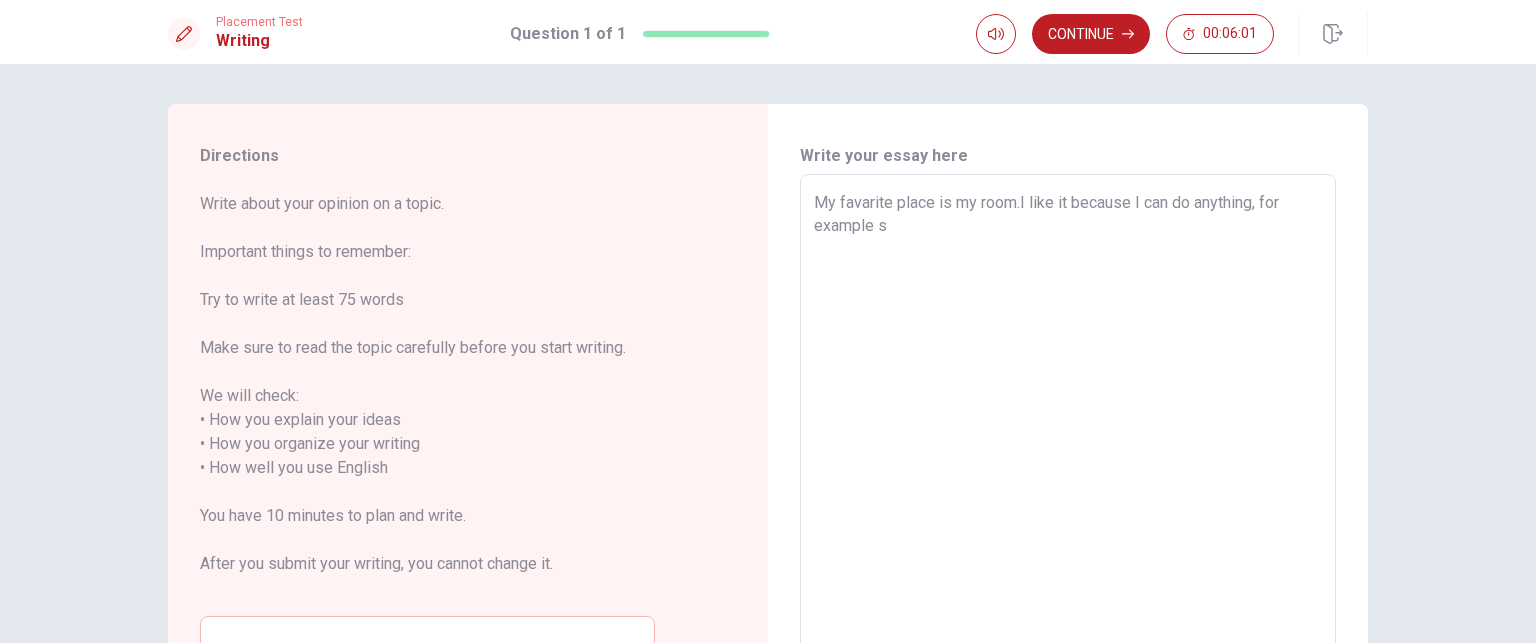 type on "x" 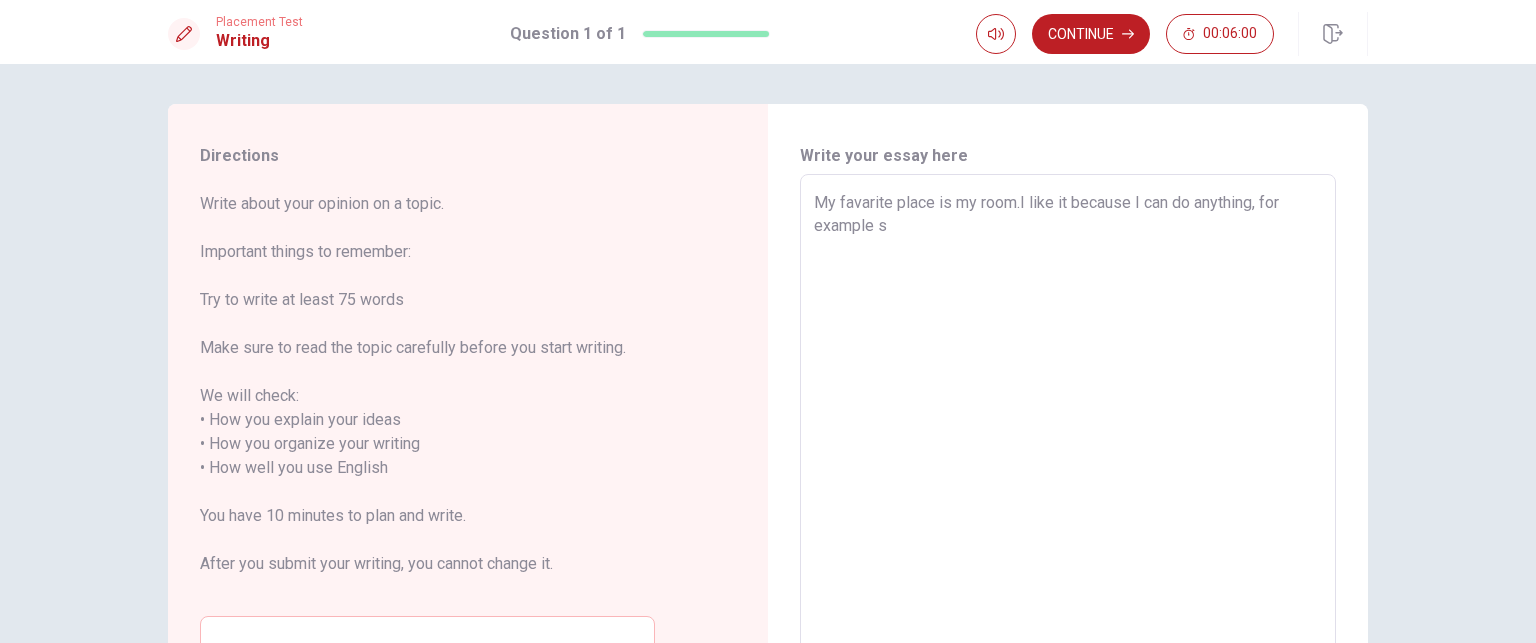 type on "My favarite place is my room.I like it because I can do anything, for example si" 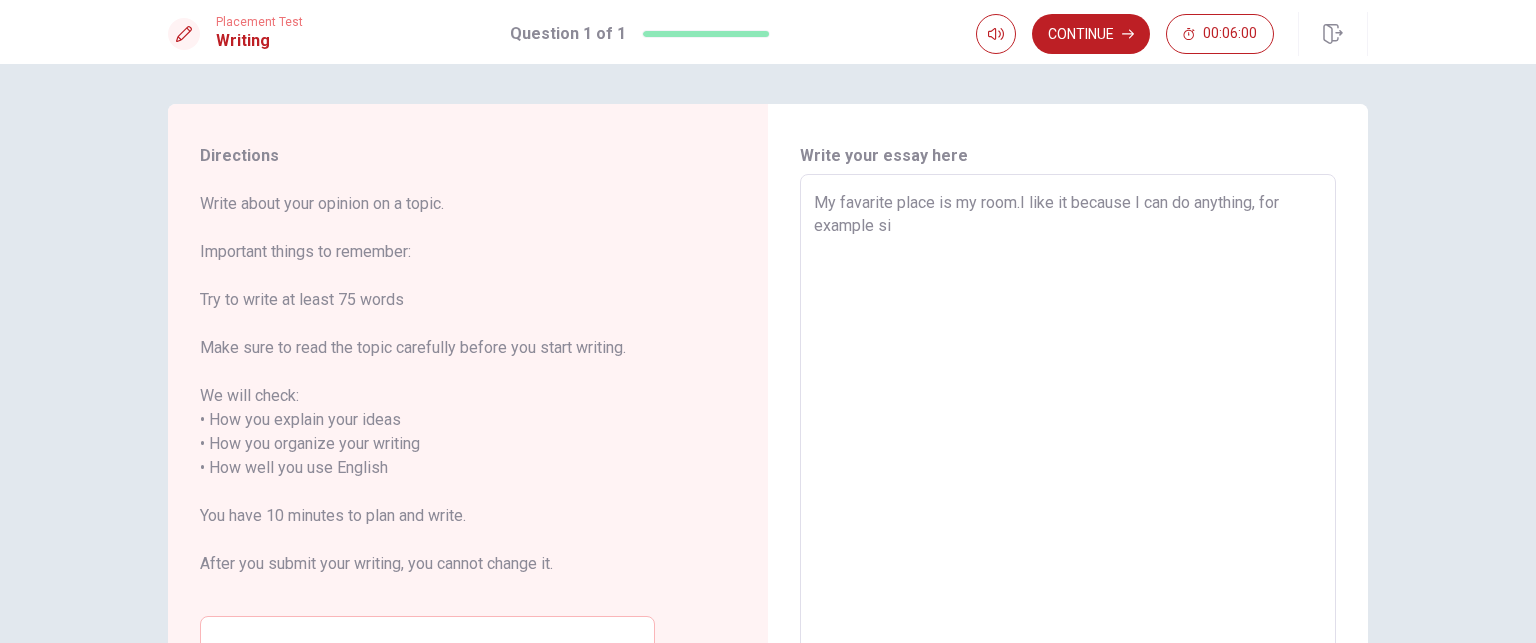 type on "x" 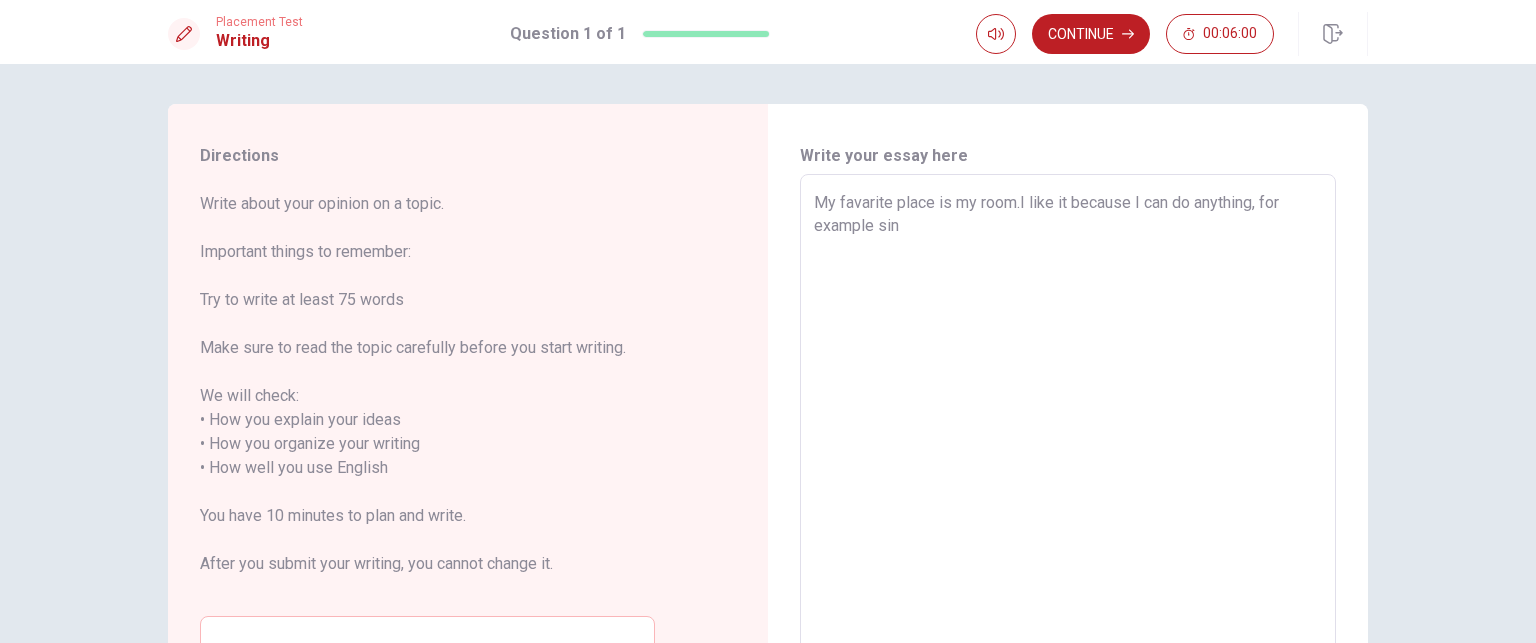 type on "x" 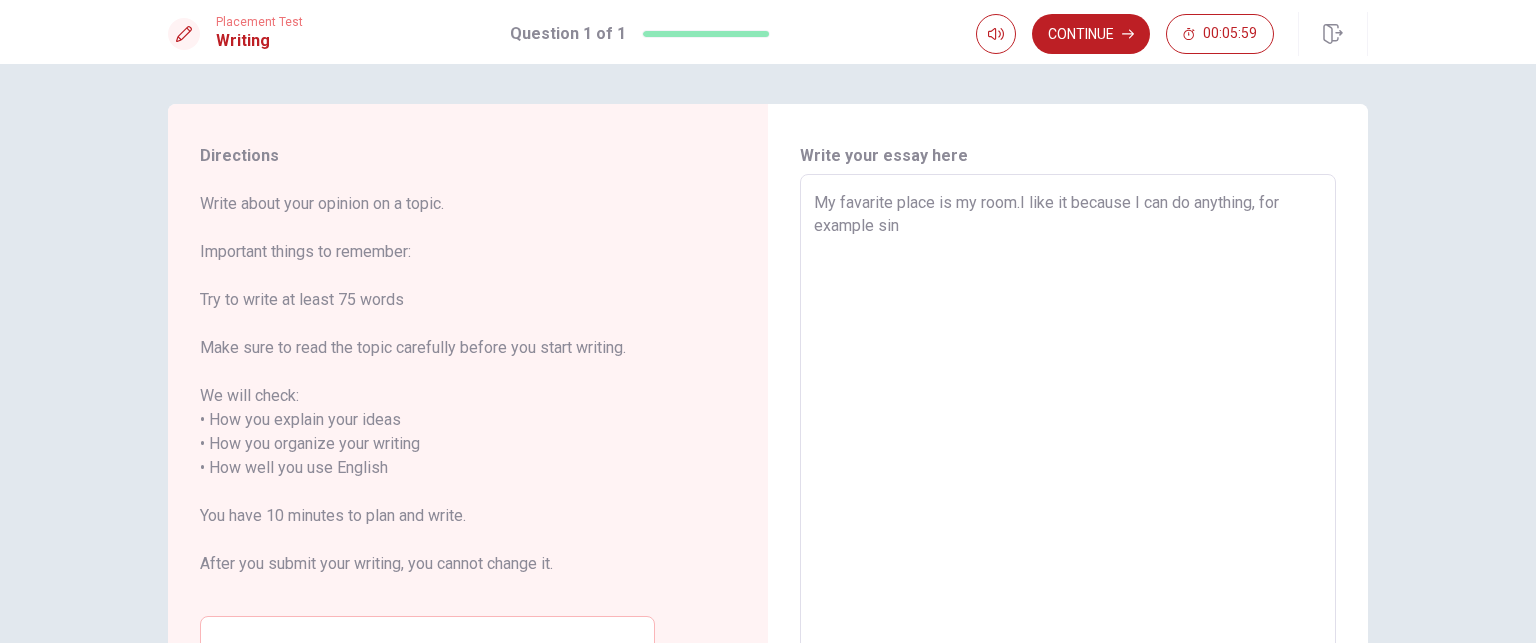 type on "My favarite place is my room.I like it because I can do anything, for example sing" 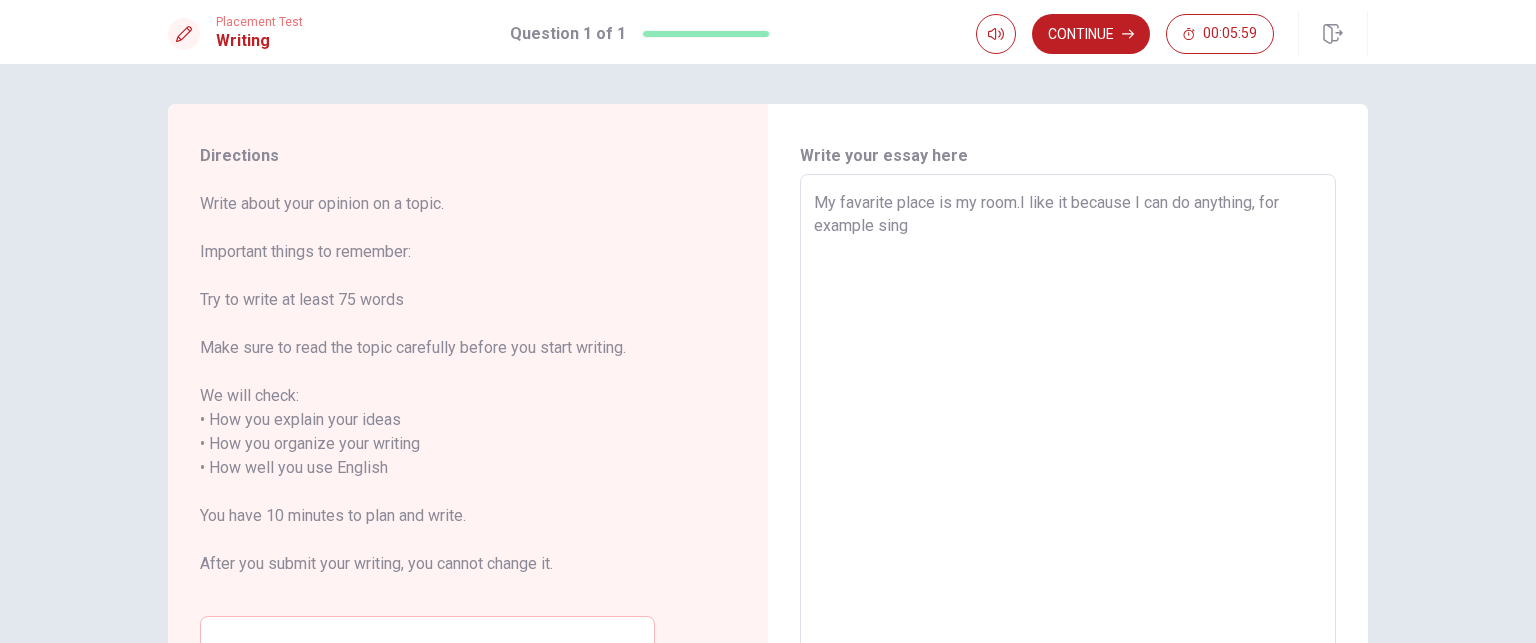 type on "x" 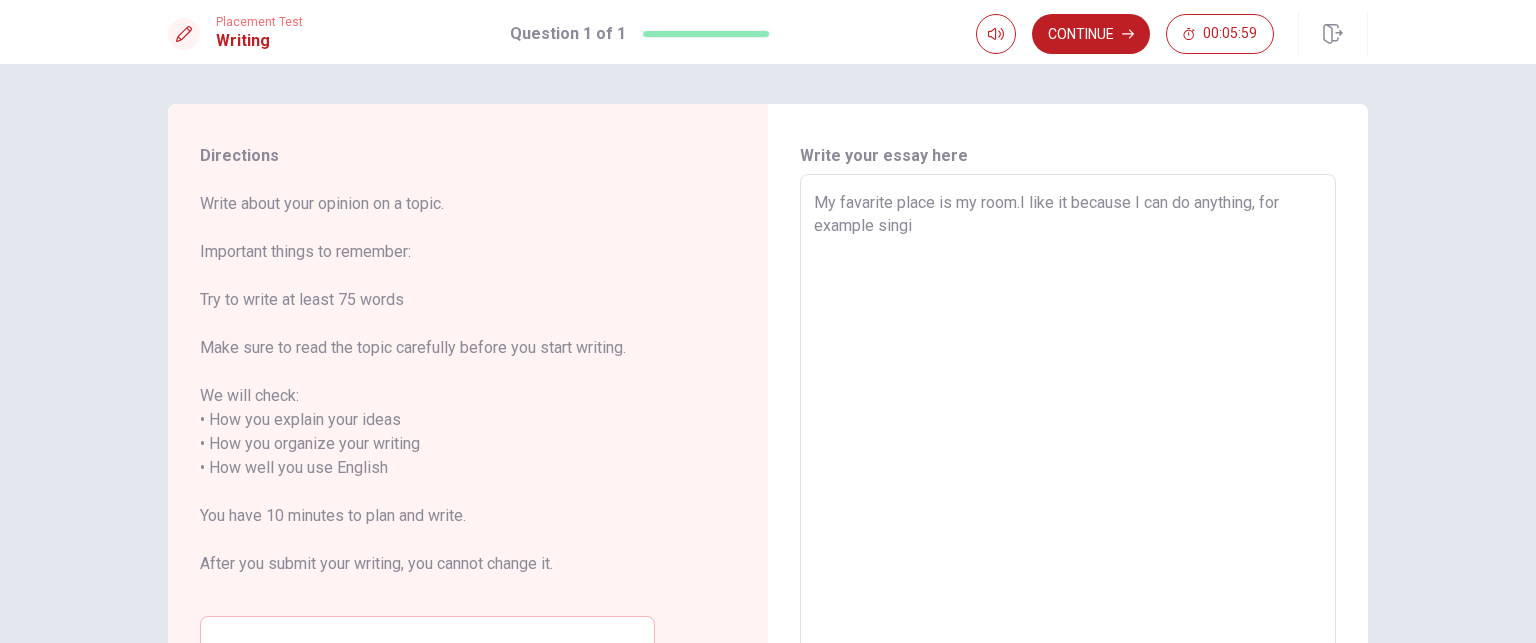 type on "x" 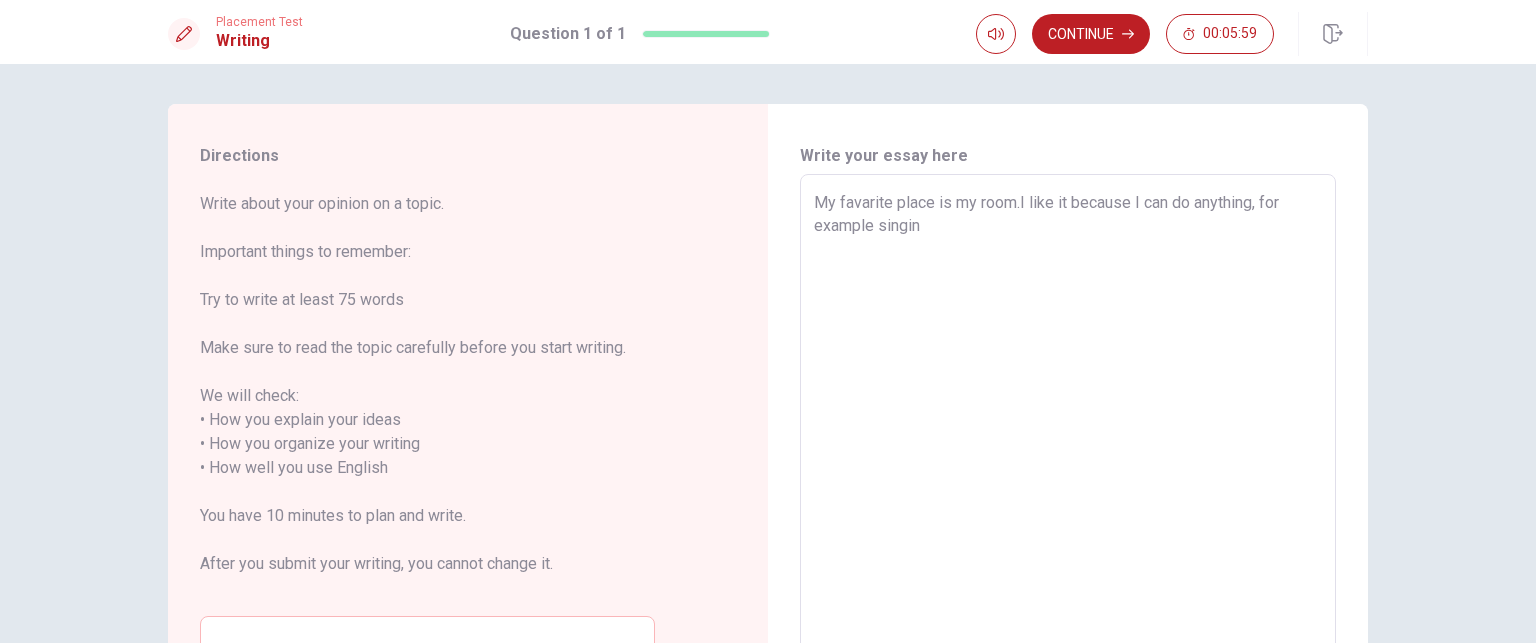 type on "x" 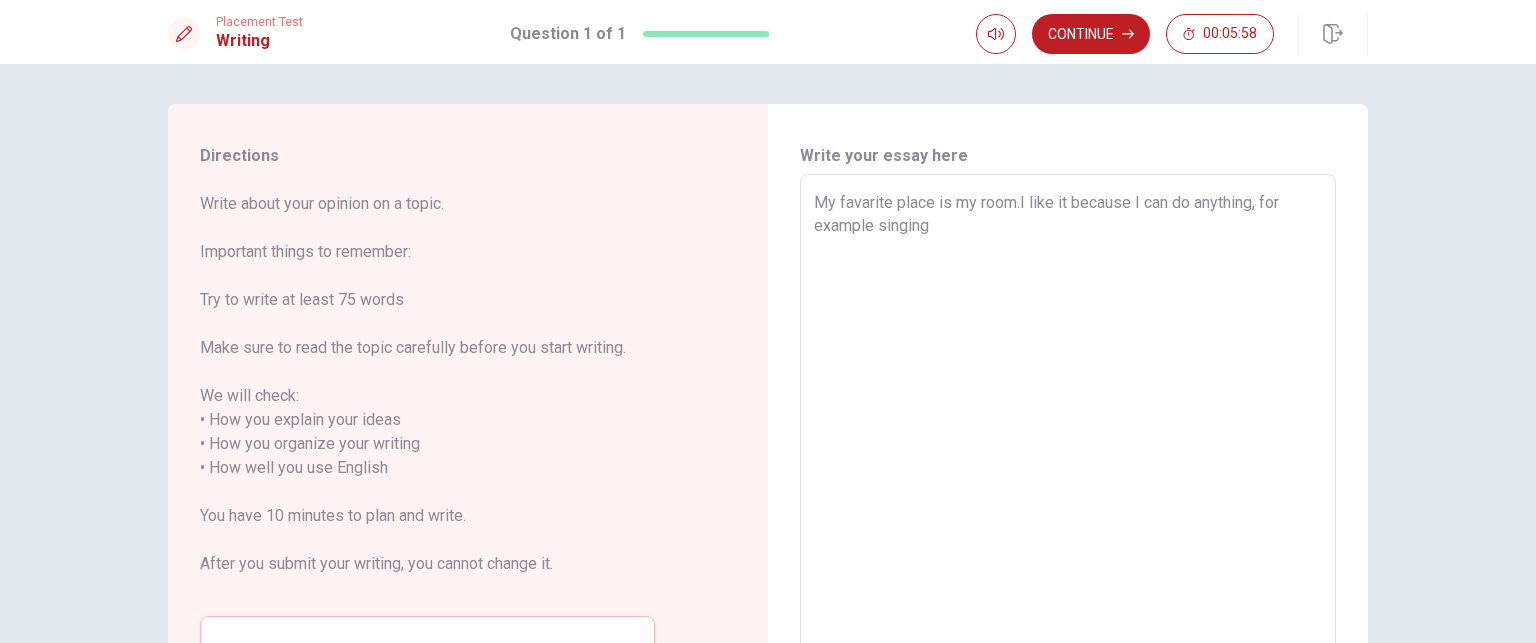 type 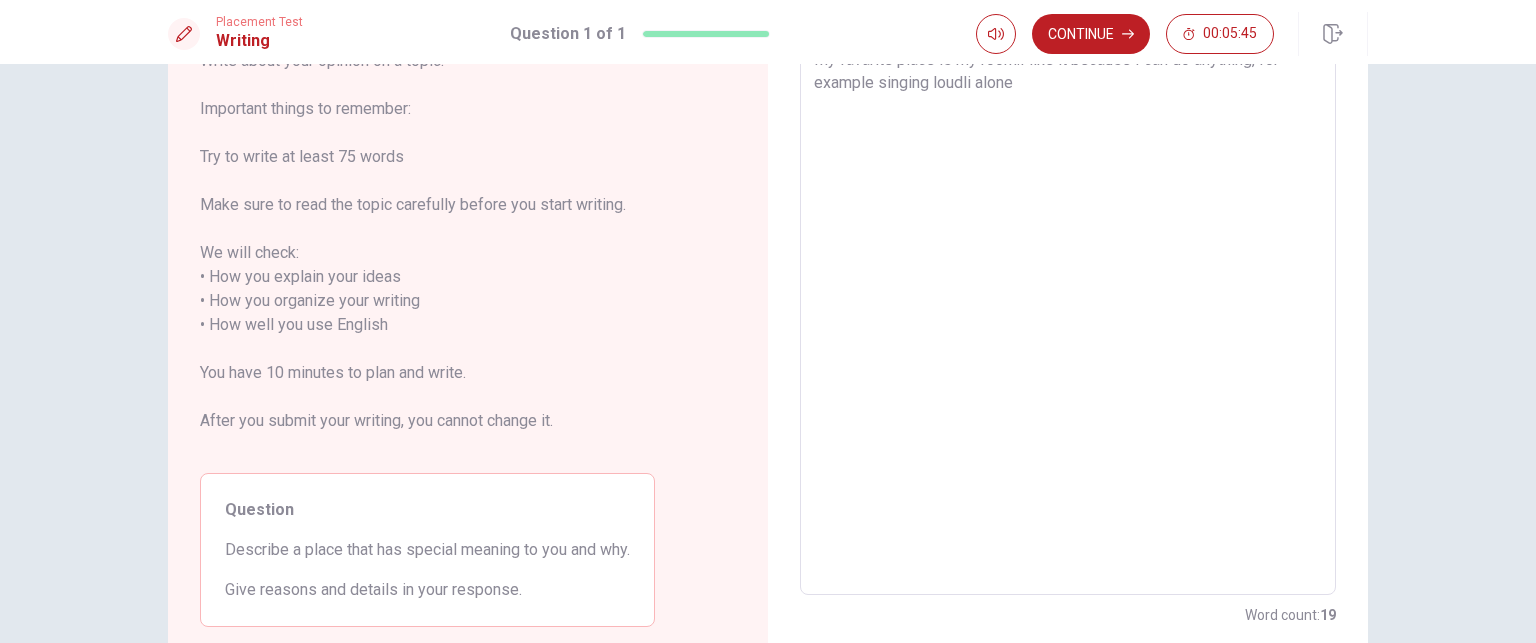 scroll, scrollTop: 0, scrollLeft: 0, axis: both 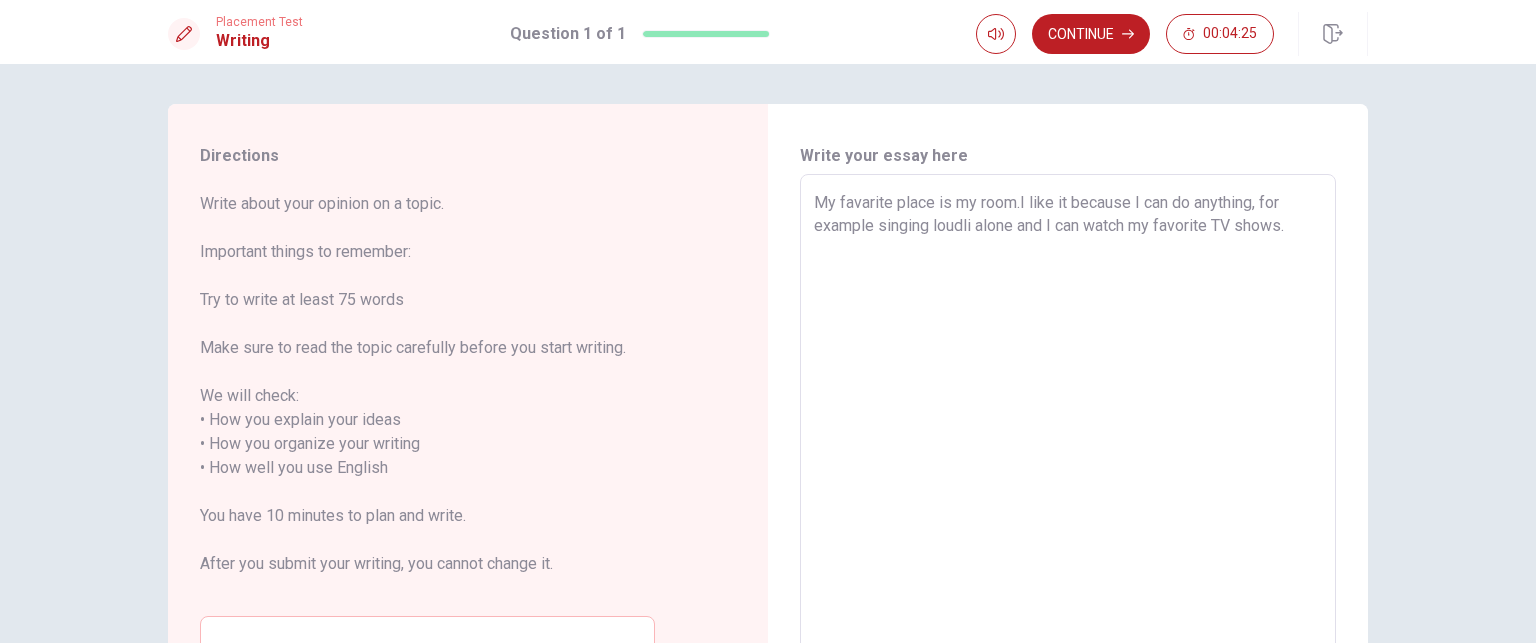 click on "My favarite place is my room.I like it because I can do anything, for example singing loudli alone and I can watch my favorite TV shows." at bounding box center [1068, 456] 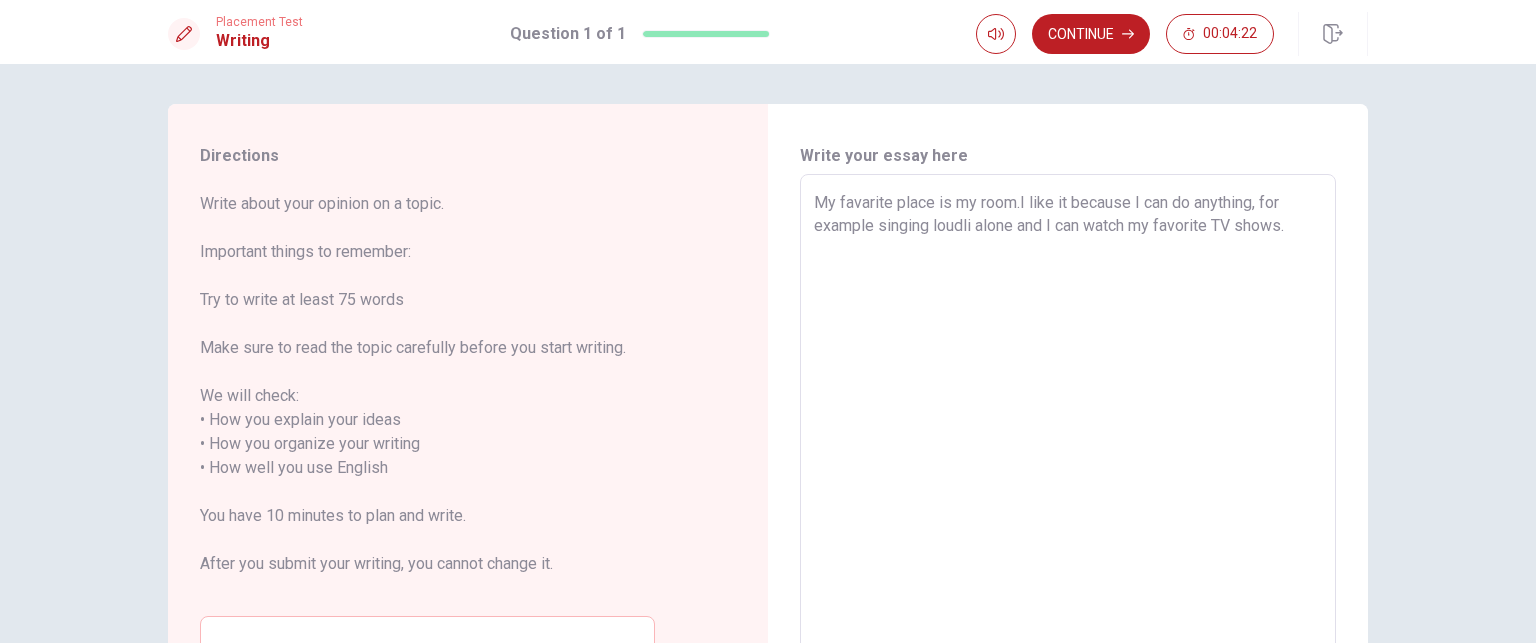 click on "My favarite place is my room.I like it because I can do anything, for example singing loudli alone and I can watch my favorite TV shows." at bounding box center (1068, 456) 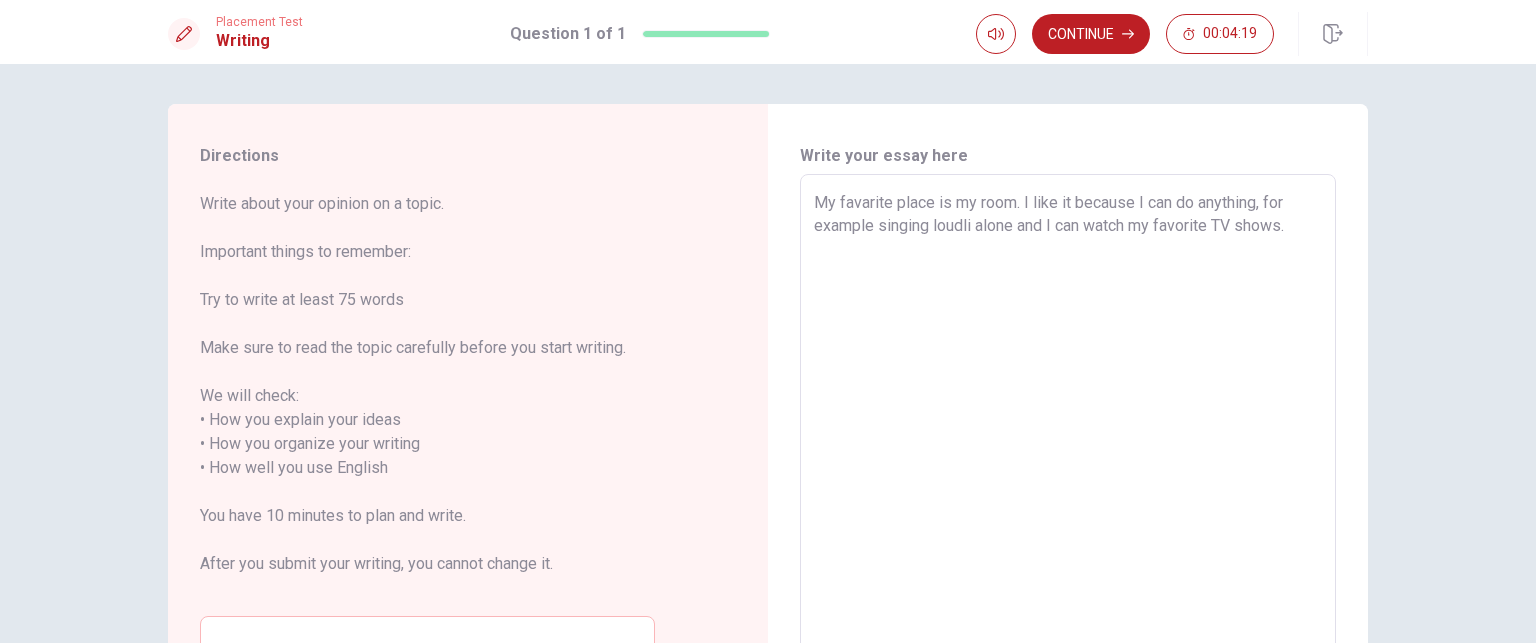 click on "My favarite place is my room. I like it because I can do anything, for example singing loudli alone and I can watch my favorite TV shows." at bounding box center (1068, 456) 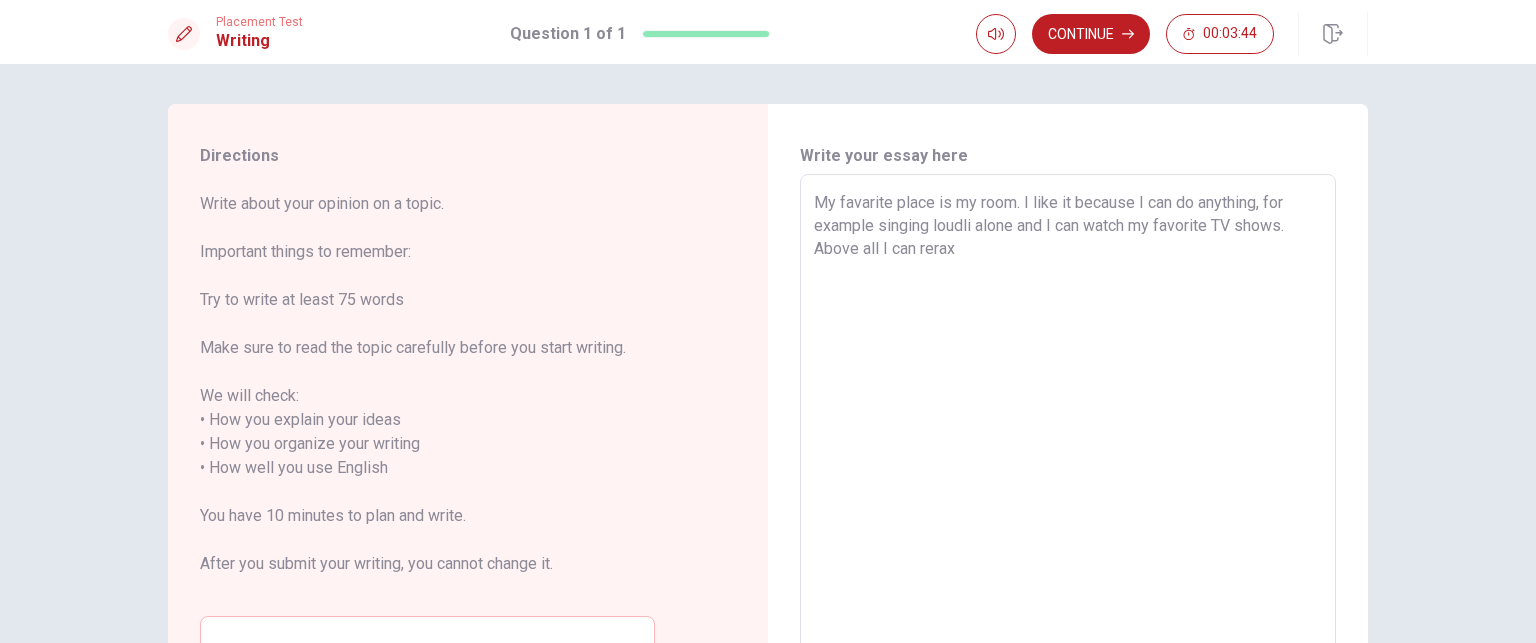click on "My favarite place is my room. I like it because I can do anything, for example singing loudli alone and I can watch my favorite TV shows. Above all I can rerax" at bounding box center (1068, 456) 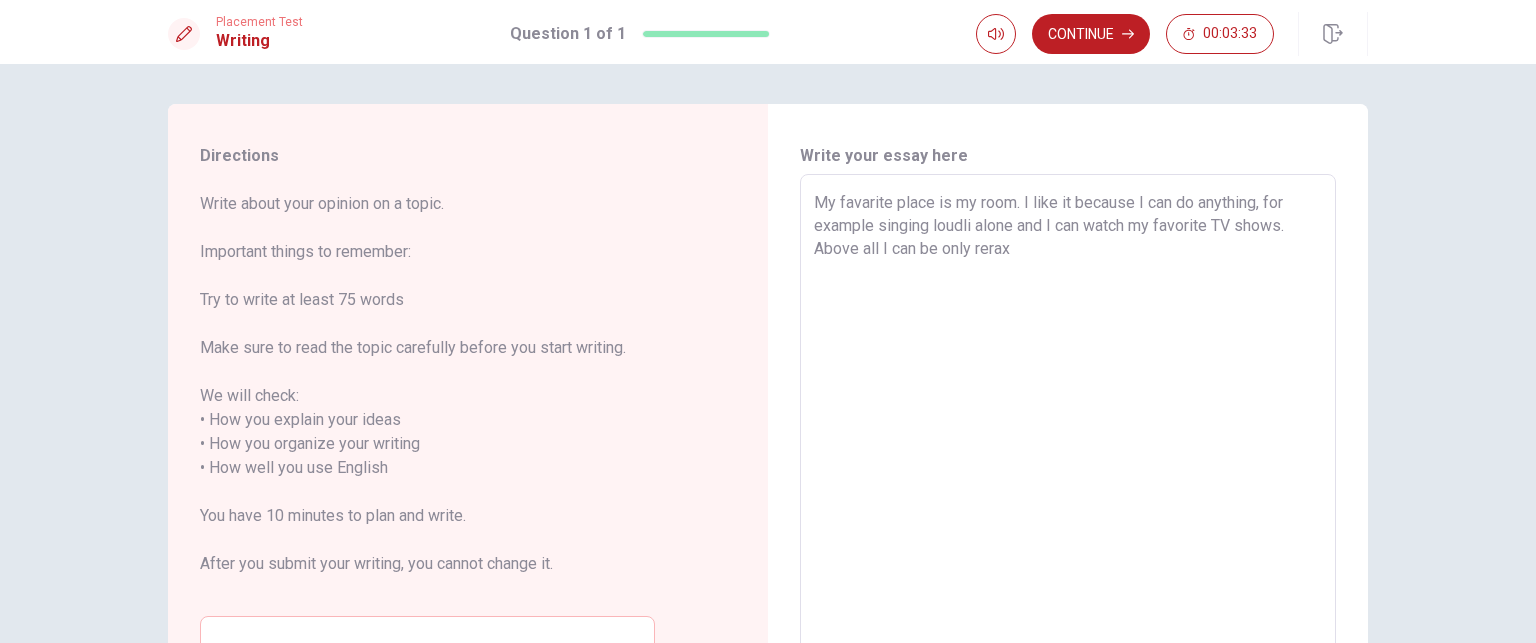click on "My favarite place is my room. I like it because I can do anything, for example singing loudli alone and I can watch my favorite TV shows. Above all I can be only rerax" at bounding box center (1068, 456) 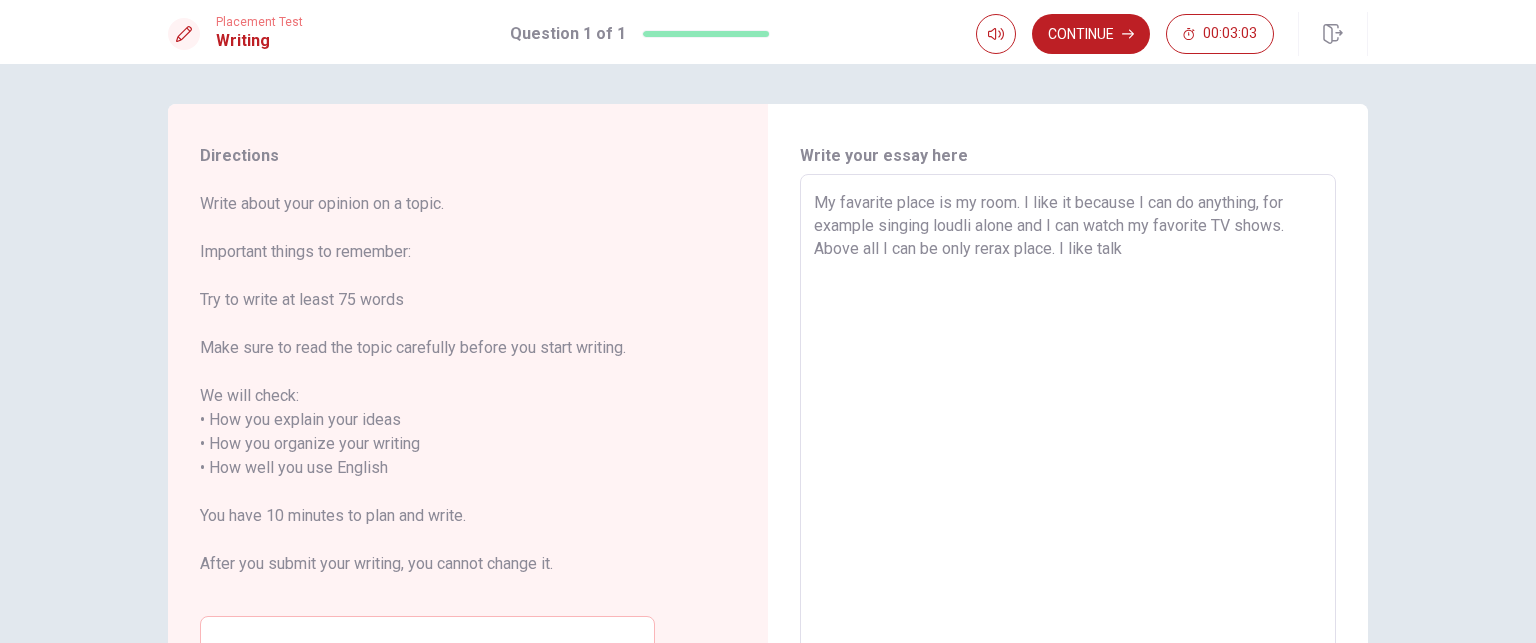 click on "My favarite place is my room. I like it because I can do anything, for example singing loudli alone and I can watch my favorite TV shows. Above all I can be only rerax place. I like talk" at bounding box center (1068, 456) 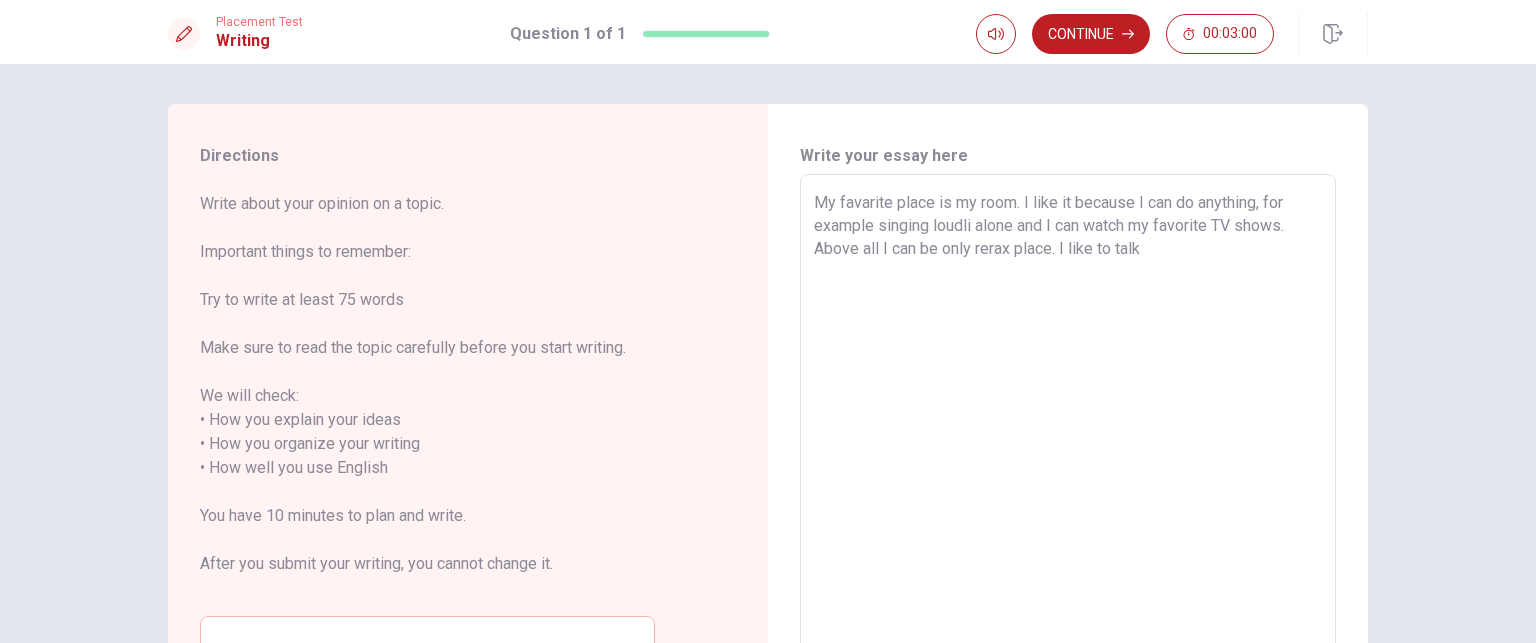 click on "My favarite place is my room. I like it because I can do anything, for example singing loudli alone and I can watch my favorite TV shows. Above all I can be only rerax place. I like to talk" at bounding box center (1068, 456) 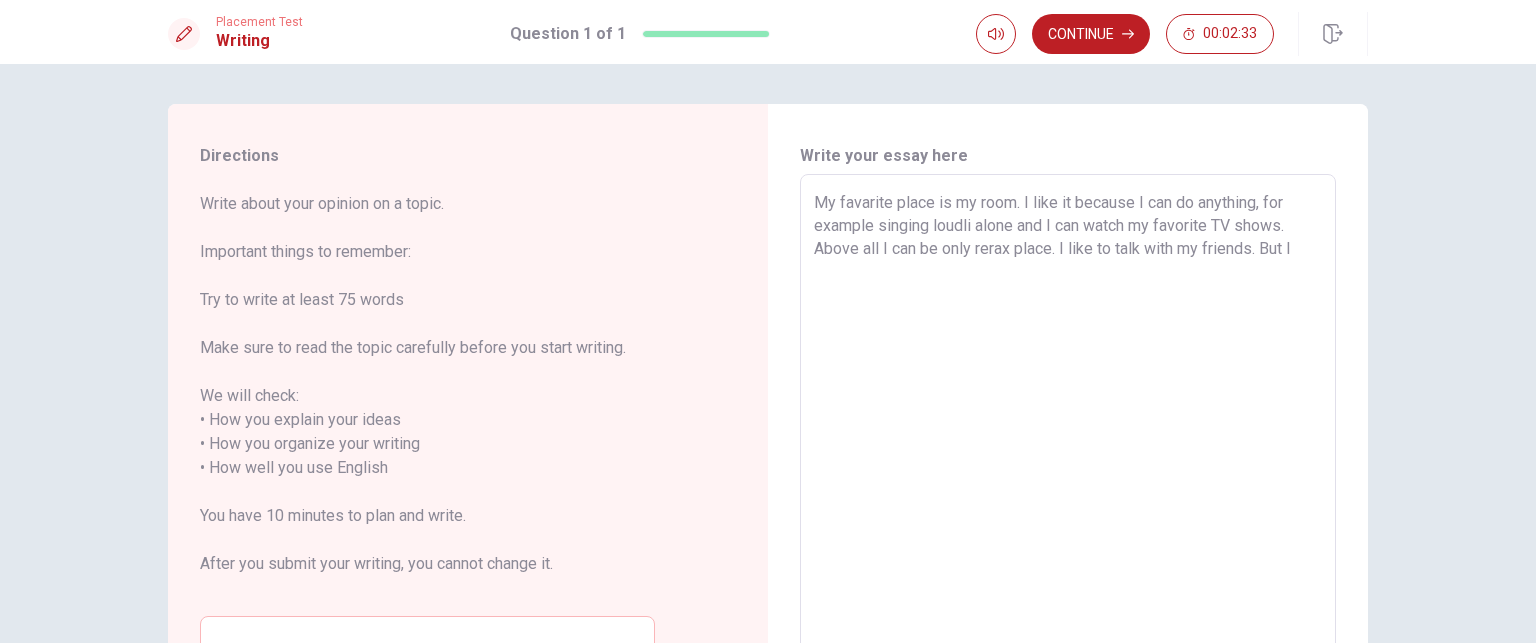 click on "My favarite place is my room. I like it because I can do anything, for example singing loudli alone and I can watch my favorite TV shows. Above all I can be only rerax place. I like to talk with my friends. But I" at bounding box center [1068, 456] 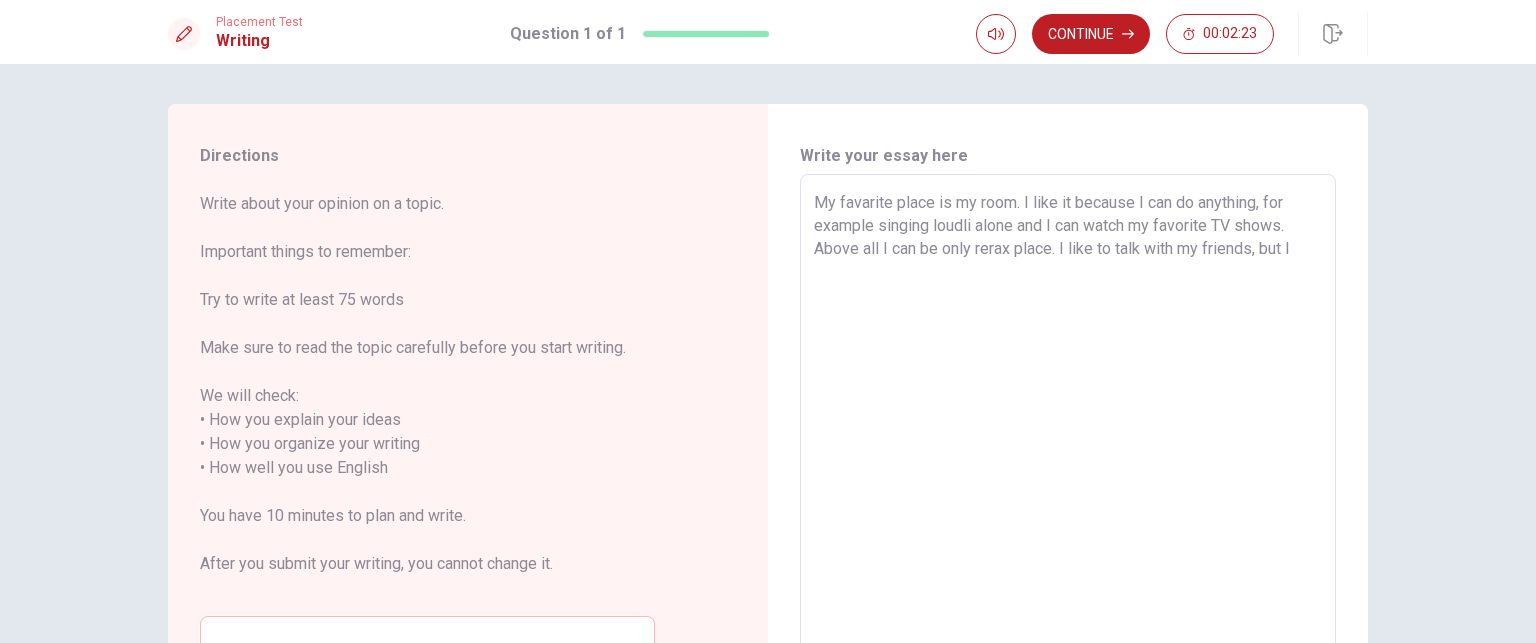 click on "My favarite place is my room. I like it because I can do anything, for example singing loudli alone and I can watch my favorite TV shows. Above all I can be only rerax place. I like to talk with my friends, but I" at bounding box center [1068, 456] 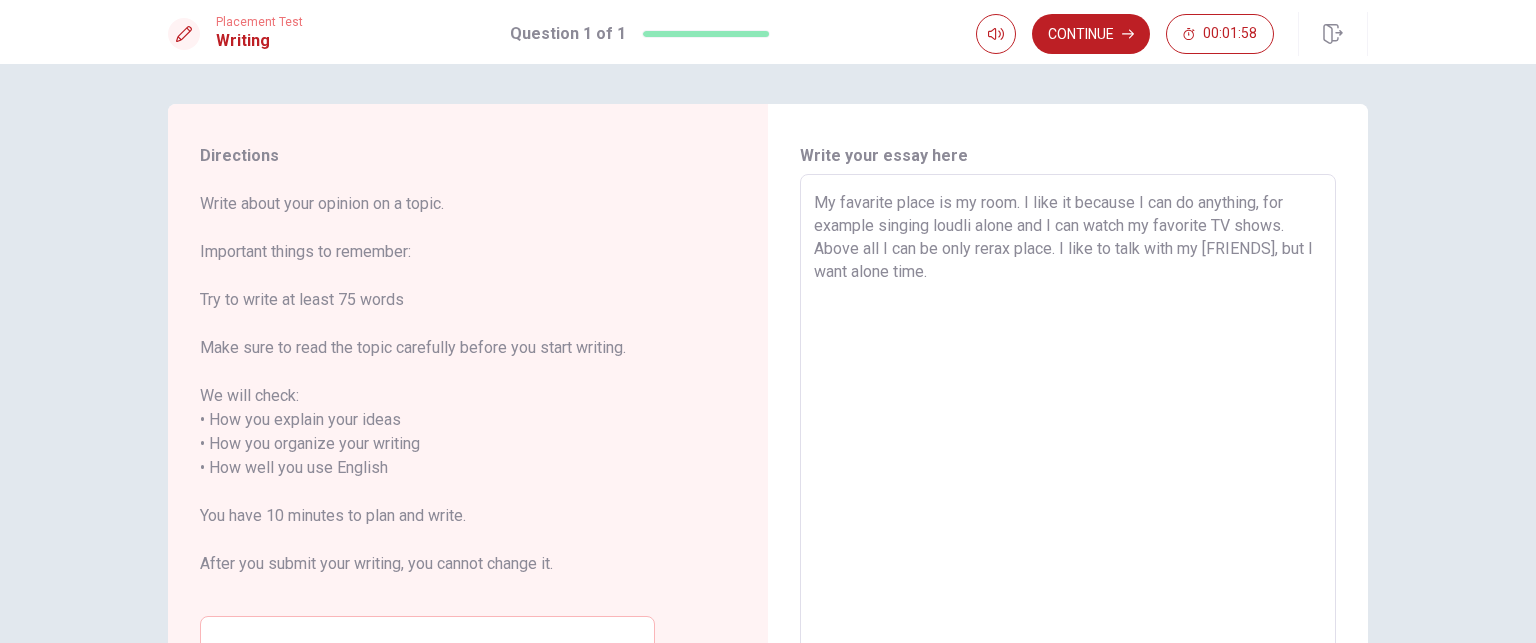 click on "My favarite place is my room. I like it because I can do anything, for example singing loudli alone and I can watch my favorite TV shows. Above all I can be only rerax place. I like to talk with my [FRIENDS], but I want alone time." at bounding box center (1068, 456) 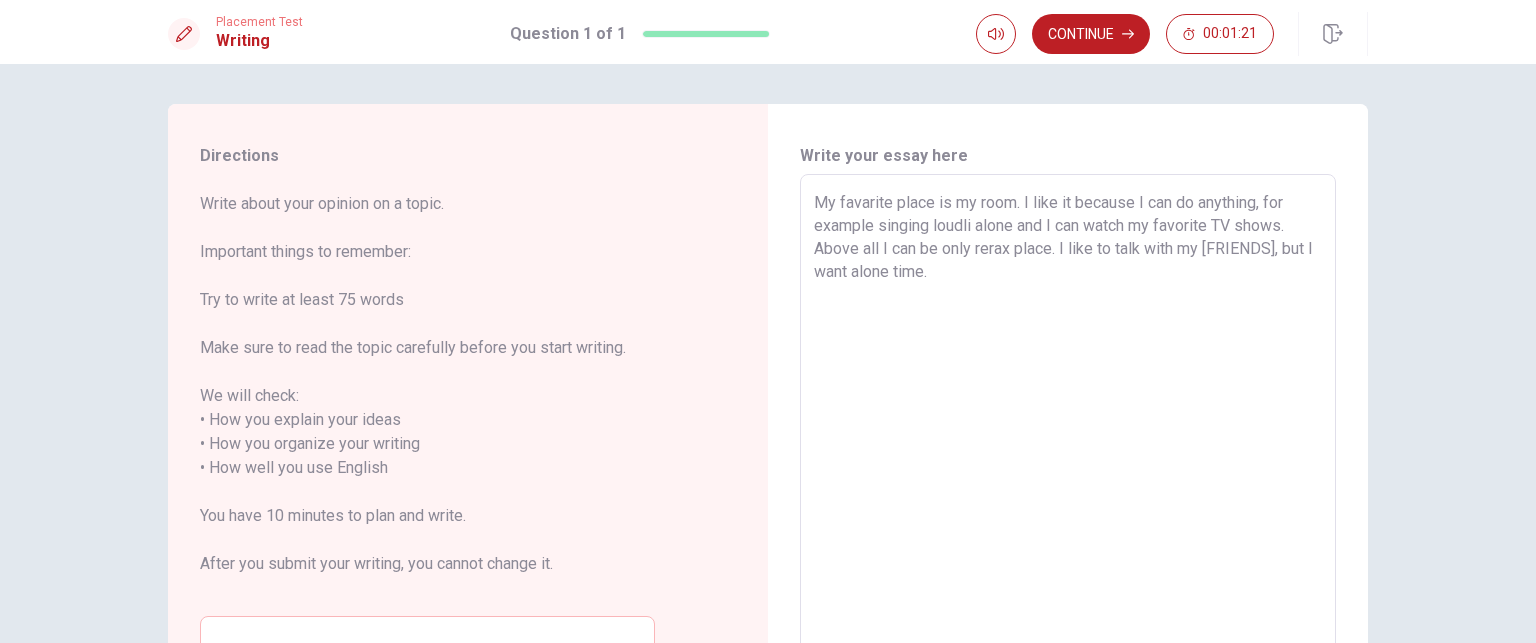 click on "My favarite place is my room. I like it because I can do anything, for example singing loudli alone and I can watch my favorite TV shows. Above all I can be only rerax place. I like to talk with my [FRIENDS], but I want alone time." at bounding box center [1068, 456] 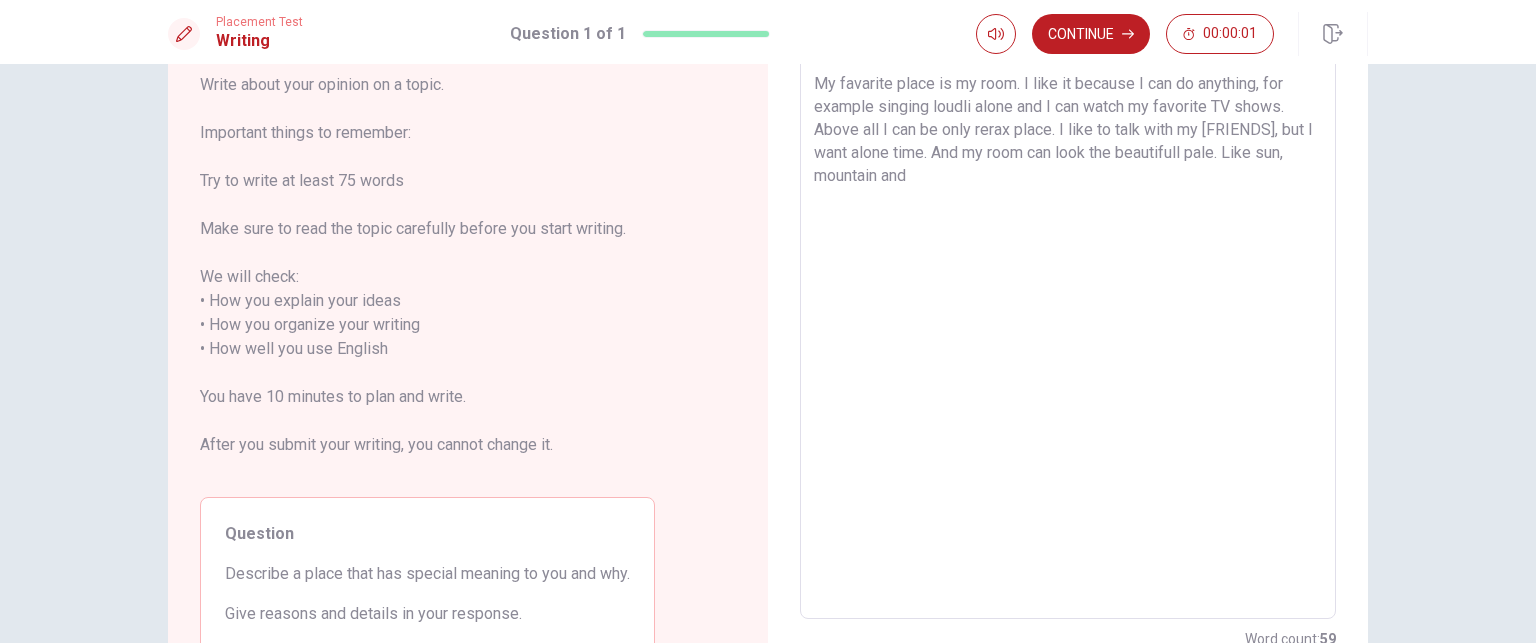 scroll, scrollTop: 42, scrollLeft: 0, axis: vertical 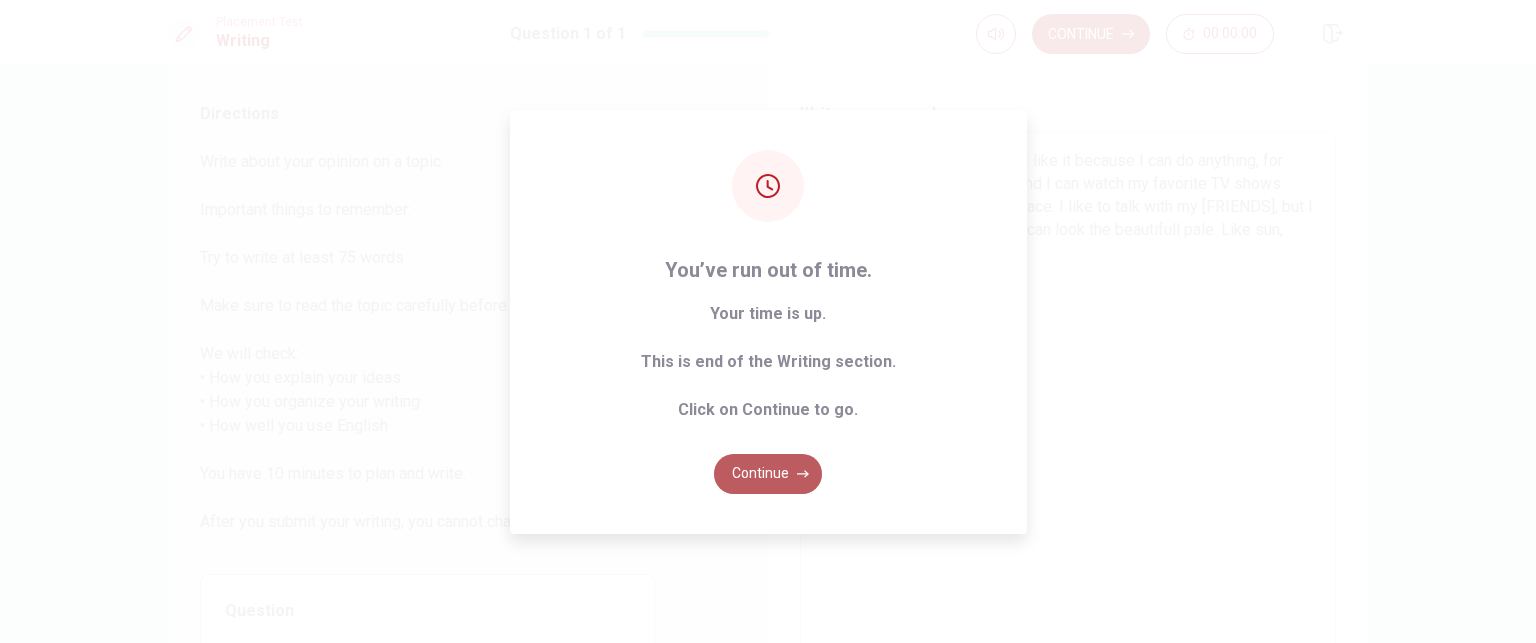 click on "Continue" at bounding box center [768, 474] 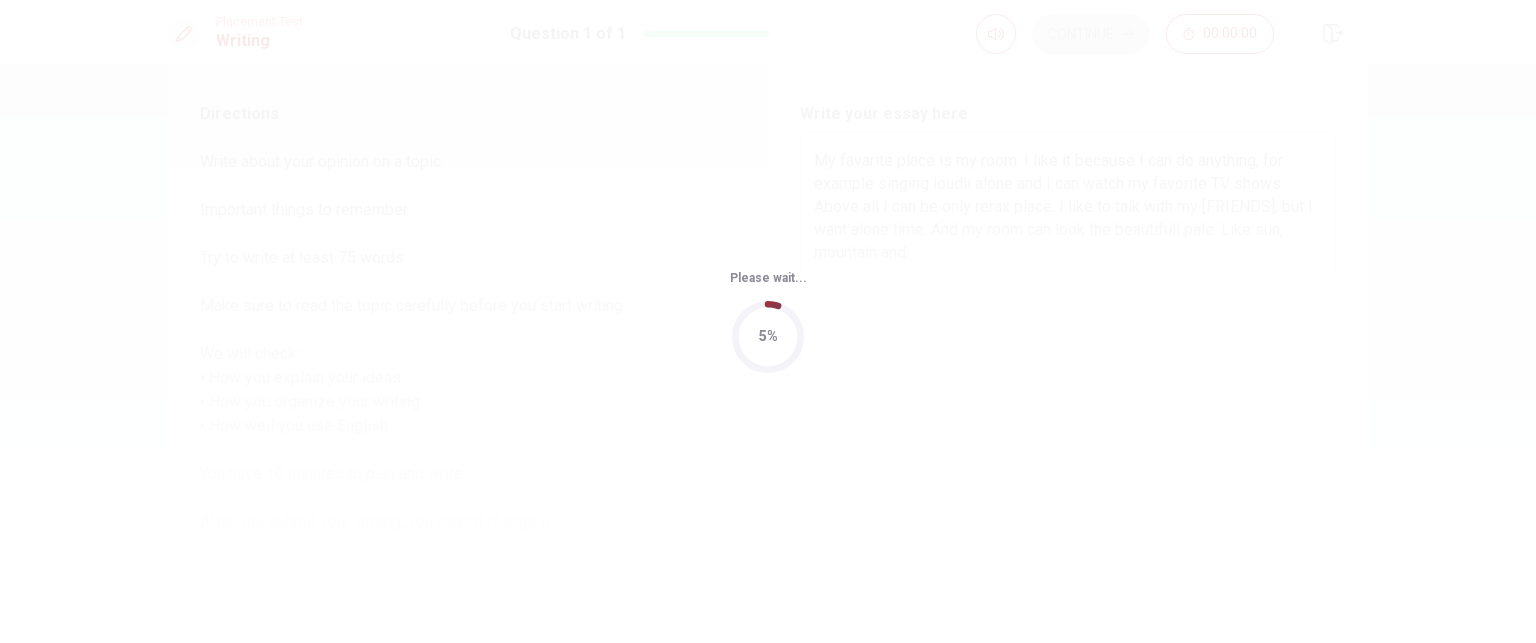 scroll, scrollTop: 0, scrollLeft: 0, axis: both 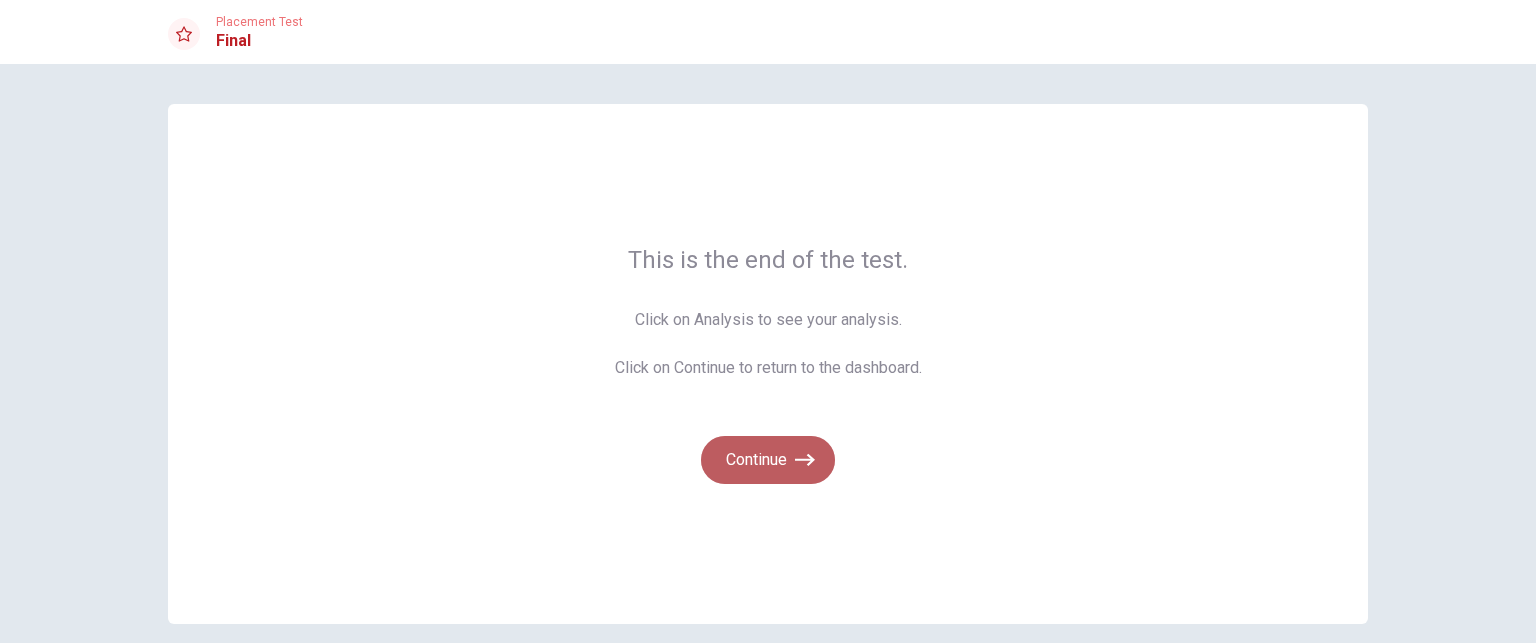 click on "Continue" at bounding box center (768, 460) 